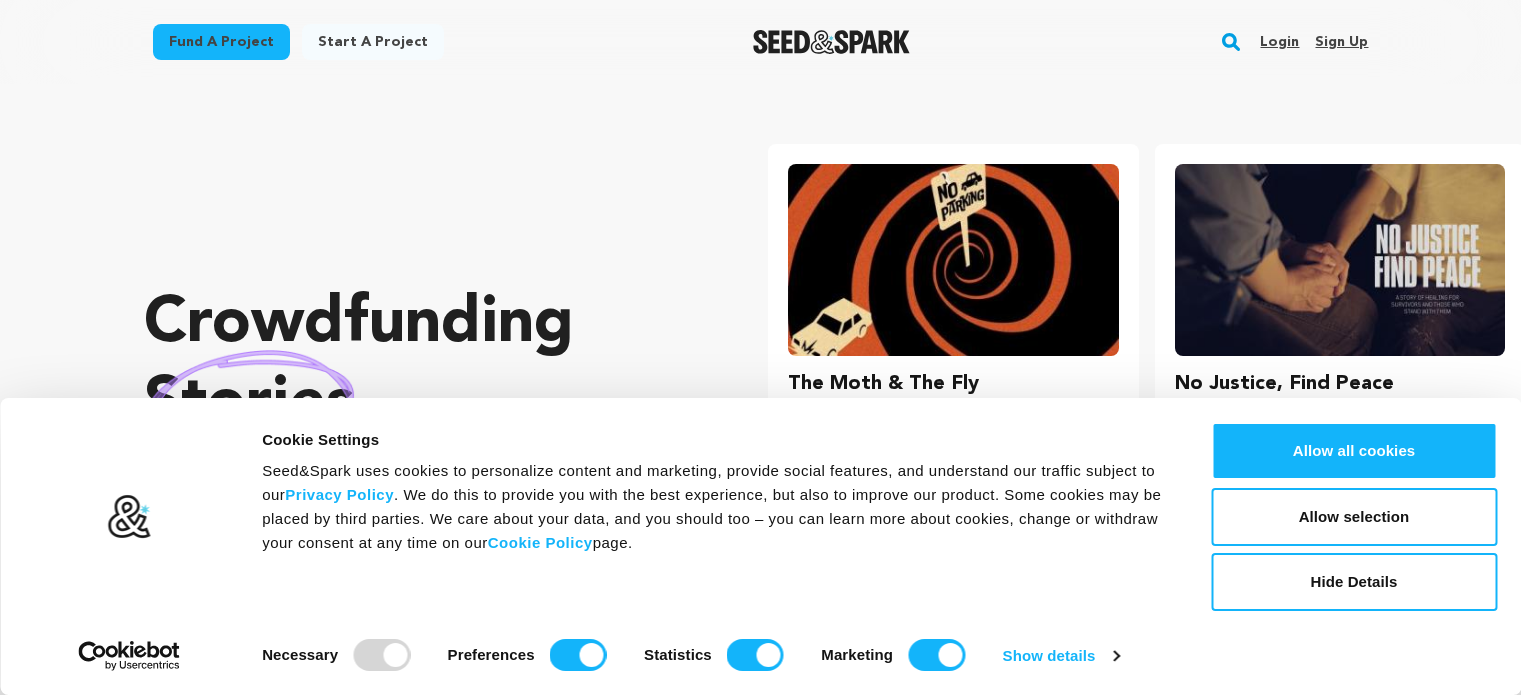 scroll, scrollTop: 0, scrollLeft: 0, axis: both 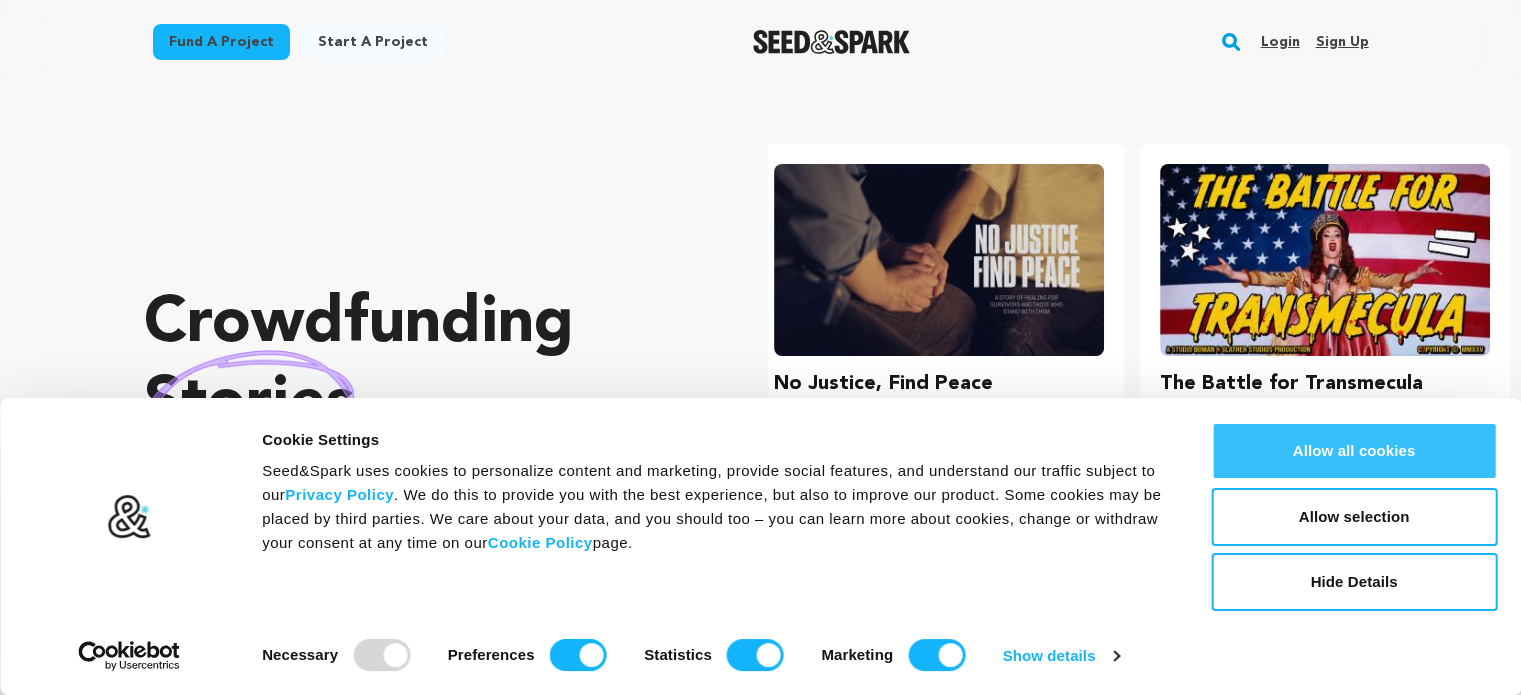click on "Allow all cookies" at bounding box center (1354, 451) 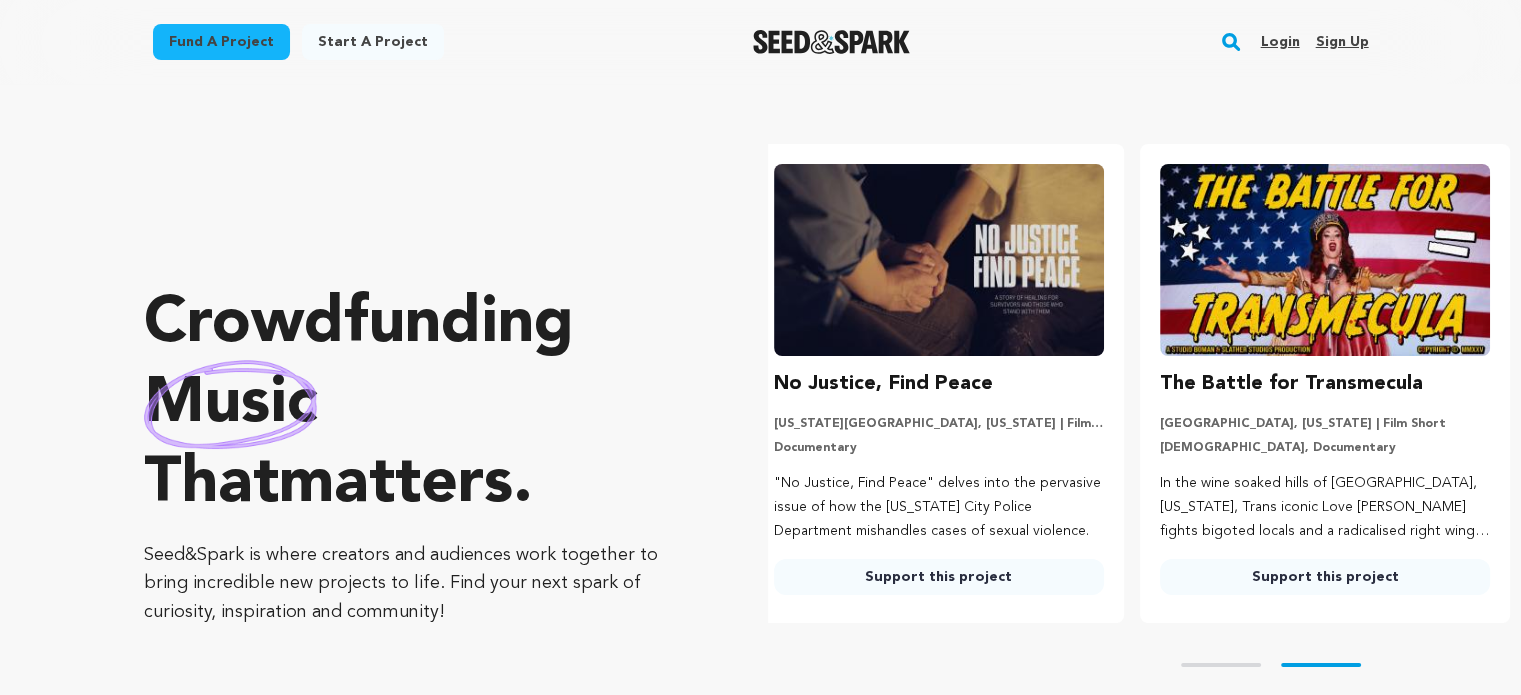 click on "Sign up" at bounding box center (1341, 42) 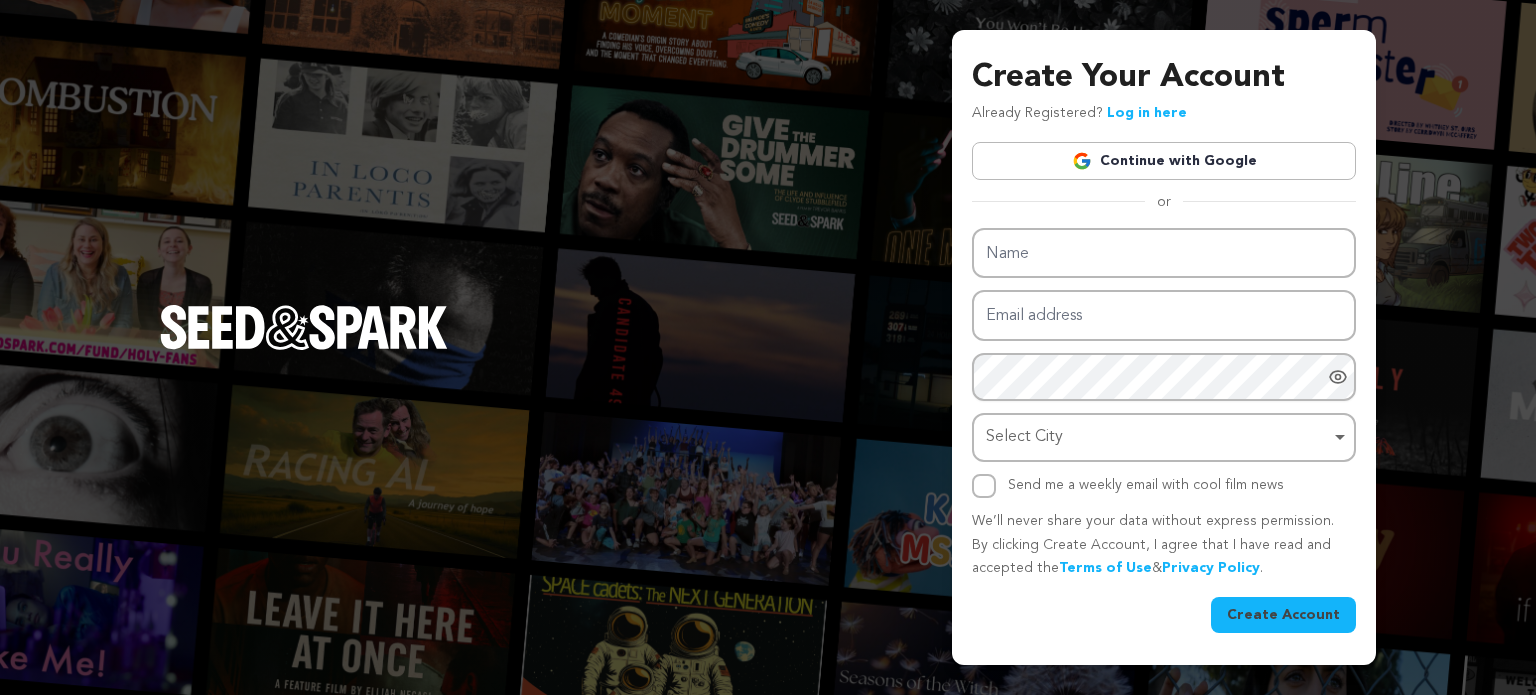 scroll, scrollTop: 0, scrollLeft: 0, axis: both 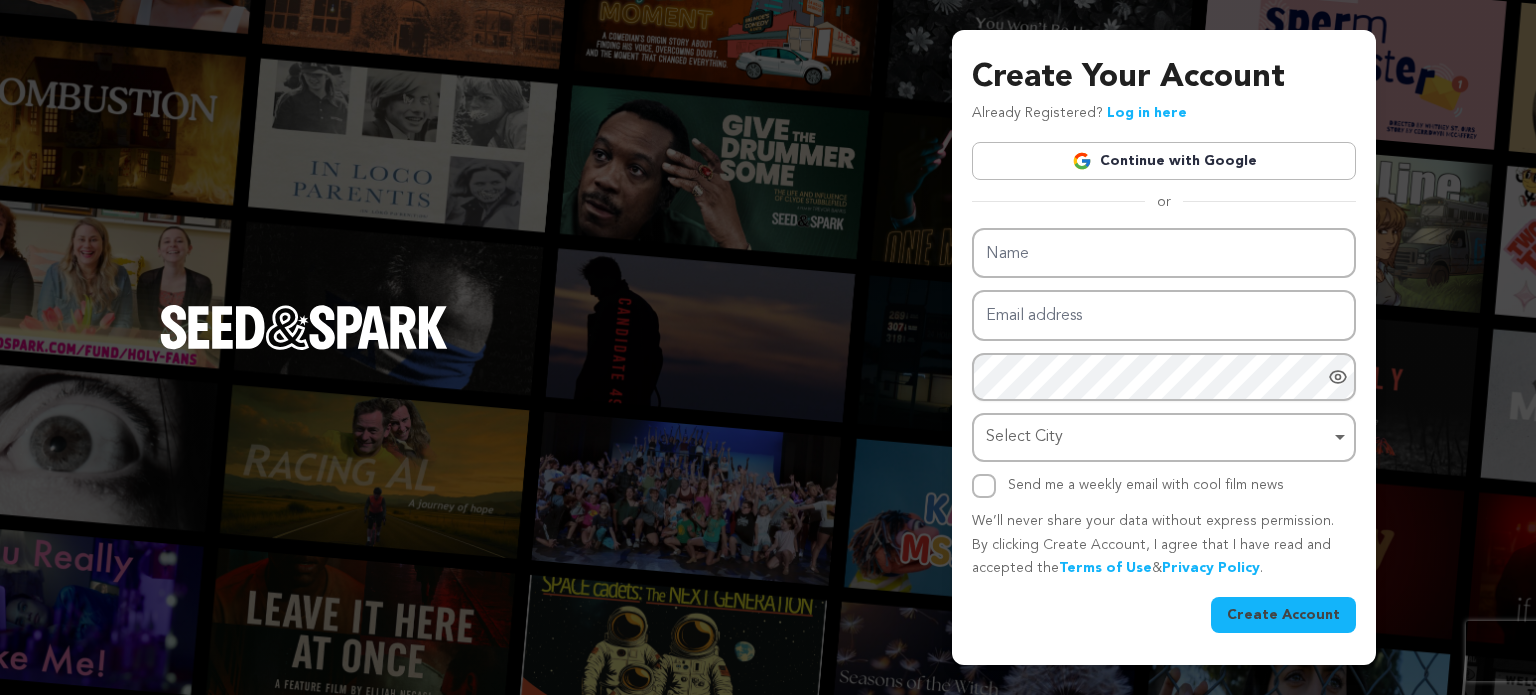 click on "Continue with Google" at bounding box center (1164, 161) 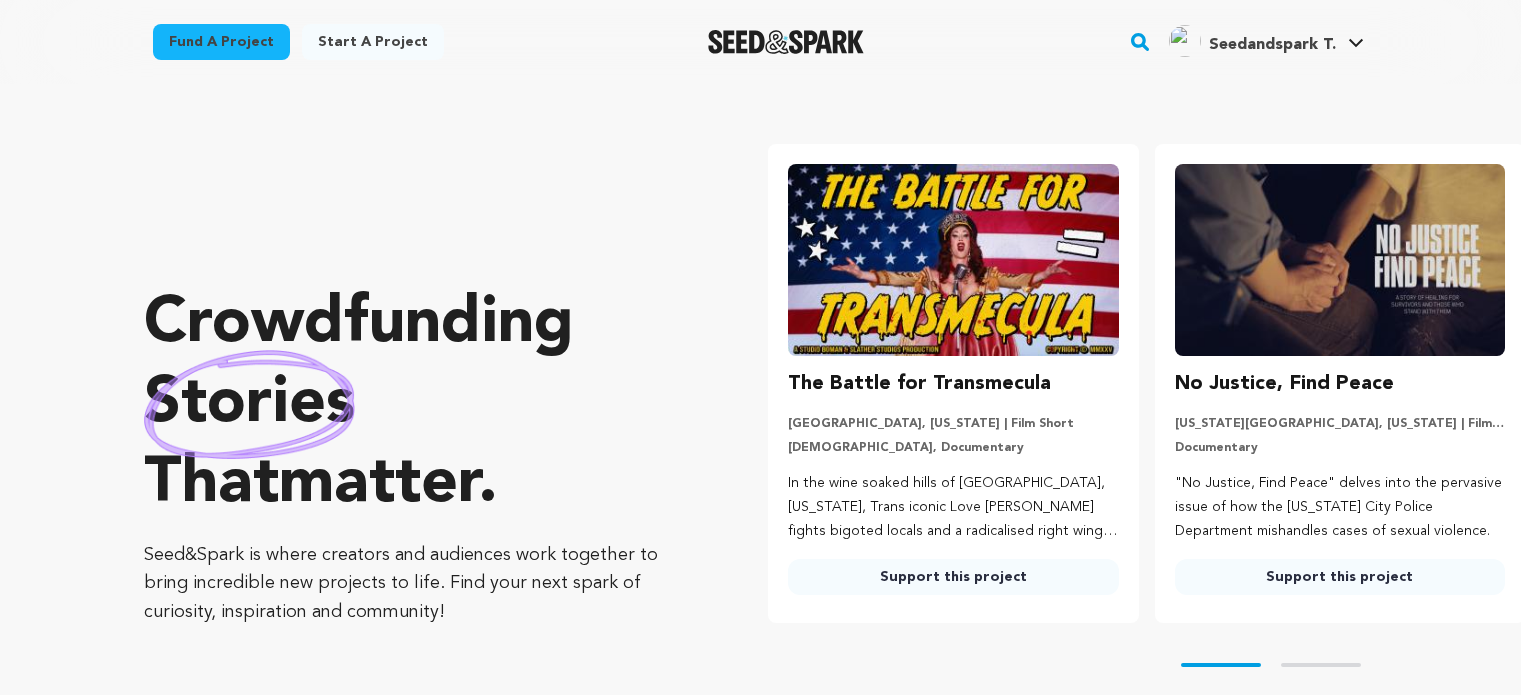 scroll, scrollTop: 0, scrollLeft: 0, axis: both 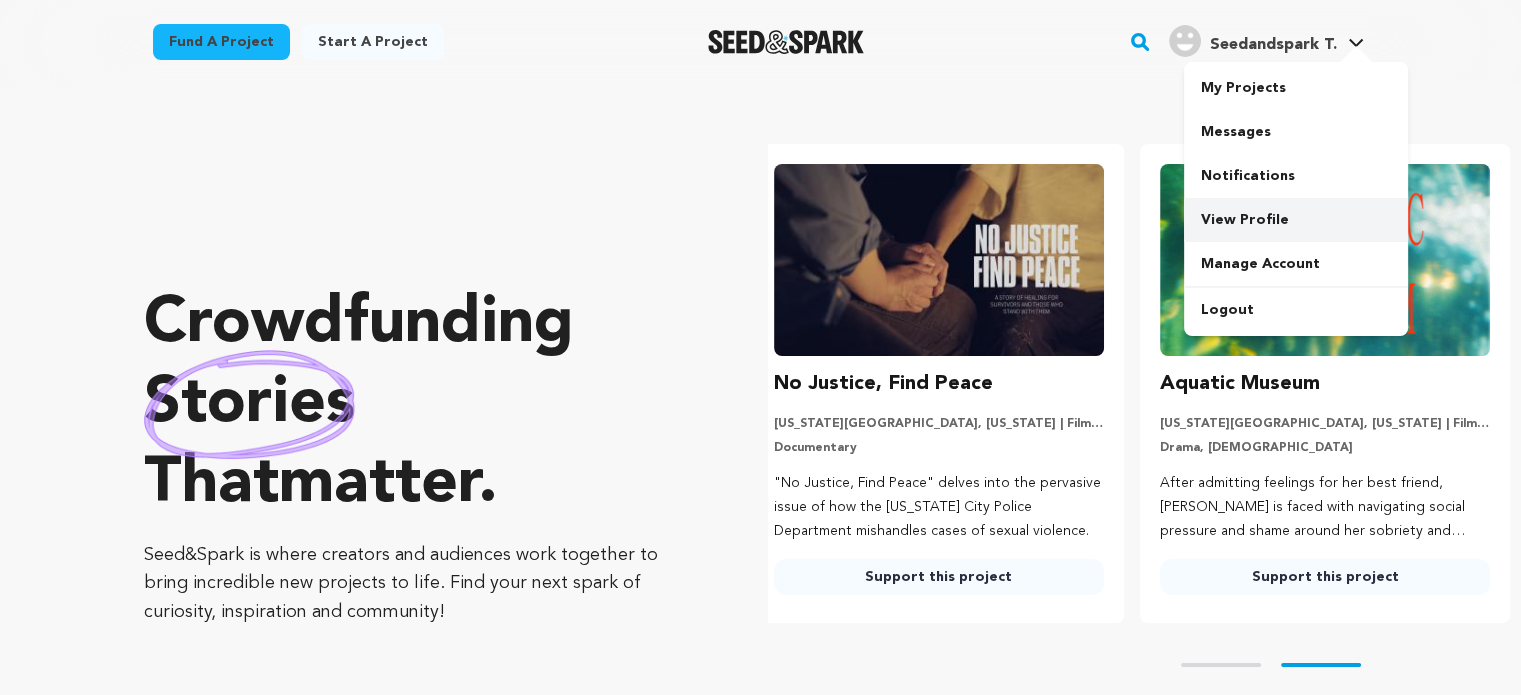 click on "View Profile" at bounding box center (1296, 220) 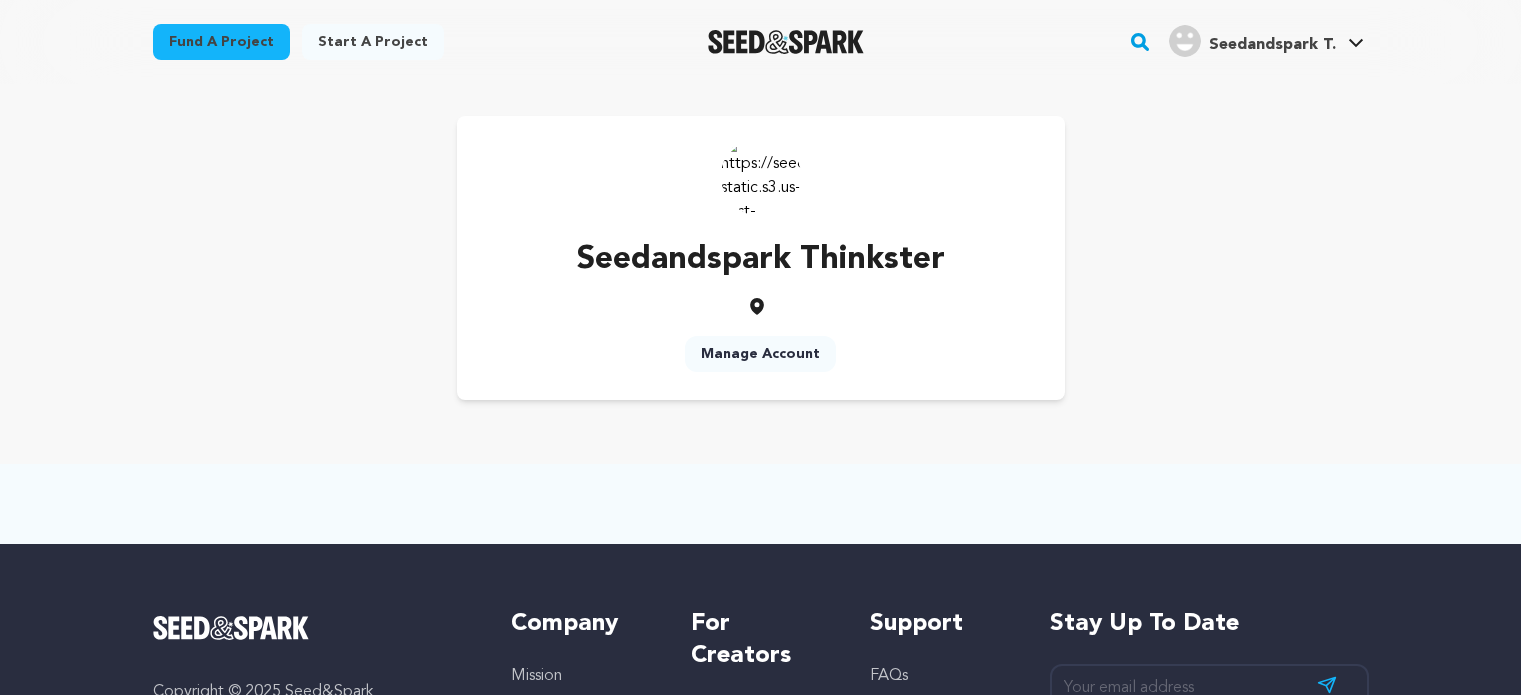 scroll, scrollTop: 0, scrollLeft: 0, axis: both 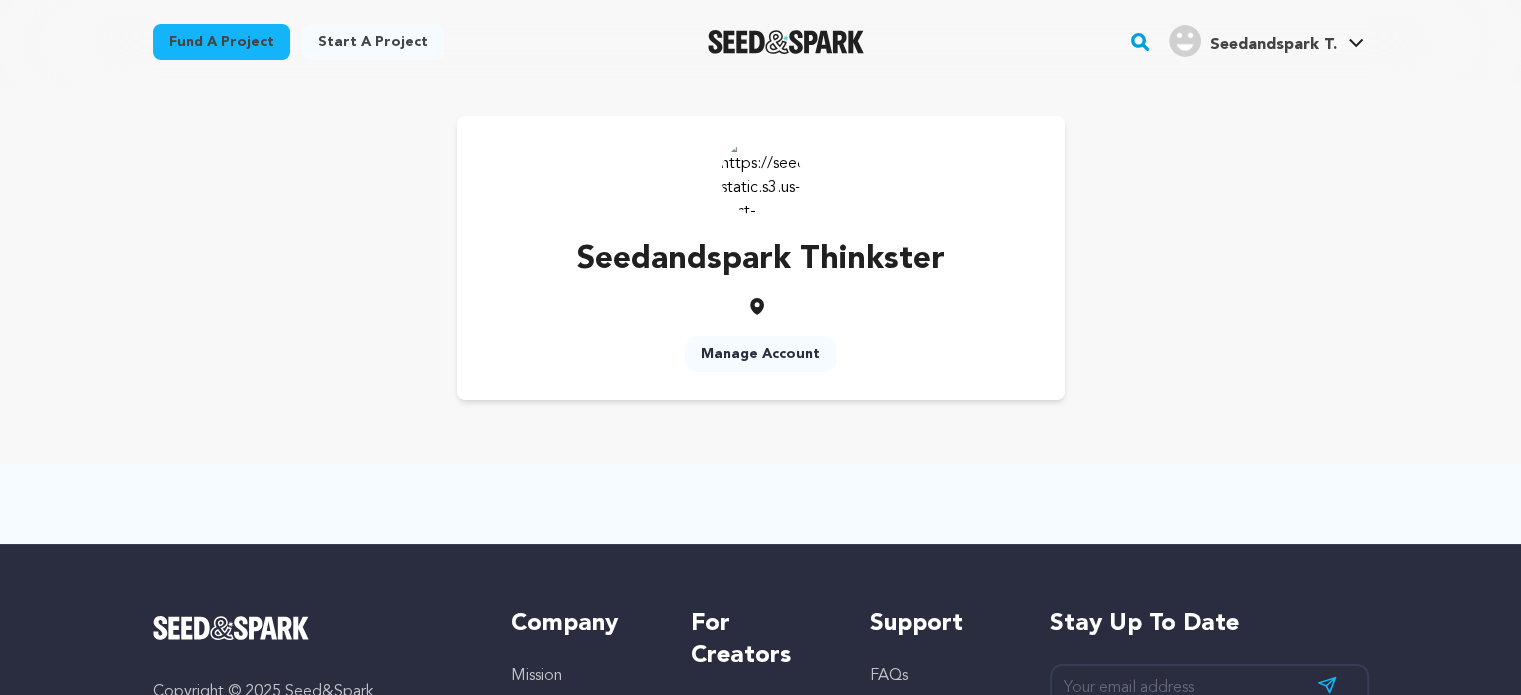 click on "Manage Account" at bounding box center [760, 354] 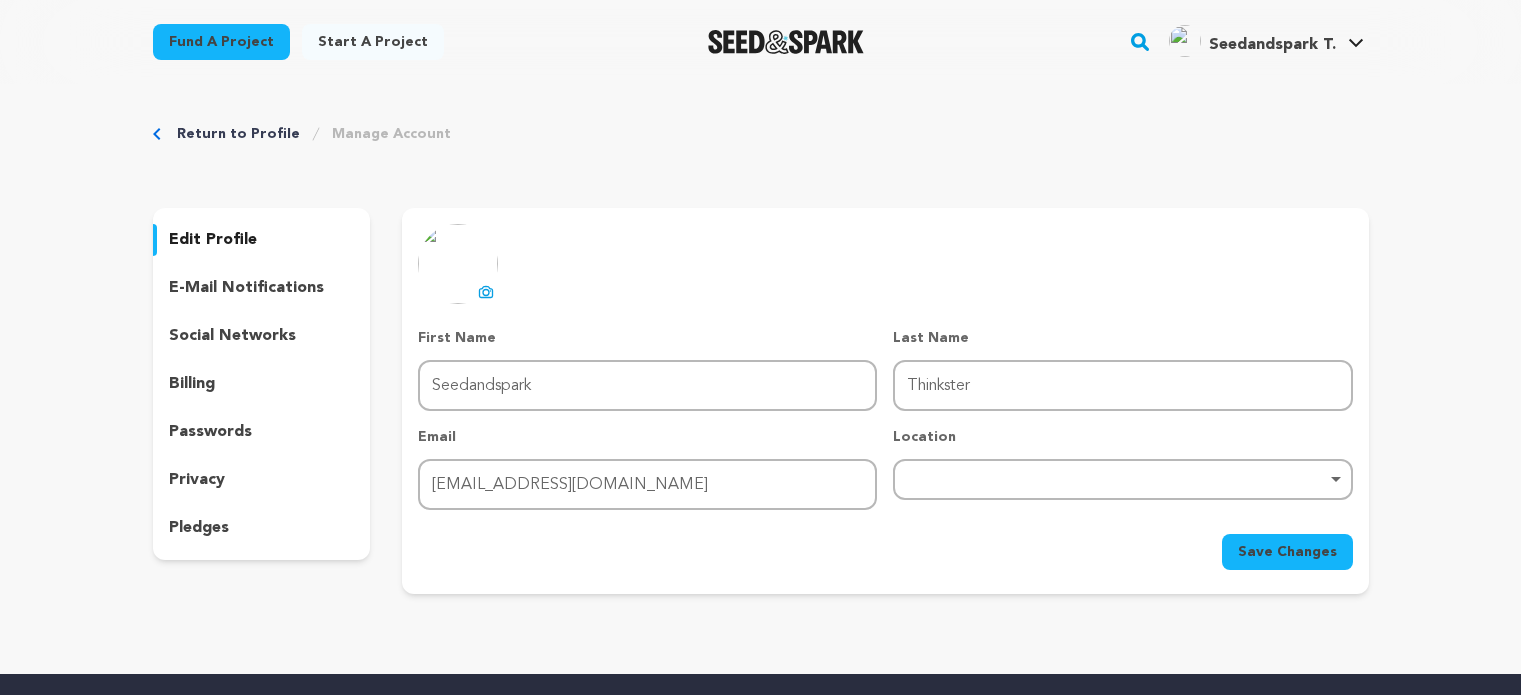 scroll, scrollTop: 0, scrollLeft: 0, axis: both 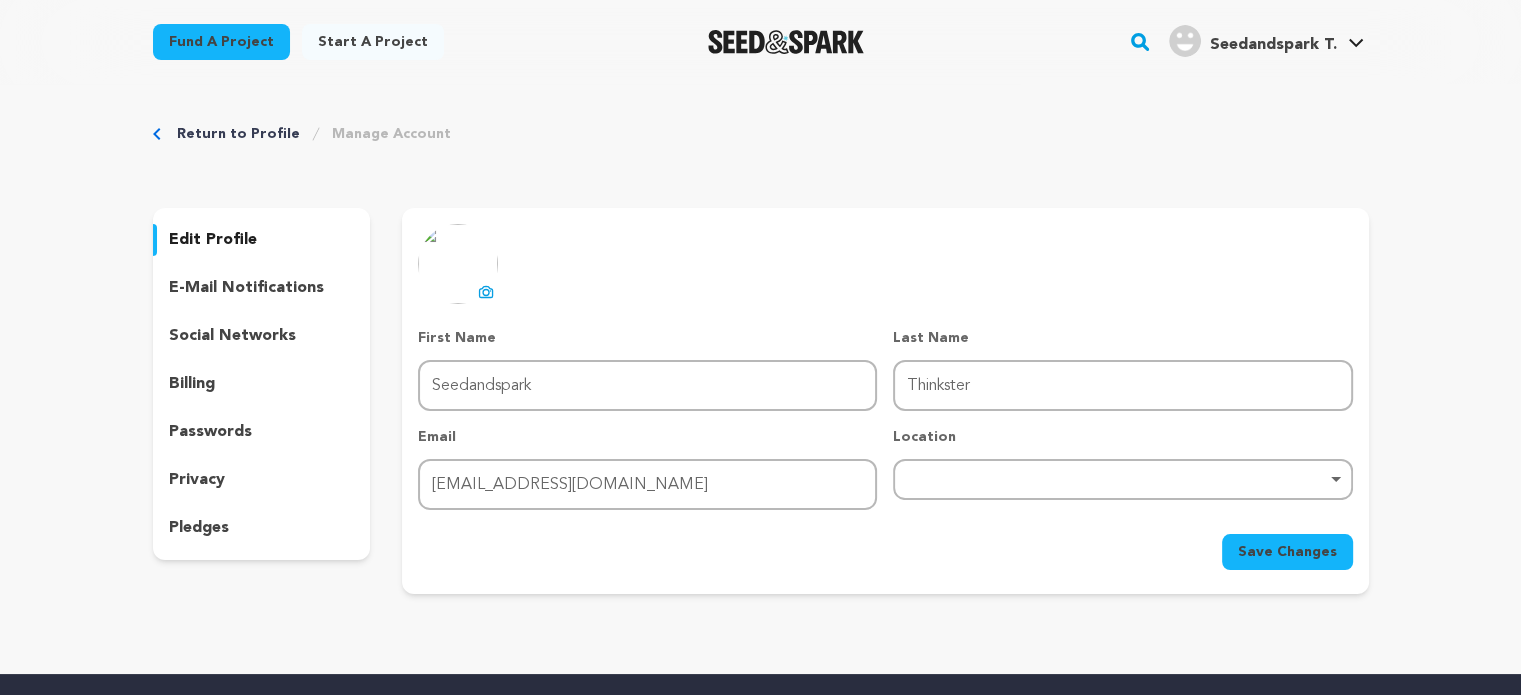 click 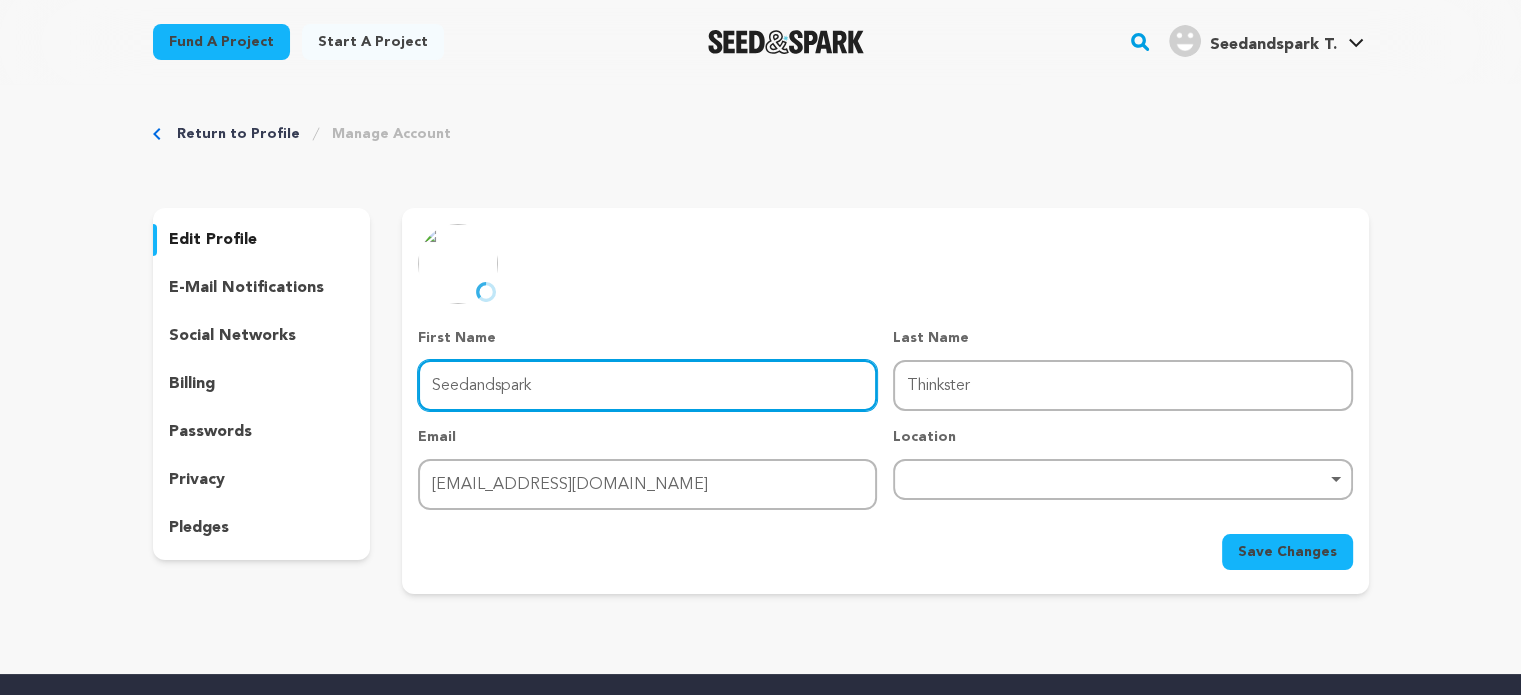 click on "Seedandspark" at bounding box center [647, 385] 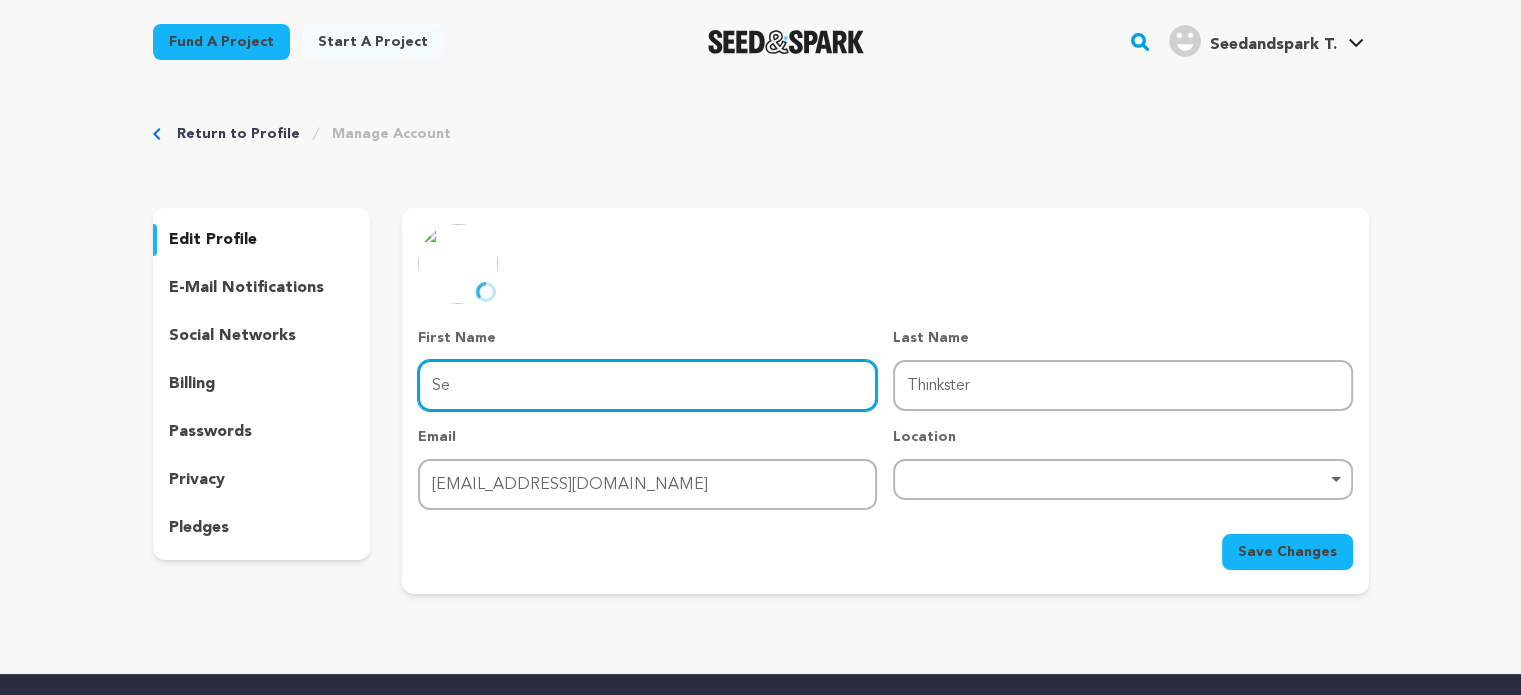 type on "S" 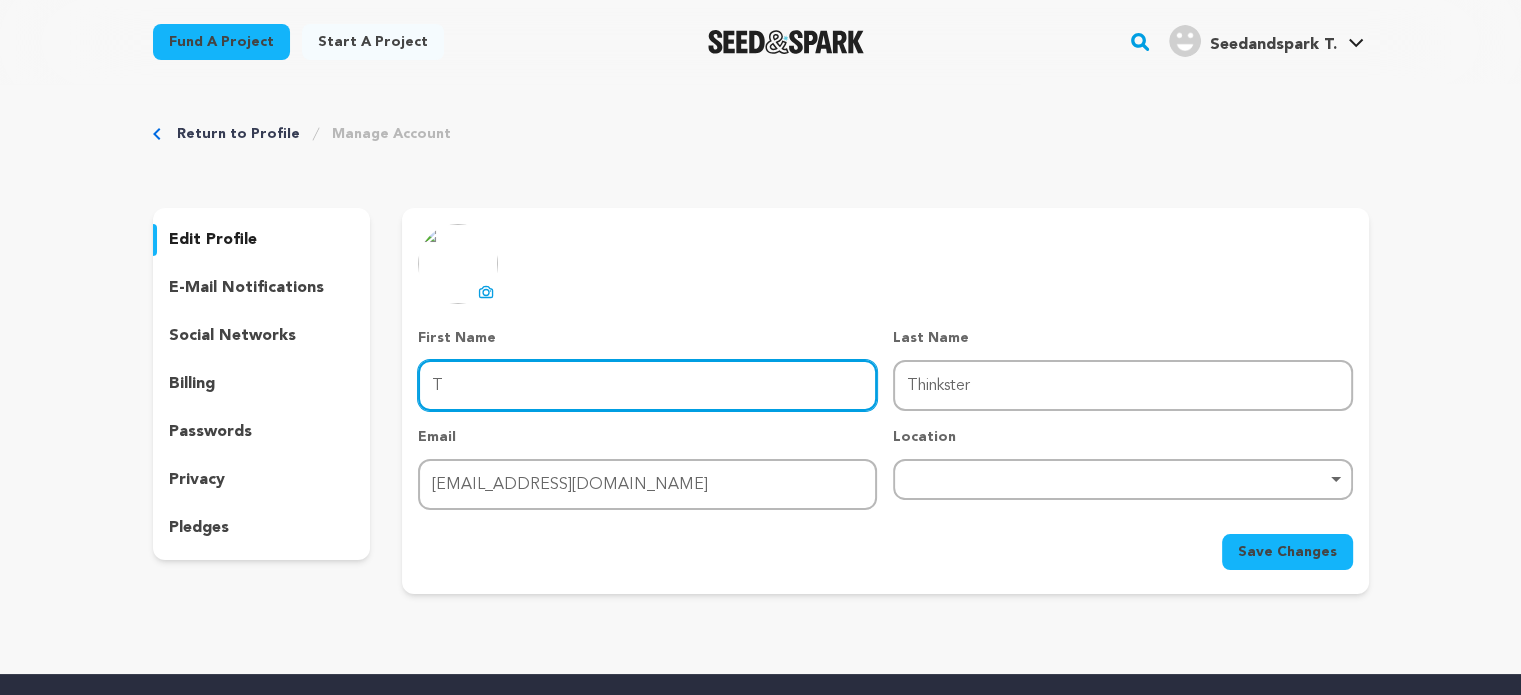 type on "Thinkster" 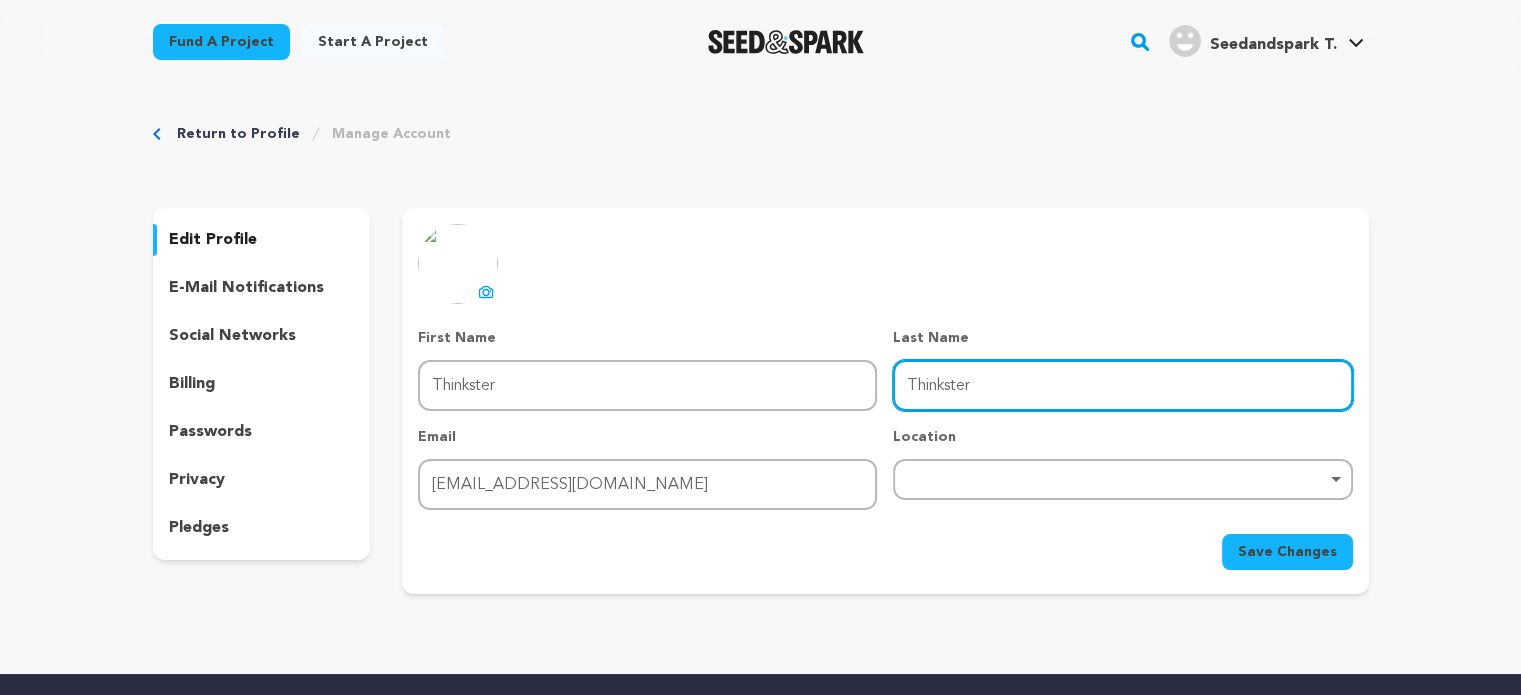 click on "Thinkster" at bounding box center (1122, 385) 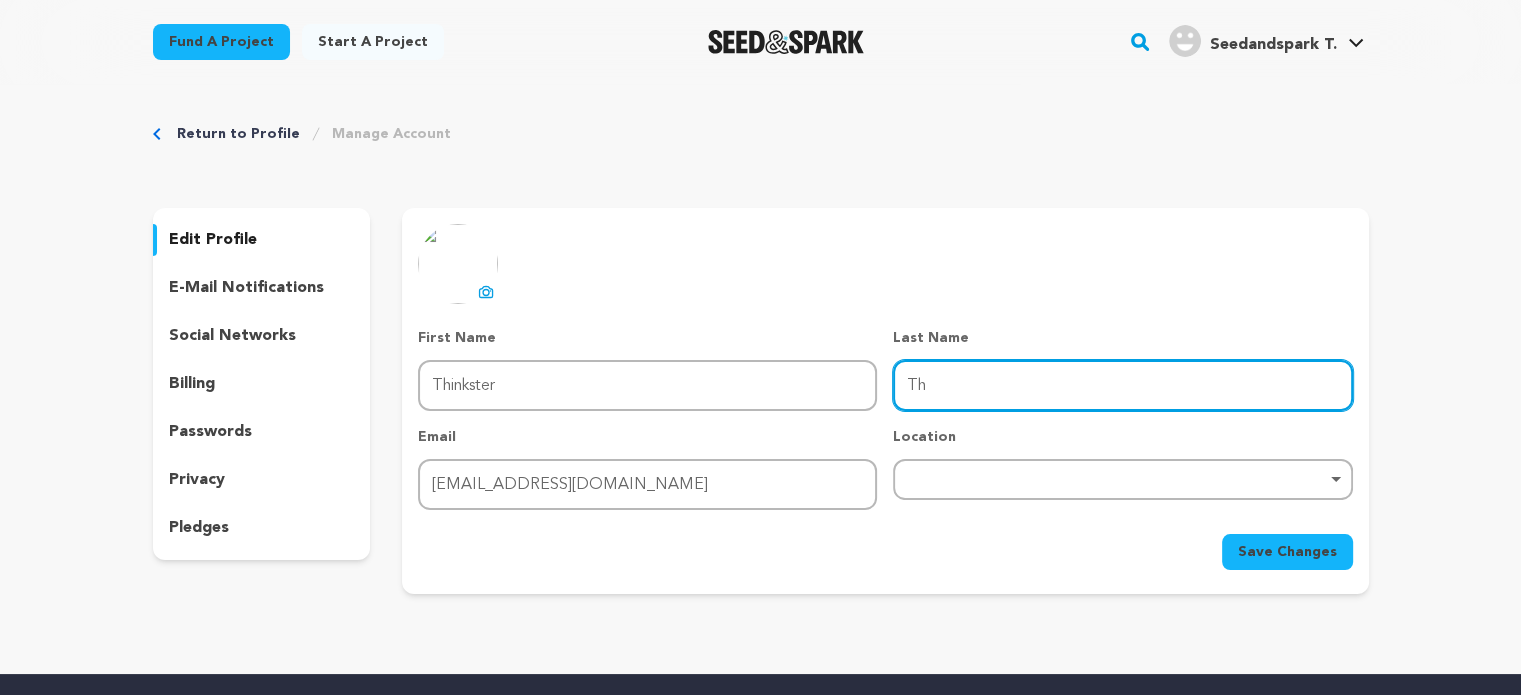 type on "T" 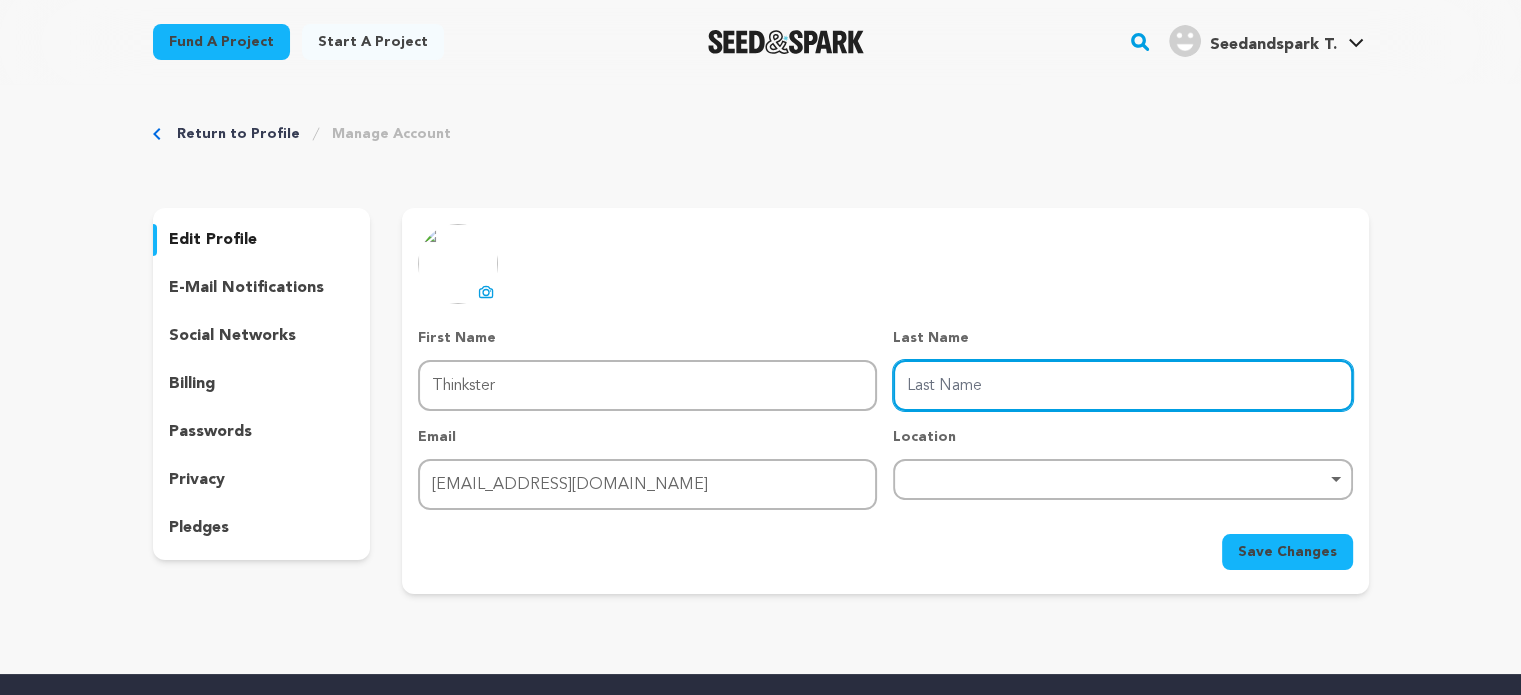 type 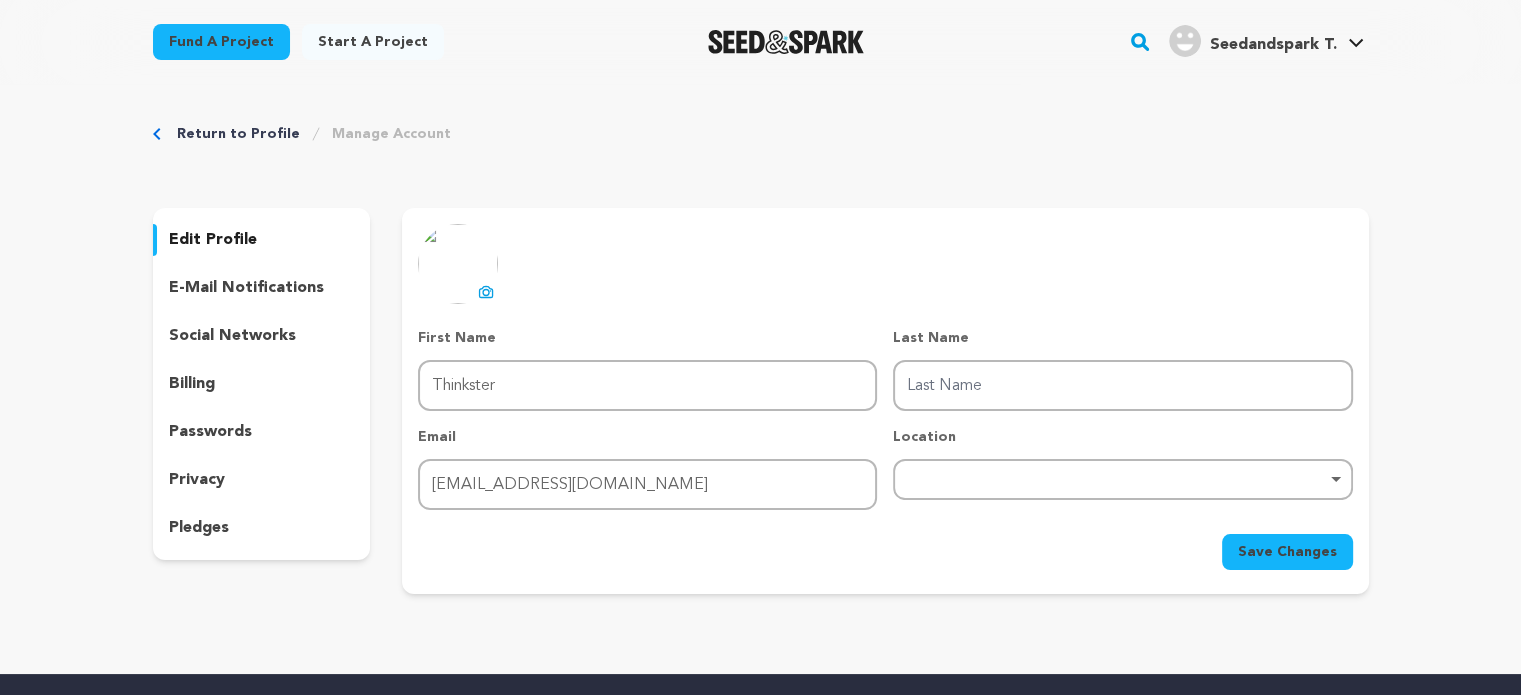 click on "uploading spinner
upload profile image
First Name
First Name
Thinkster
Last Name
Last Name
Email
Email
seo.thinkster@gmail.com
Location
Remove item" at bounding box center [885, 397] 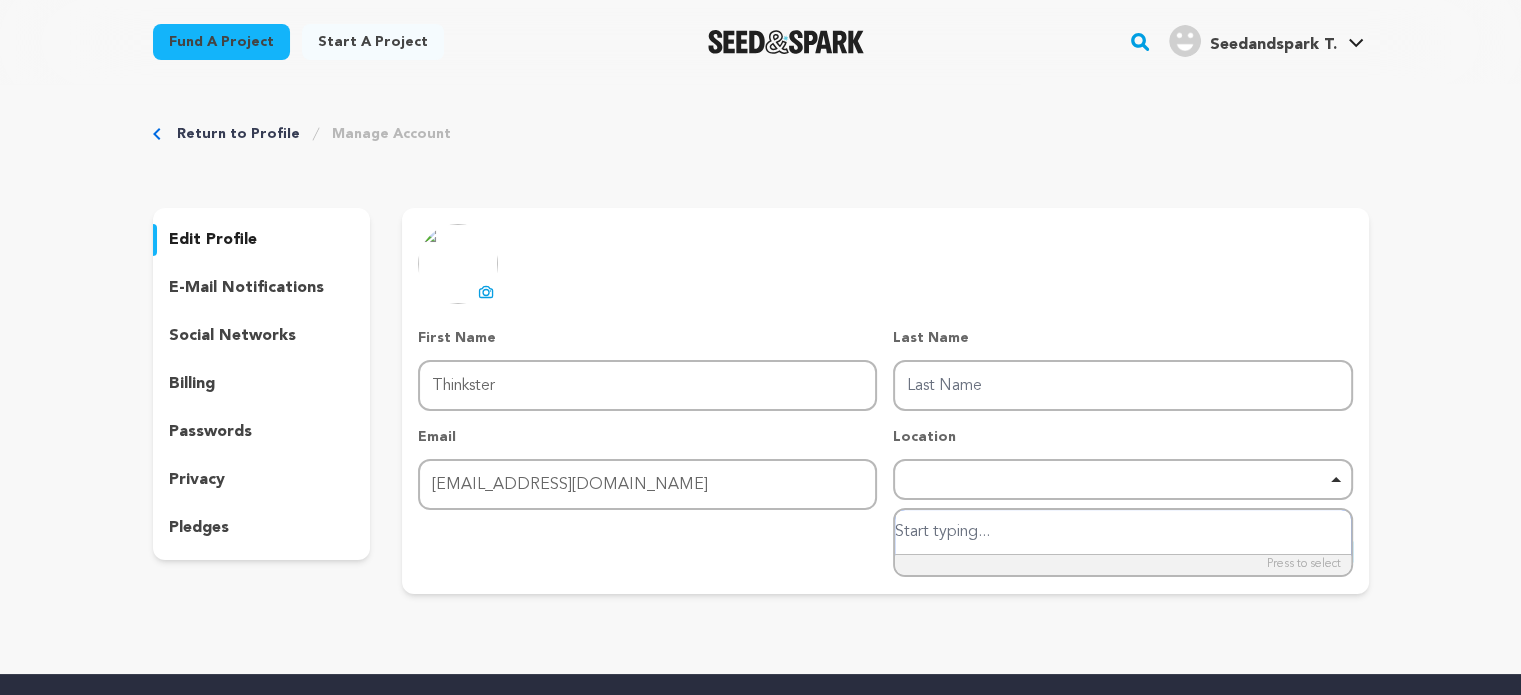 click at bounding box center (1122, 532) 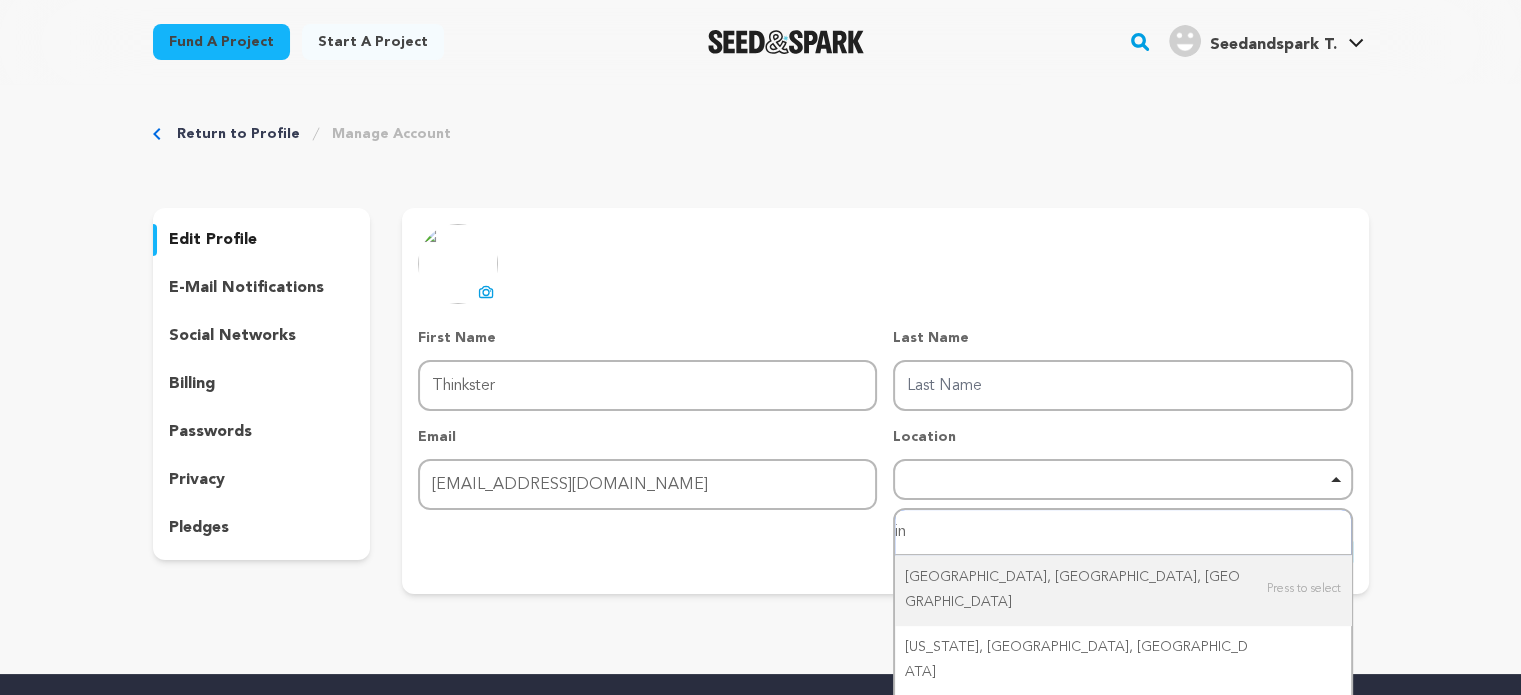 type on "i" 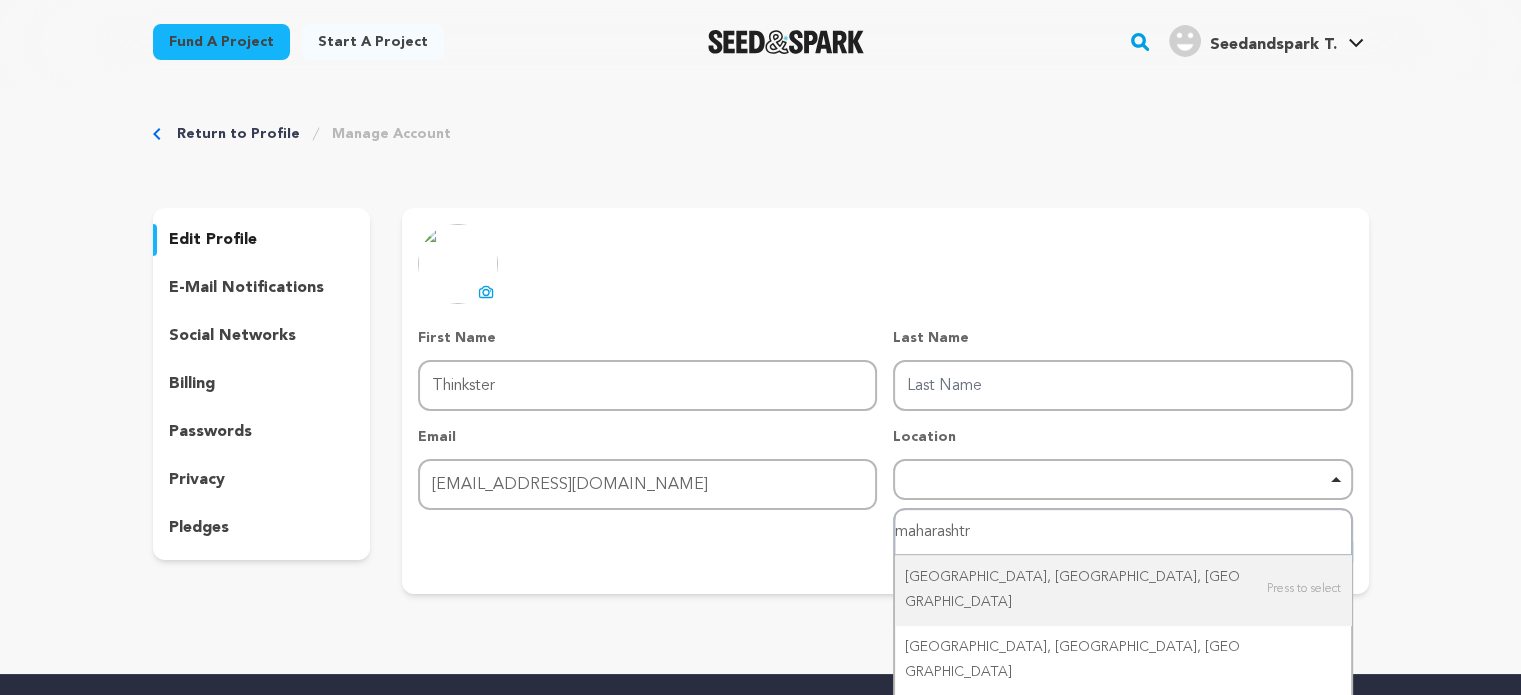 type on "maharashtra" 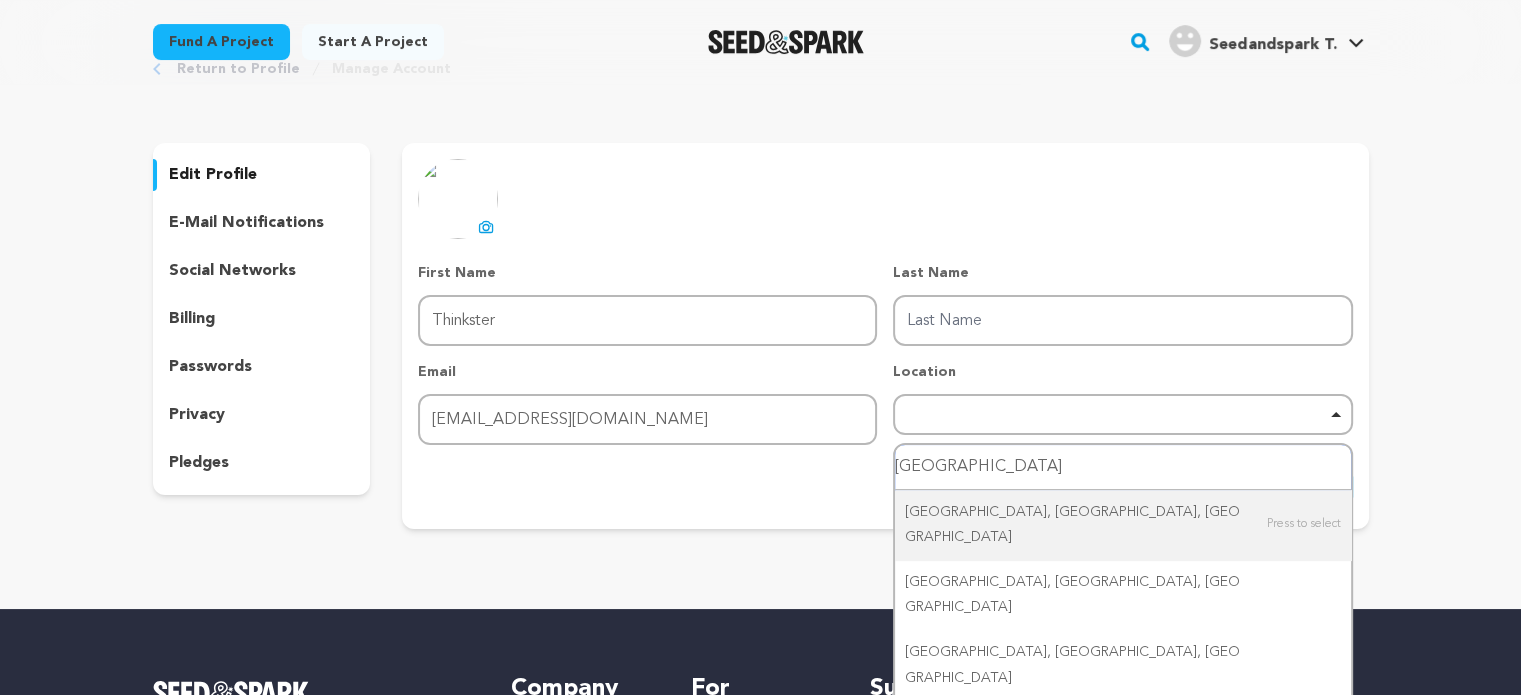 scroll, scrollTop: 100, scrollLeft: 0, axis: vertical 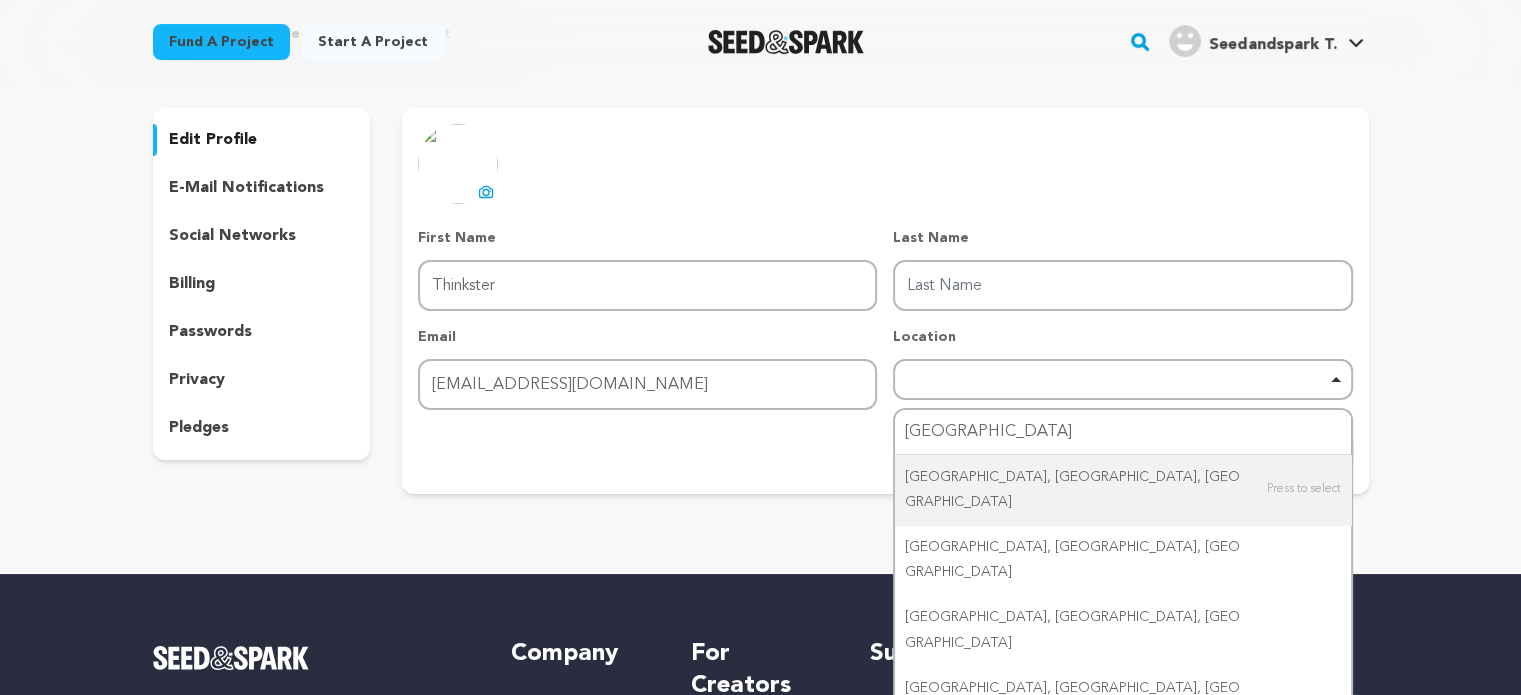 type 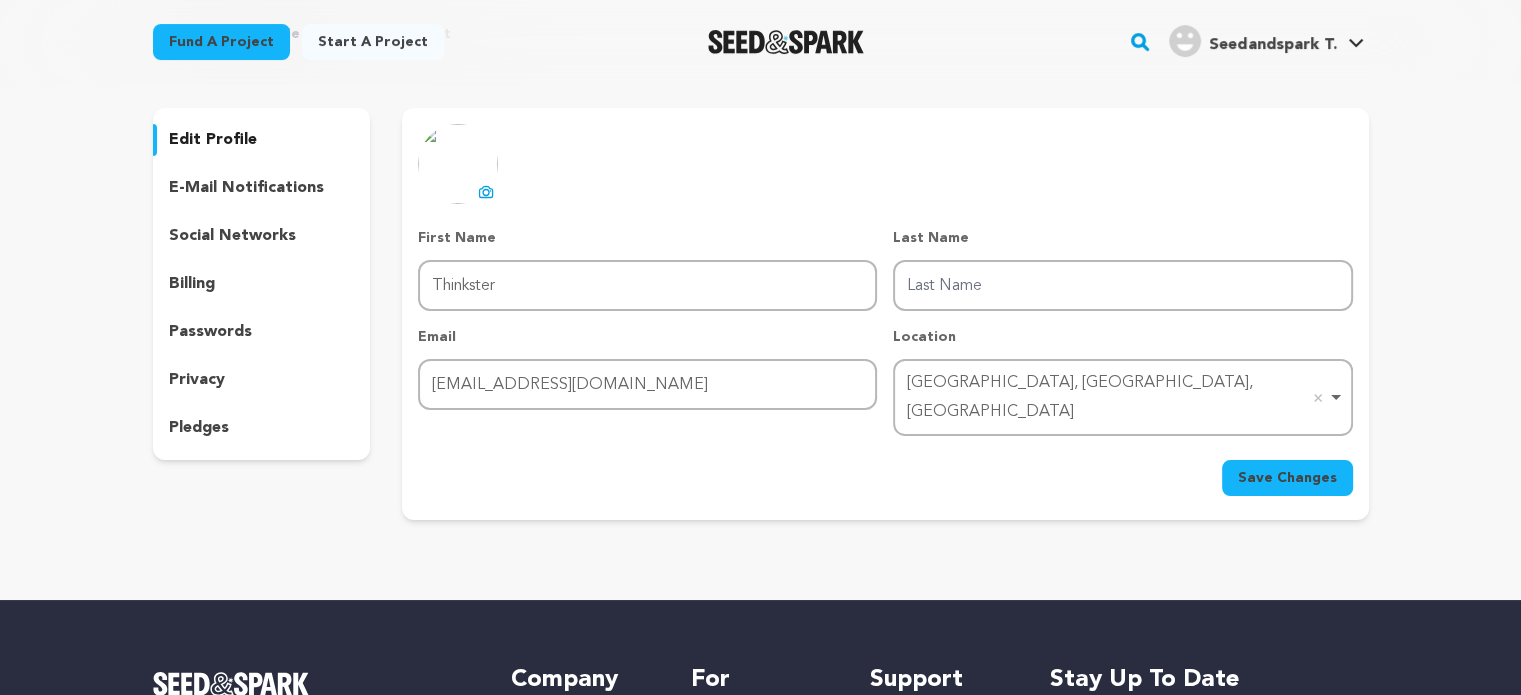 click on "Save Changes" at bounding box center [1287, 478] 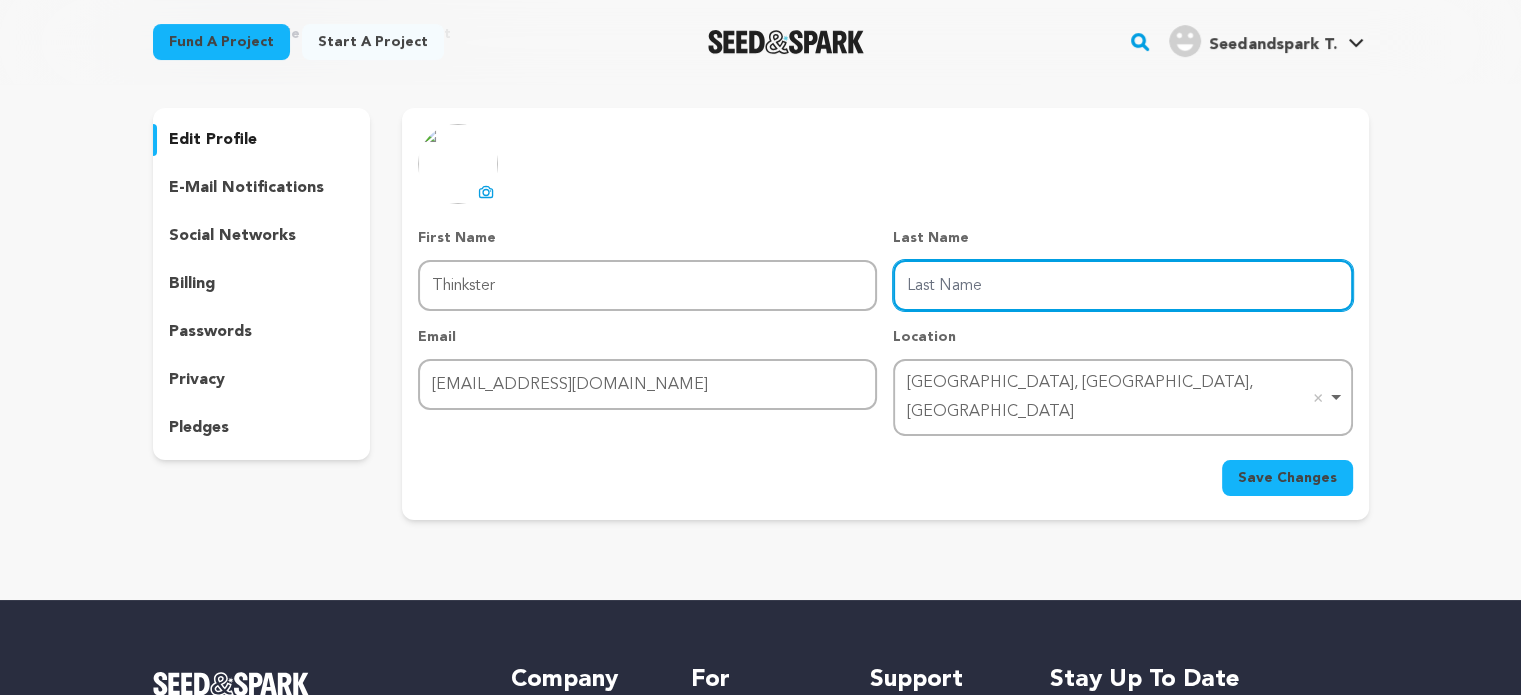click on "Last Name" at bounding box center [1122, 285] 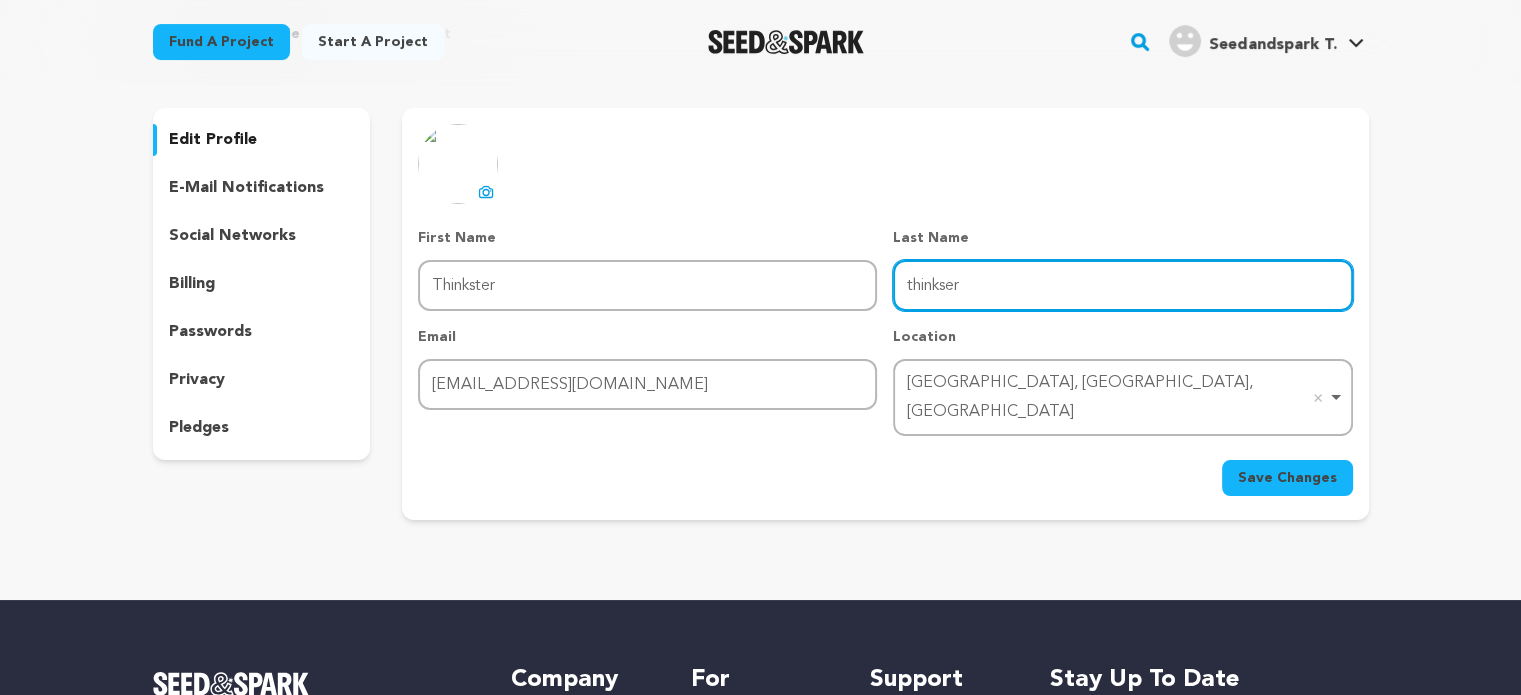 type on "thinkser" 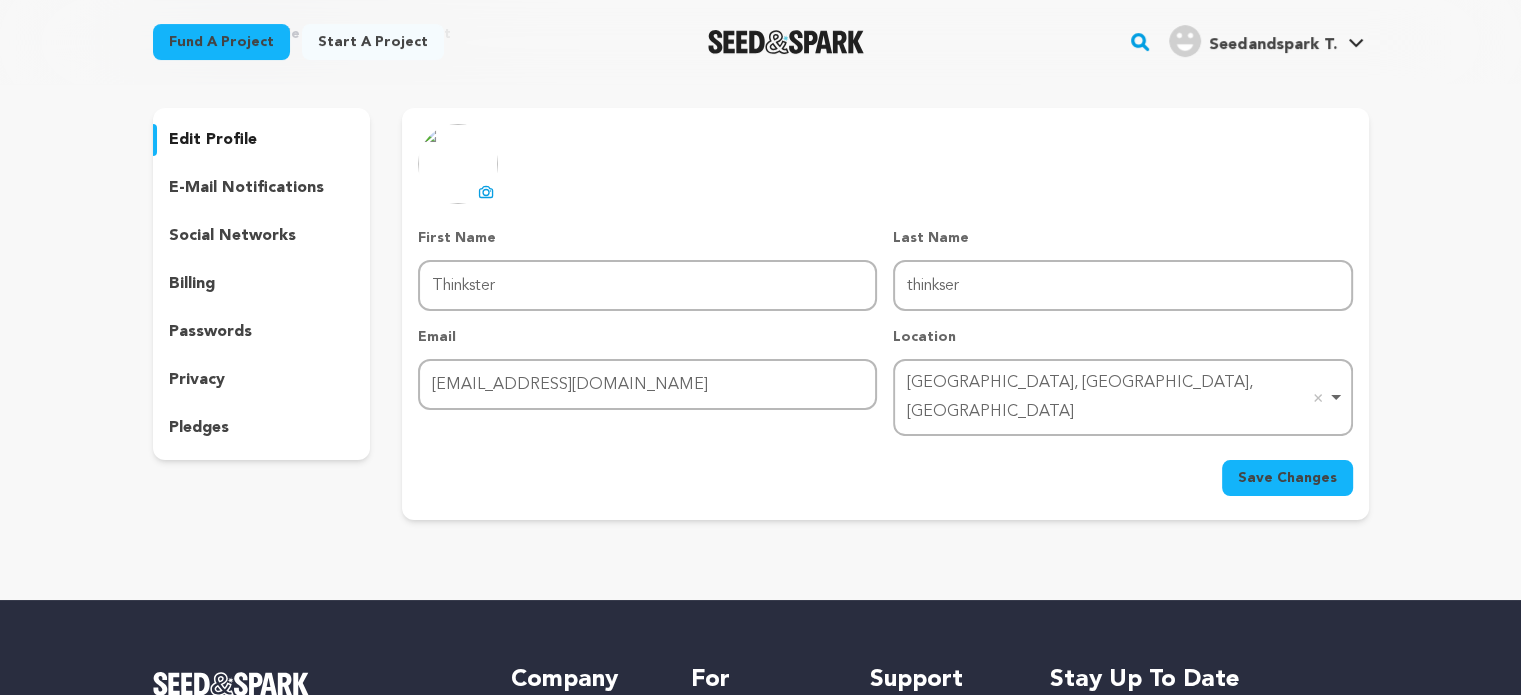 click on "Save Changes" at bounding box center (1287, 478) 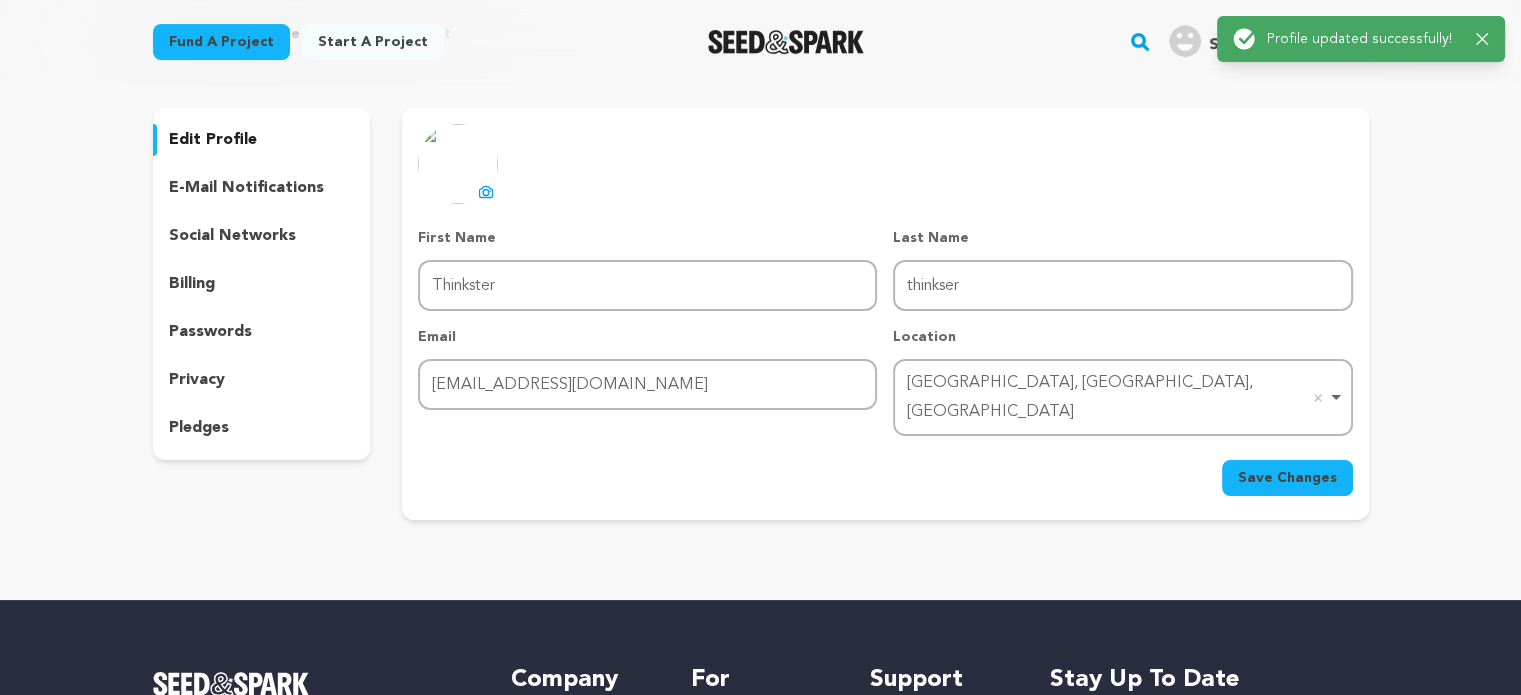 click on "social networks" at bounding box center (232, 236) 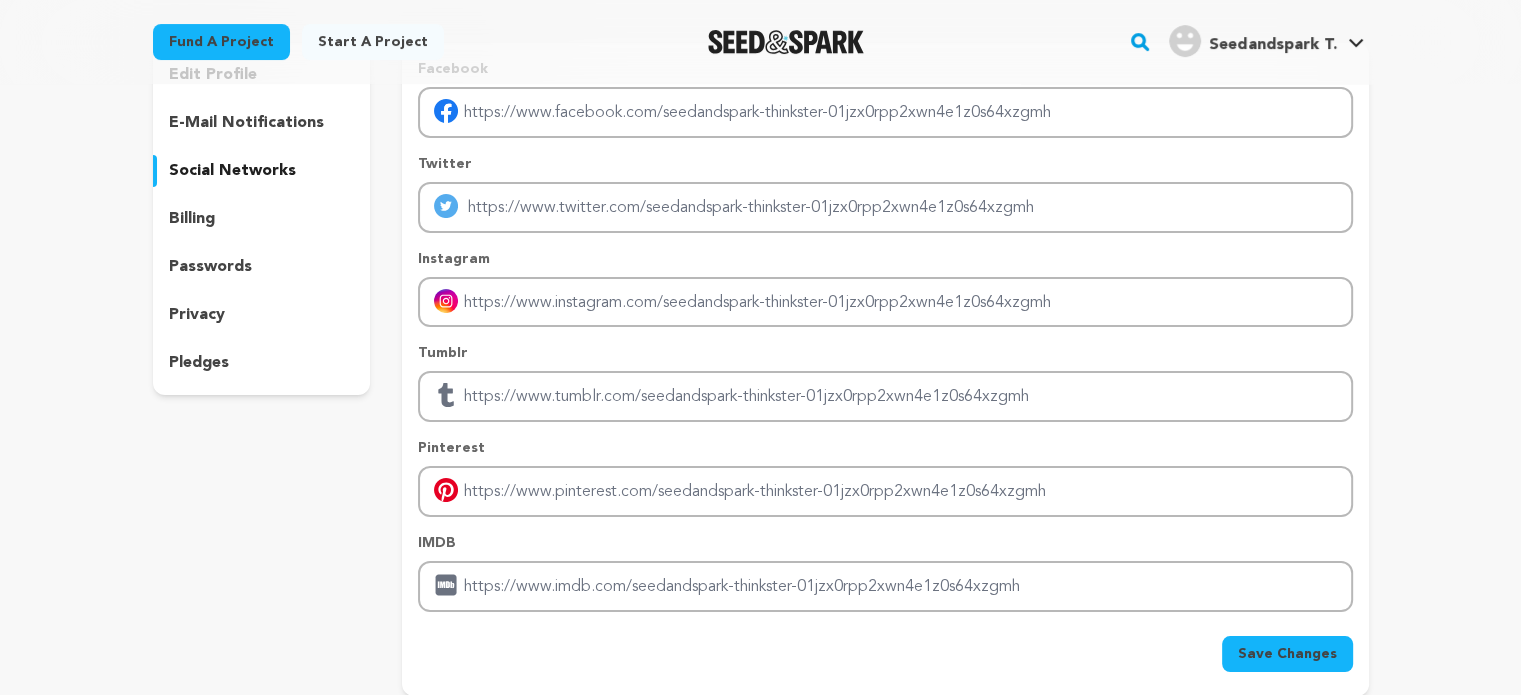 scroll, scrollTop: 200, scrollLeft: 0, axis: vertical 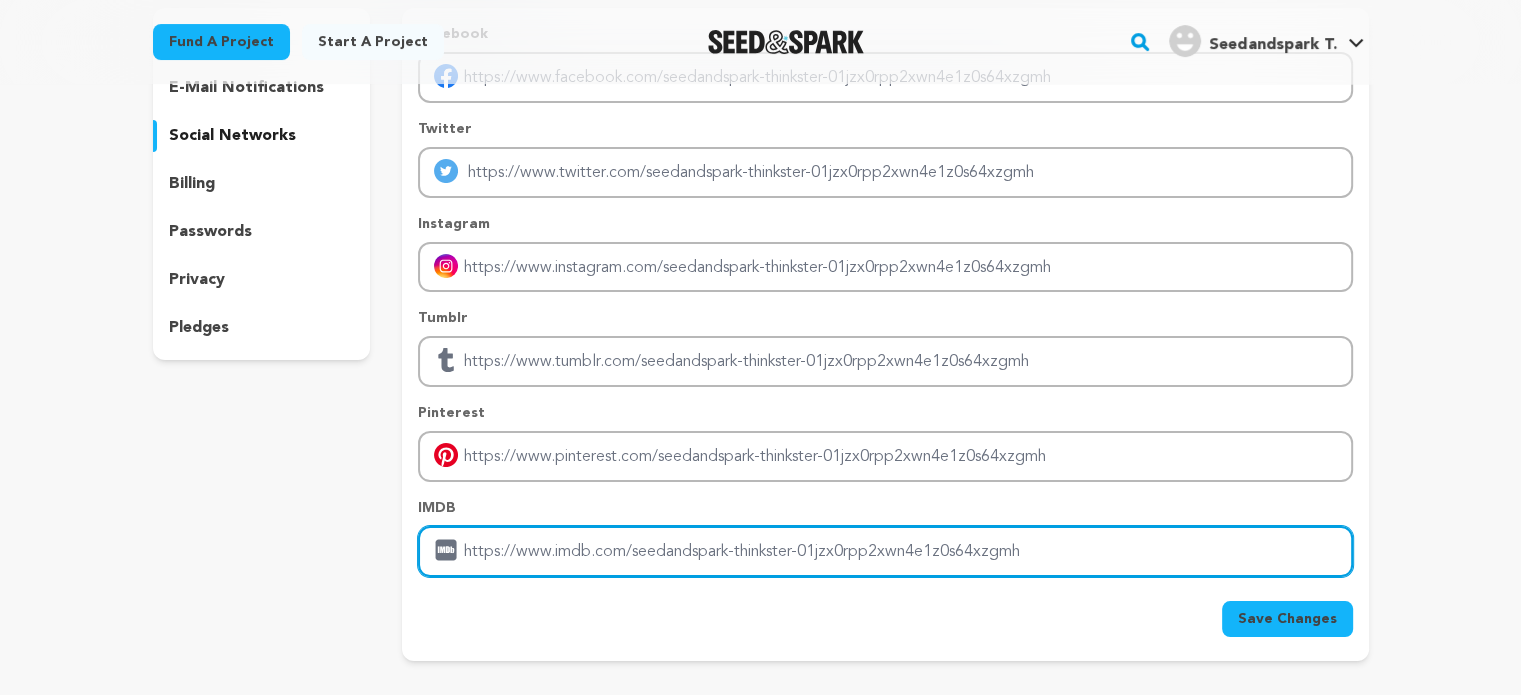 click at bounding box center [885, 551] 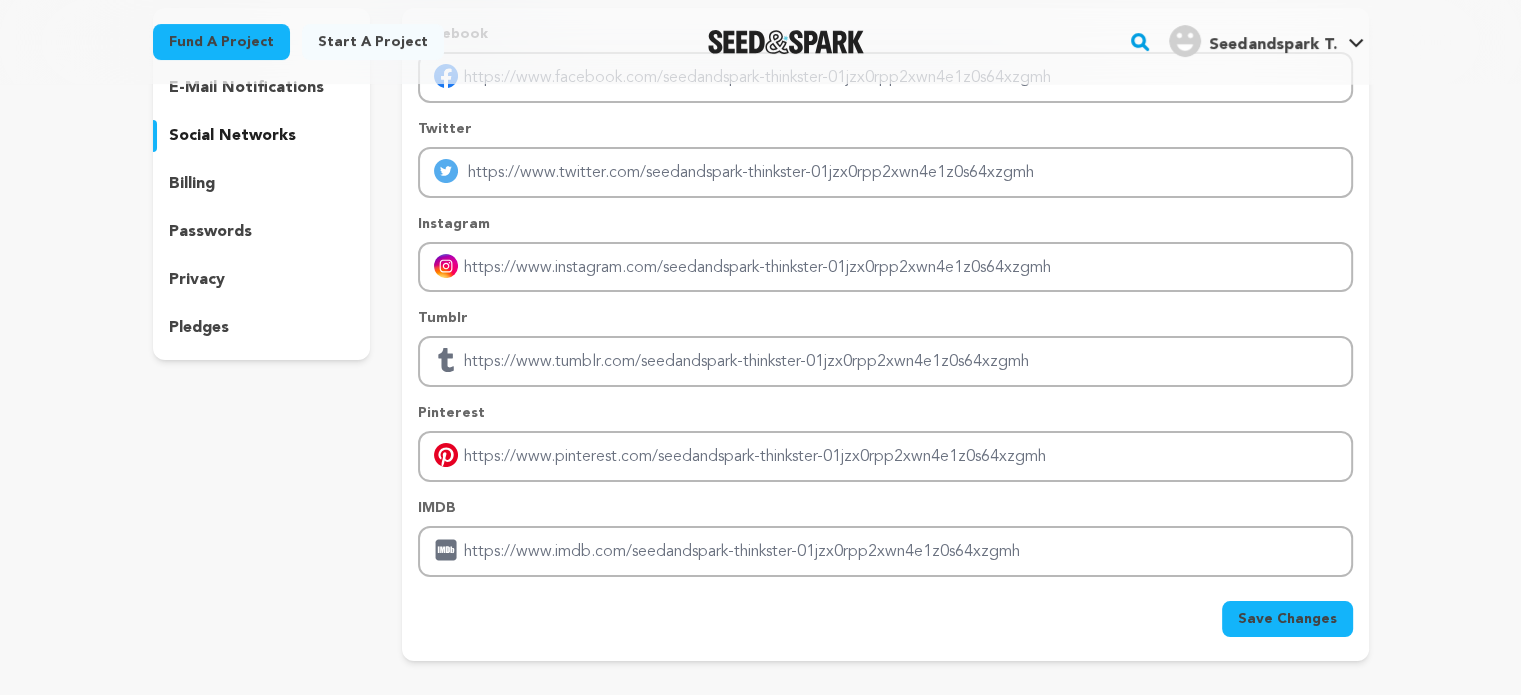 click on "Facebook
Twitter
Instagram
Tumblr
Pinterest
IMDB" at bounding box center [885, 300] 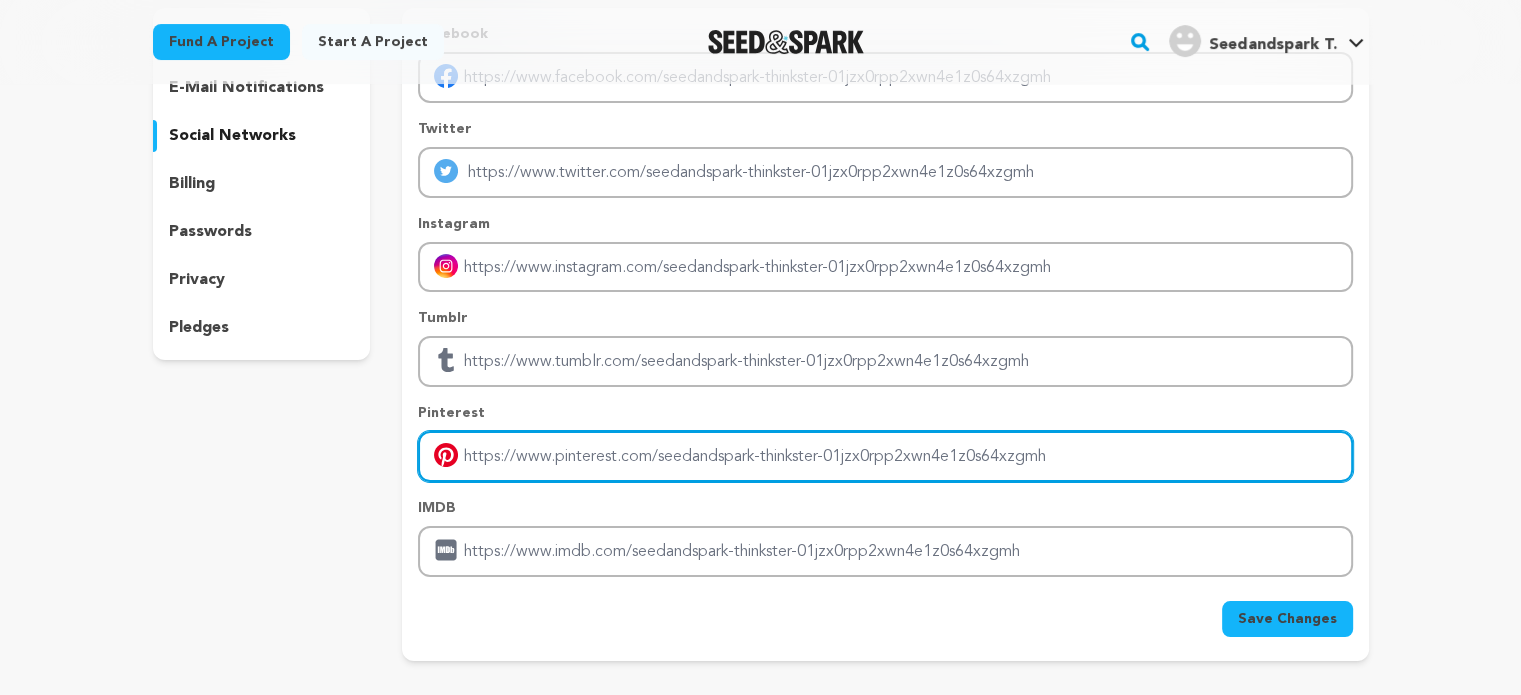 click at bounding box center [885, 456] 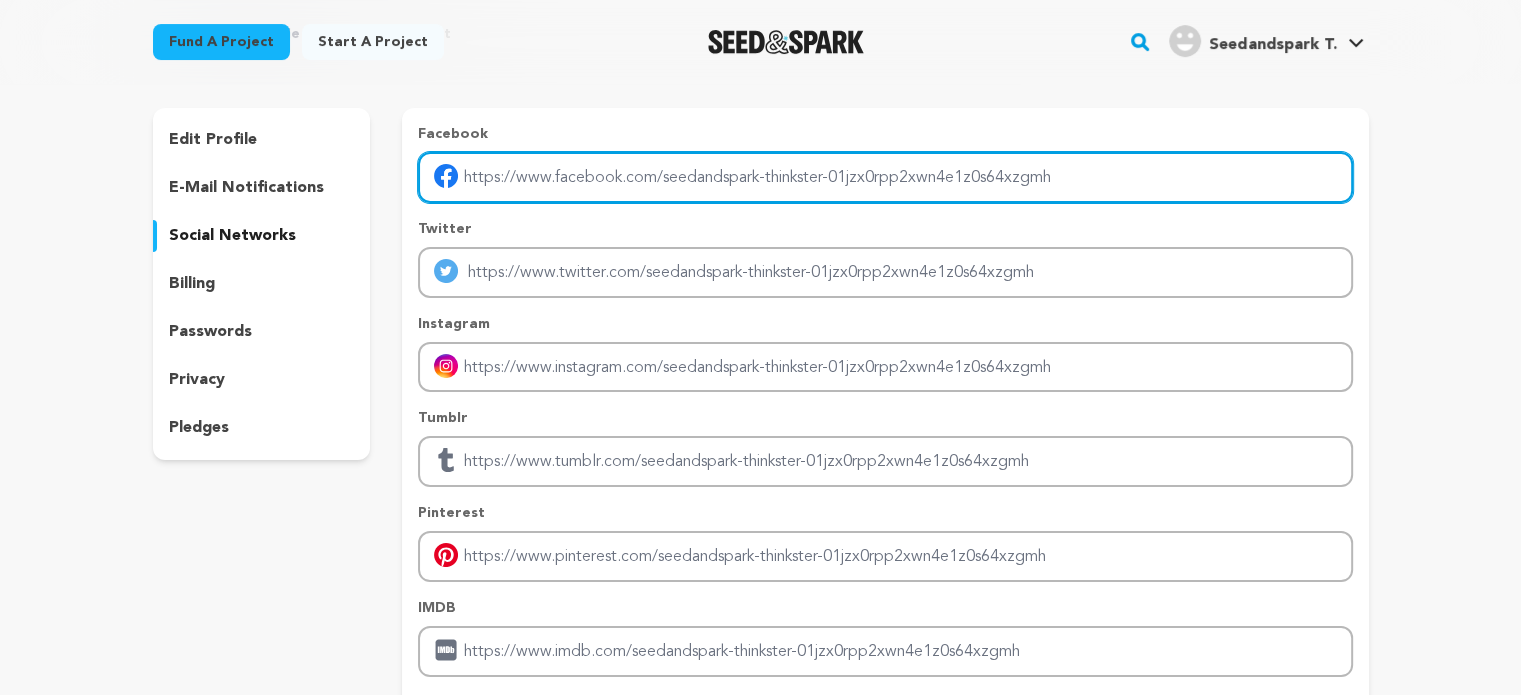 click at bounding box center [885, 177] 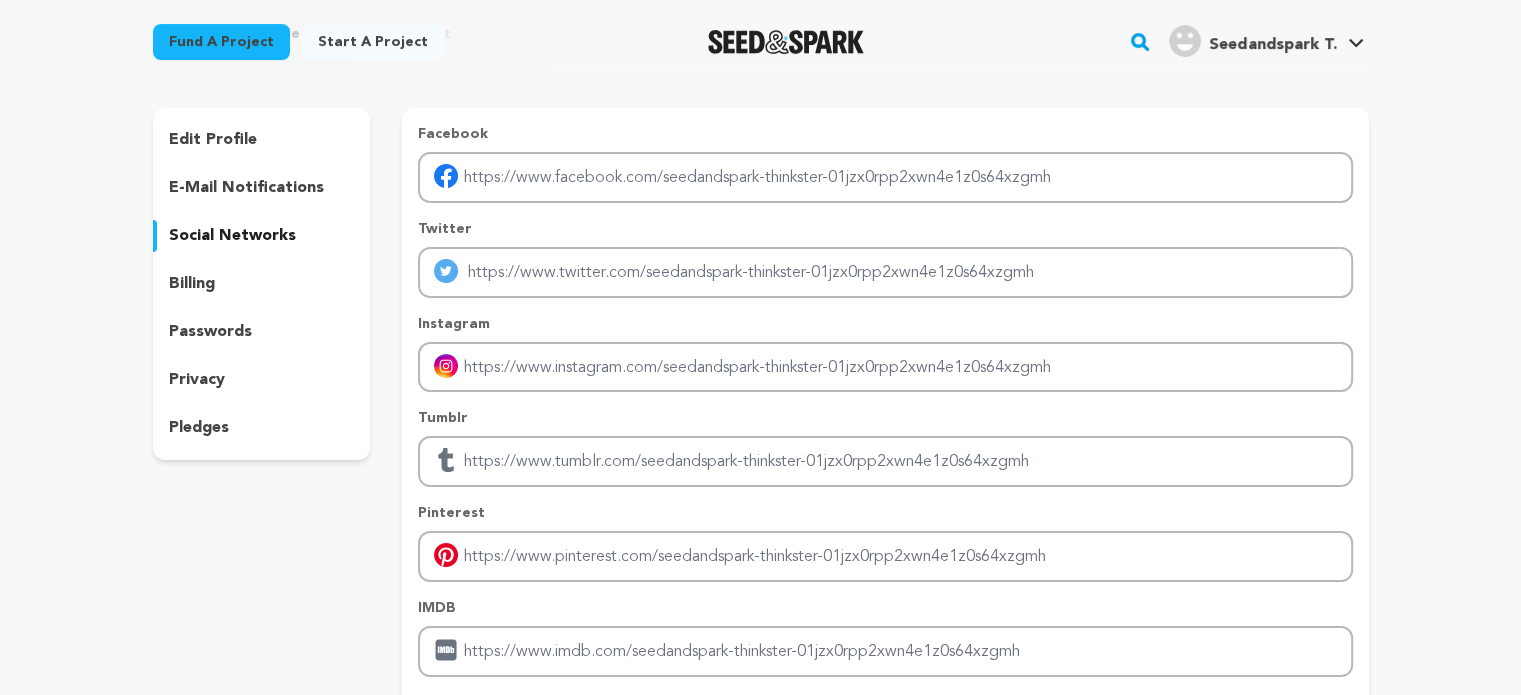 click on "e-mail notifications" at bounding box center (246, 188) 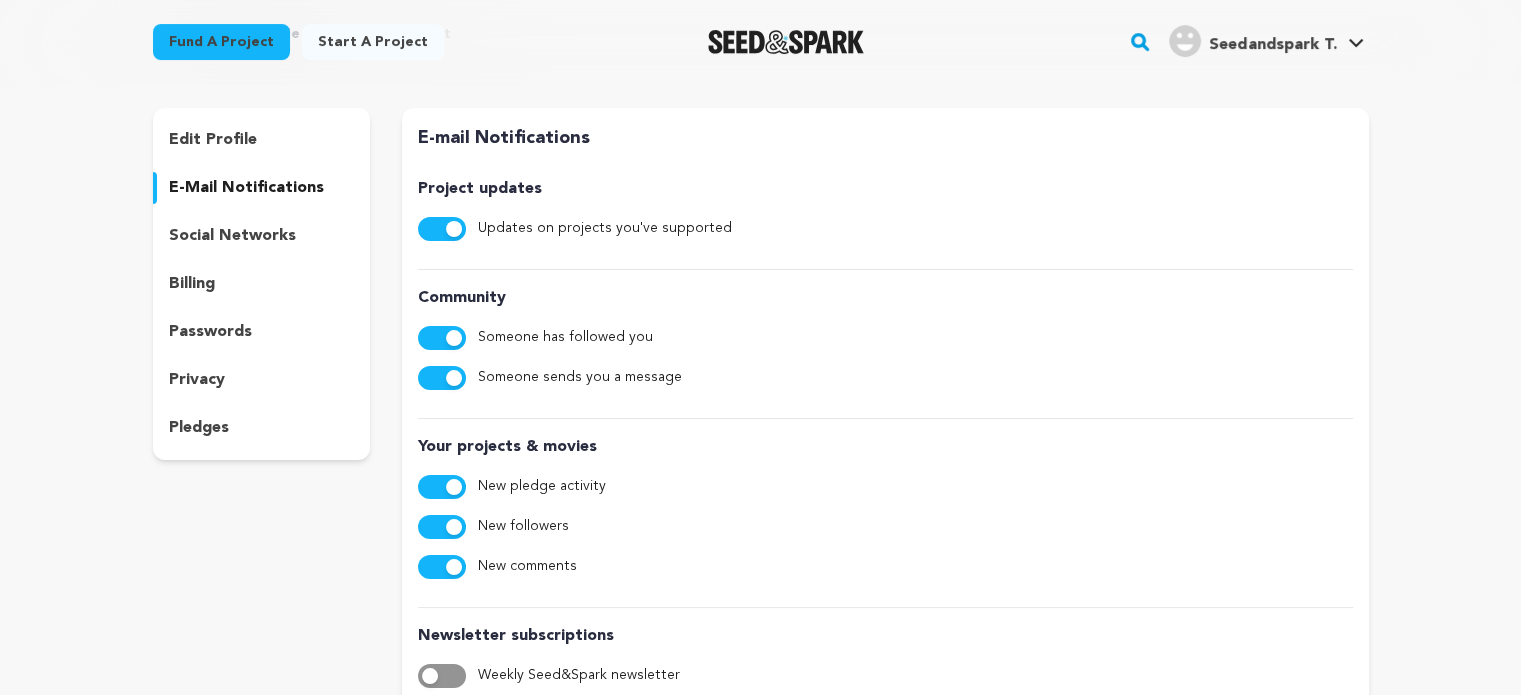 click on "passwords" at bounding box center [262, 332] 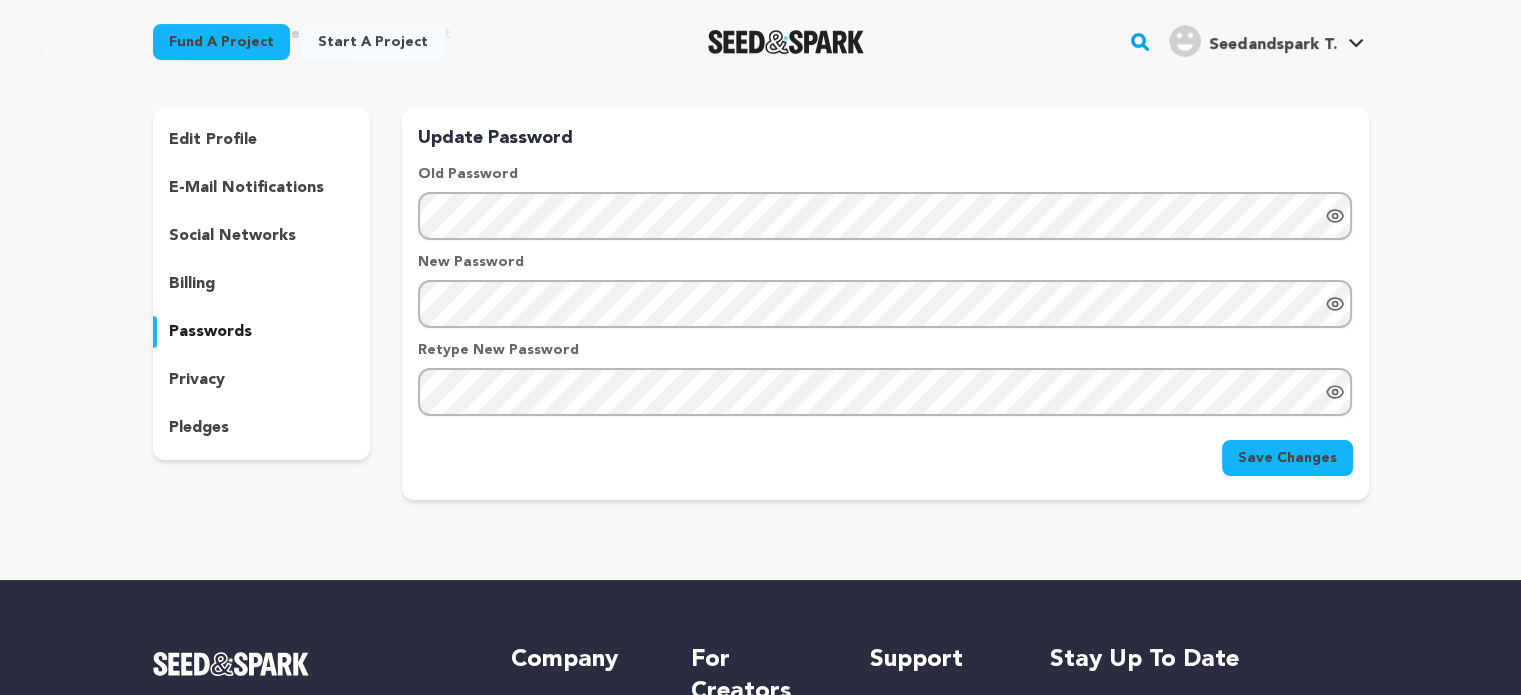 click on "privacy" at bounding box center (197, 380) 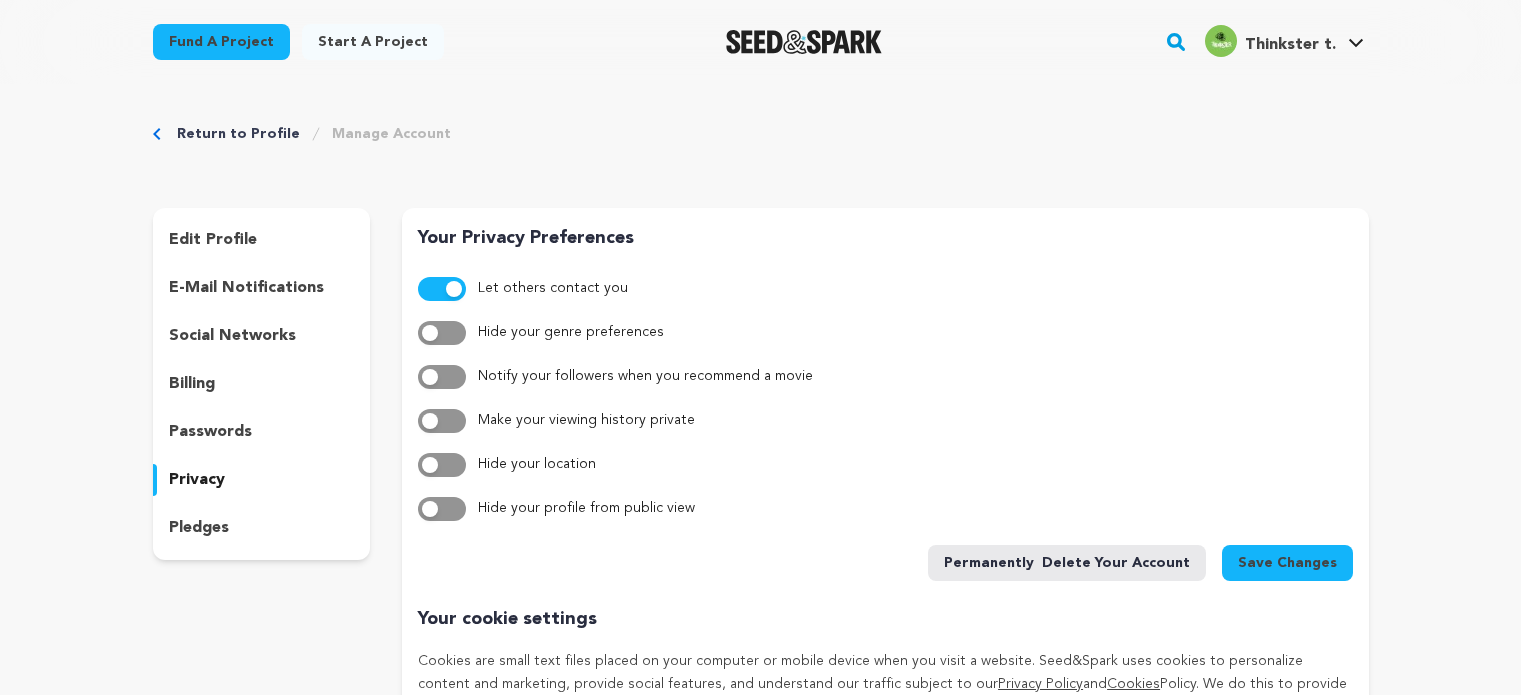 scroll, scrollTop: 100, scrollLeft: 0, axis: vertical 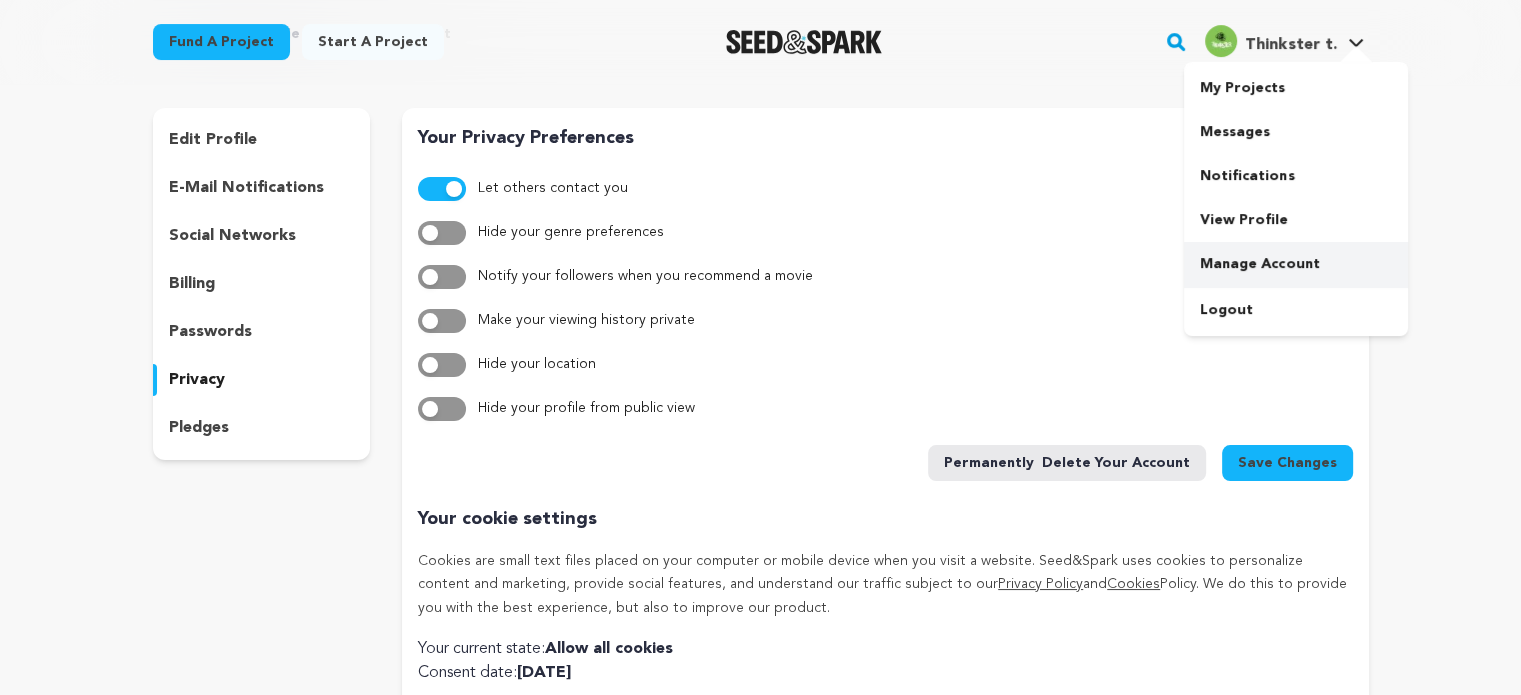 click on "Manage Account" at bounding box center (1296, 264) 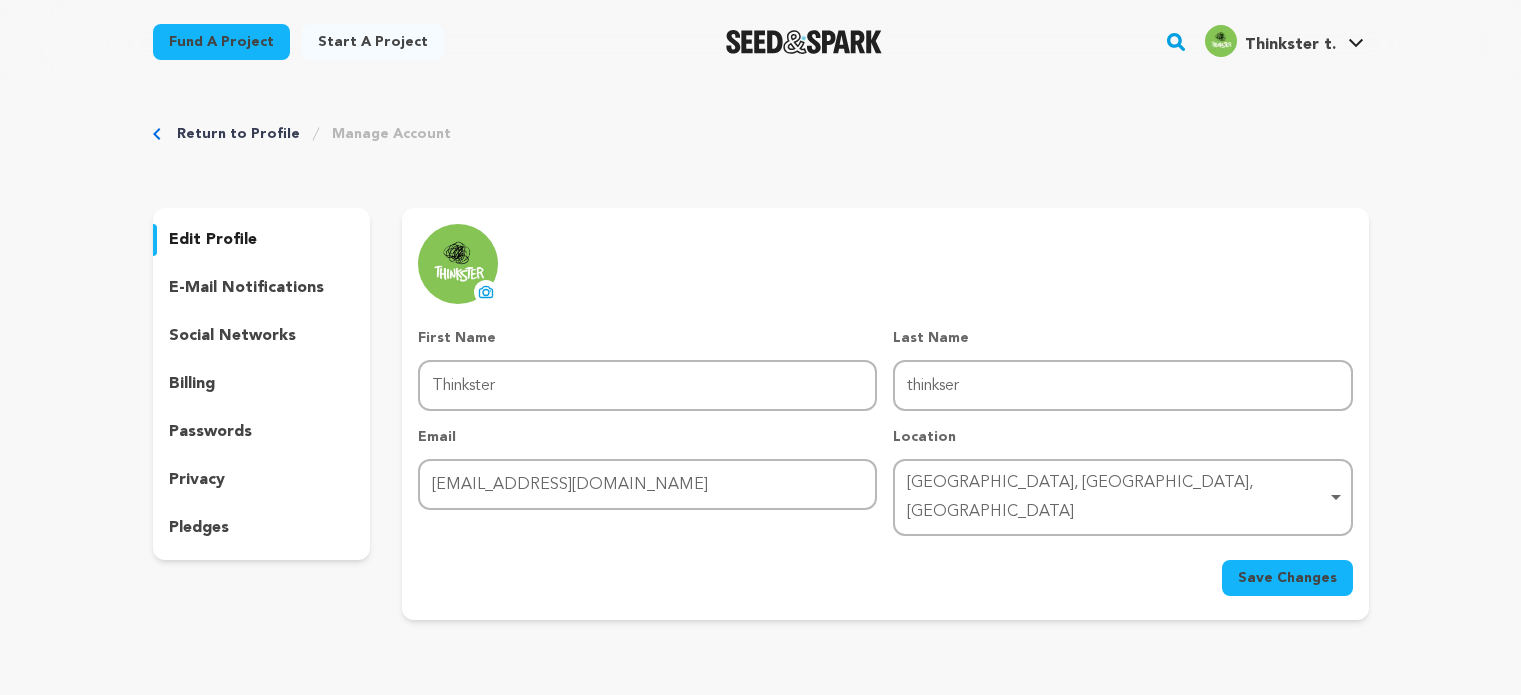 scroll, scrollTop: 0, scrollLeft: 0, axis: both 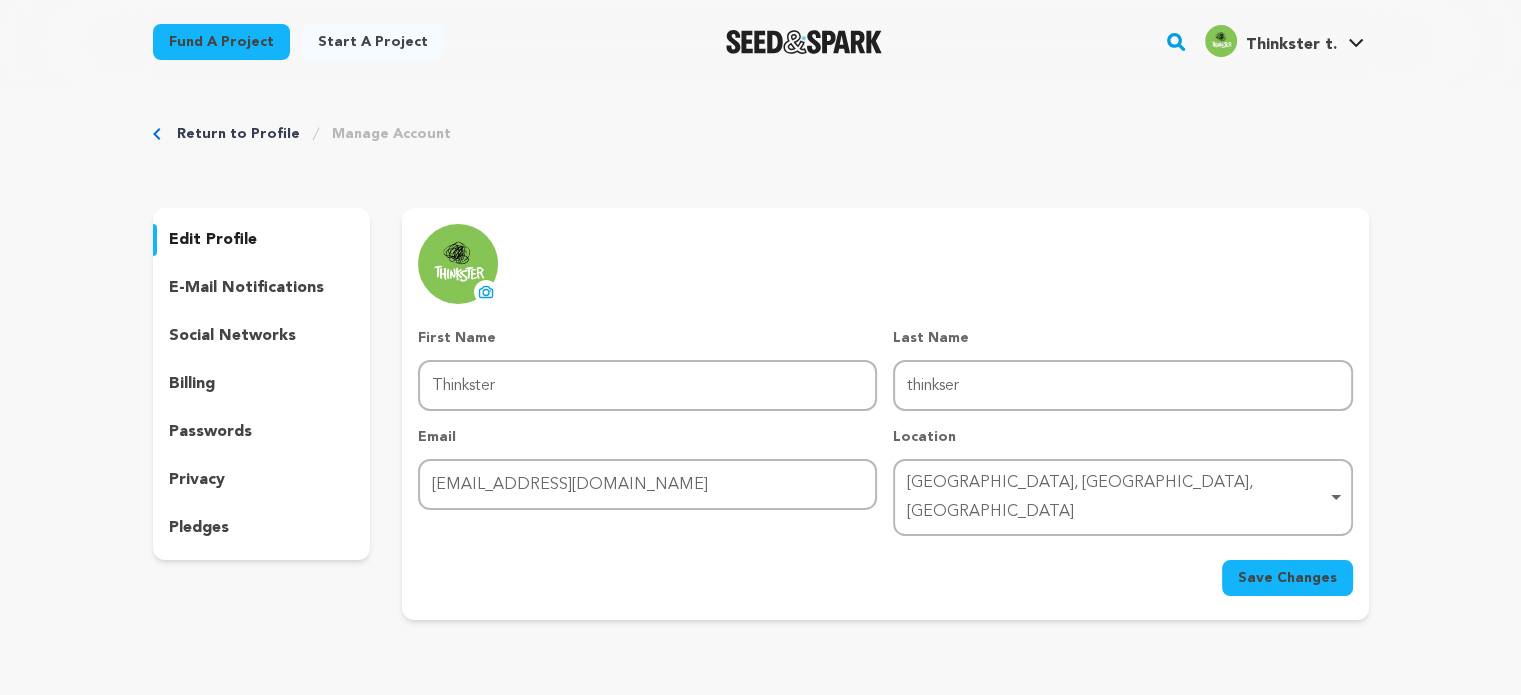 click on "pledges" at bounding box center [199, 528] 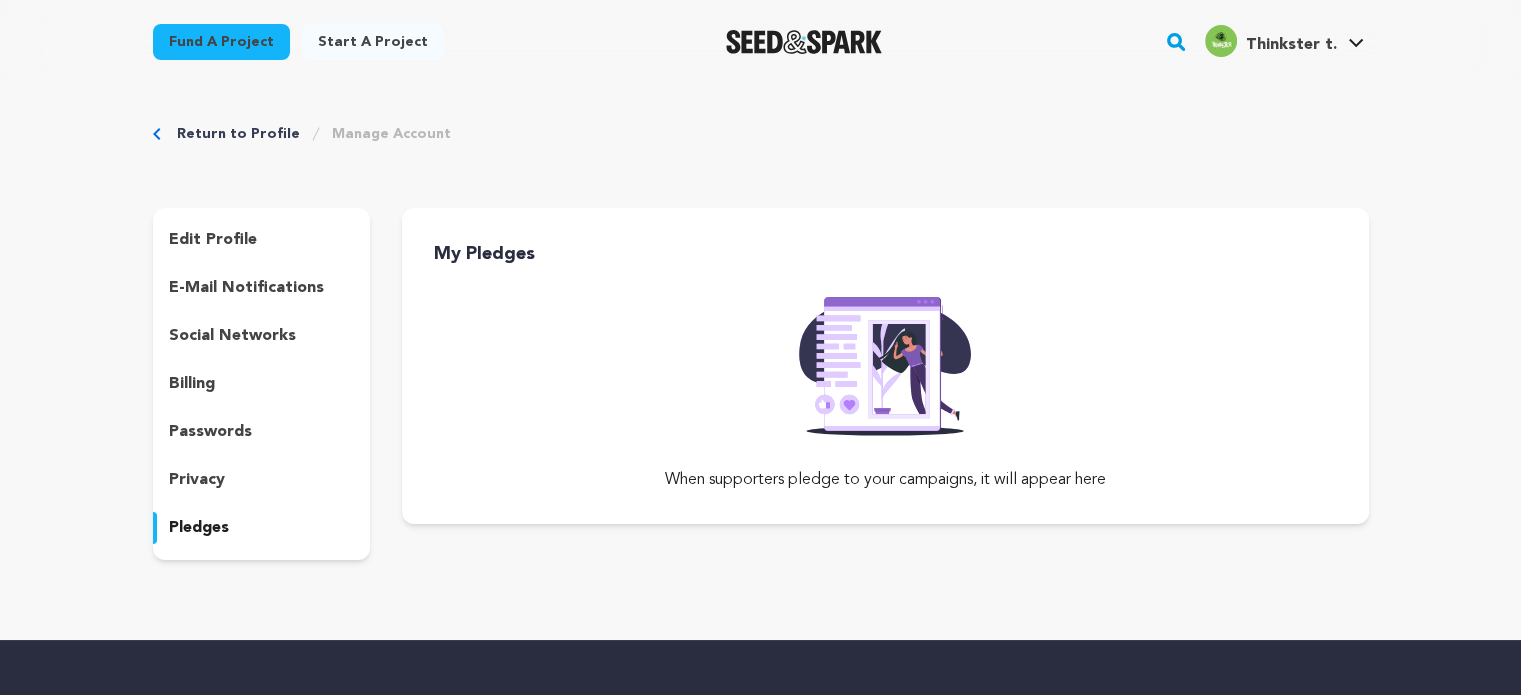 click on "privacy" at bounding box center [262, 480] 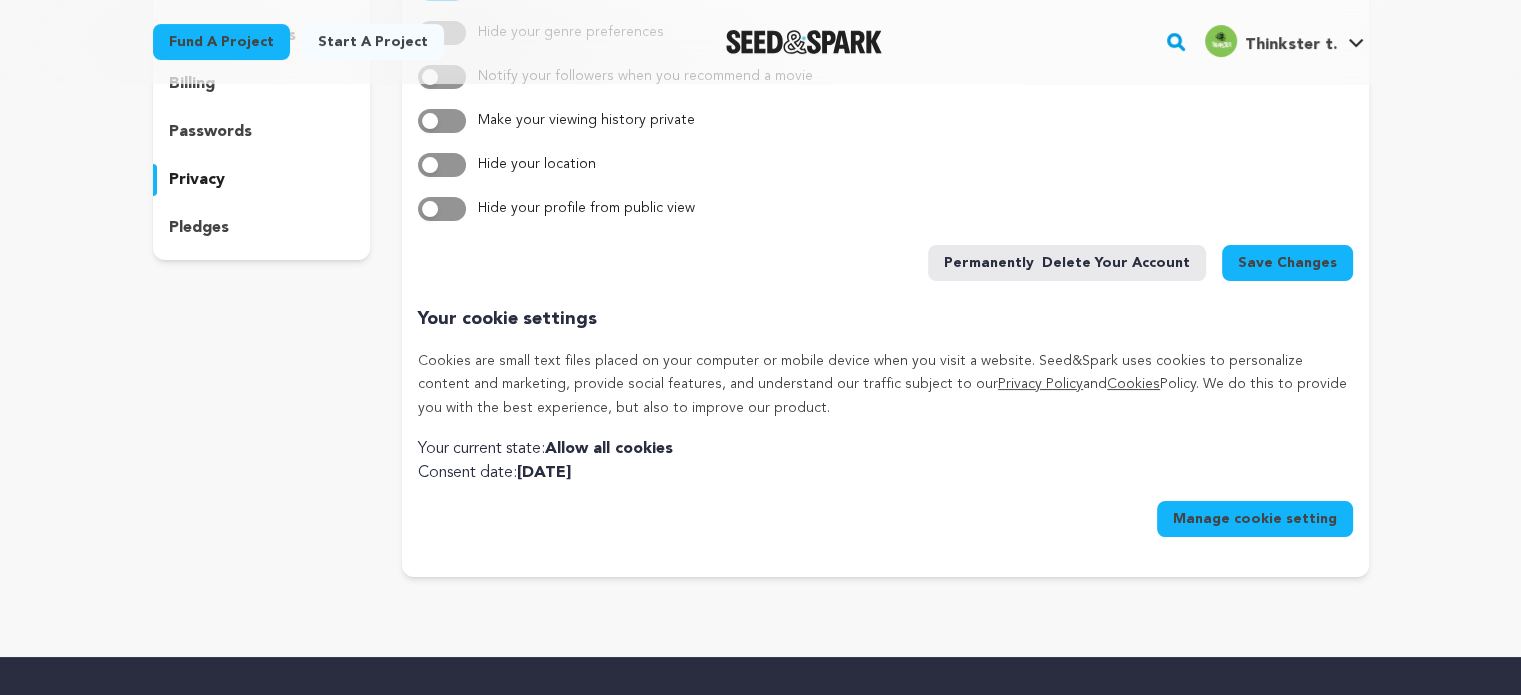 scroll, scrollTop: 100, scrollLeft: 0, axis: vertical 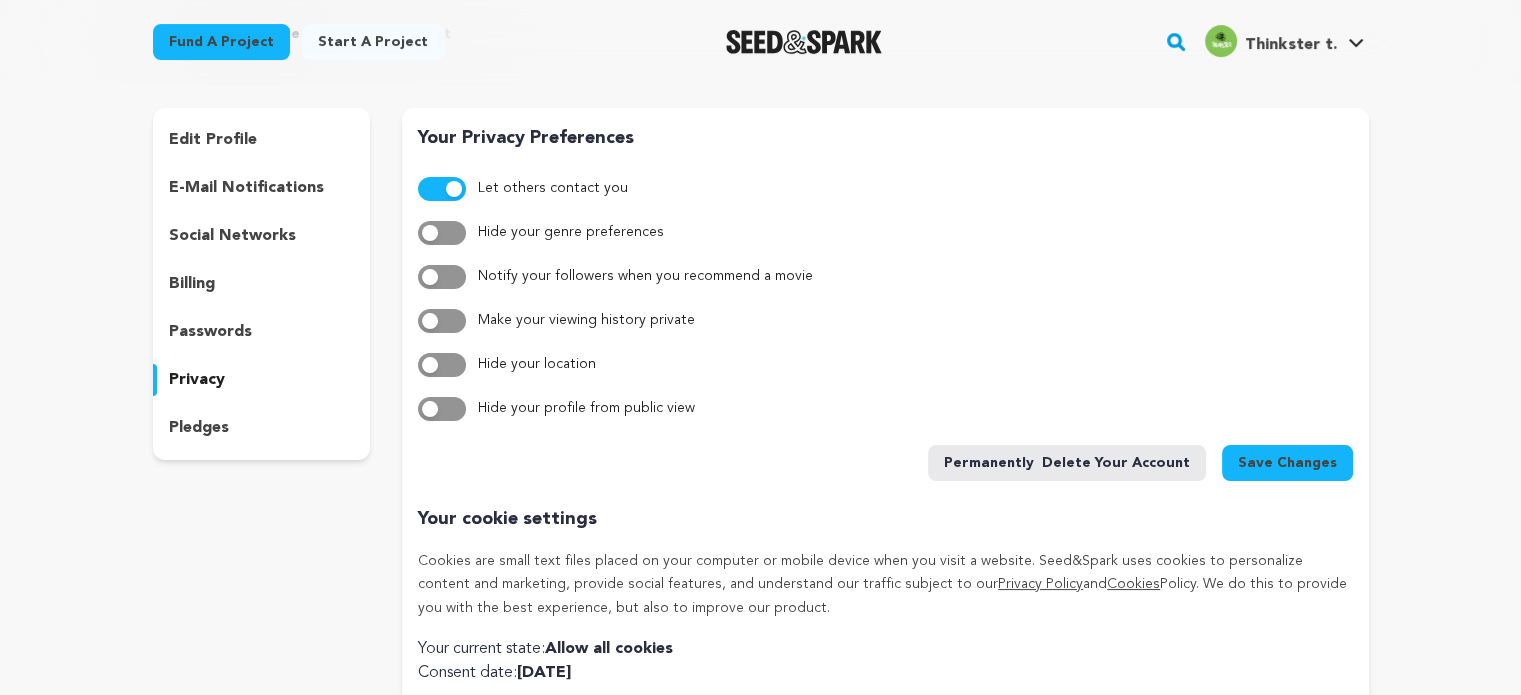 click on "social networks" at bounding box center (232, 236) 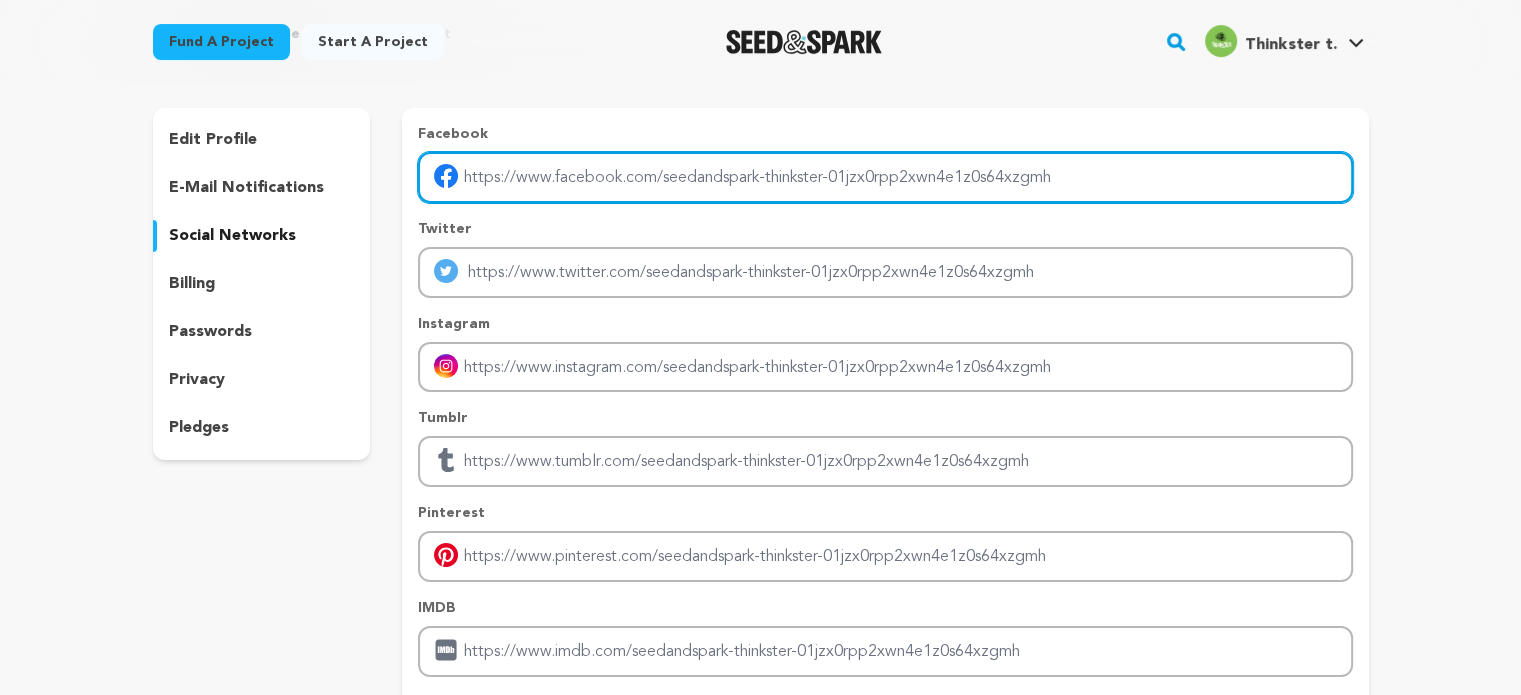 click at bounding box center (885, 177) 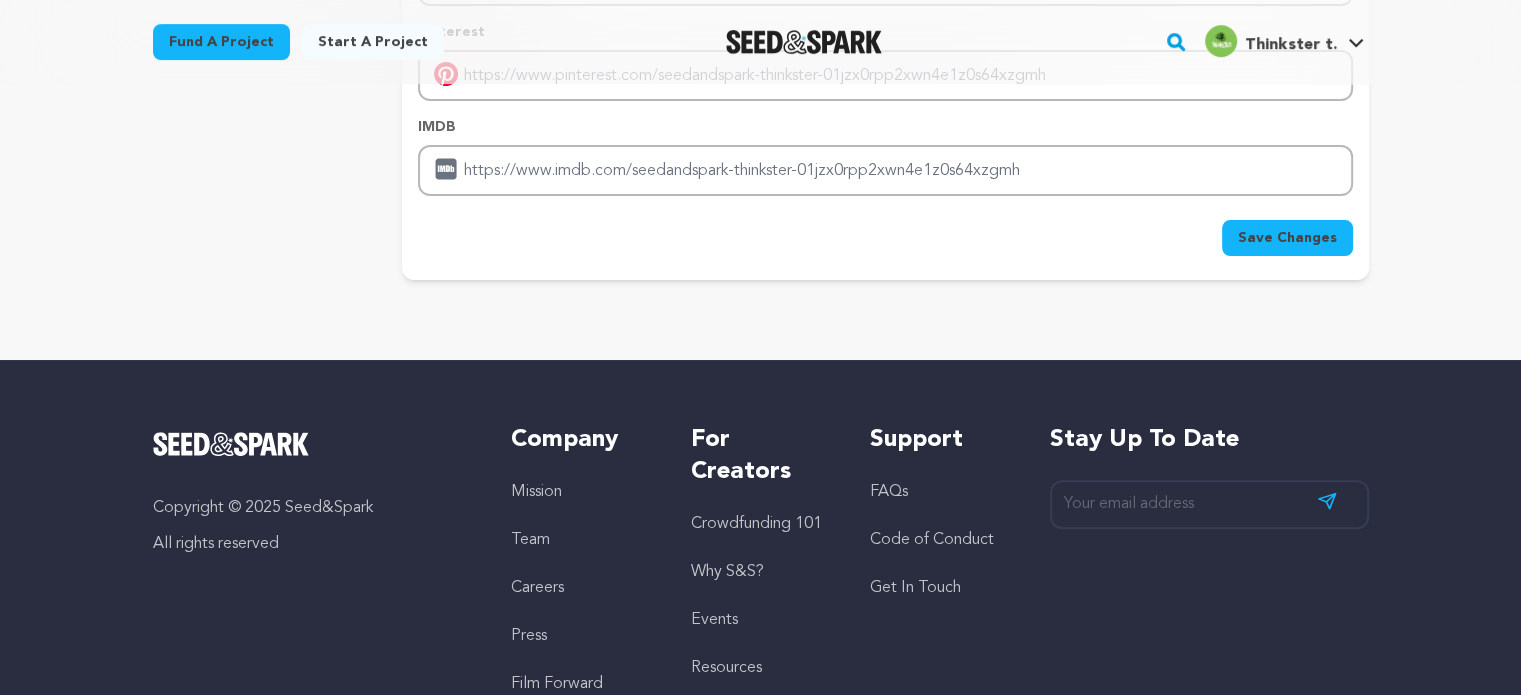 scroll, scrollTop: 600, scrollLeft: 0, axis: vertical 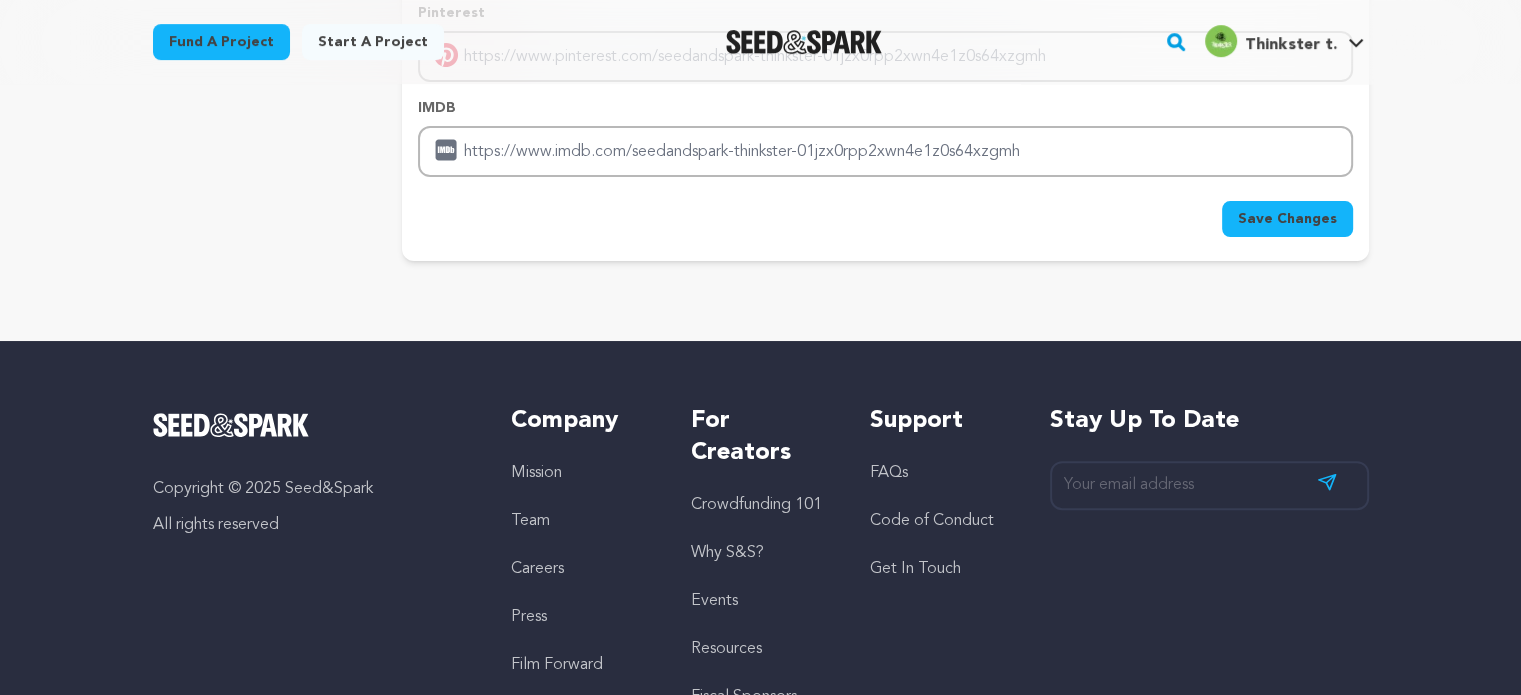 type on "https://thinkster.in/web-design-company-in-india/" 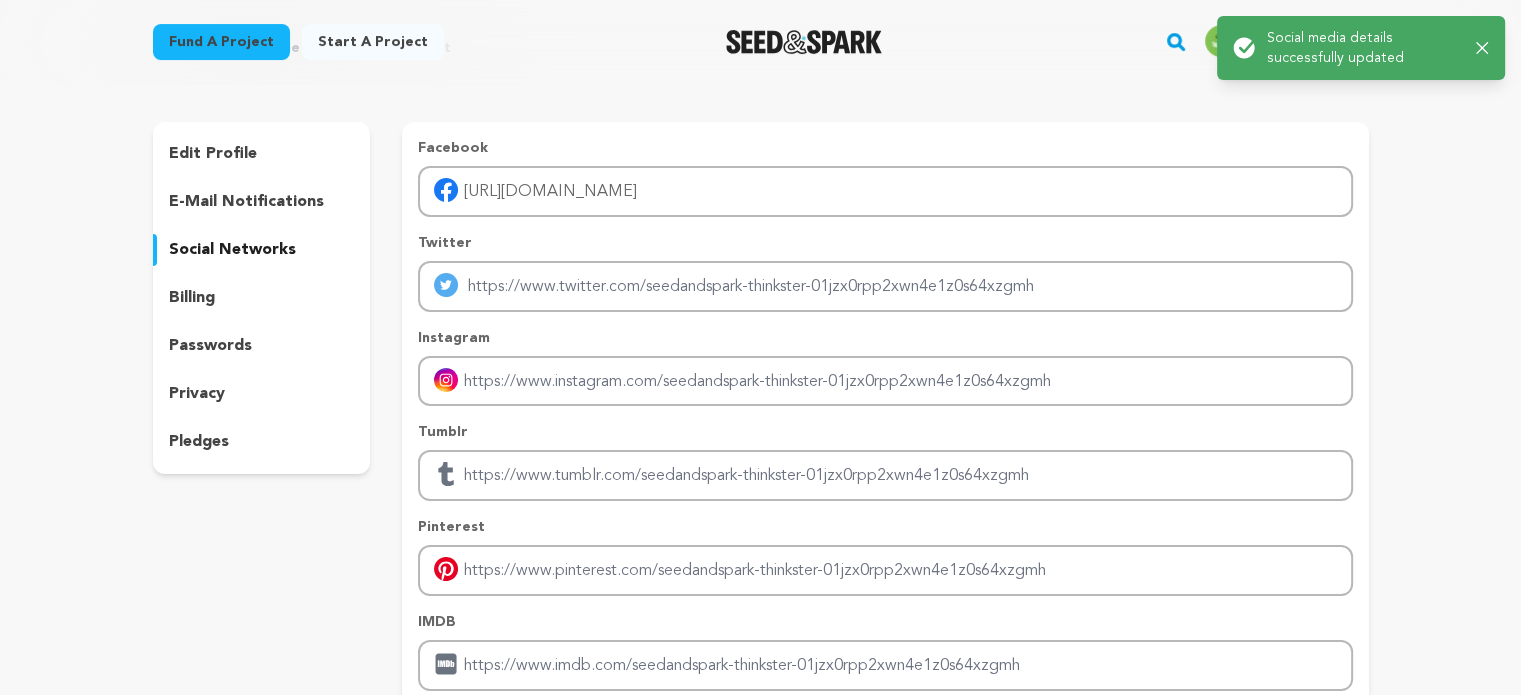 scroll, scrollTop: 0, scrollLeft: 0, axis: both 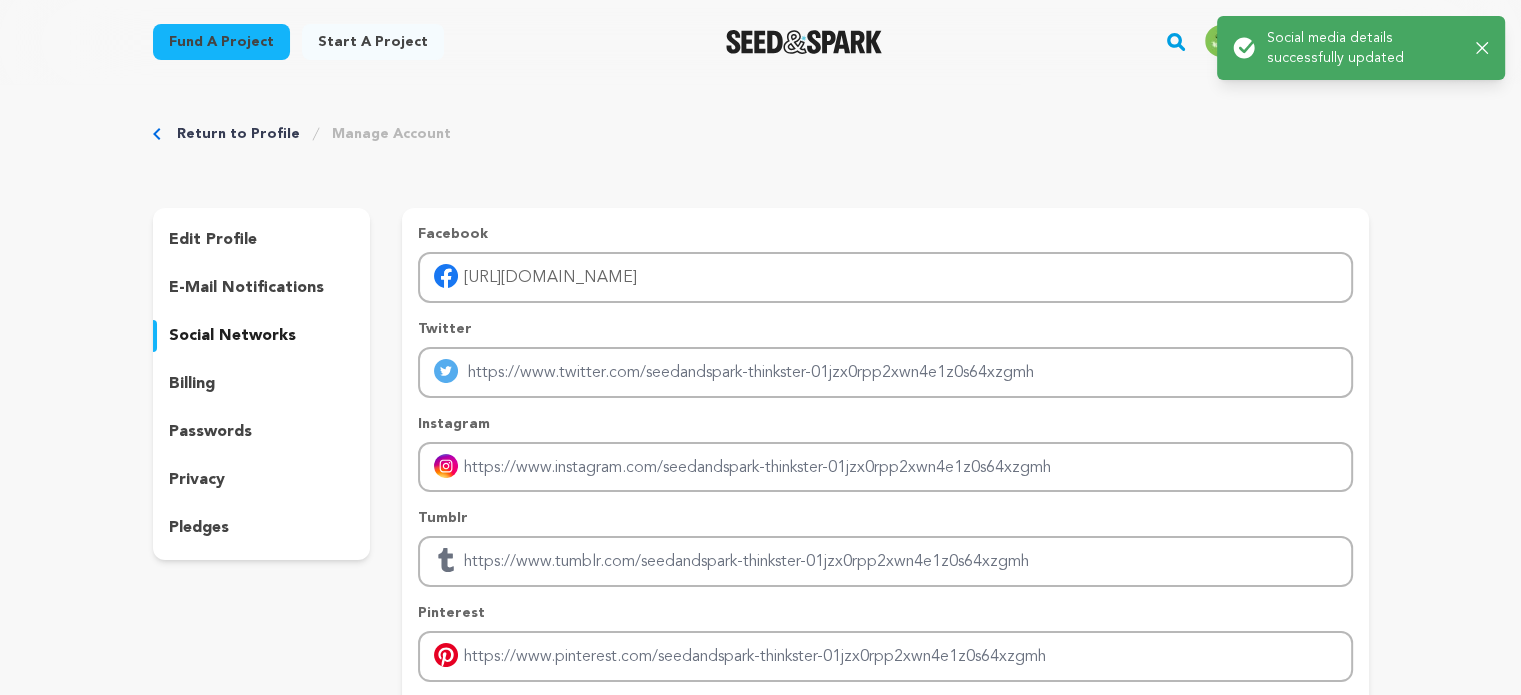click on "Success:
Info:
Warning:
Error:
Social media details successfully updated
Close notification" at bounding box center (1361, 48) 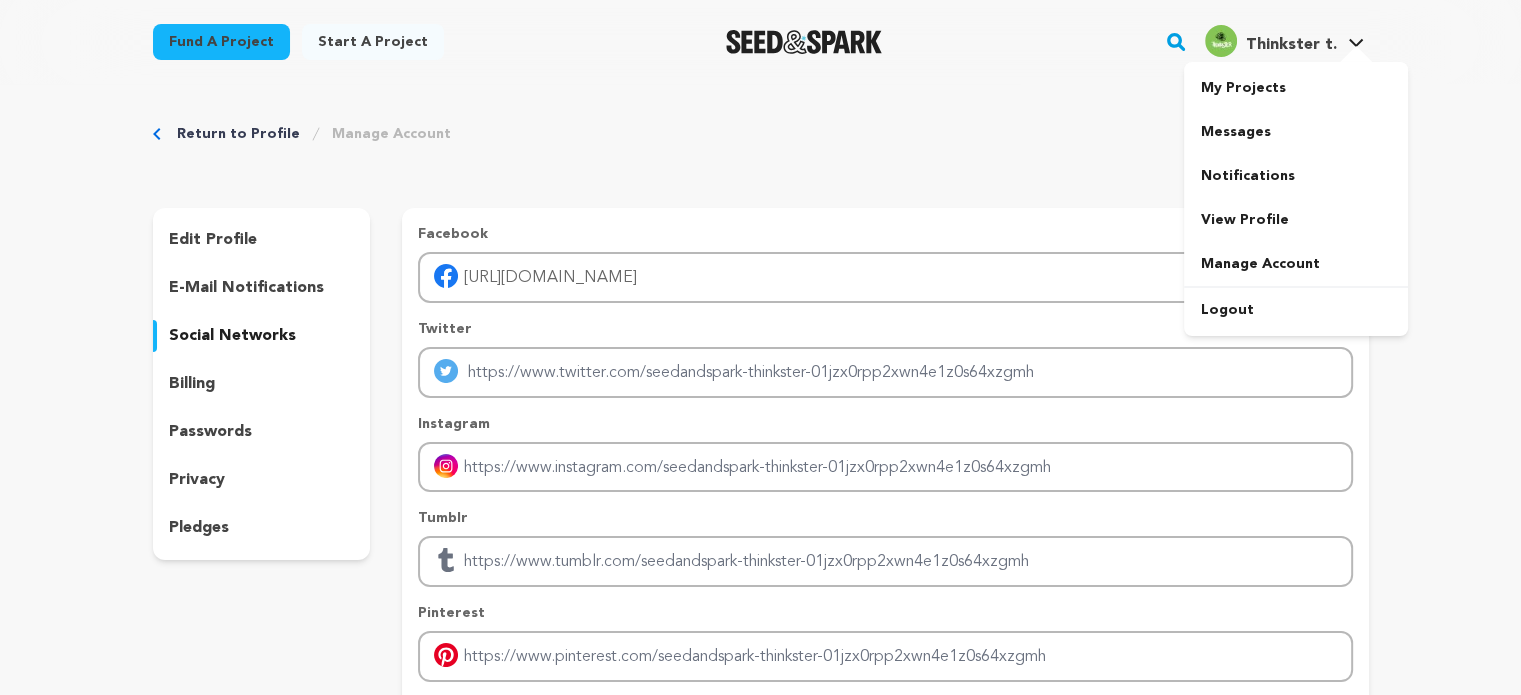 click on "Thinkster t." at bounding box center [1290, 45] 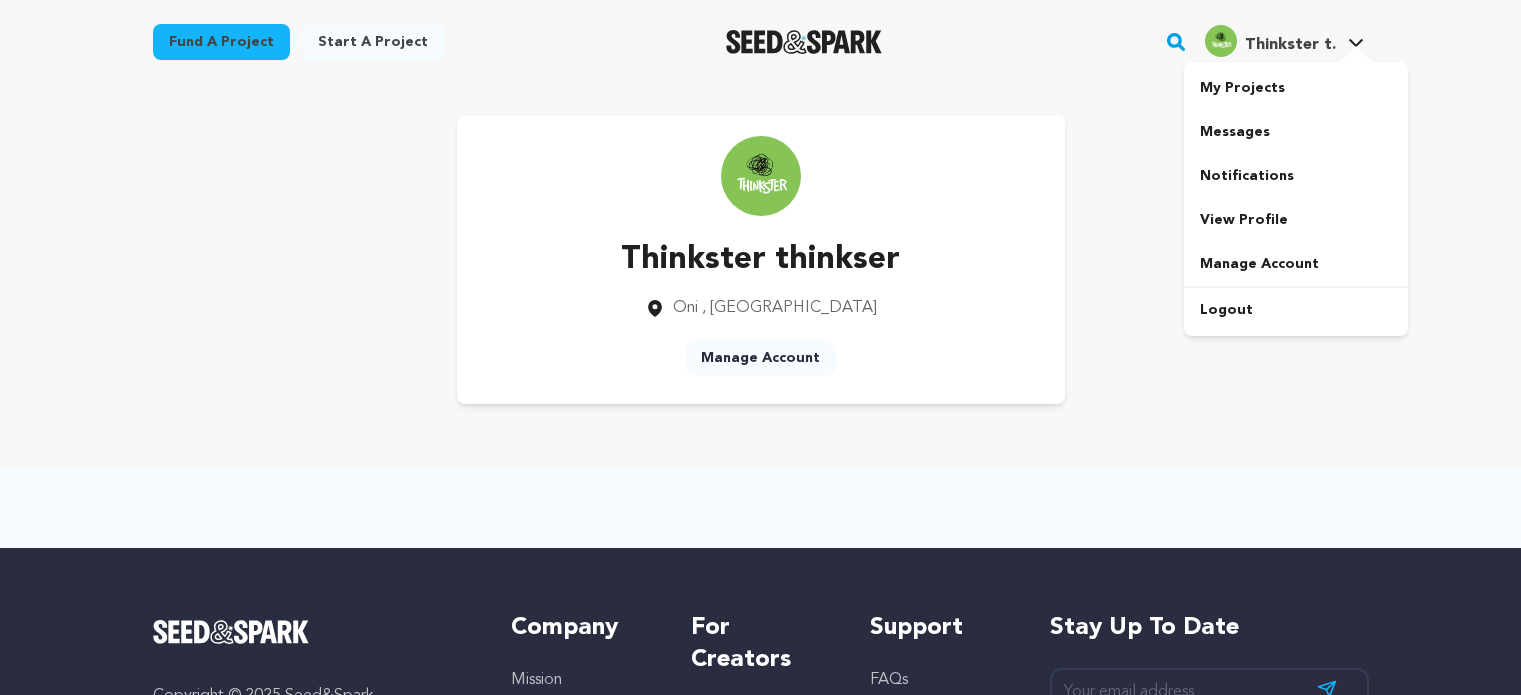 scroll, scrollTop: 0, scrollLeft: 0, axis: both 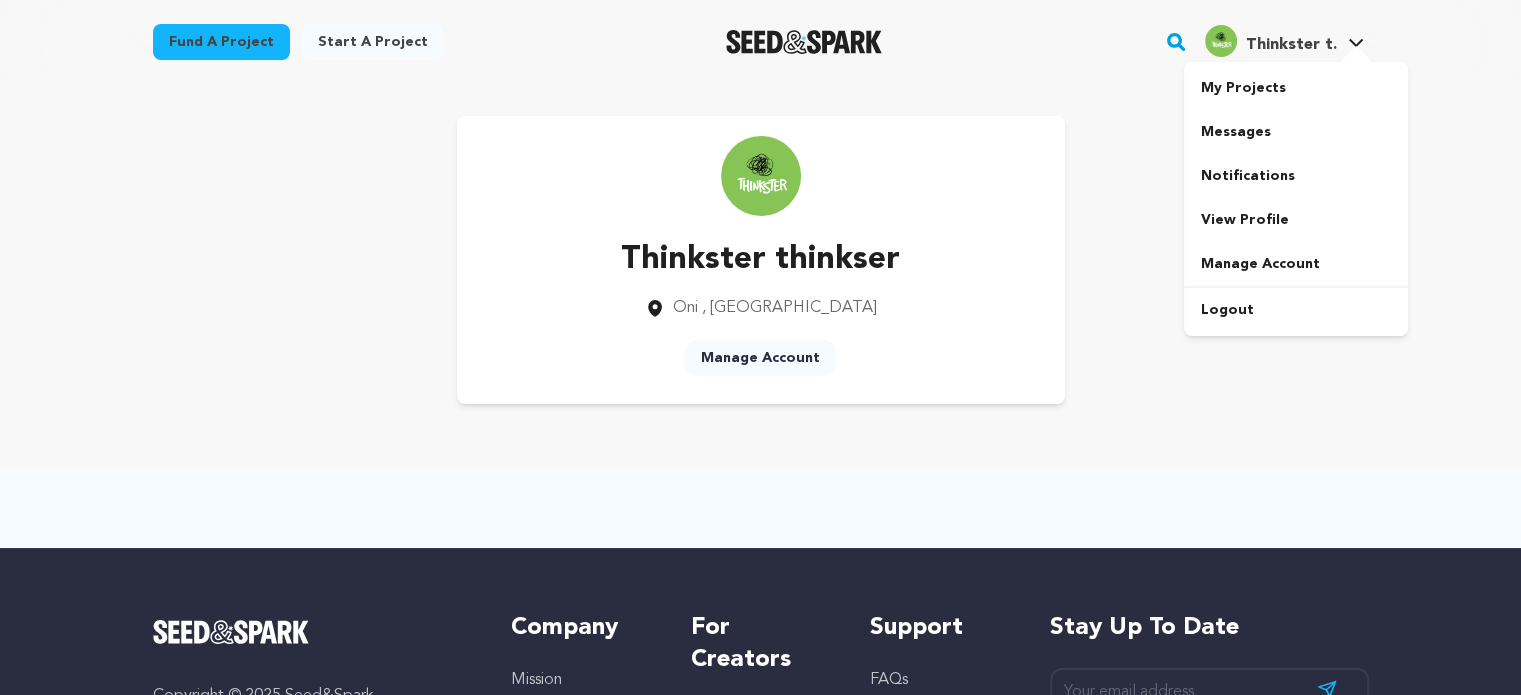 click on "Thinkster t." at bounding box center (1290, 45) 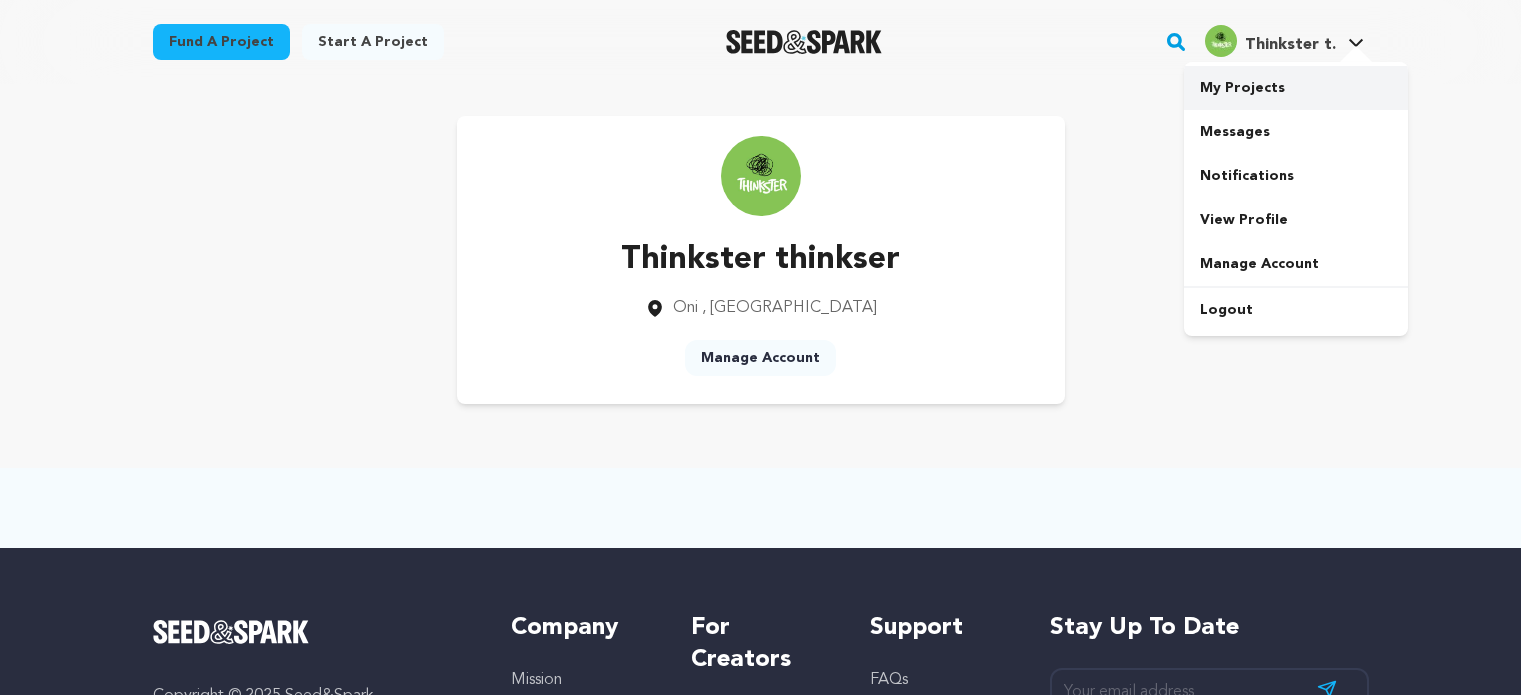 scroll, scrollTop: 0, scrollLeft: 0, axis: both 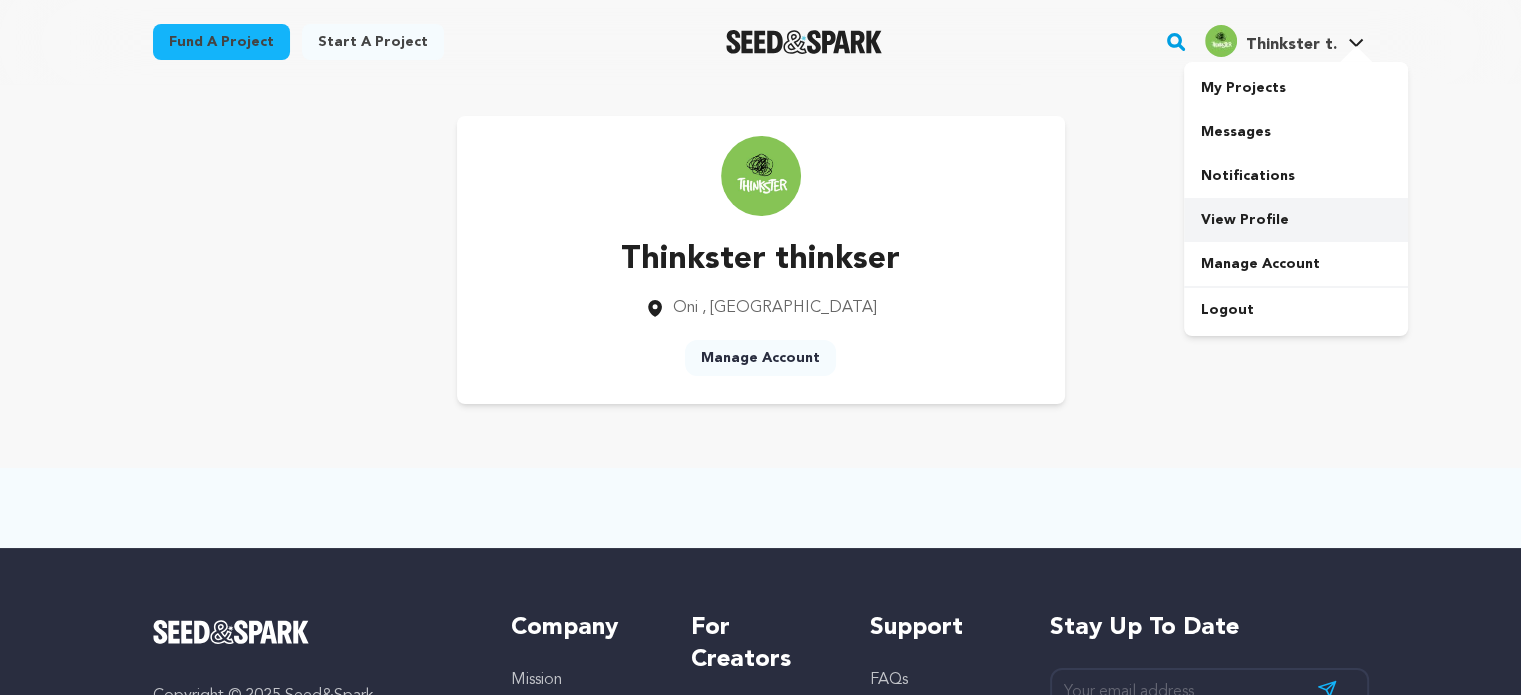 click on "View Profile" at bounding box center [1296, 220] 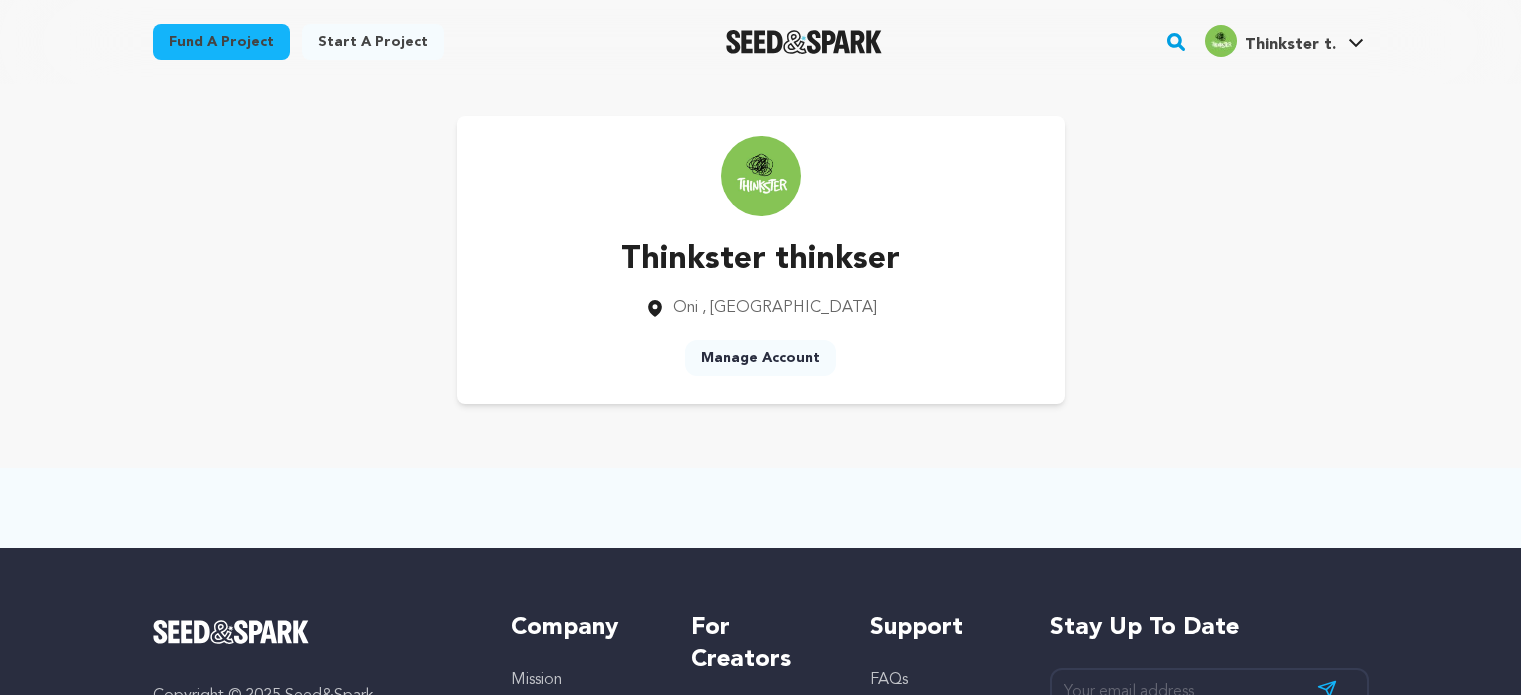 scroll, scrollTop: 0, scrollLeft: 0, axis: both 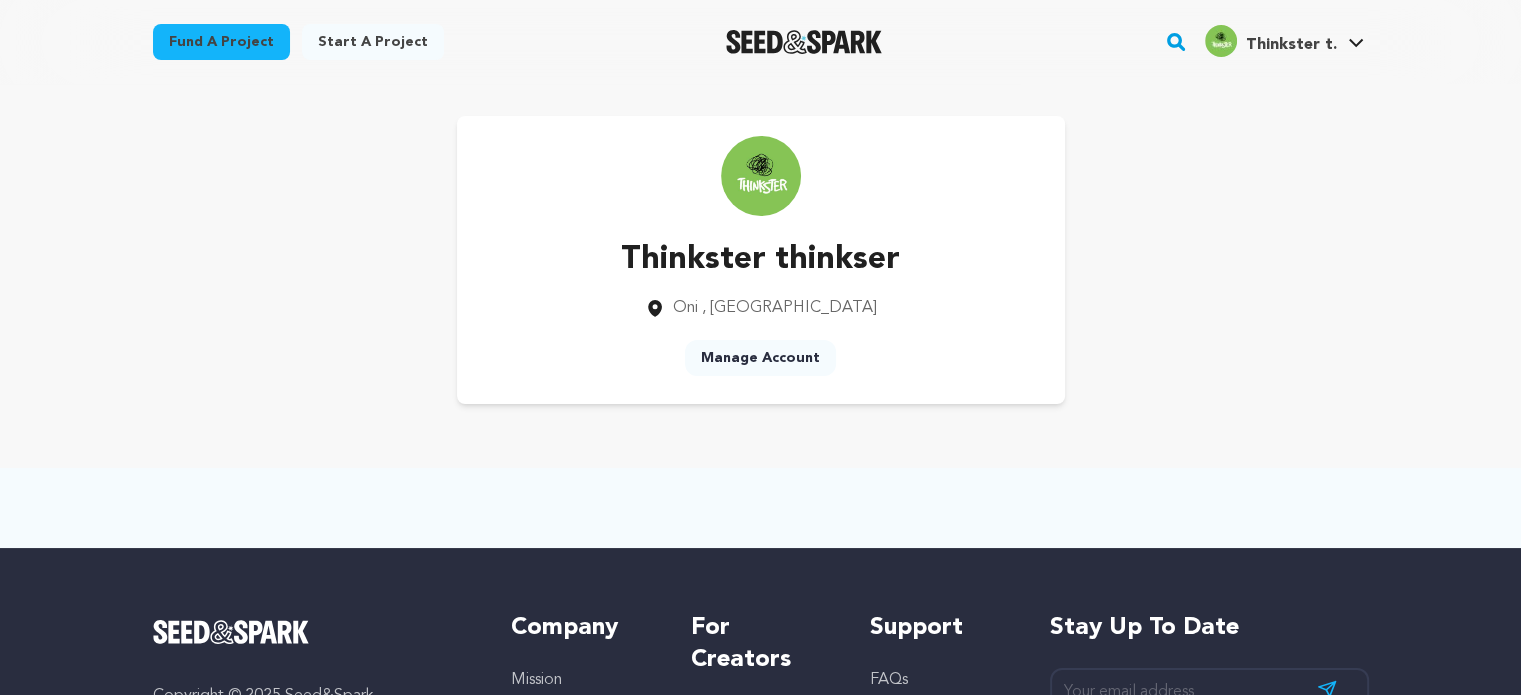 drag, startPoint x: 727, startPoint y: 336, endPoint x: 738, endPoint y: 353, distance: 20.248457 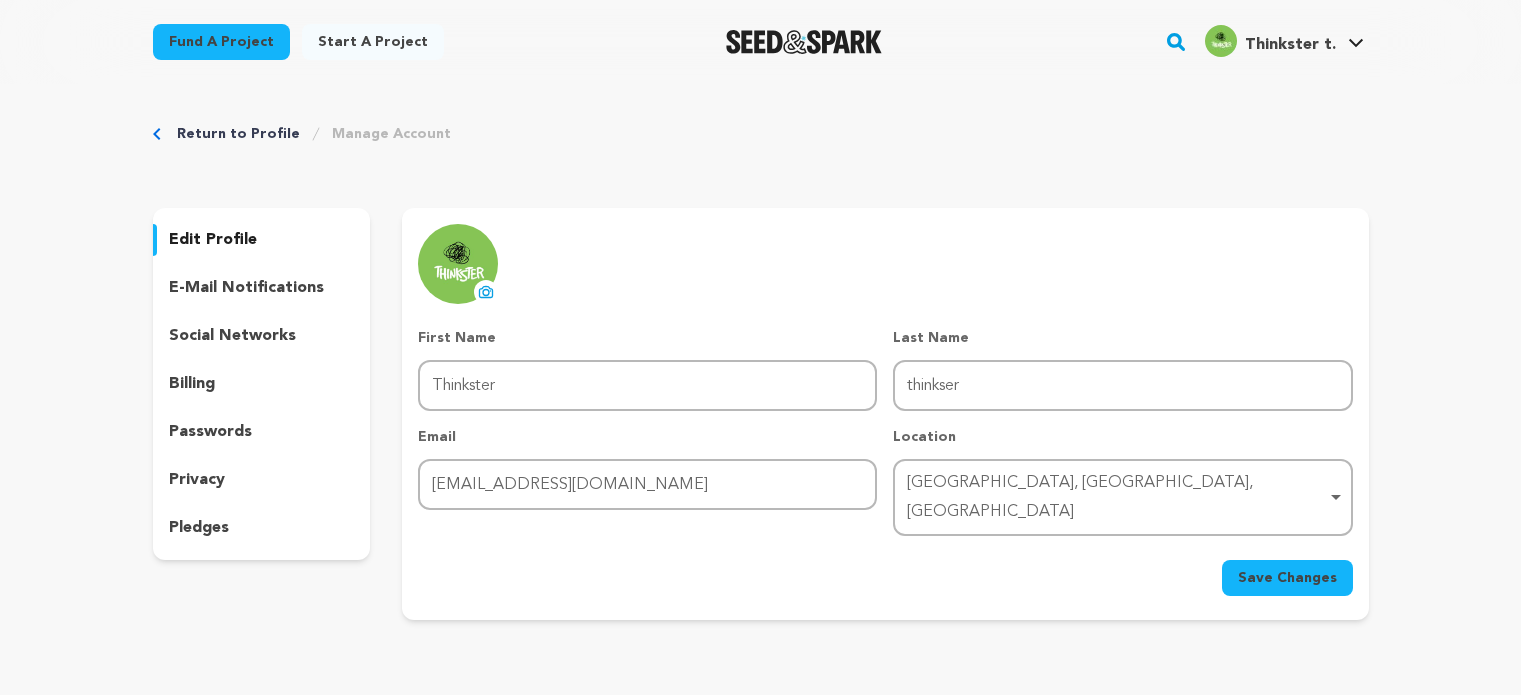scroll, scrollTop: 0, scrollLeft: 0, axis: both 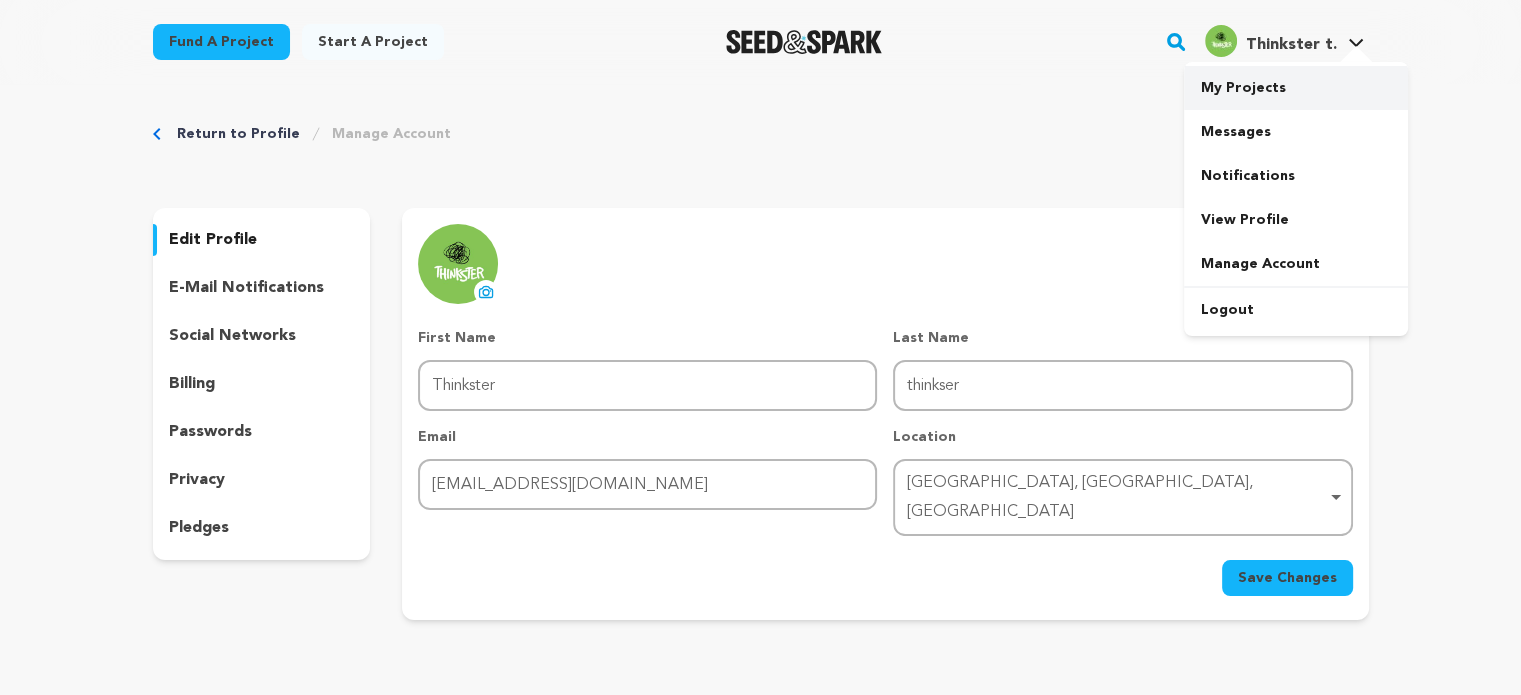 click on "My Projects" at bounding box center [1296, 88] 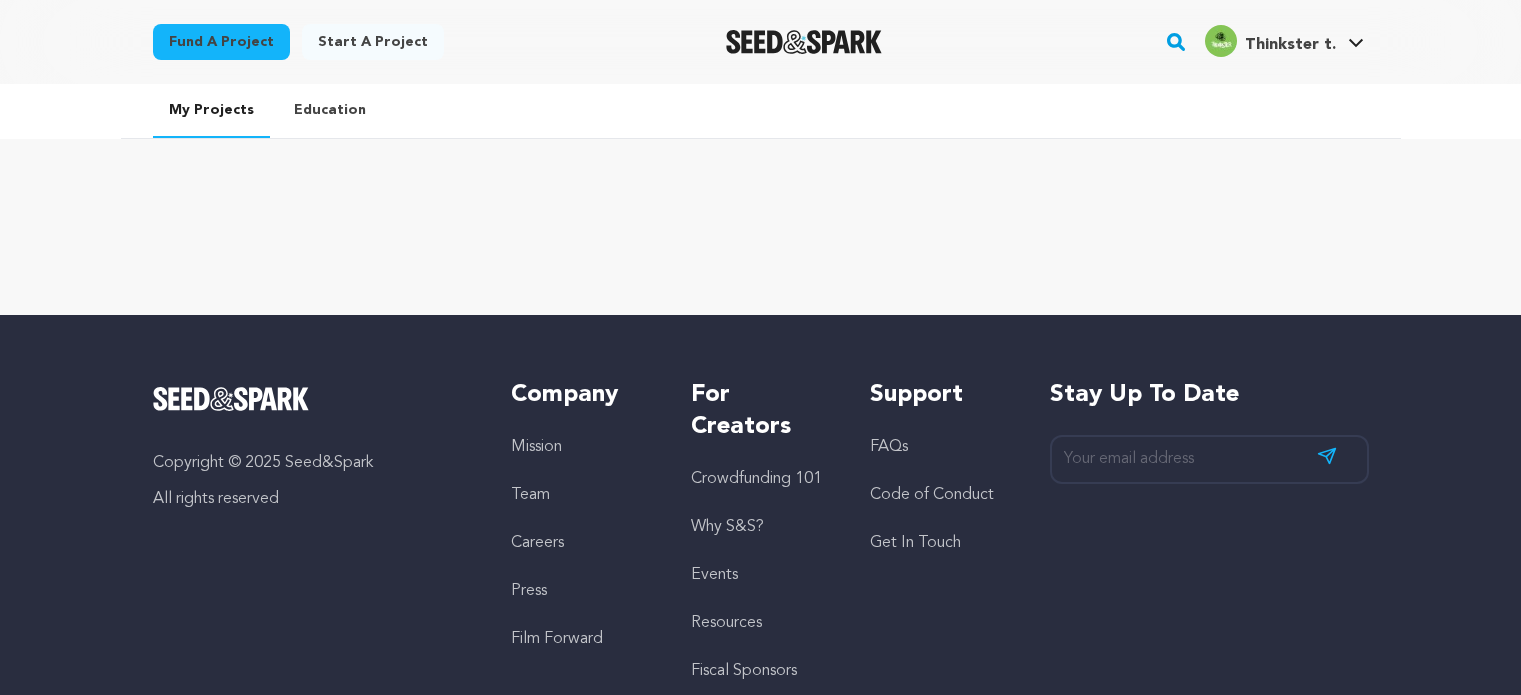 scroll, scrollTop: 0, scrollLeft: 0, axis: both 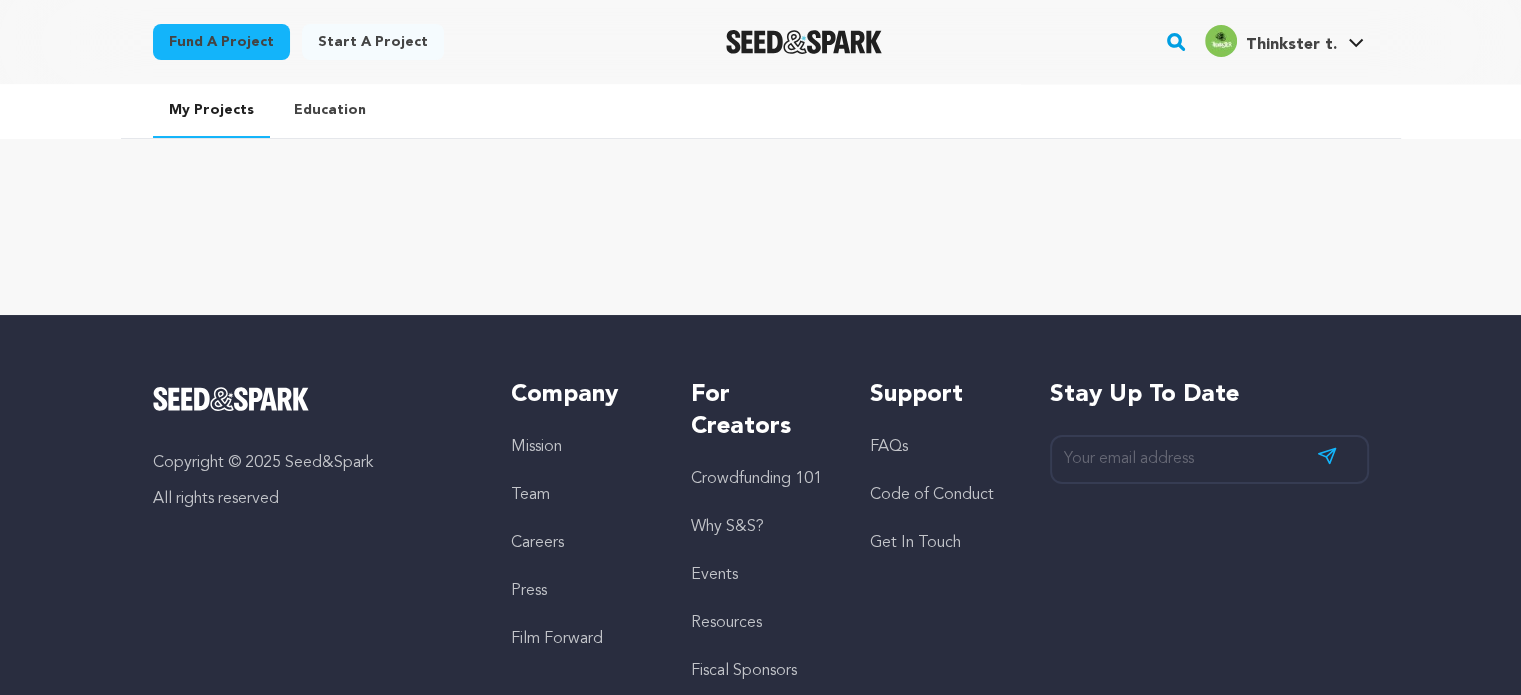 click on "Education" at bounding box center (330, 110) 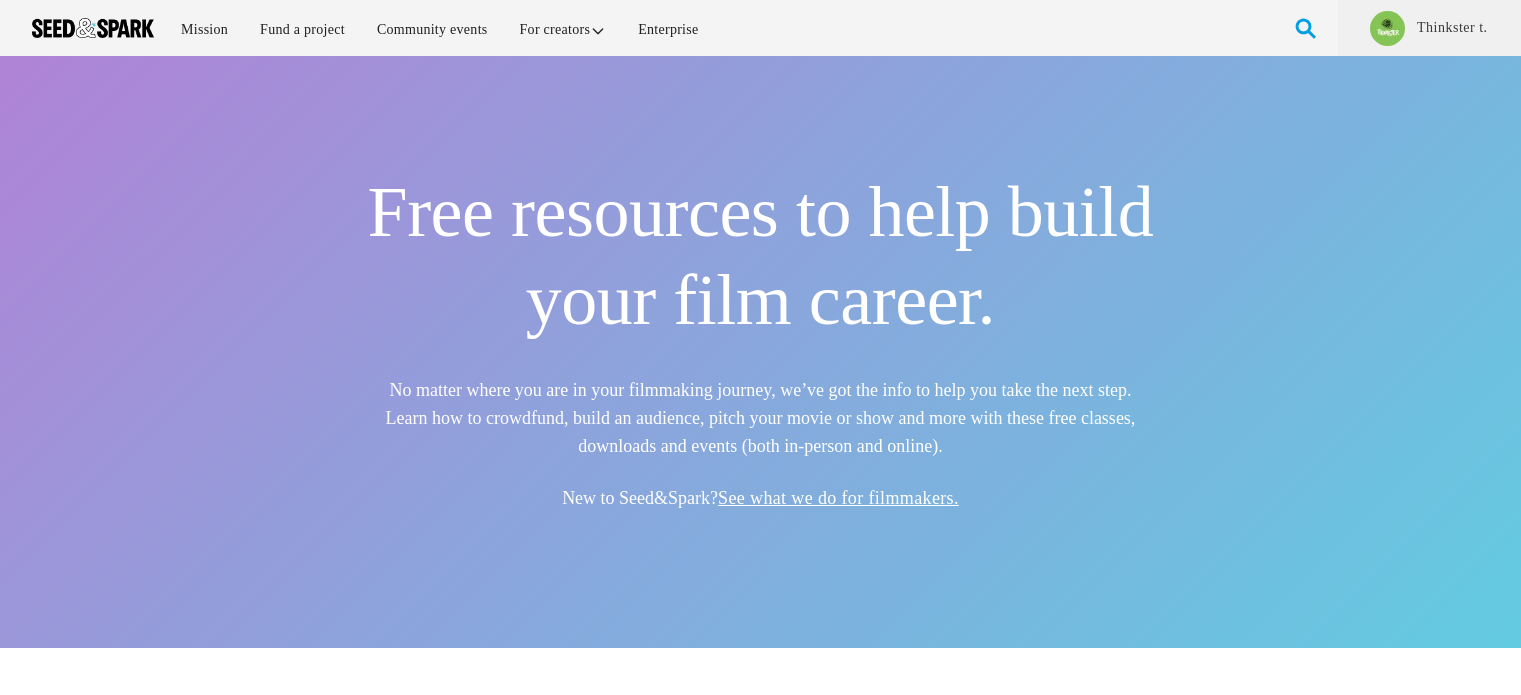 scroll, scrollTop: 0, scrollLeft: 0, axis: both 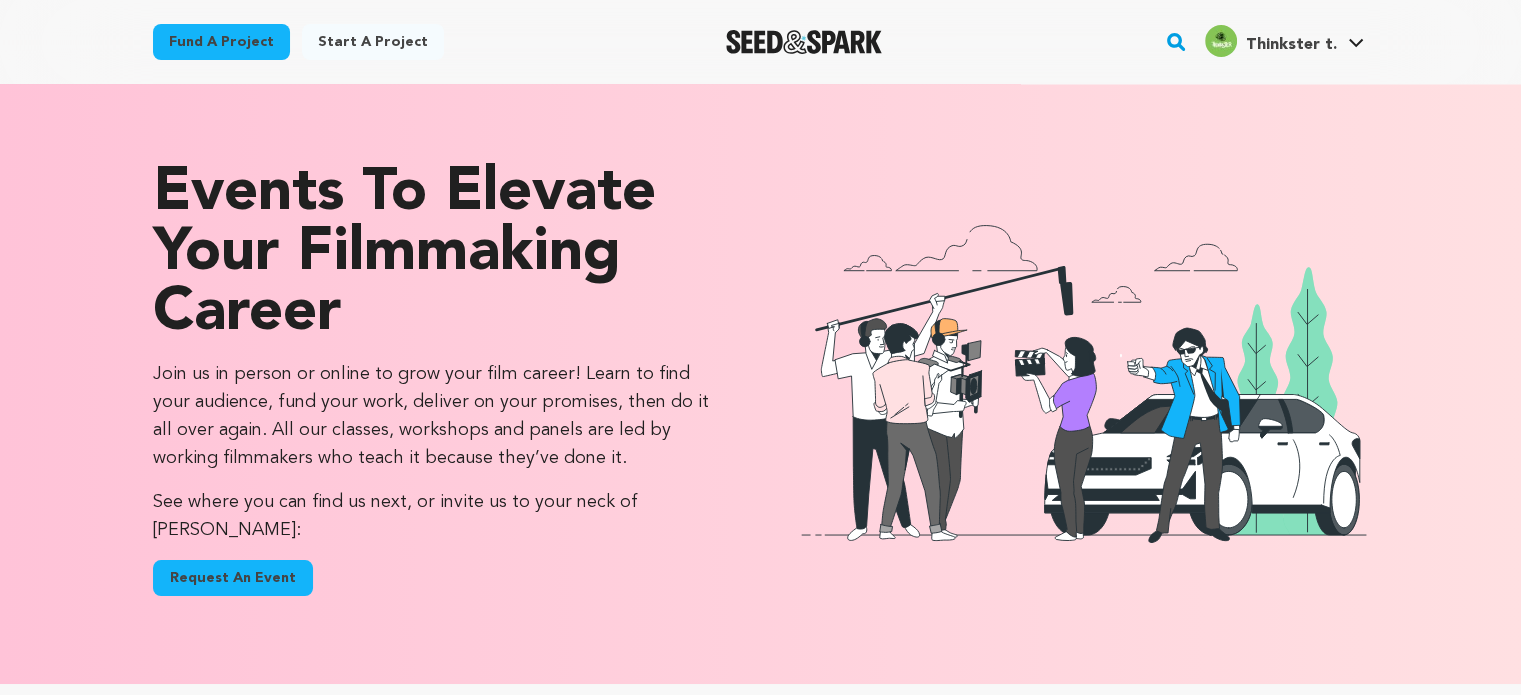click on "Start a project" at bounding box center (373, 42) 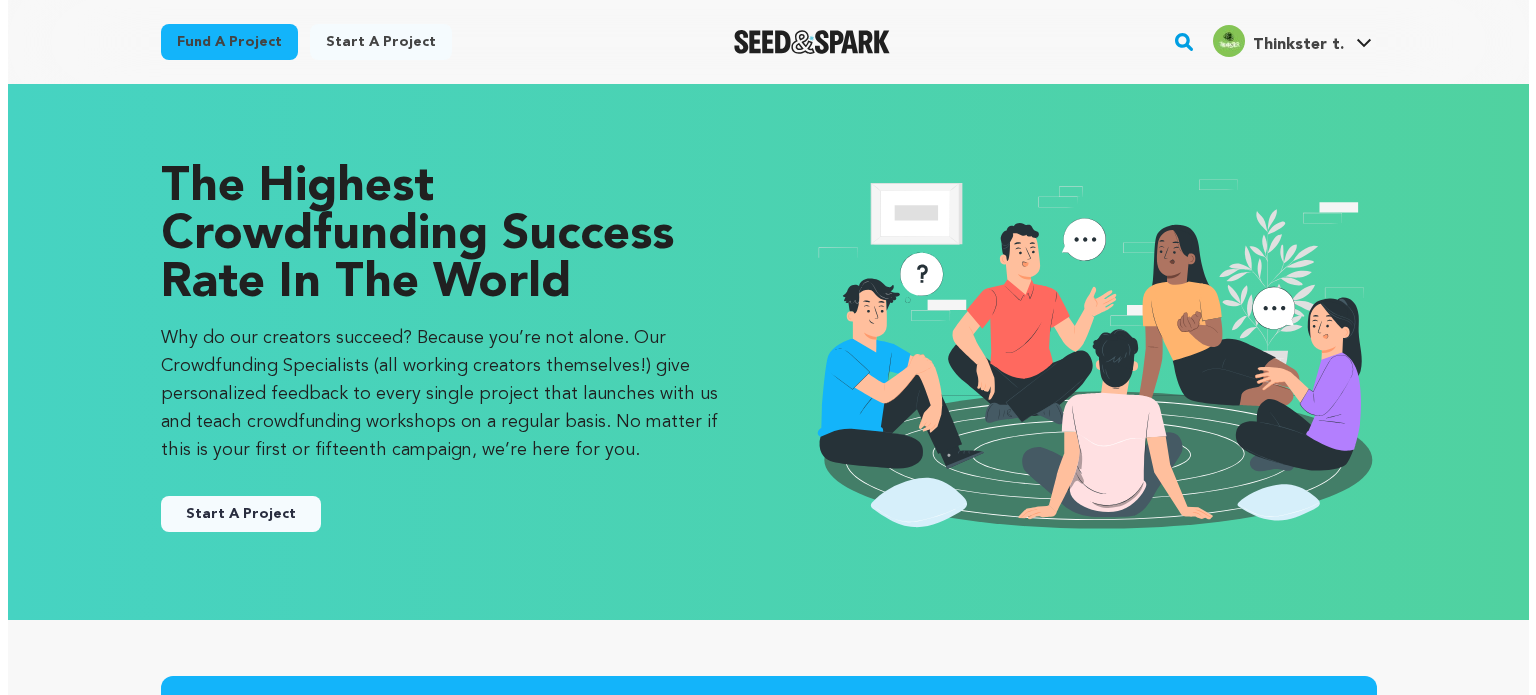 scroll, scrollTop: 0, scrollLeft: 0, axis: both 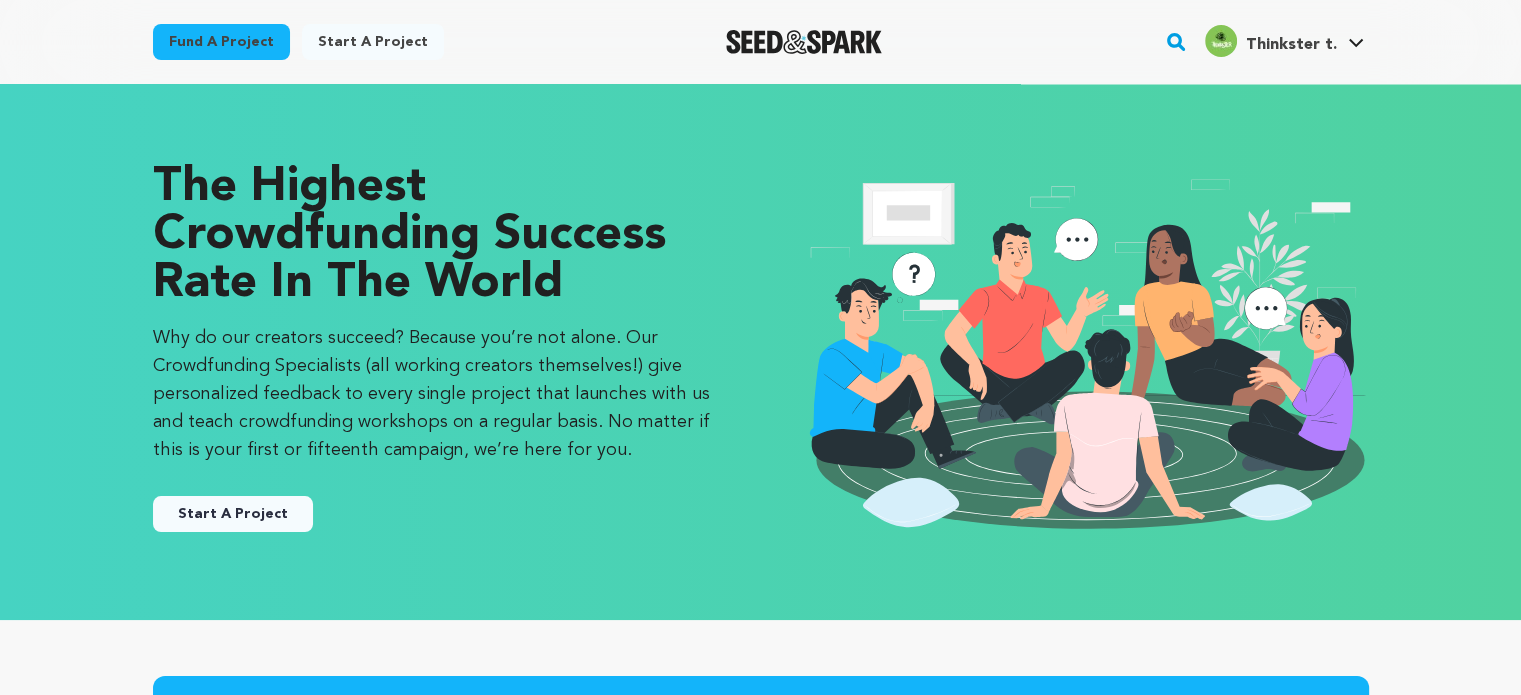 click on "Start A Project" at bounding box center [233, 514] 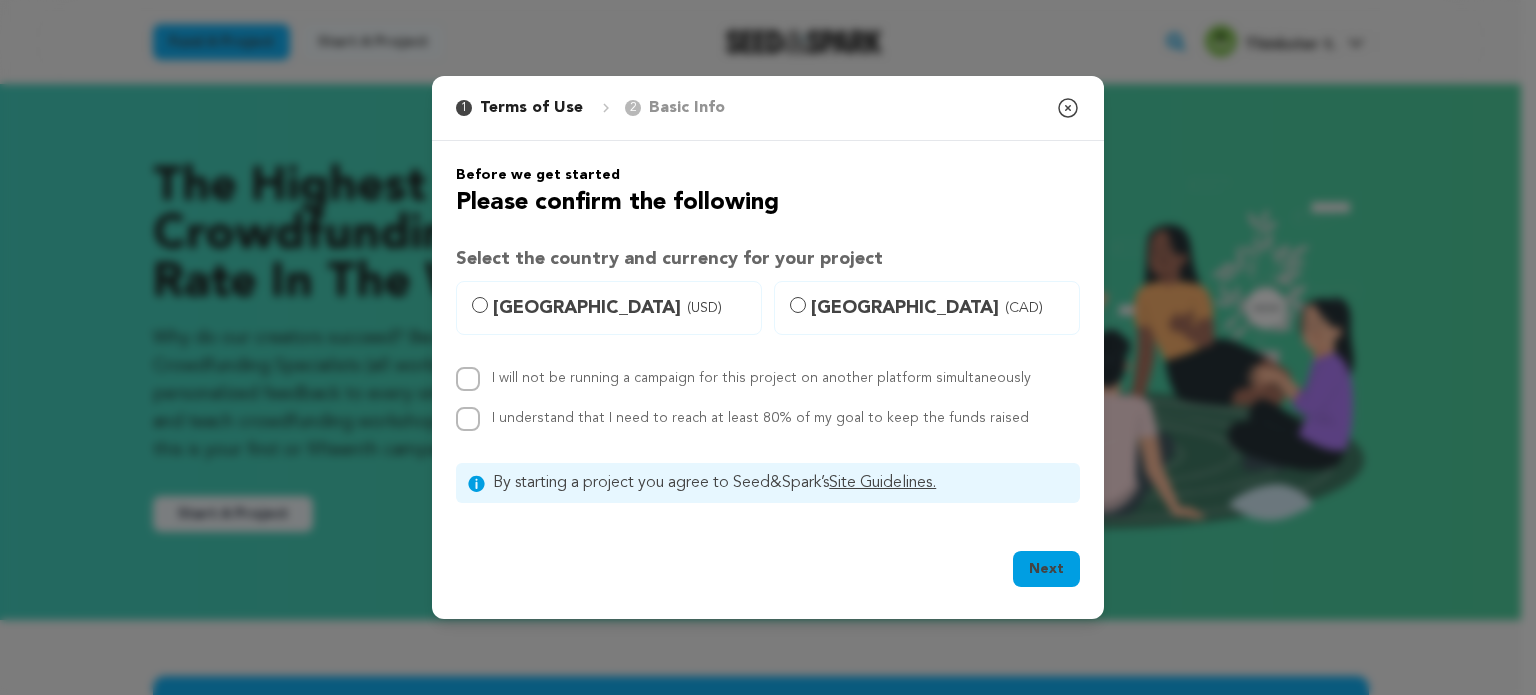 click on "United States
(USD)" at bounding box center [621, 308] 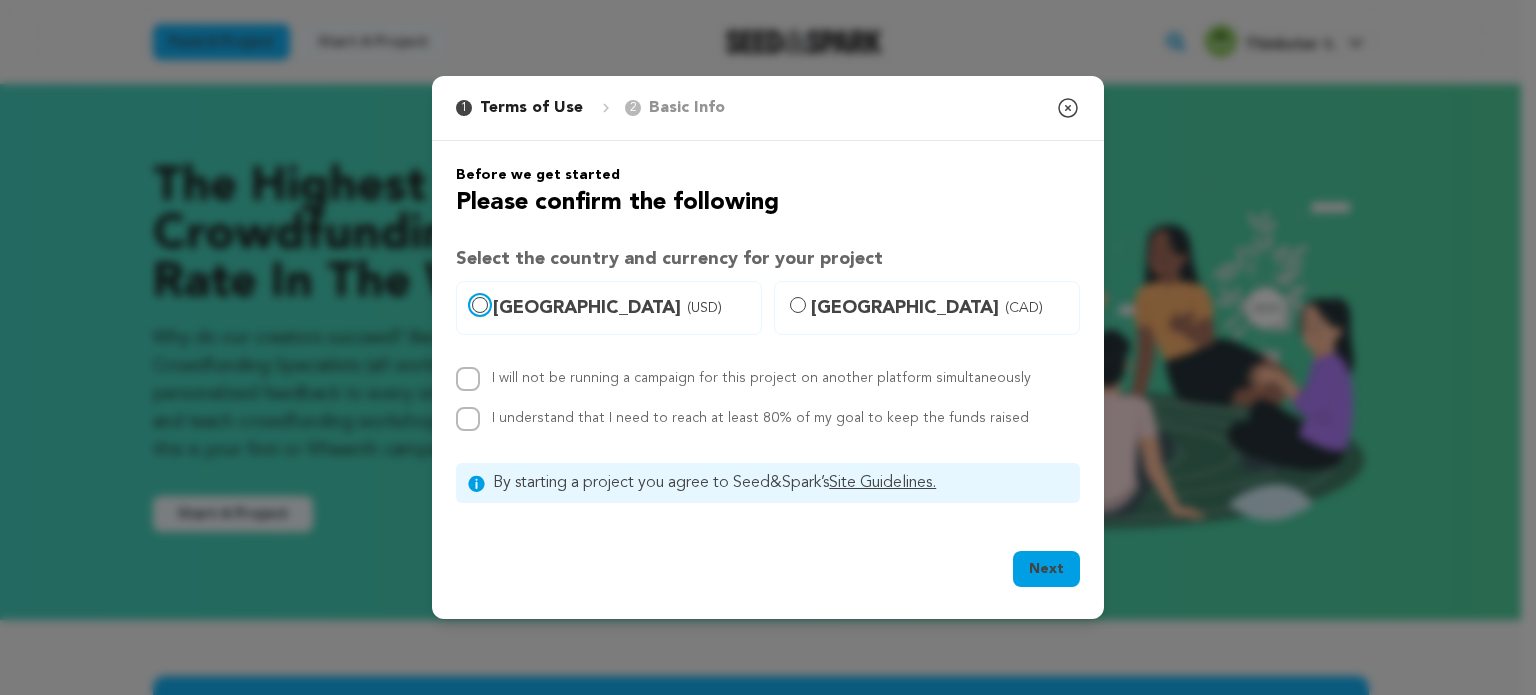 click on "United States
(USD)" at bounding box center [480, 305] 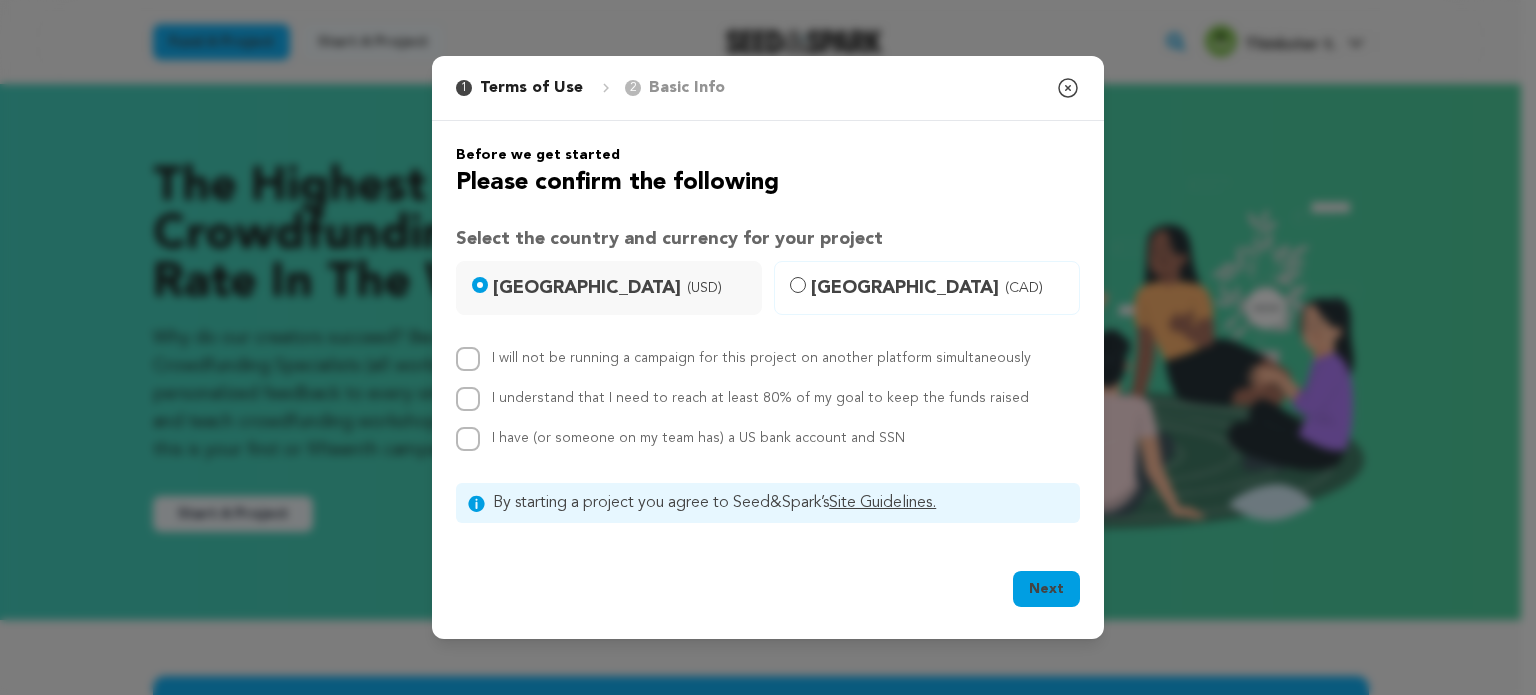 click on "Before we get started
Please confirm the following
Select the country and currency for your project
United States
(USD)
Canada
(CAD)
I will not be running a campaign for this project on another platform
simultaneously
I understand that I need to reach at least 80% of my goal to keep the
funds raised
I have (or someone on my team has) a US bank account and SSN" at bounding box center [768, 334] 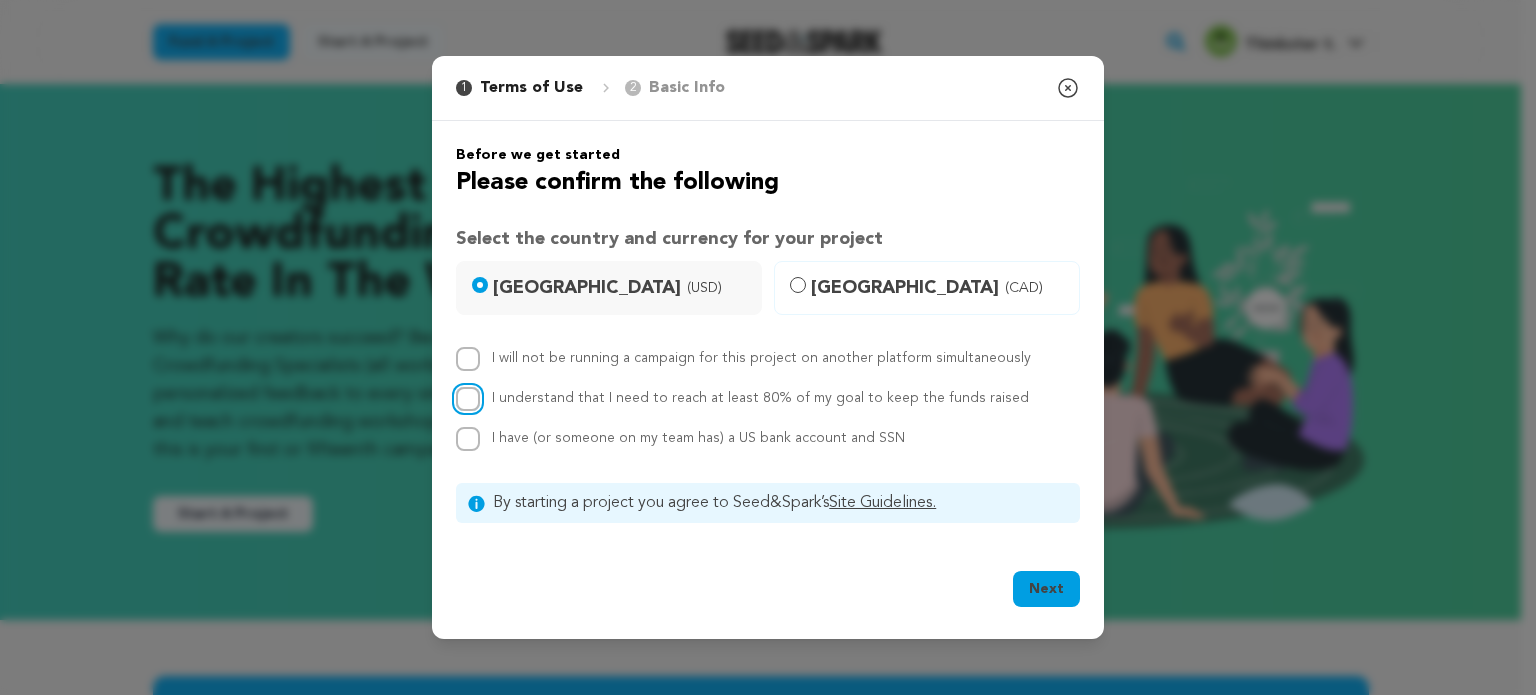 click on "I understand that I need to reach at least 80% of my goal to keep the
funds raised" at bounding box center (468, 399) 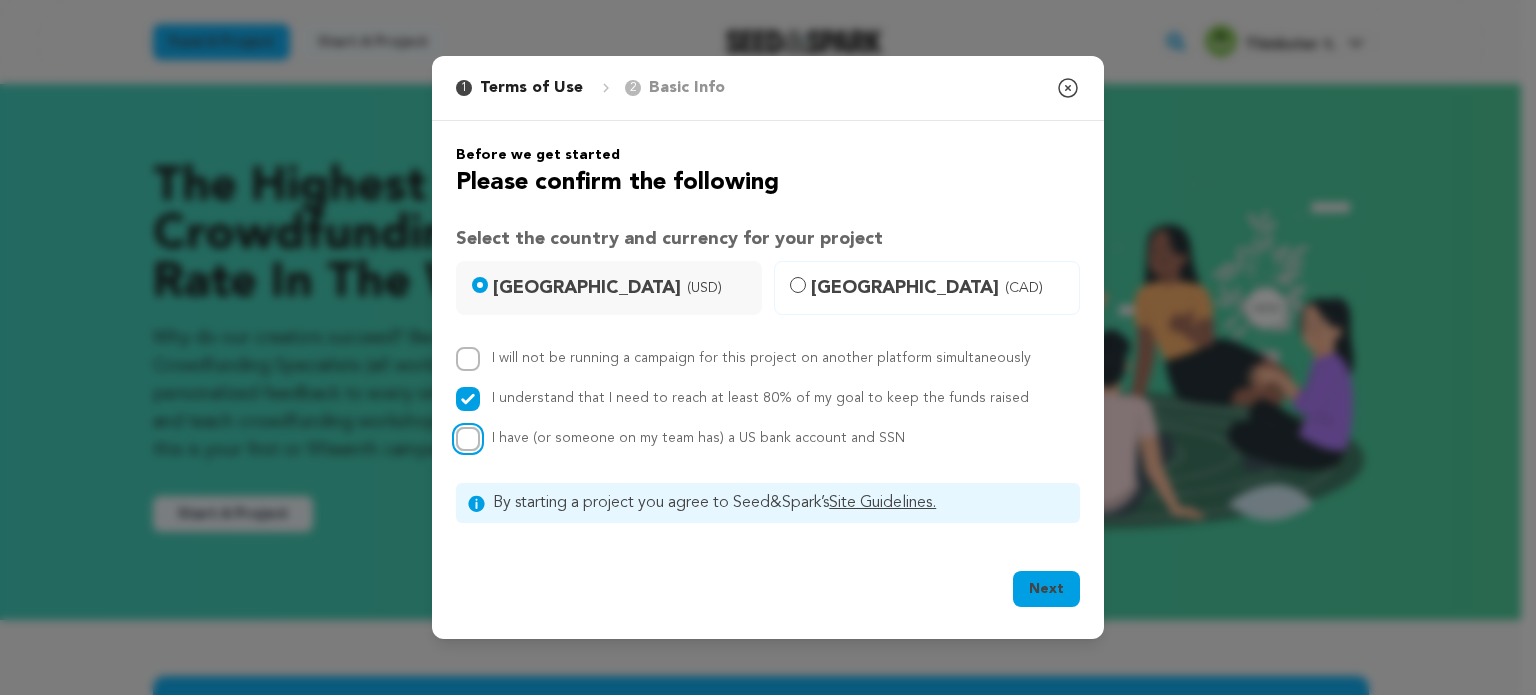 click on "I have (or someone on my team has) a US bank account and SSN" at bounding box center [468, 439] 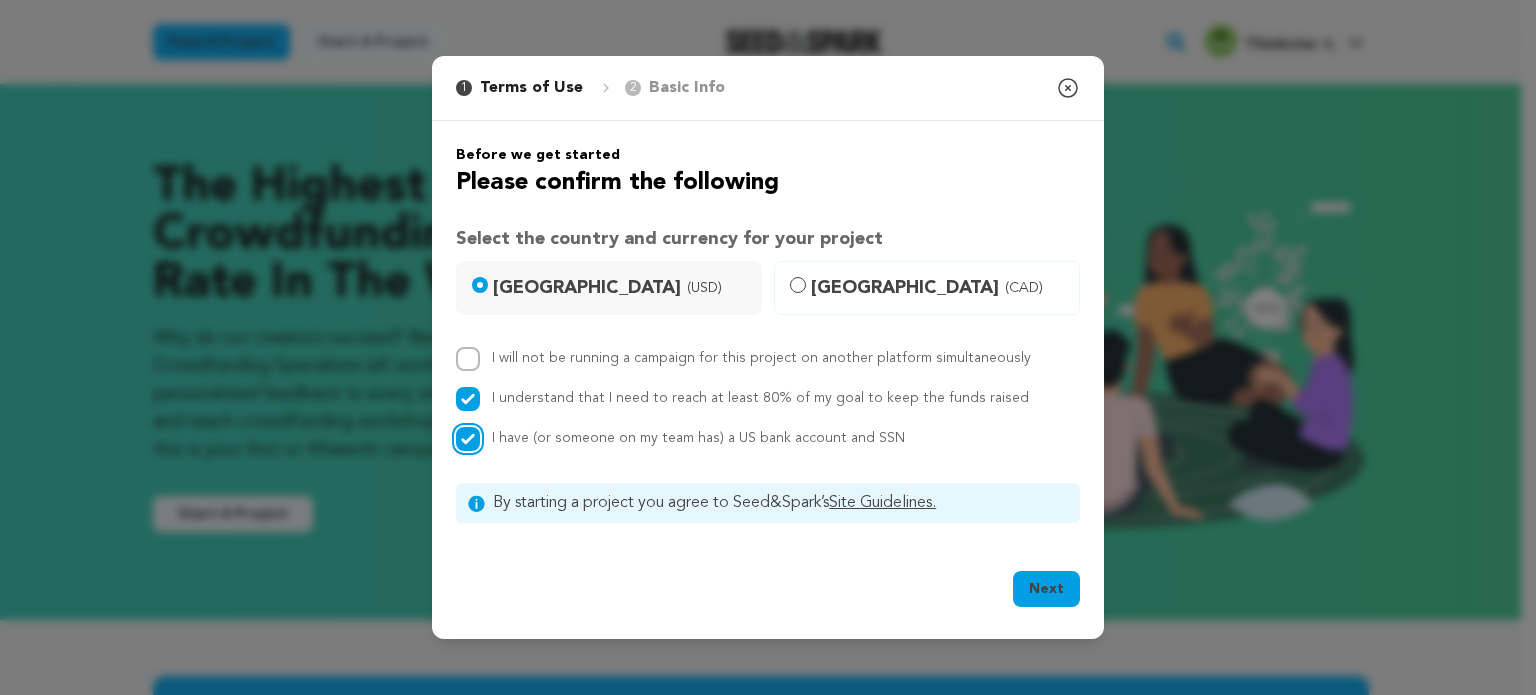 click on "I have (or someone on my team has) a US bank account and SSN" at bounding box center [468, 439] 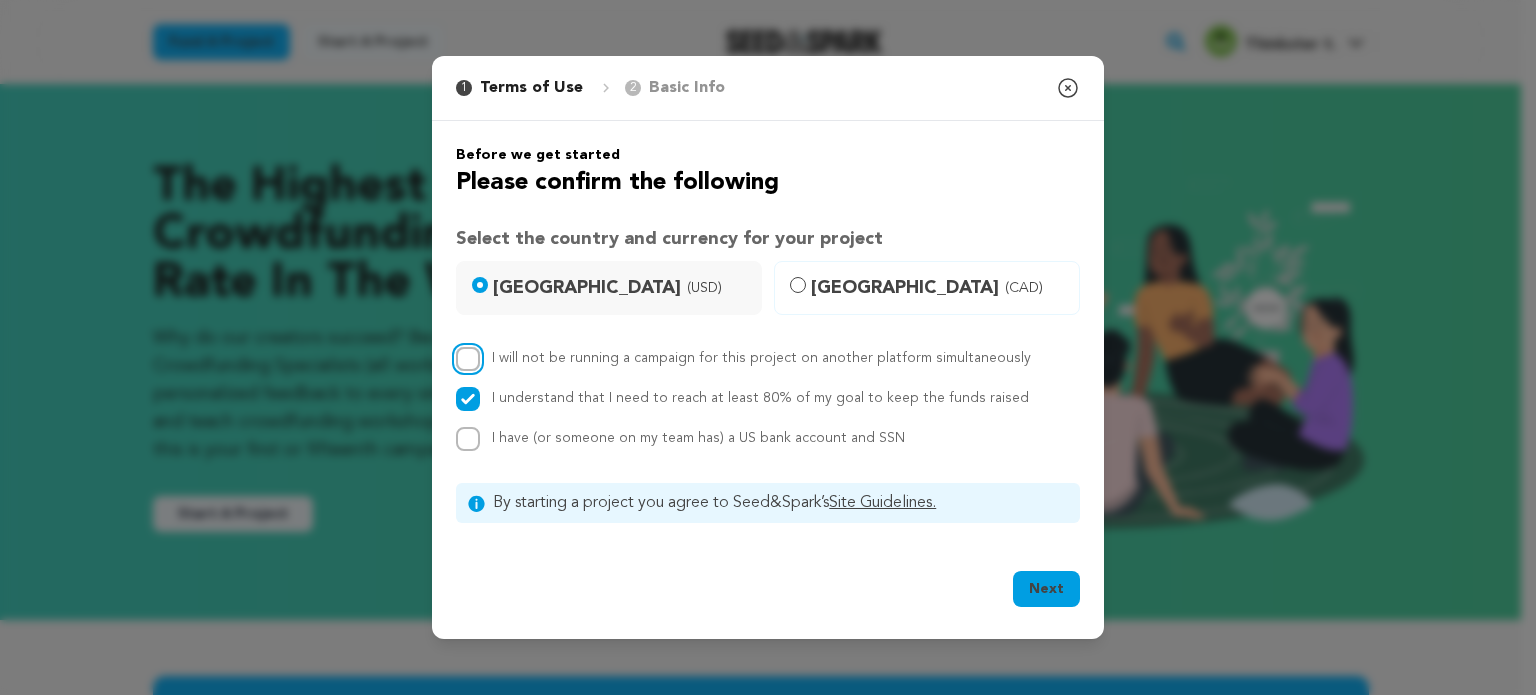 click on "I will not be running a campaign for this project on another platform
simultaneously" at bounding box center [468, 359] 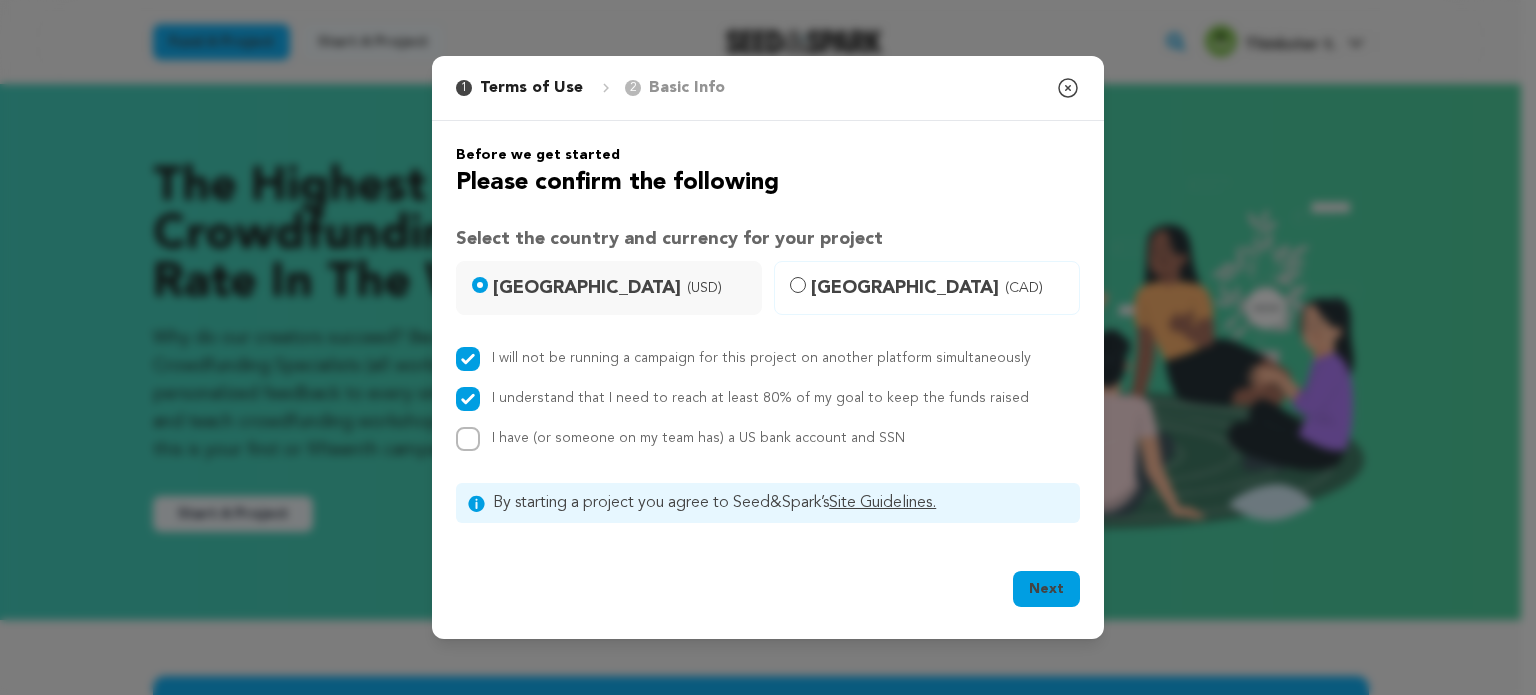 click on "Next" at bounding box center (1046, 589) 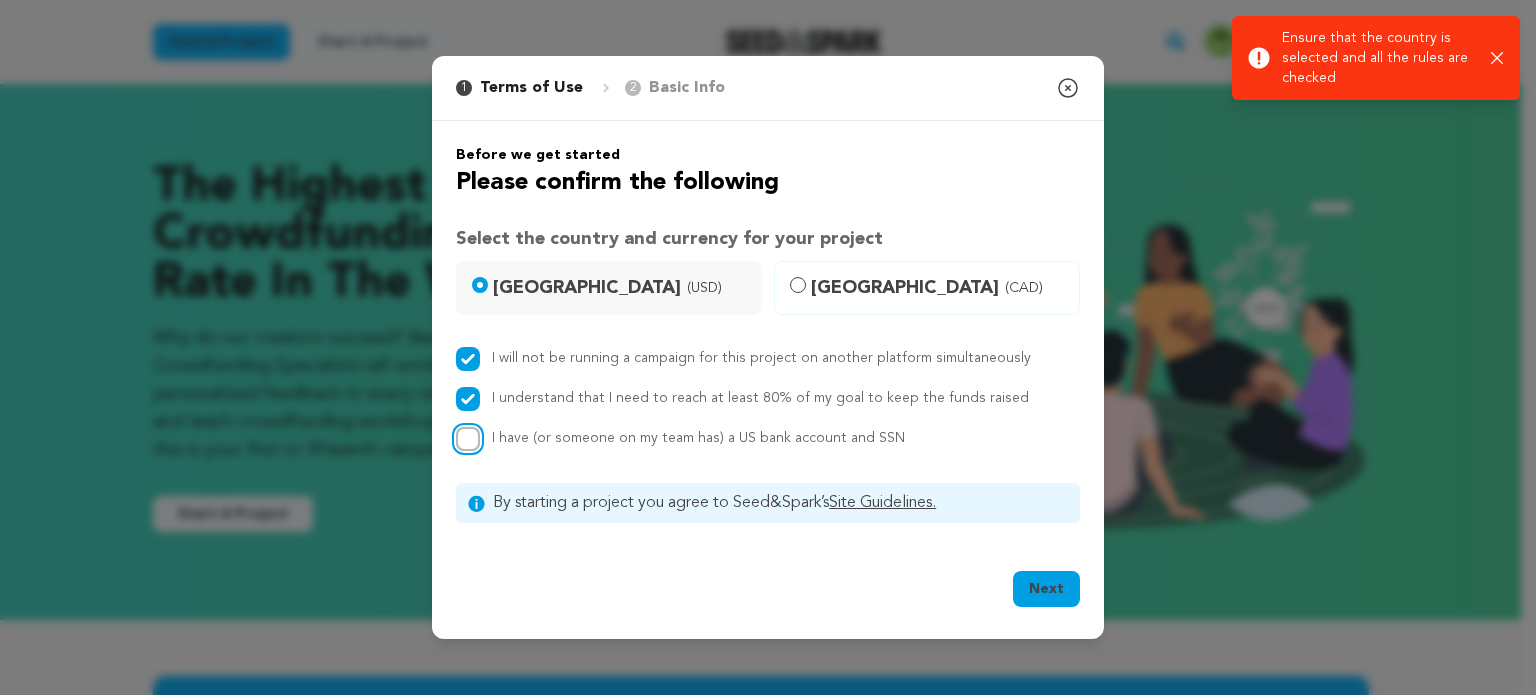 click on "I have (or someone on my team has) a US bank account and SSN" at bounding box center [468, 439] 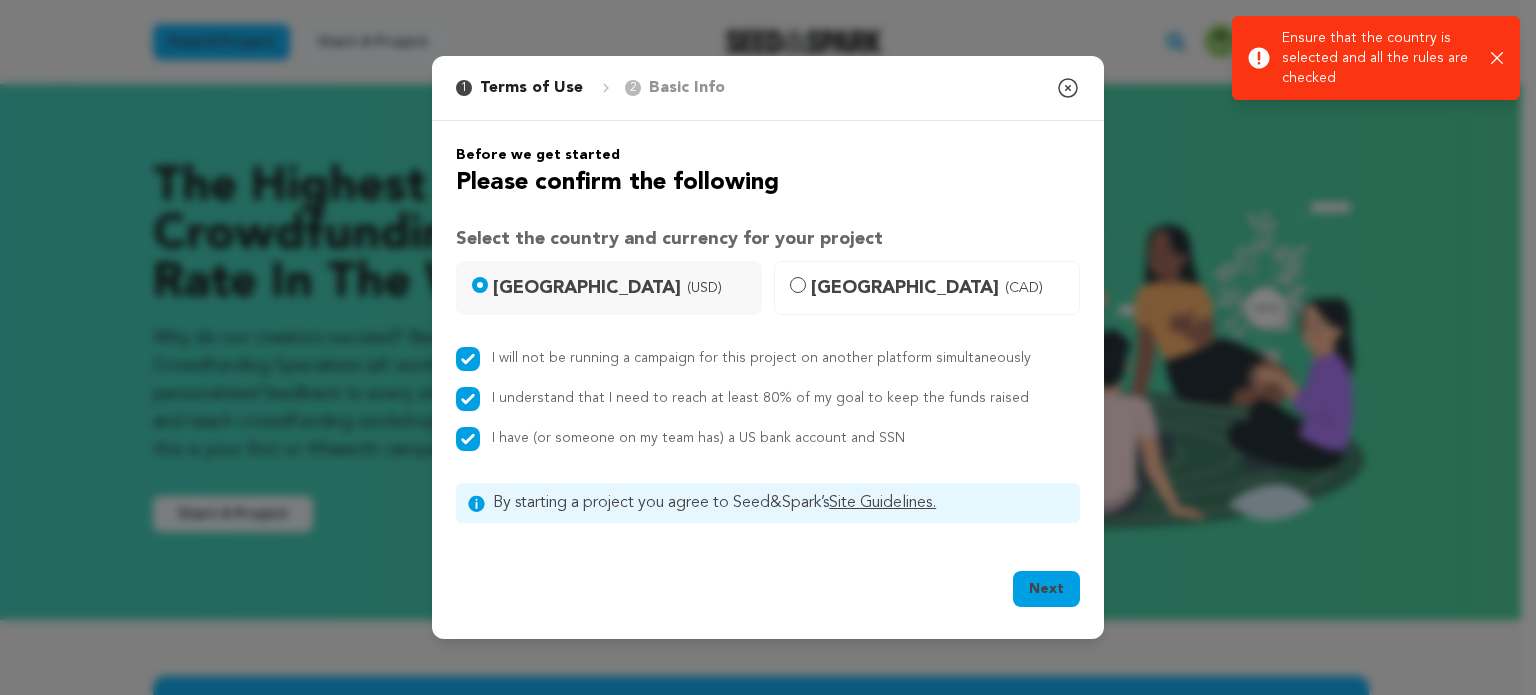click on "Next" at bounding box center [1046, 589] 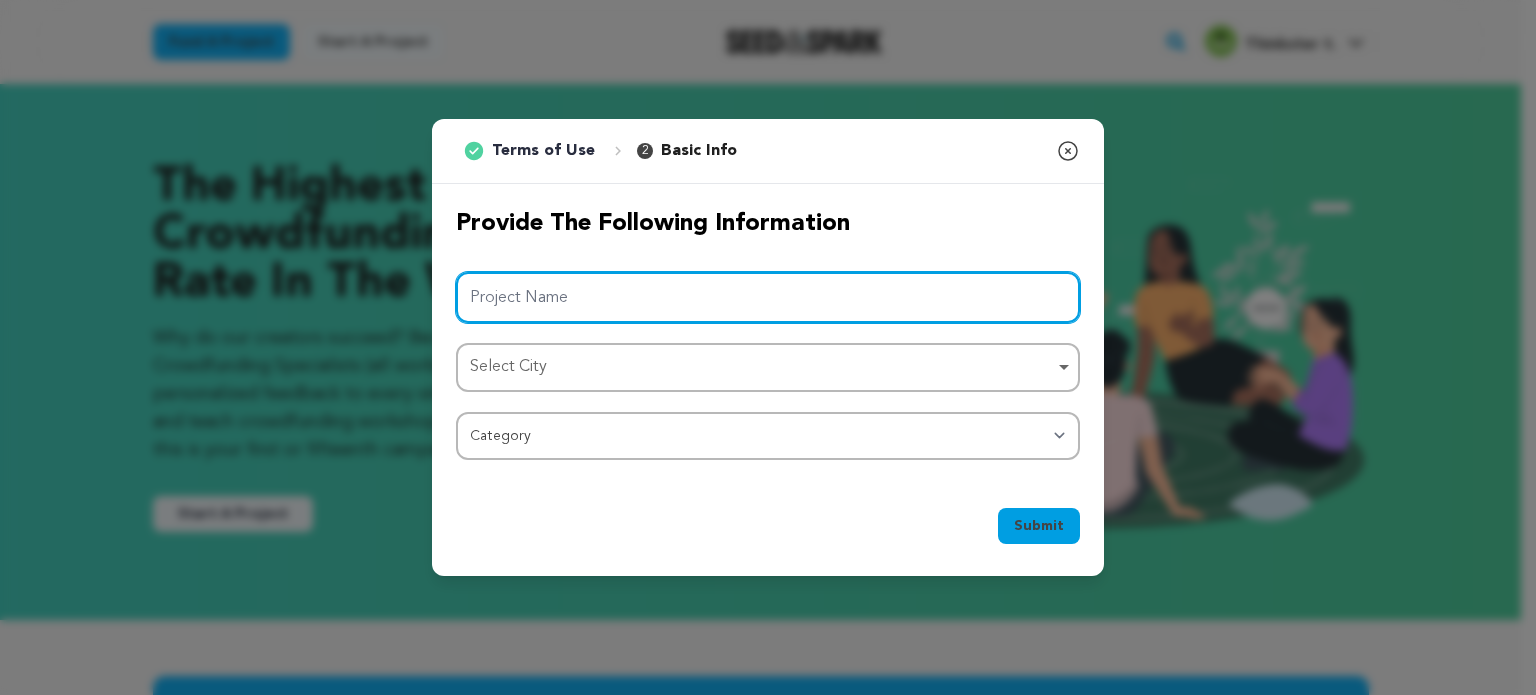 click on "Project Name" at bounding box center (768, 297) 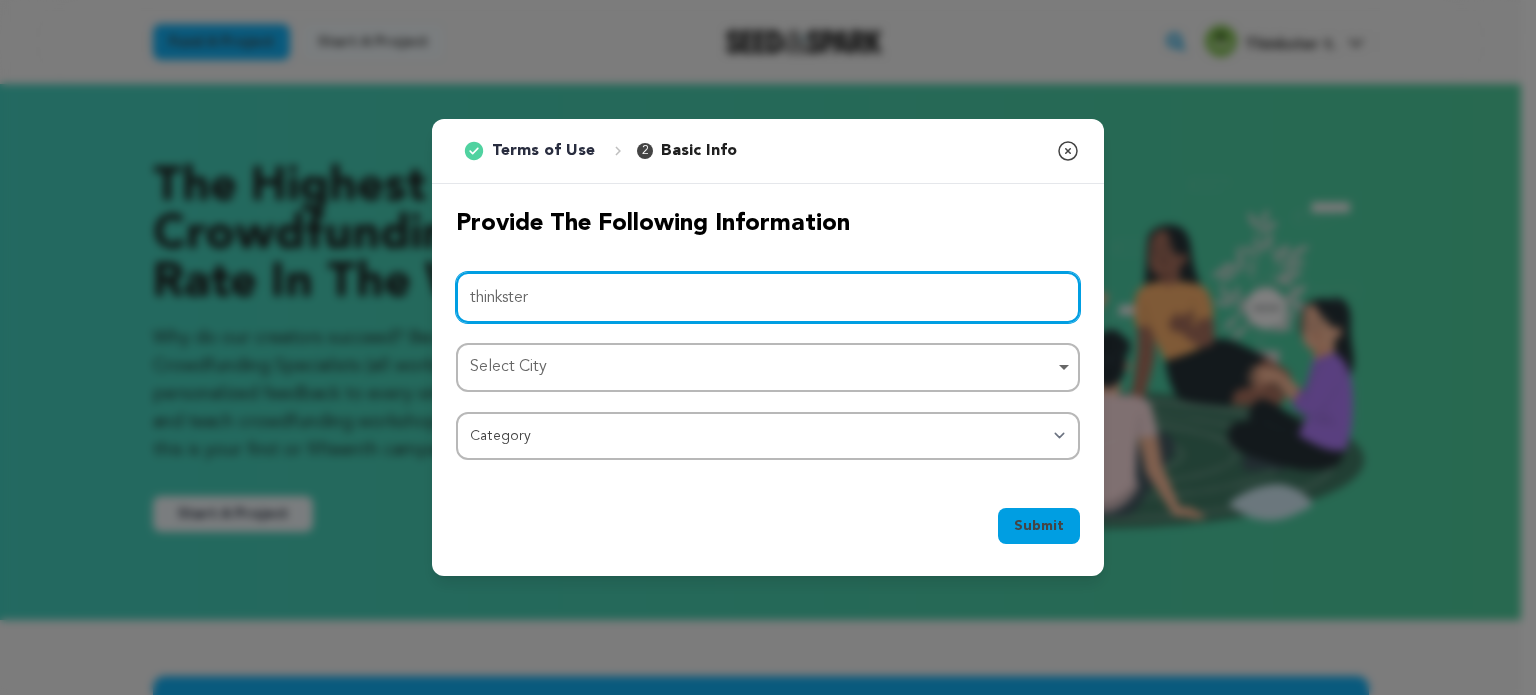 click on "Select City Remove item" at bounding box center (762, 367) 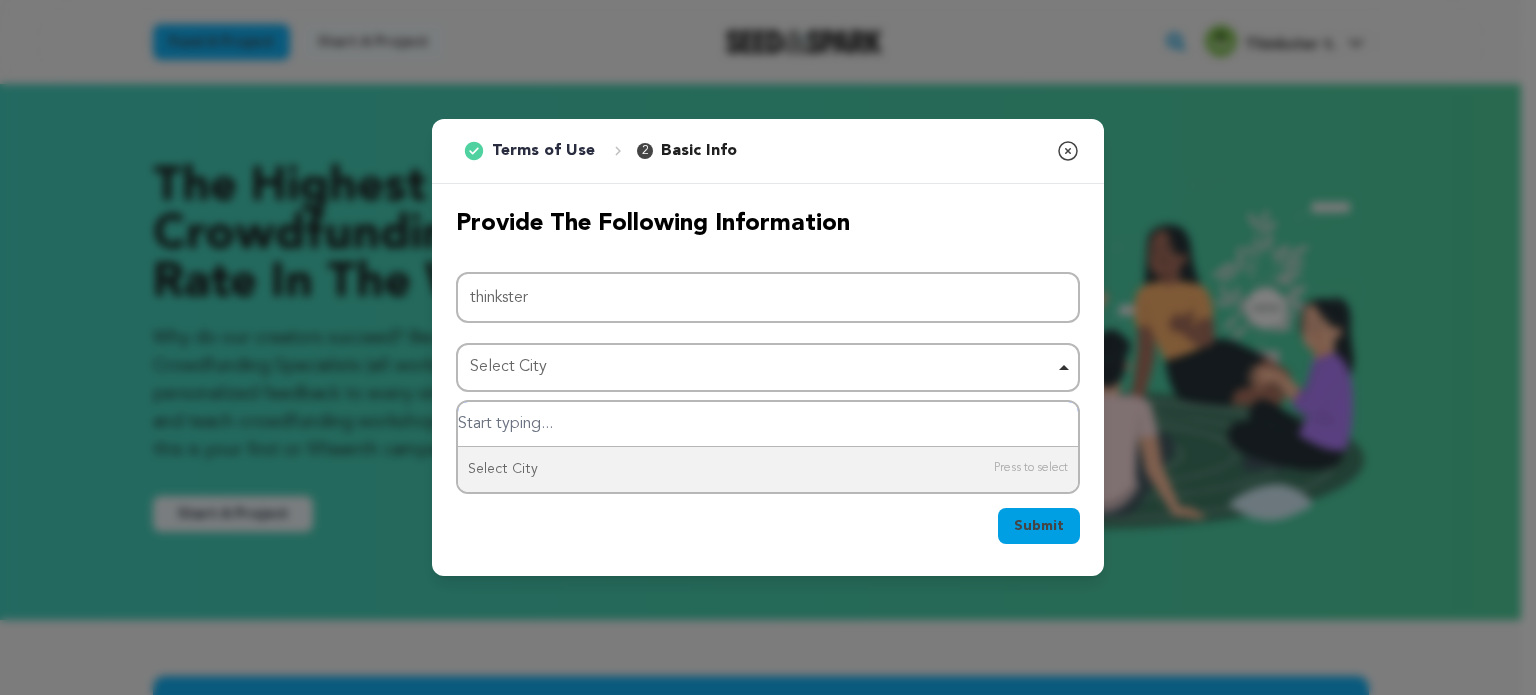 click at bounding box center (768, 424) 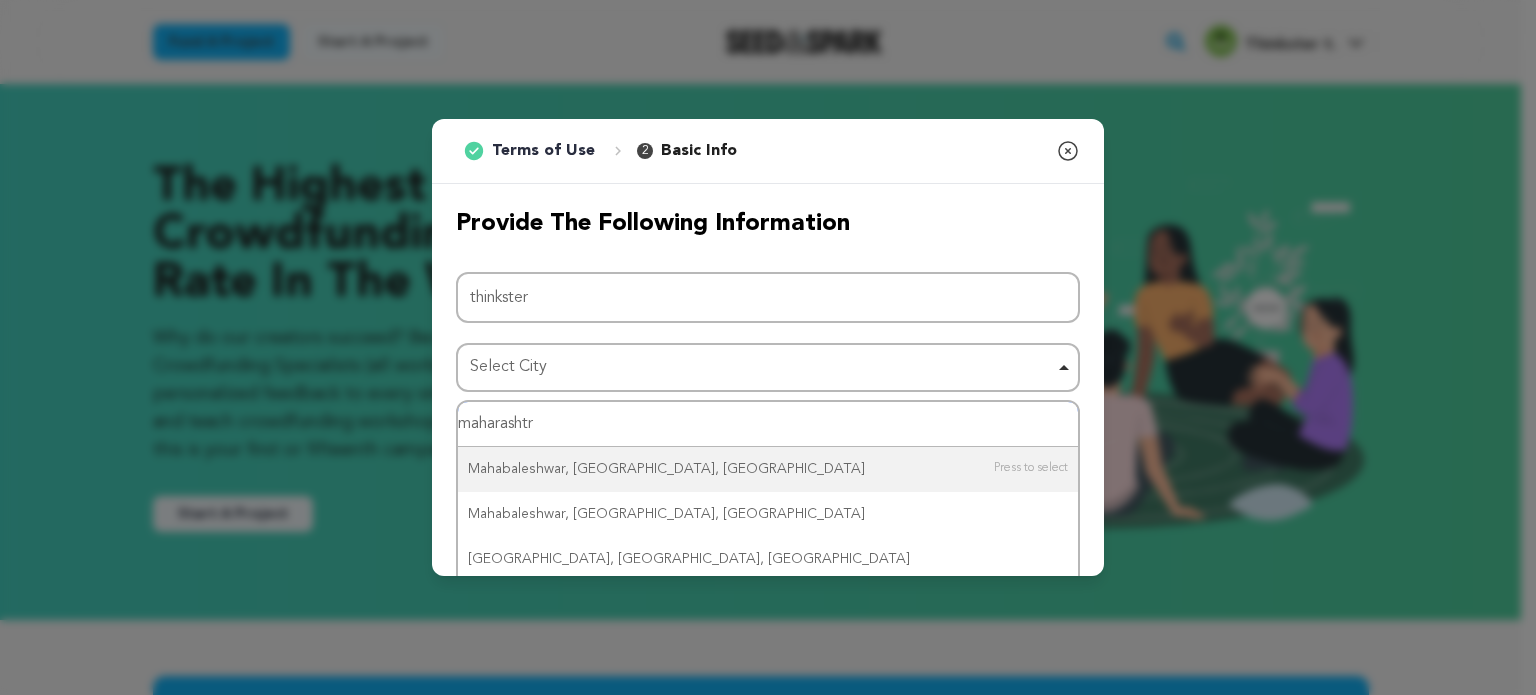 type on "maharashtra" 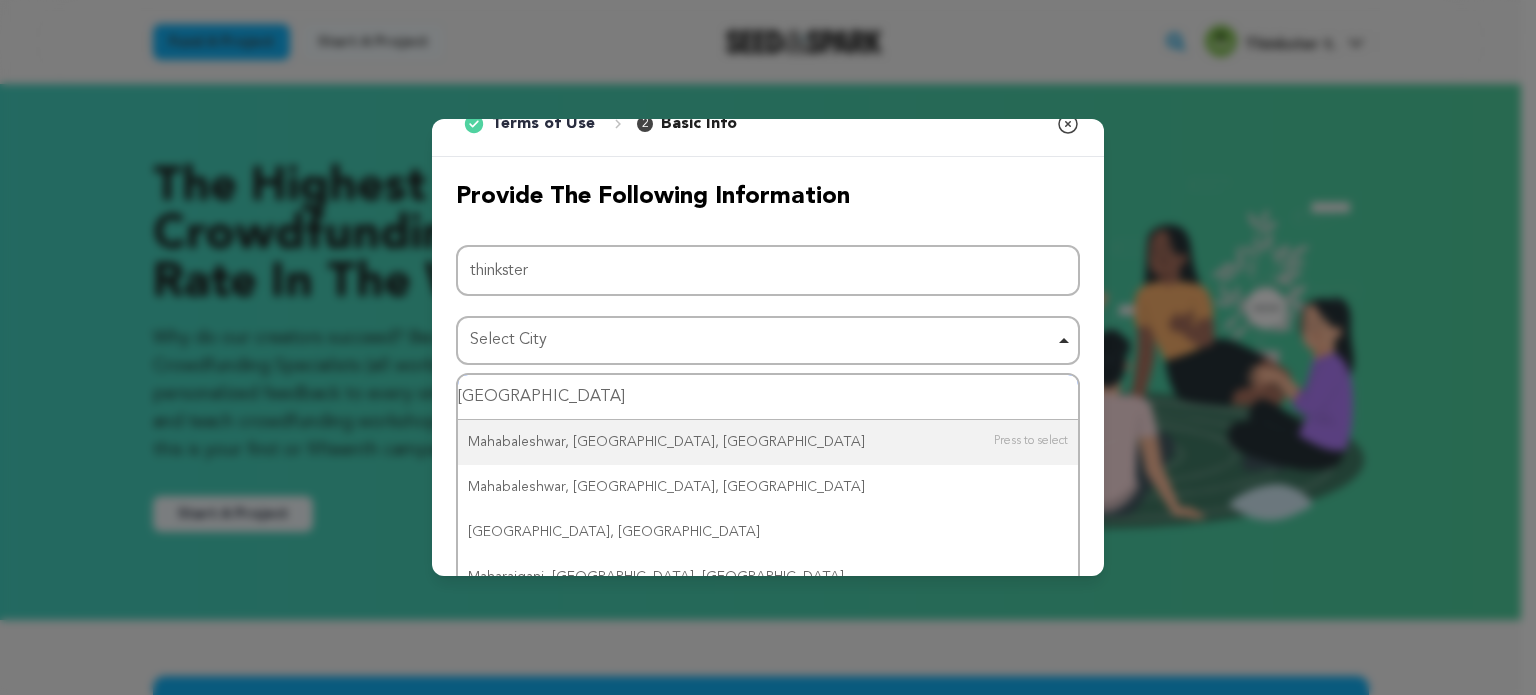 scroll, scrollTop: 53, scrollLeft: 0, axis: vertical 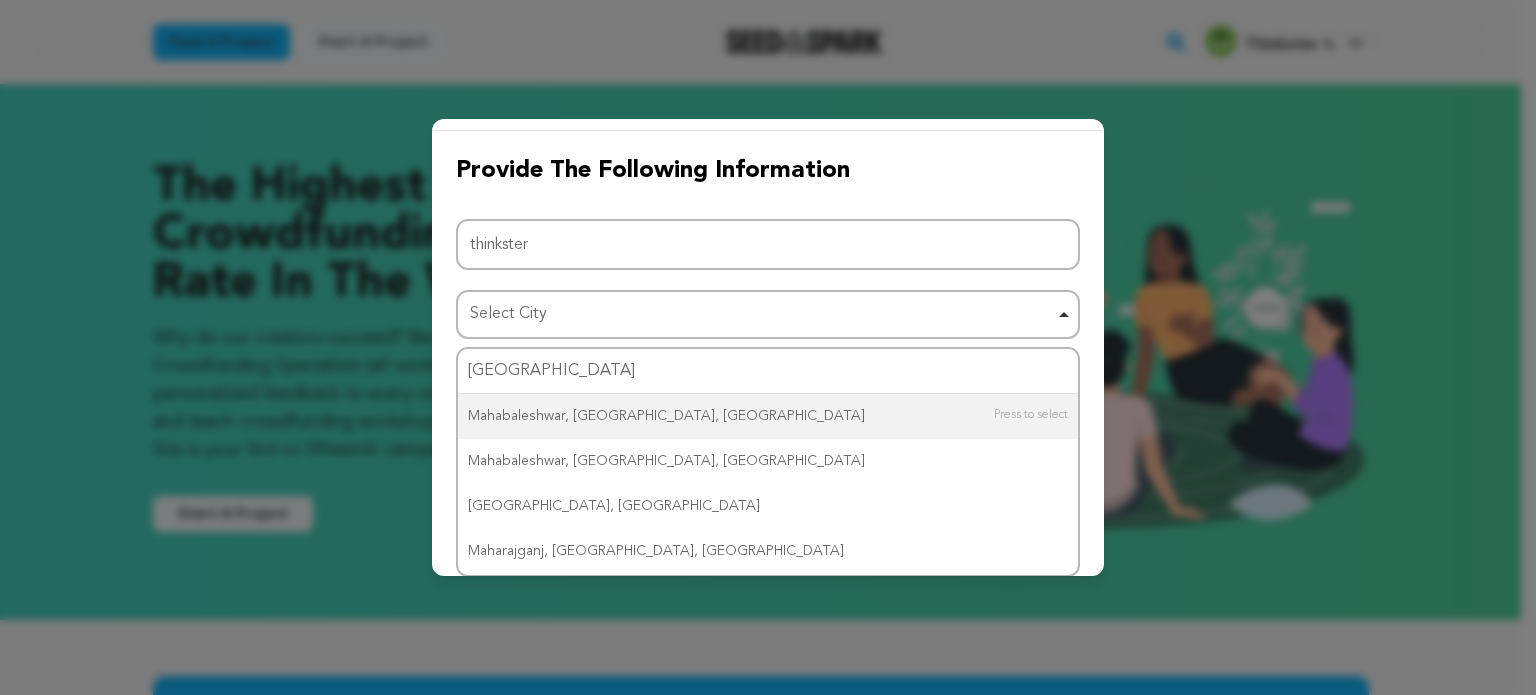 type 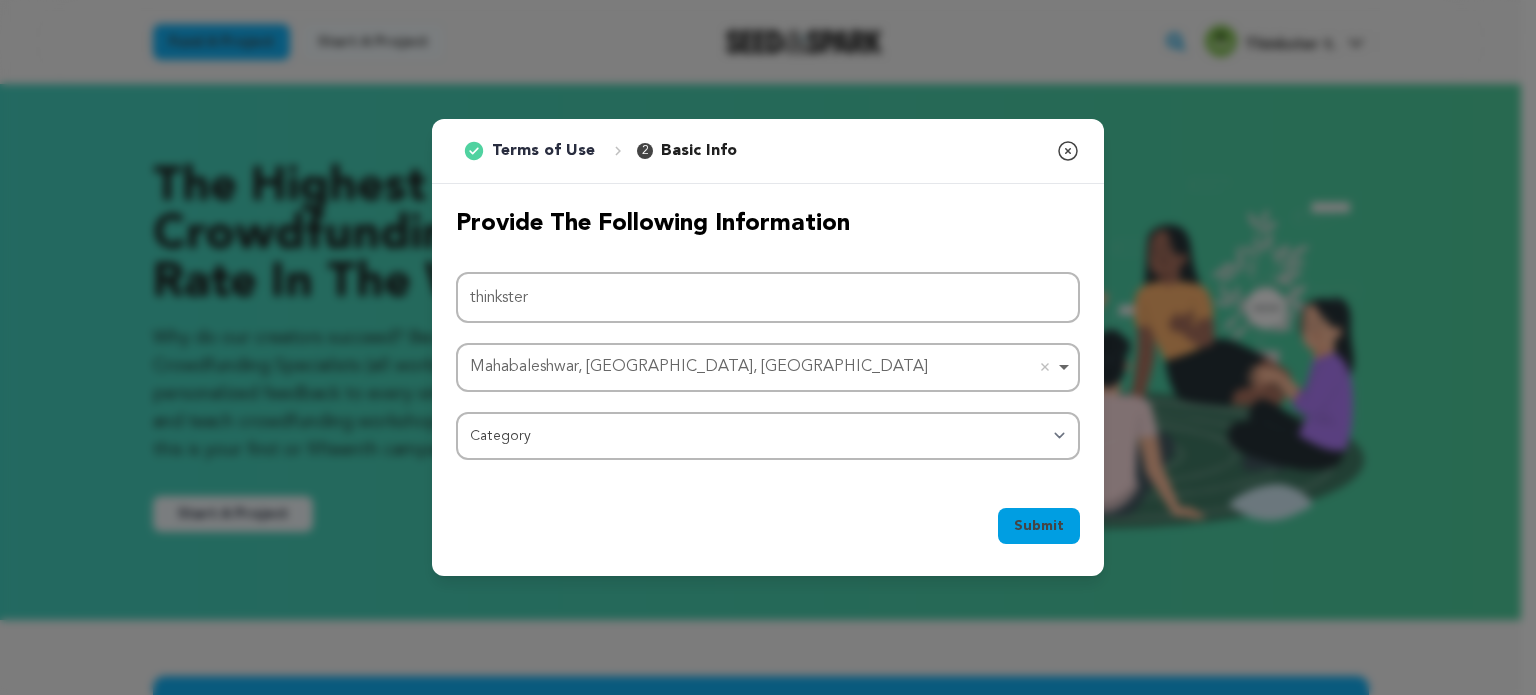 scroll, scrollTop: 0, scrollLeft: 0, axis: both 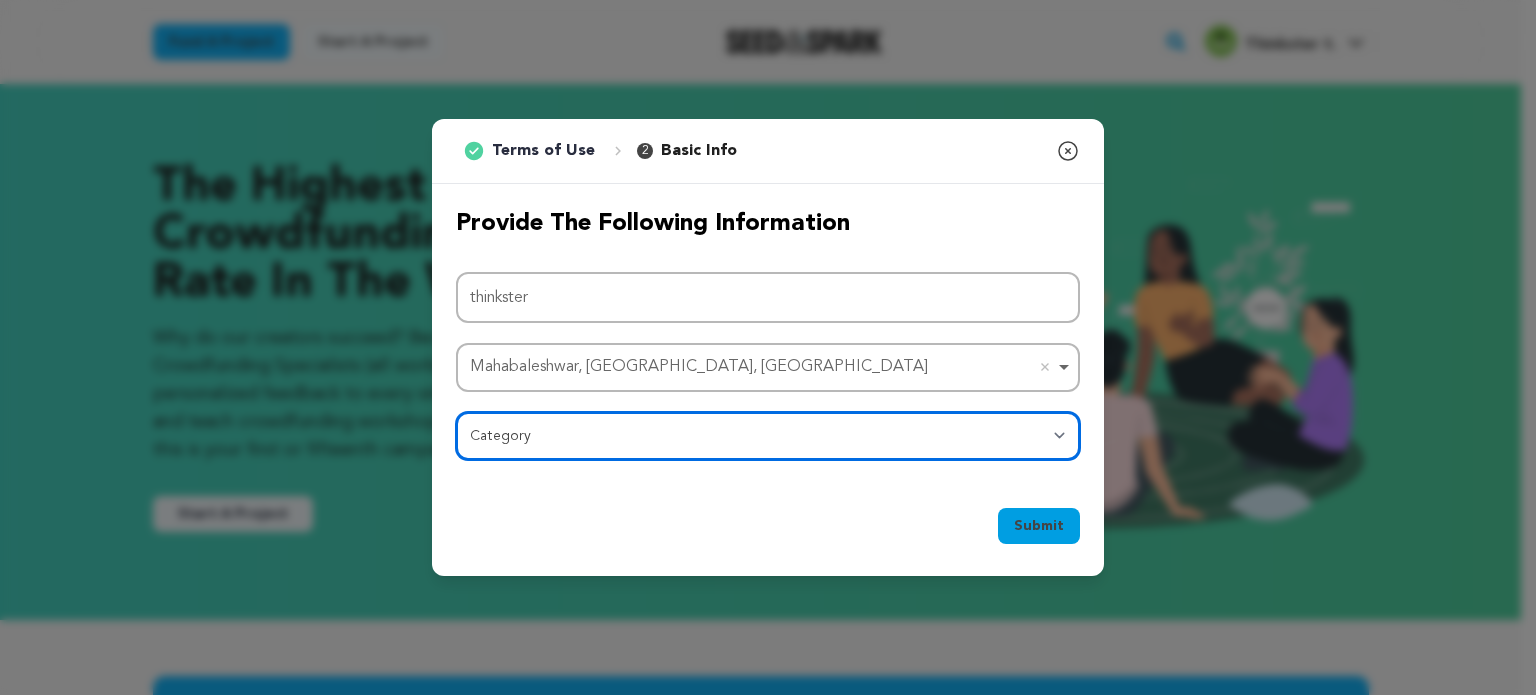 click on "Category
Film Feature
Film Short
Series
Film Festival
Company
Music Video
VR Experience
Comics
Artist Residency
Art & Photography
Collective
Dance
Games
Music
Radio & Podcasts
Orgs & Companies
Writing & Publishing
Venue & Spaces
Theatre" at bounding box center [768, 436] 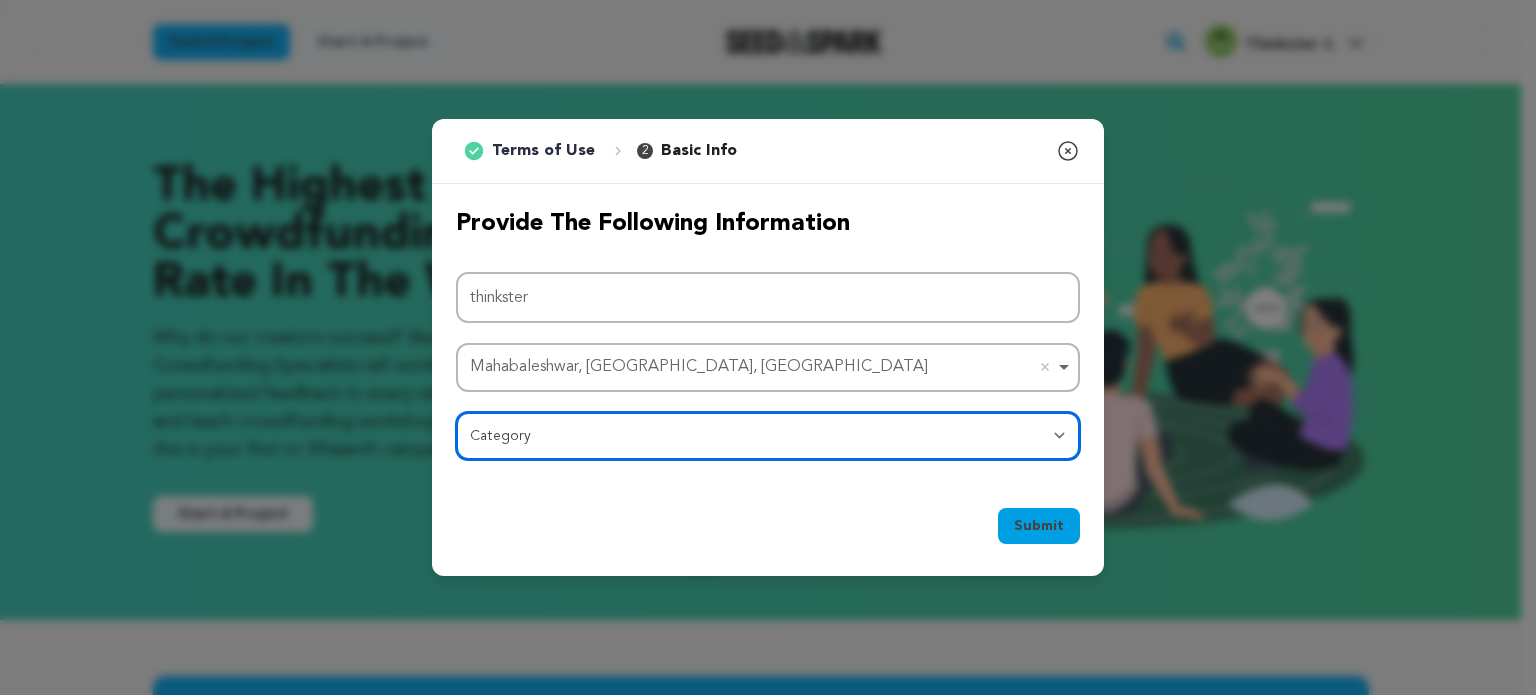 select on "10892" 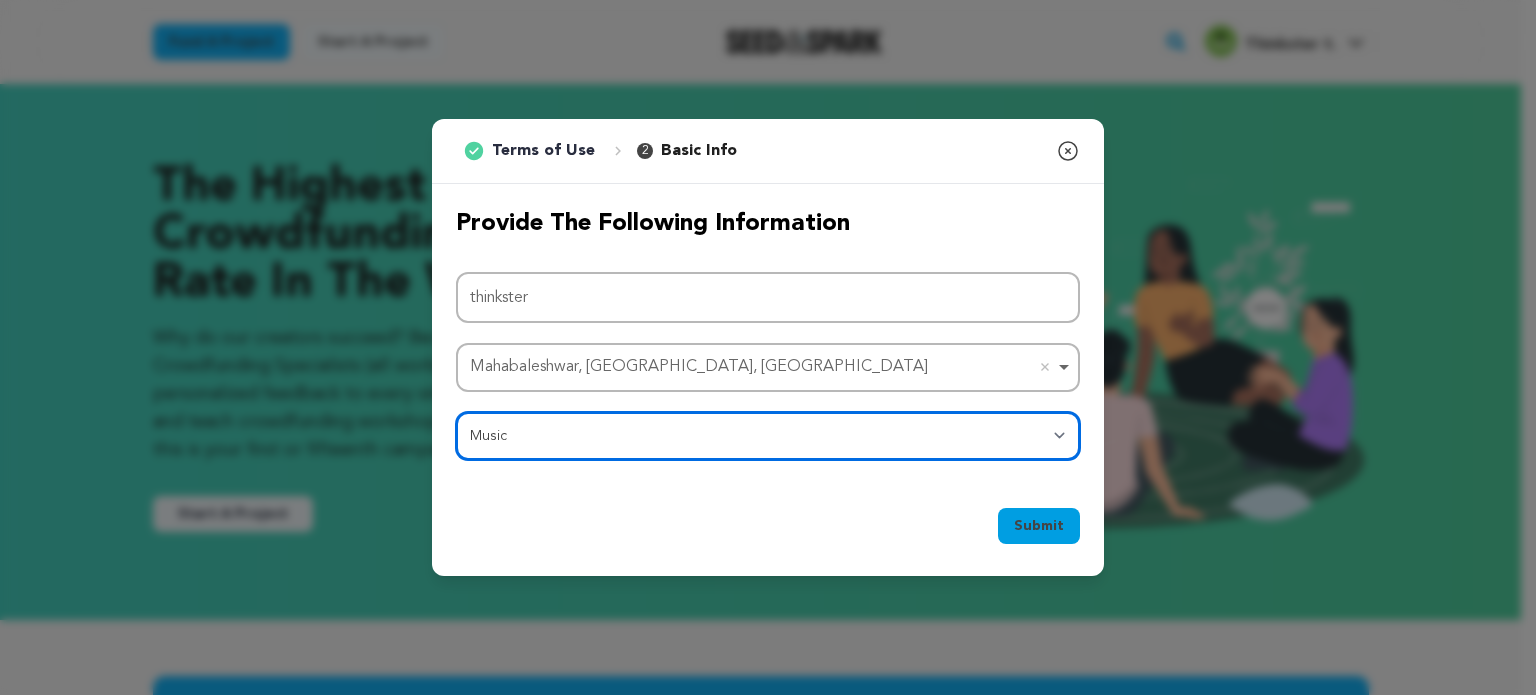 click on "Category
Film Feature
Film Short
Series
Film Festival
Company
Music Video
VR Experience
Comics
Artist Residency
Art & Photography
Collective
Dance
Games
Music
Radio & Podcasts
Orgs & Companies
Writing & Publishing
Venue & Spaces
Theatre" at bounding box center (768, 436) 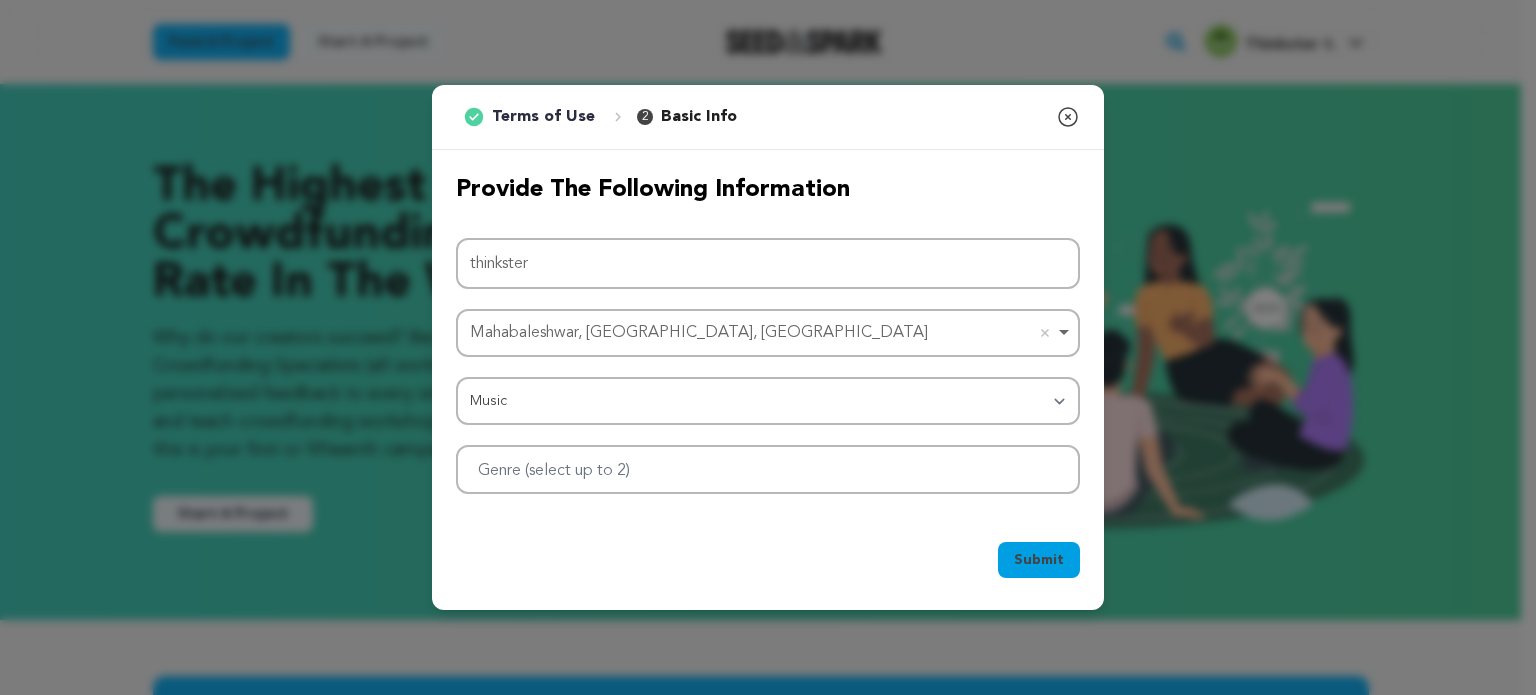 click on "Submit" at bounding box center [1039, 560] 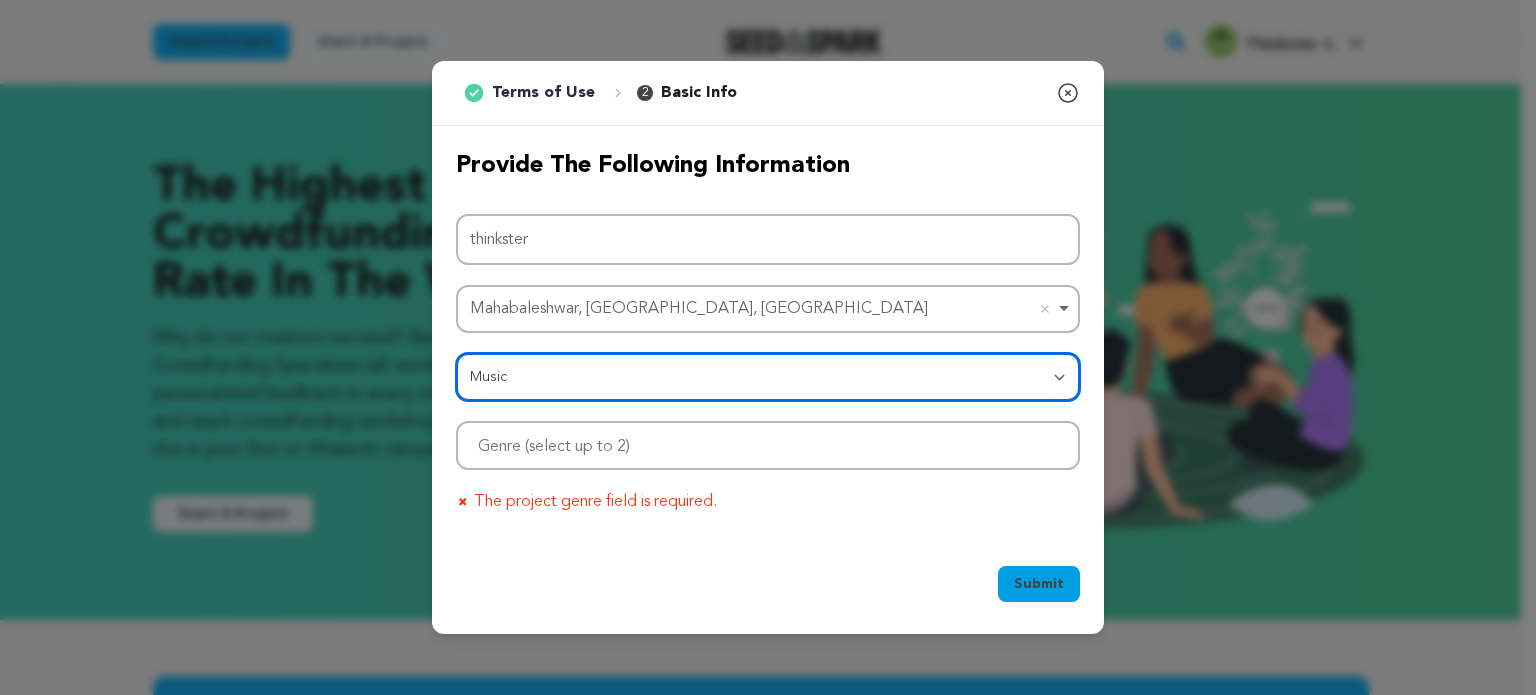 click on "Category
Film Feature
Film Short
Series
Film Festival
Company
Music Video
VR Experience
Comics
Artist Residency
Art & Photography
Collective
Dance
Games
Music
Radio & Podcasts
Orgs & Companies
Writing & Publishing
Venue & Spaces
Theatre" at bounding box center (768, 377) 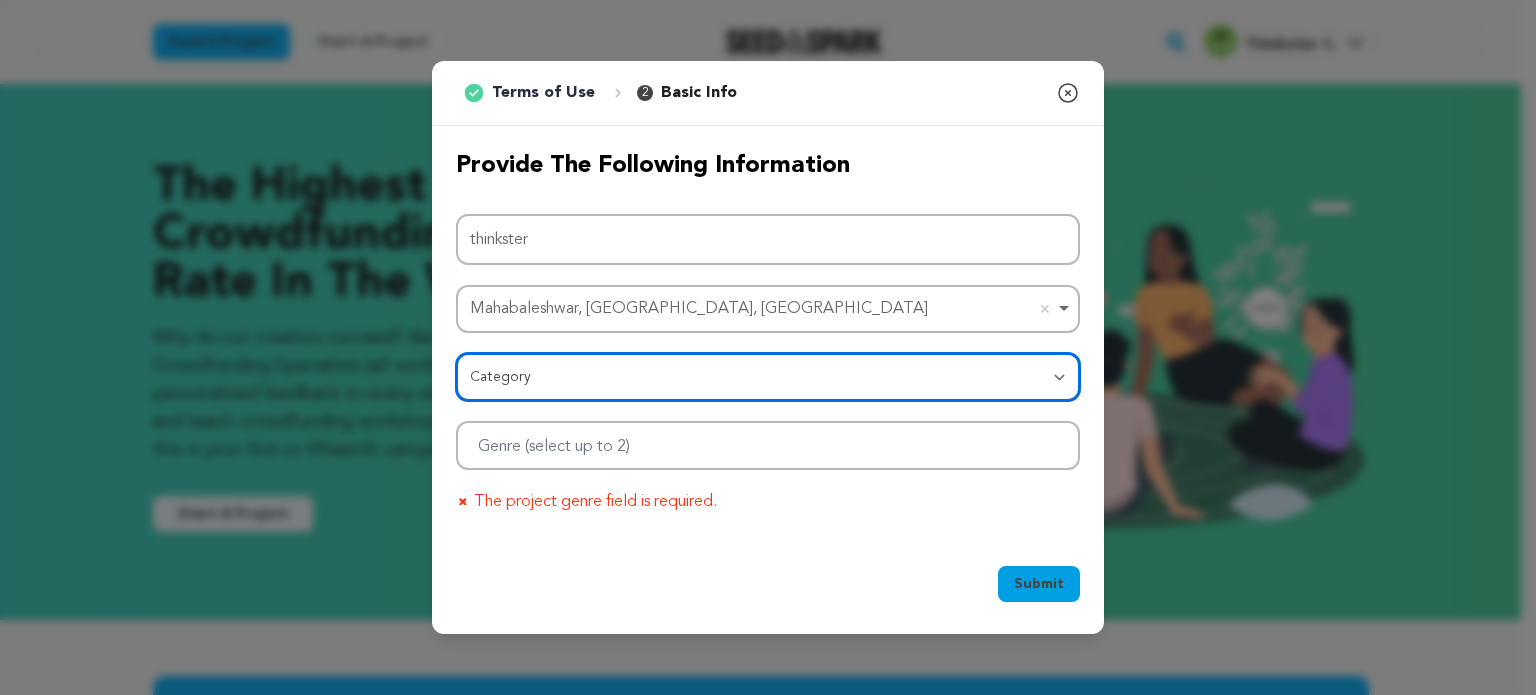 click on "Category
Film Feature
Film Short
Series
Film Festival
Company
Music Video
VR Experience
Comics
Artist Residency
Art & Photography
Collective
Dance
Games
Music
Radio & Podcasts
Orgs & Companies
Writing & Publishing
Venue & Spaces
Theatre" at bounding box center [768, 377] 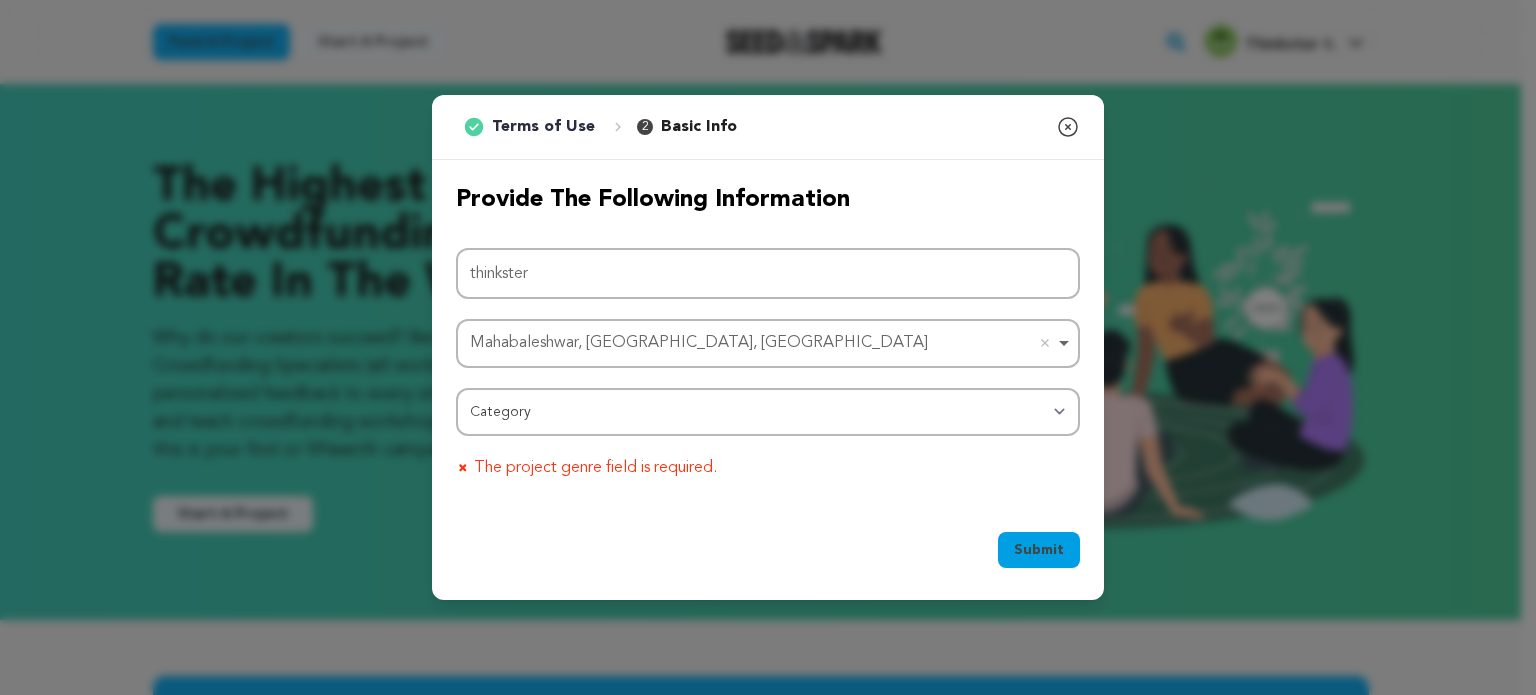 click at bounding box center [463, 468] 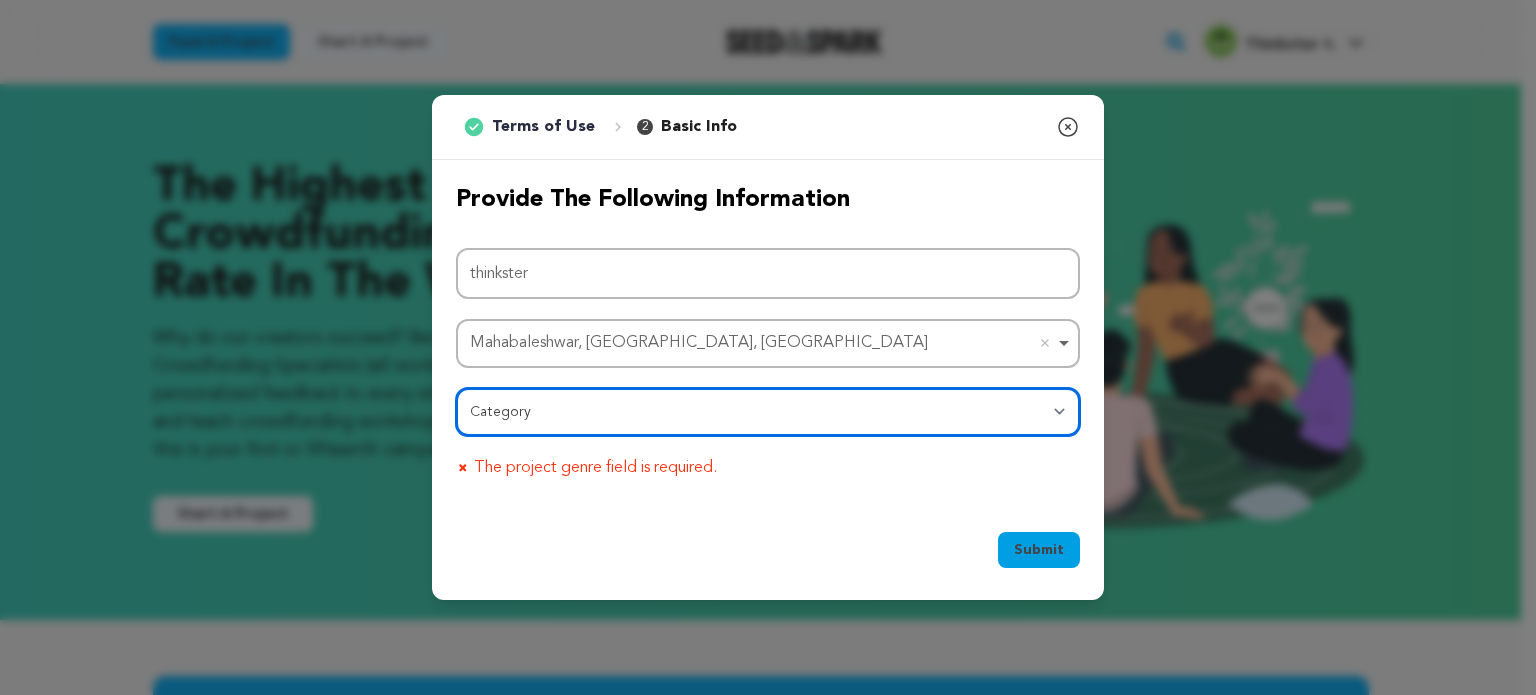 click on "Category
Film Feature
Film Short
Series
Film Festival
Company
Music Video
VR Experience
Comics
Artist Residency
Art & Photography
Collective
Dance
Games
Music
Radio & Podcasts
Orgs & Companies
Writing & Publishing
Venue & Spaces
Theatre" at bounding box center (768, 412) 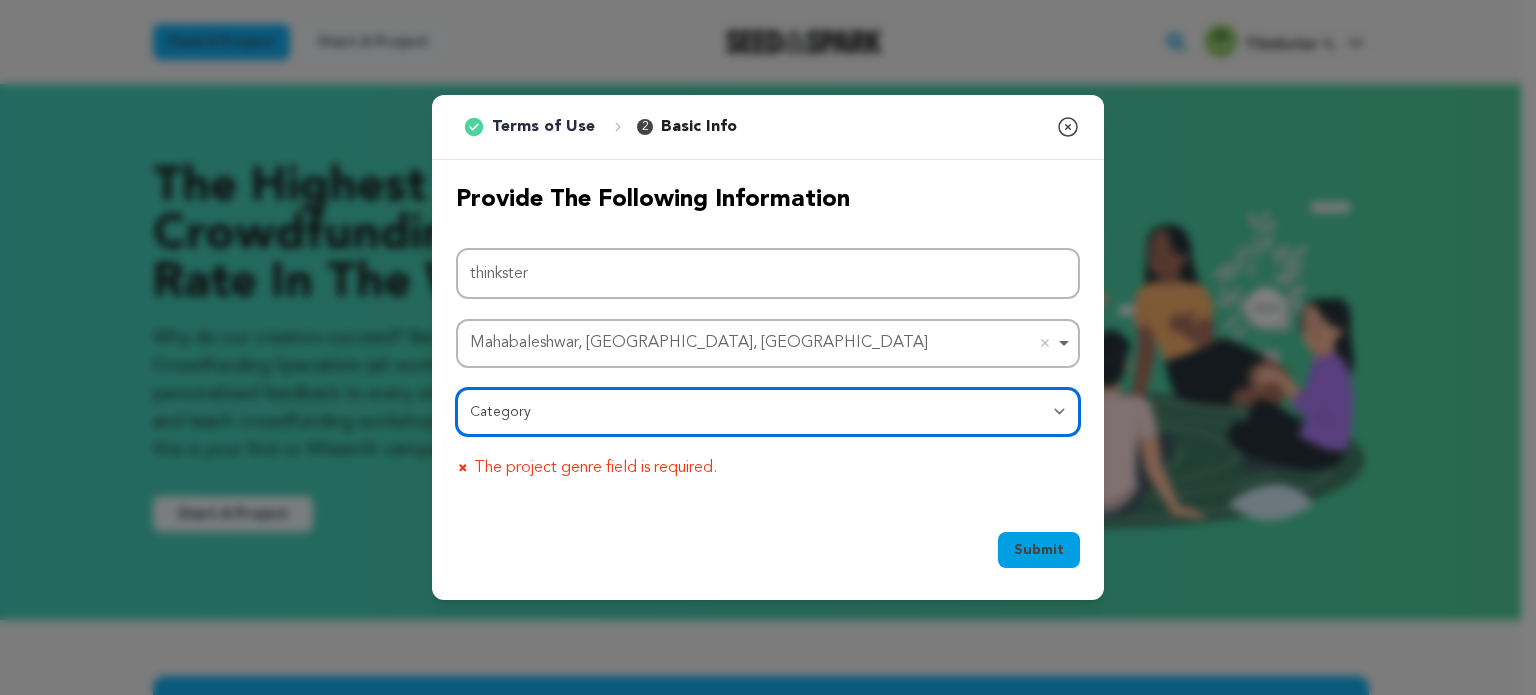select on "10117" 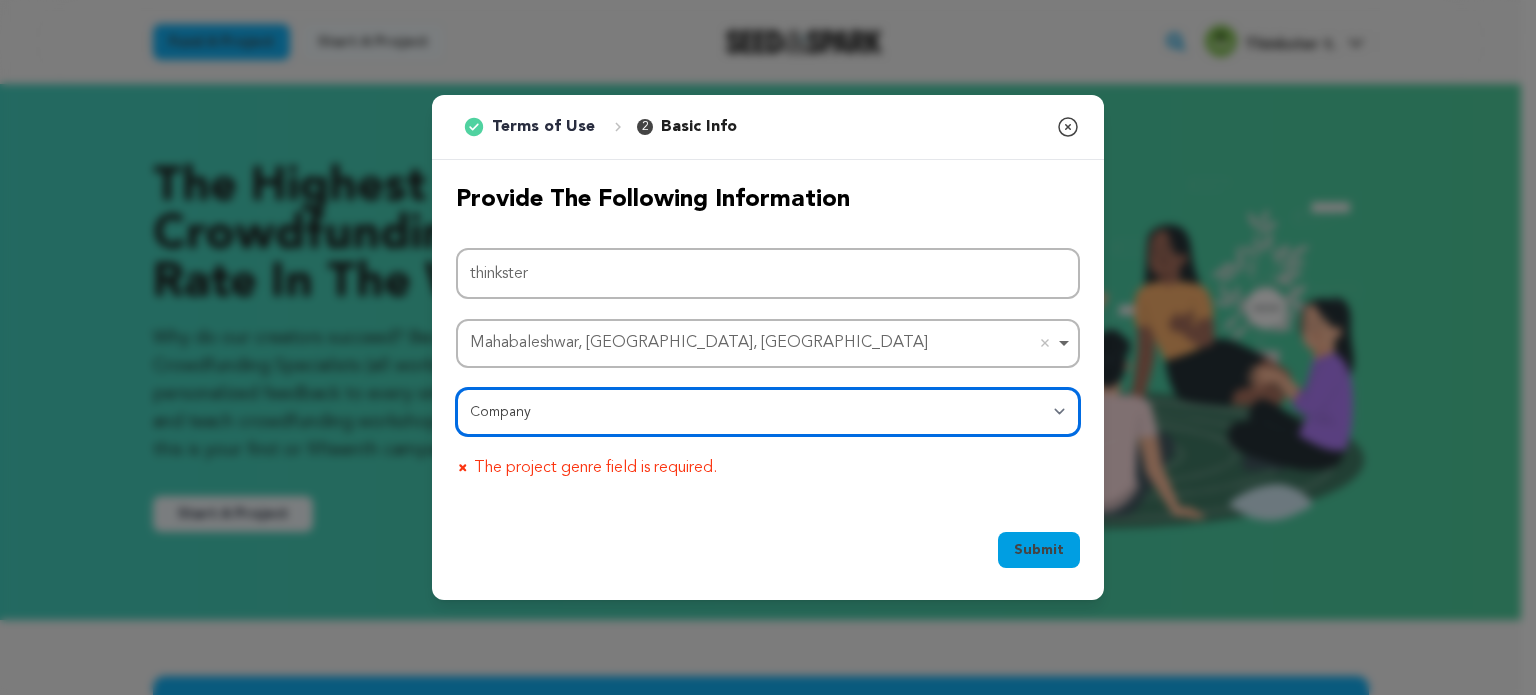 click on "Category
Film Feature
Film Short
Series
Film Festival
Company
Music Video
VR Experience
Comics
Artist Residency
Art & Photography
Collective
Dance
Games
Music
Radio & Podcasts
Orgs & Companies
Writing & Publishing
Venue & Spaces
Theatre" at bounding box center [768, 412] 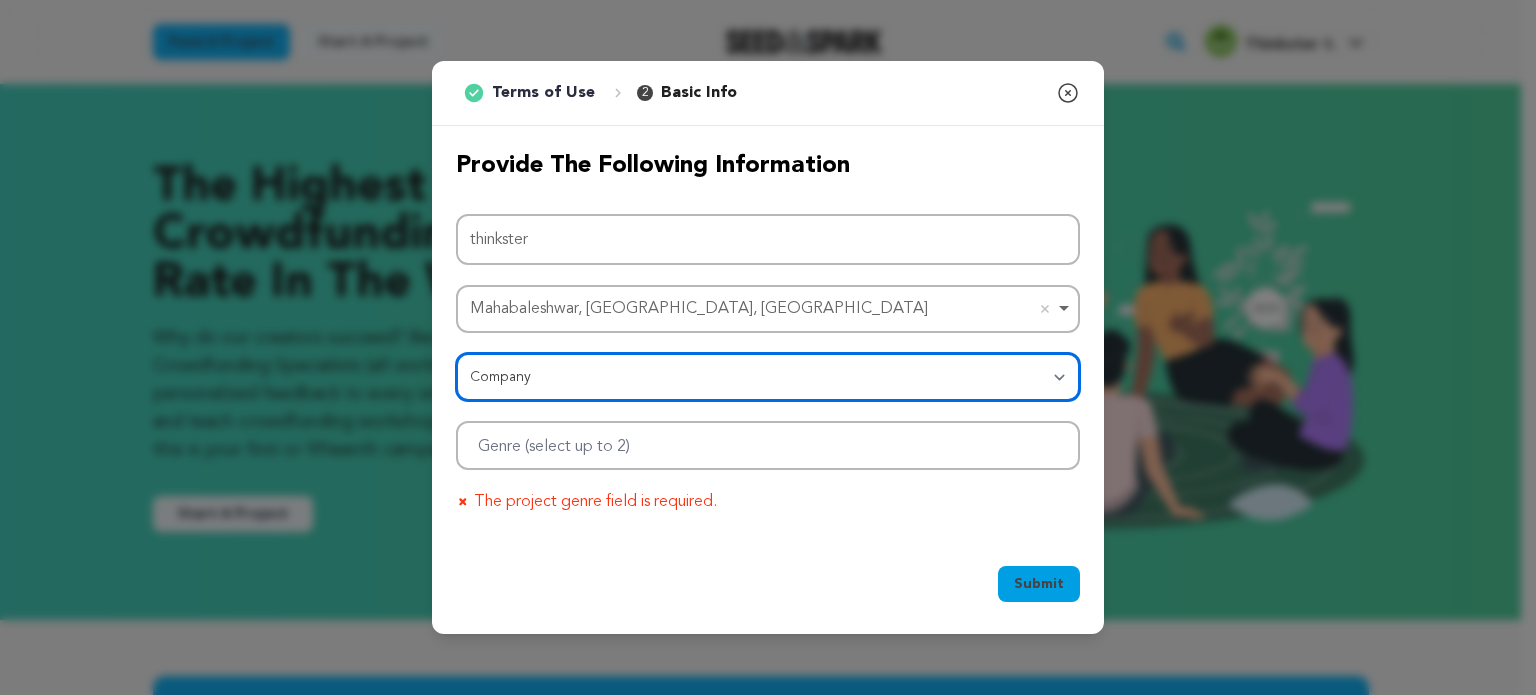 click at bounding box center (768, 445) 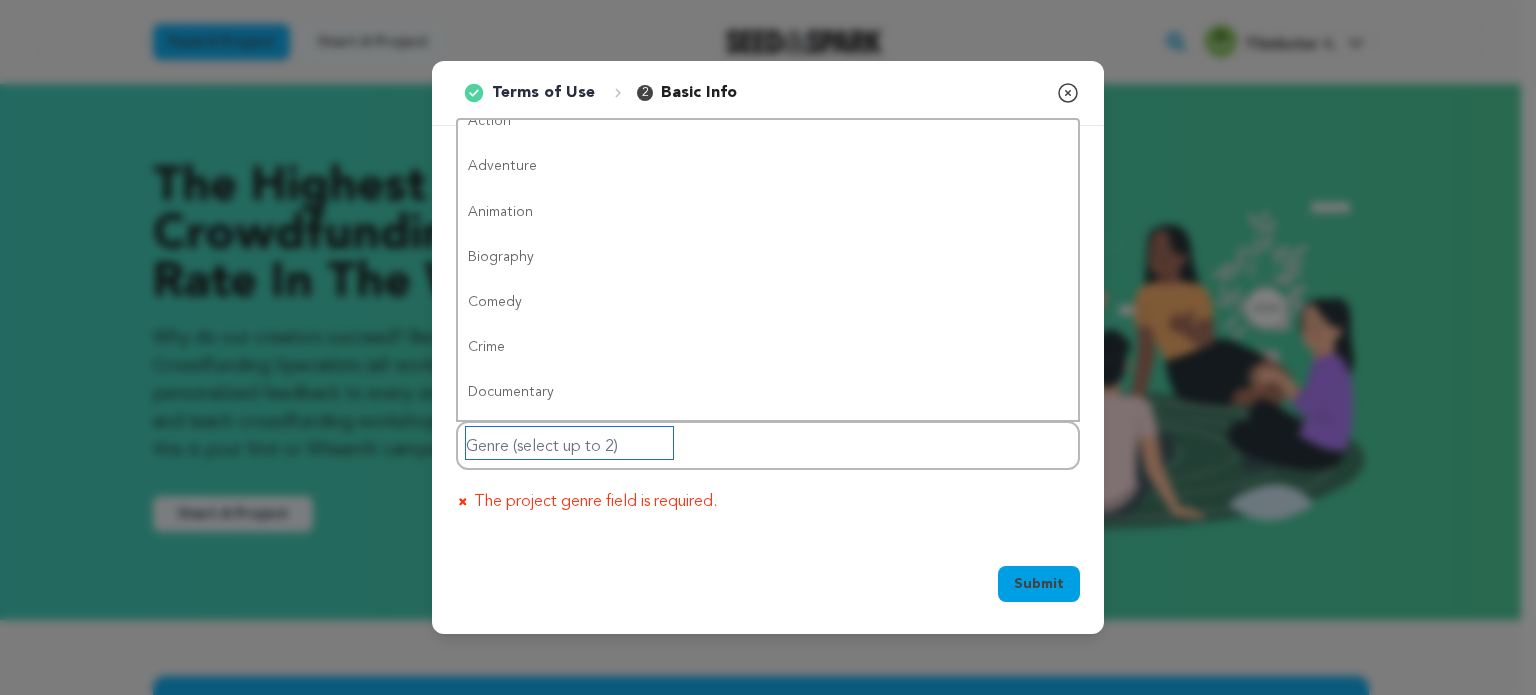scroll, scrollTop: 0, scrollLeft: 0, axis: both 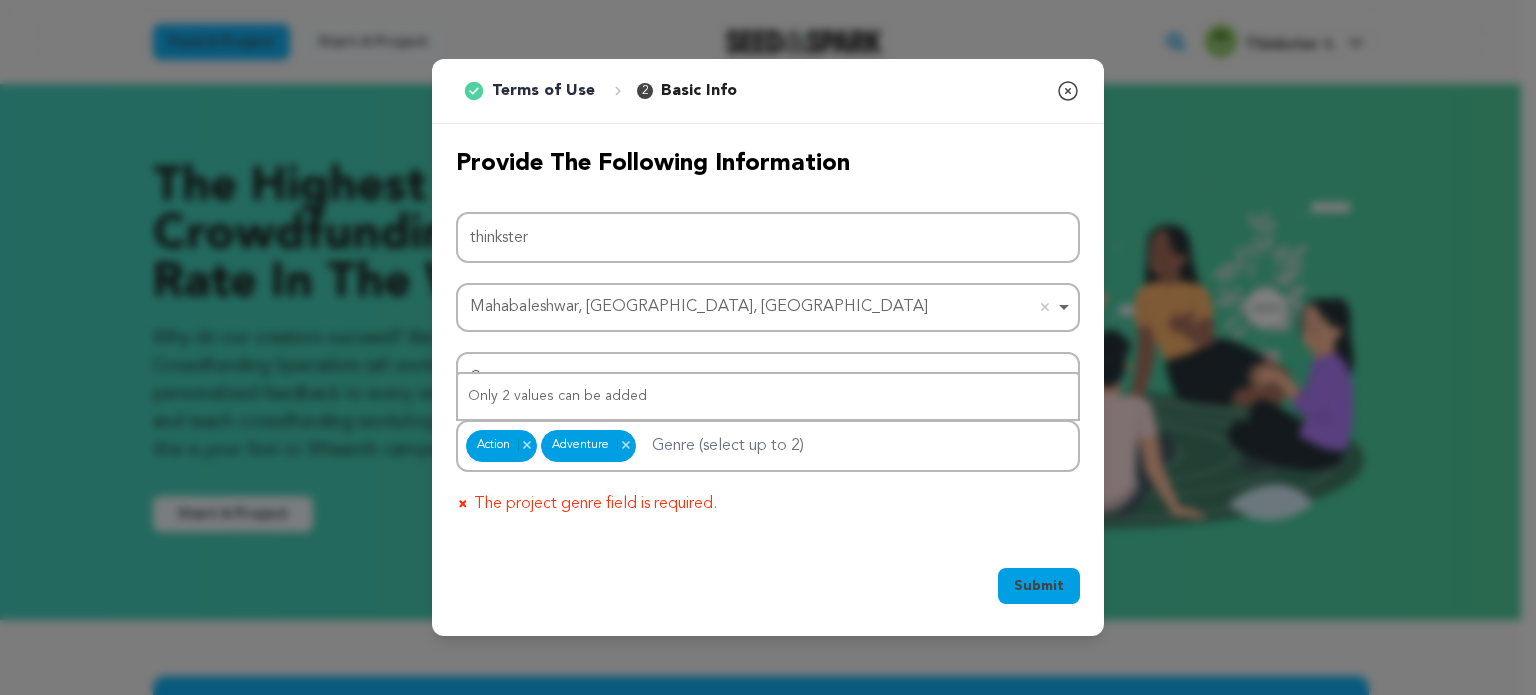 click on "Submit" at bounding box center [1039, 586] 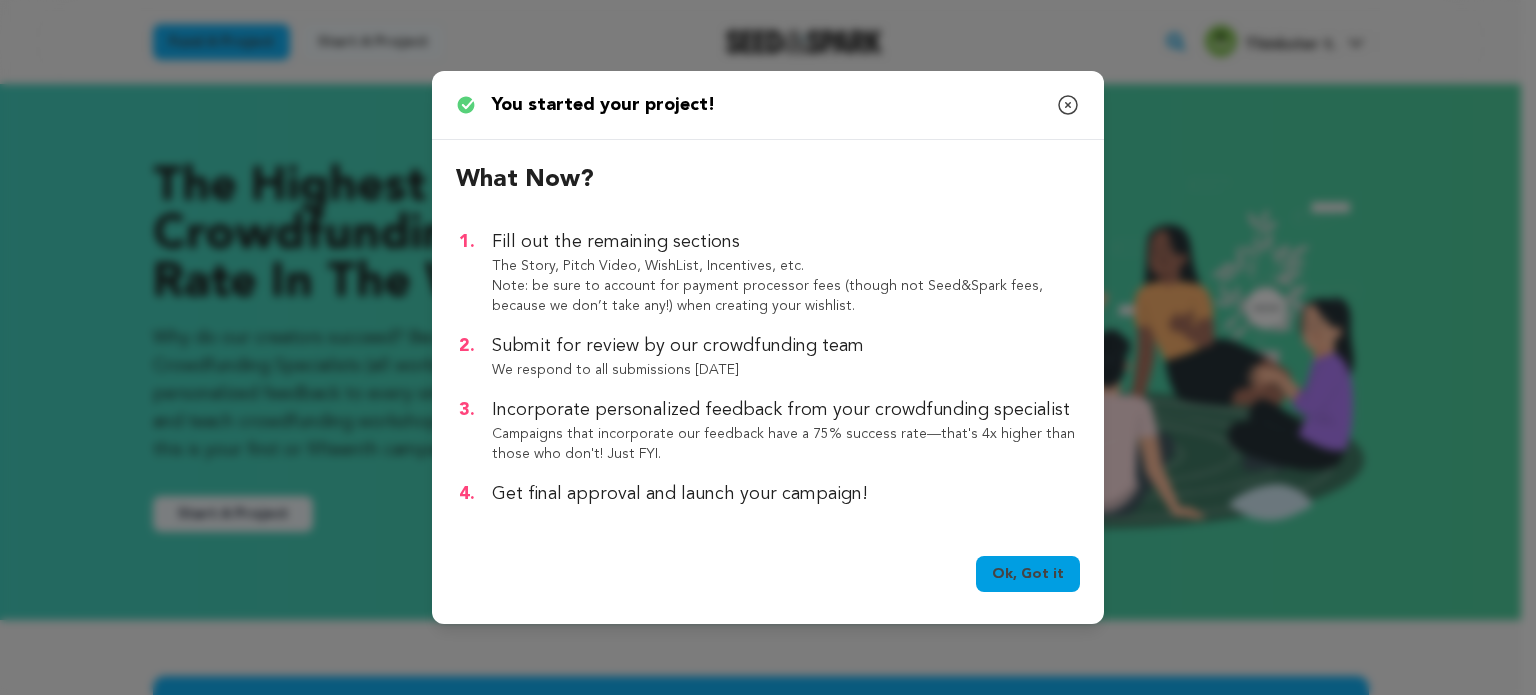 click on "Ok, Got it" at bounding box center [1028, 574] 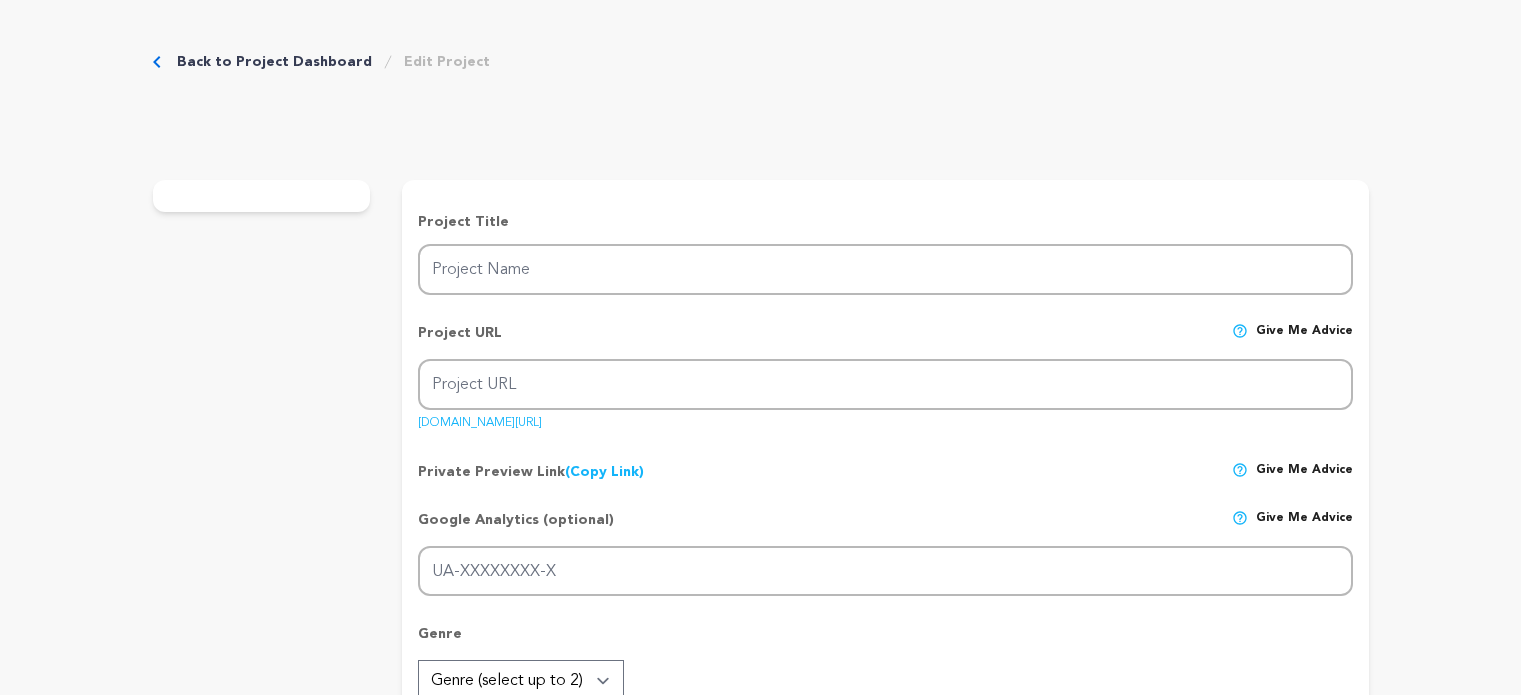 scroll, scrollTop: 0, scrollLeft: 0, axis: both 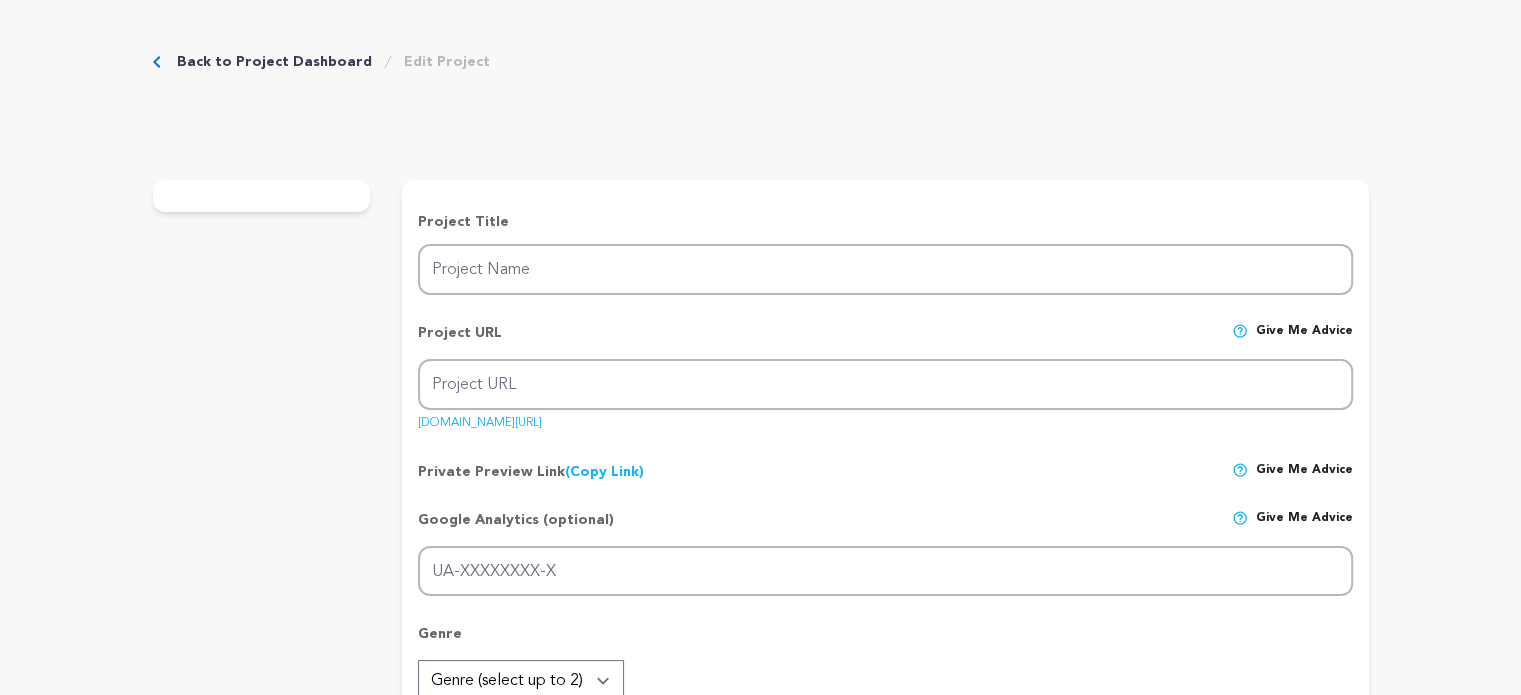 type on "thinkster" 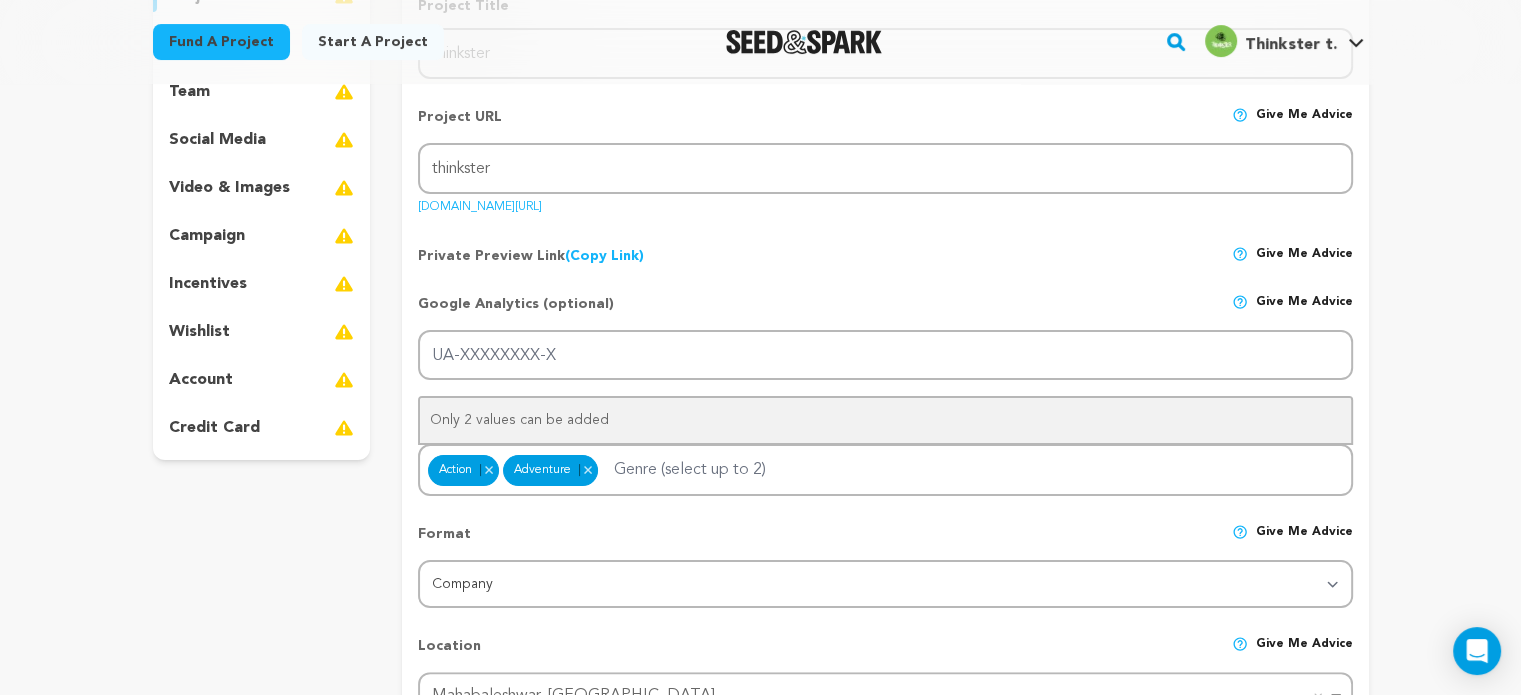scroll, scrollTop: 200, scrollLeft: 0, axis: vertical 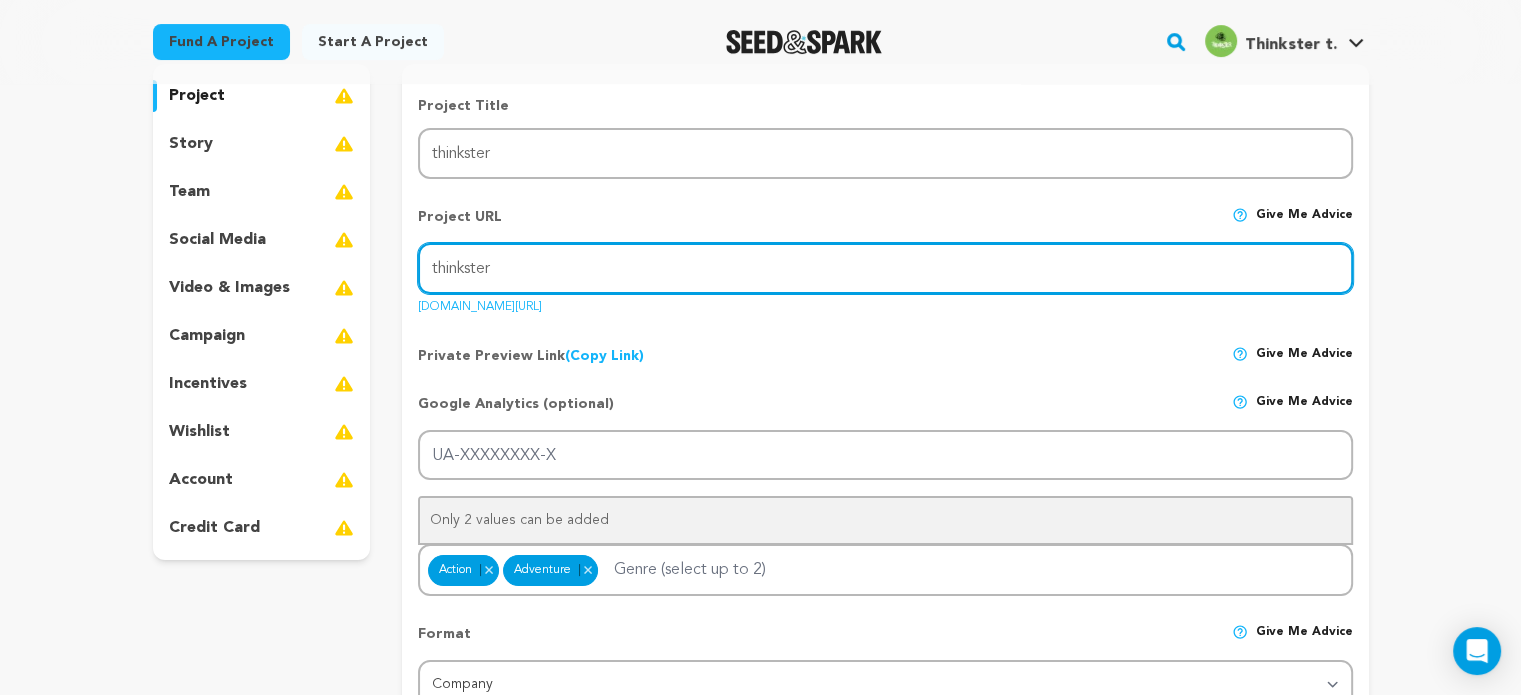 click on "thinkster" at bounding box center (885, 268) 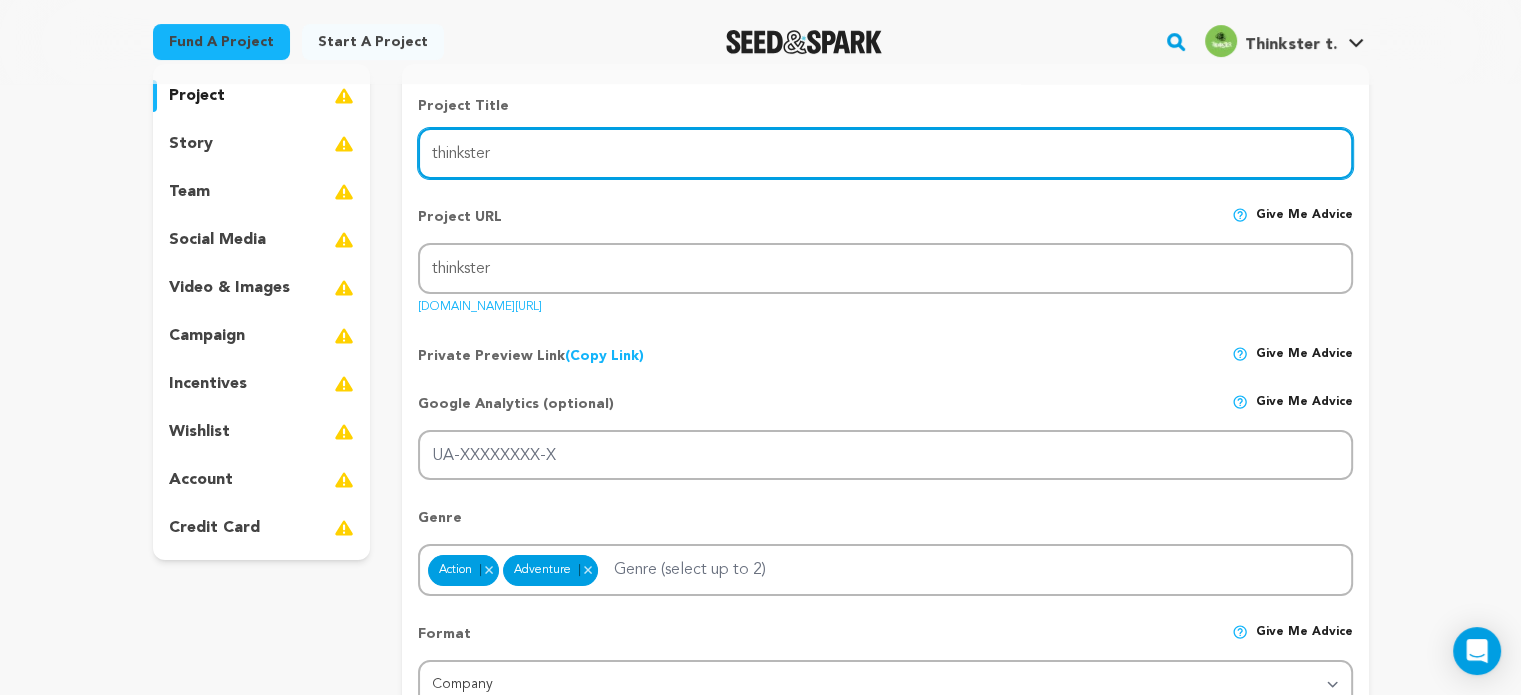 click on "thinkster" at bounding box center [885, 153] 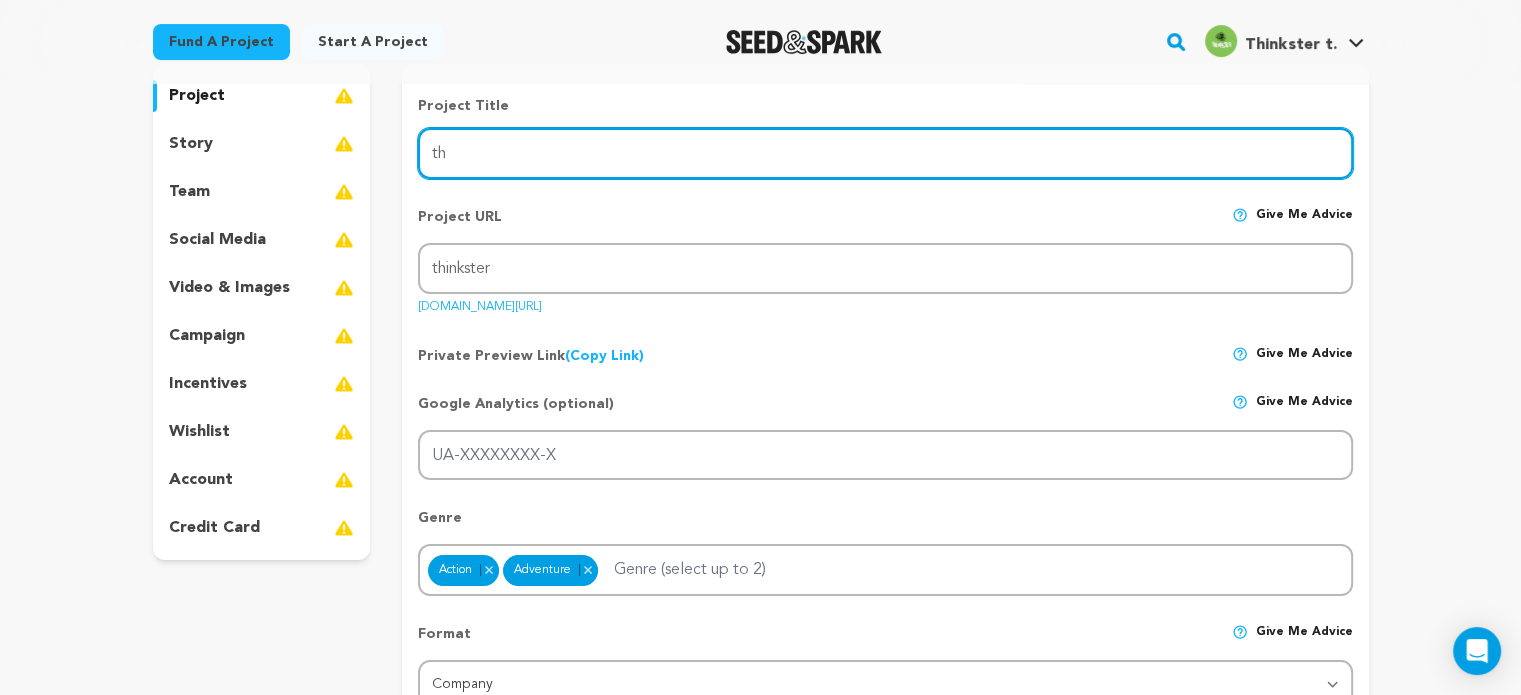 type on "t" 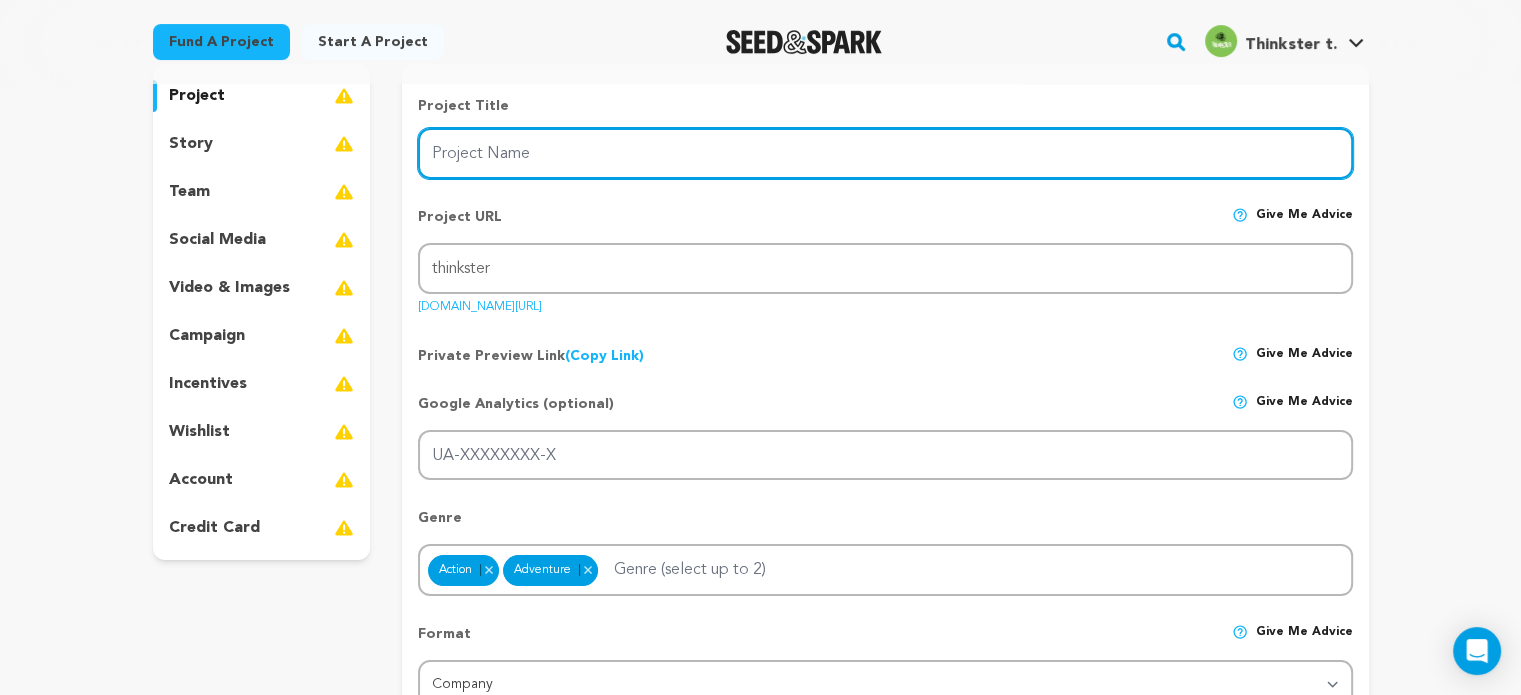 paste on "website design company in india" 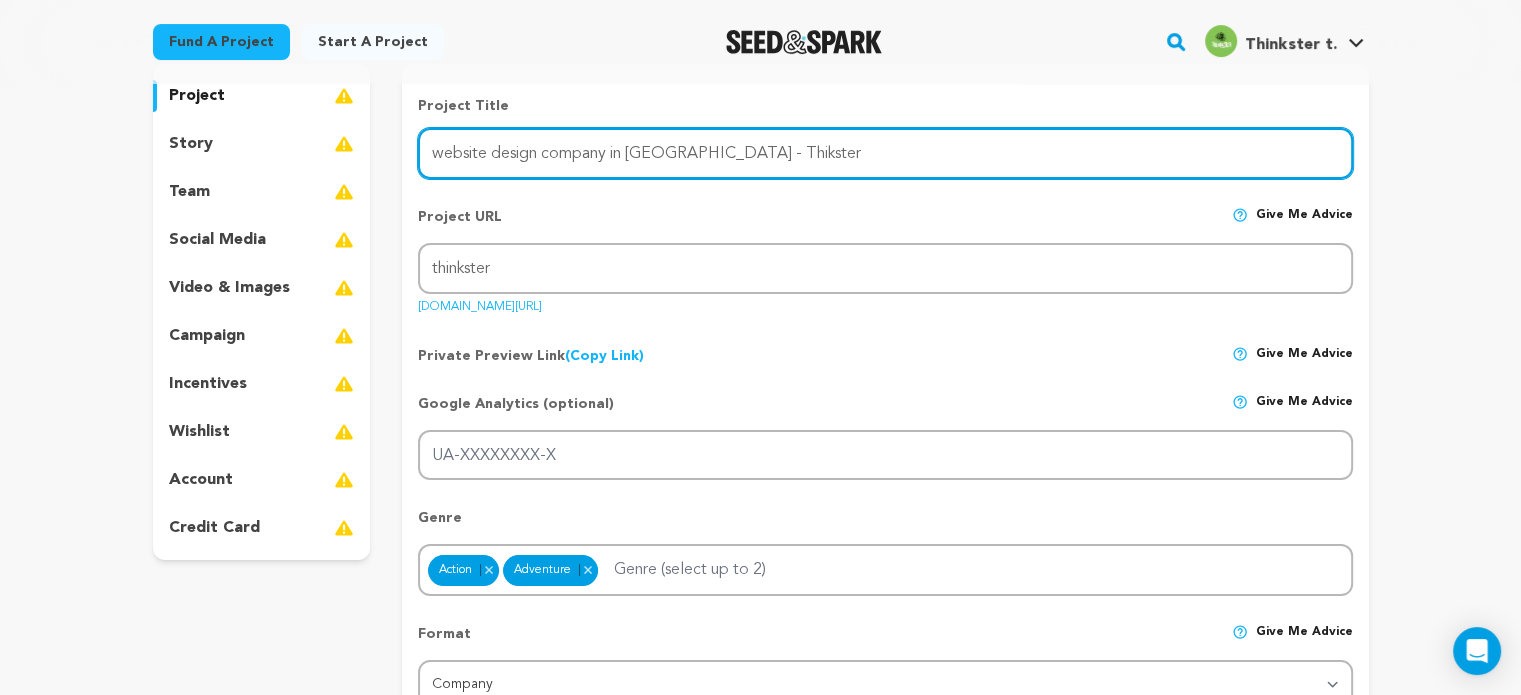 type on "website design company in india - Thikster" 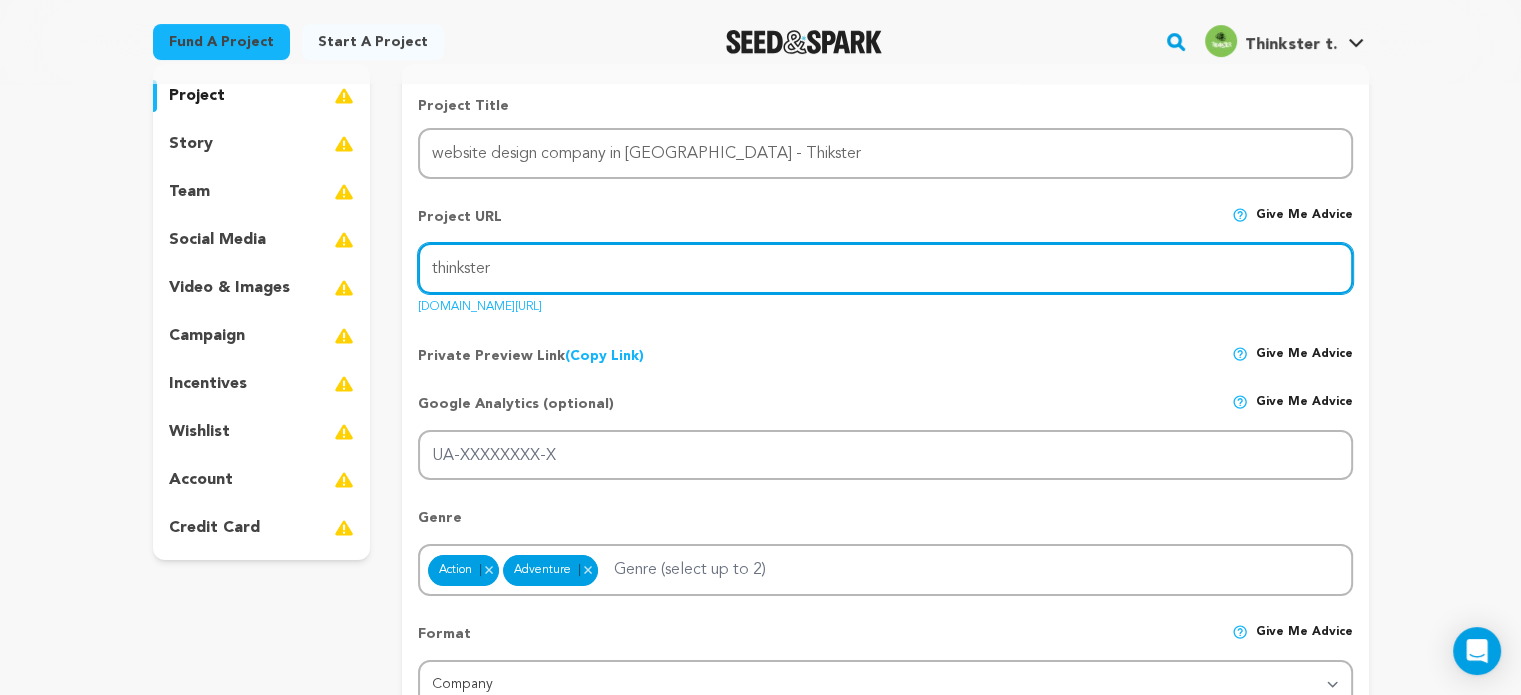 click on "thinkster" at bounding box center (885, 268) 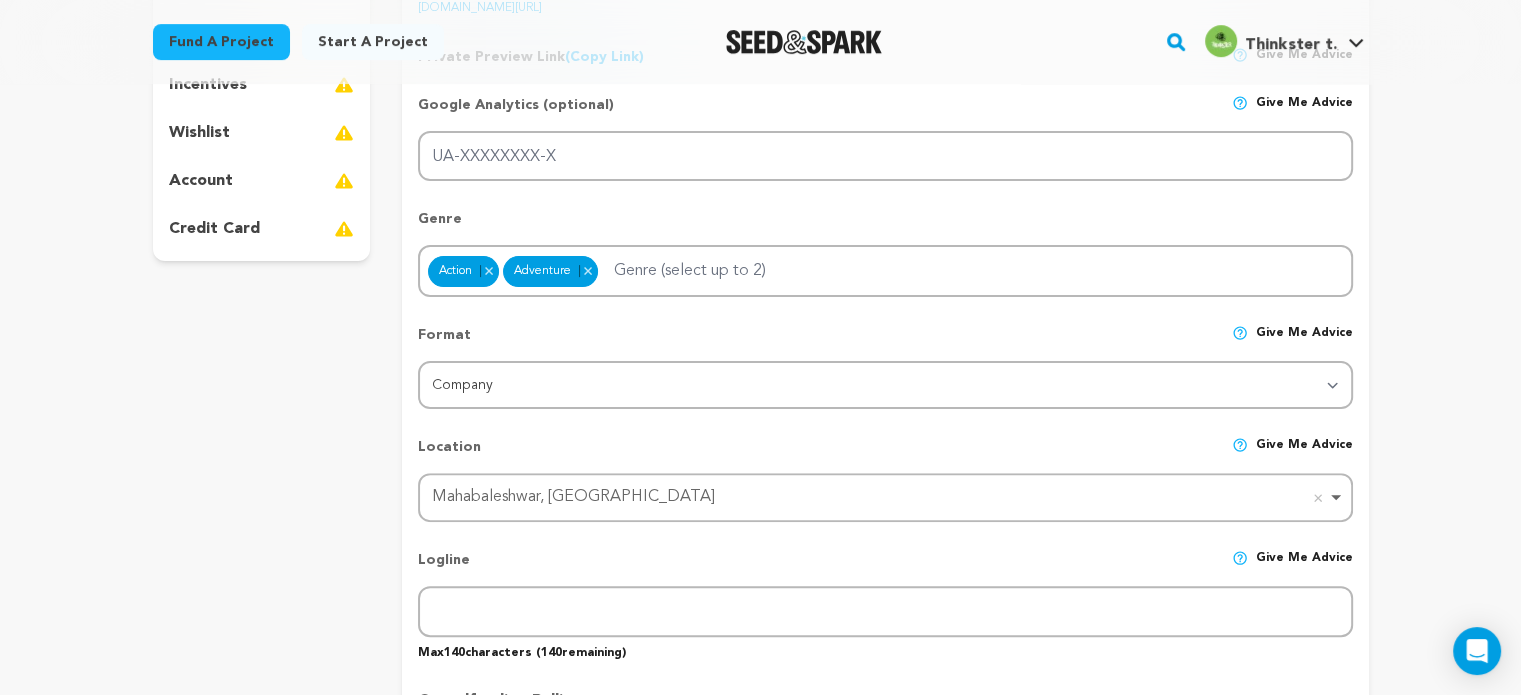 scroll, scrollTop: 500, scrollLeft: 0, axis: vertical 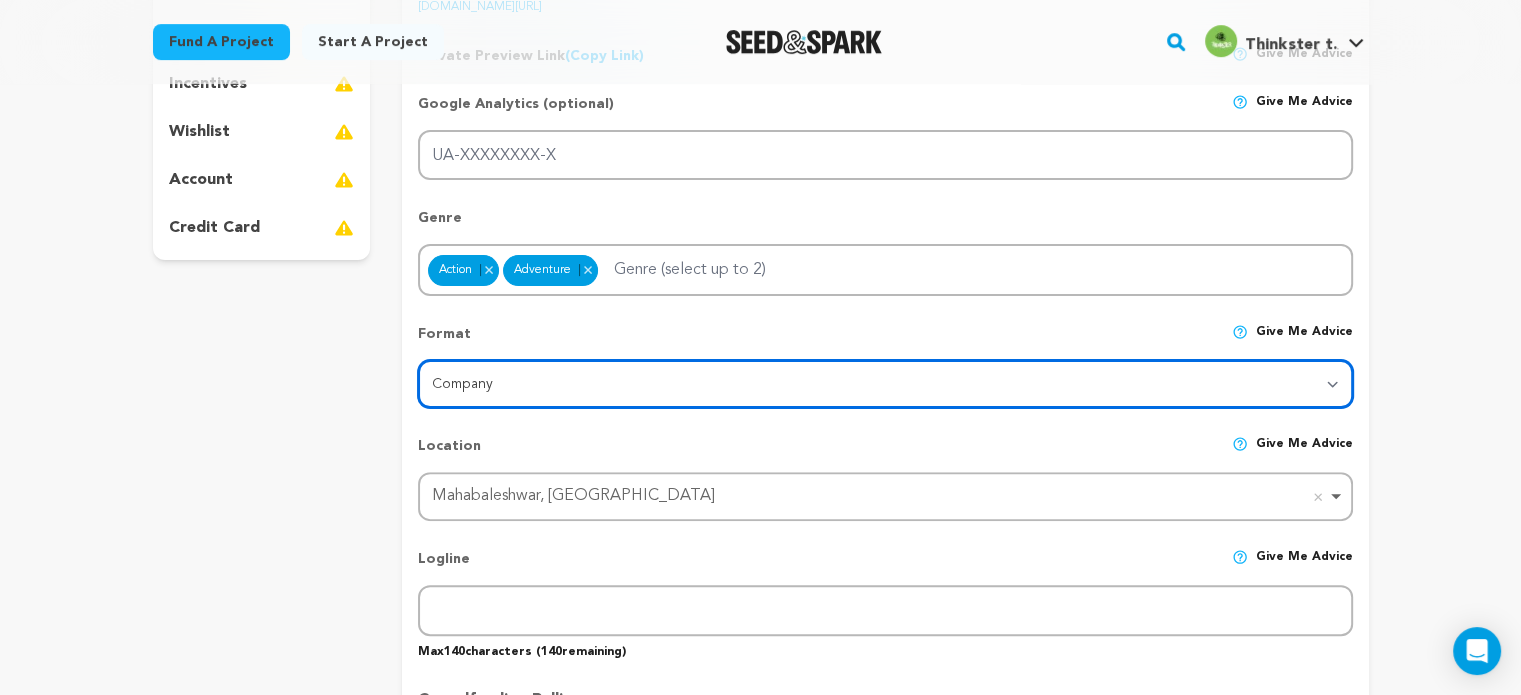 click on "Category
Film Feature
Film Short
Series
VR Experience
Film Festival
Company
Music Video
Comics
Artist Residency
Art & Photography
Collective
Dance
Games
Music
Radio & Podcasts
Venue & Spaces" at bounding box center [885, 384] 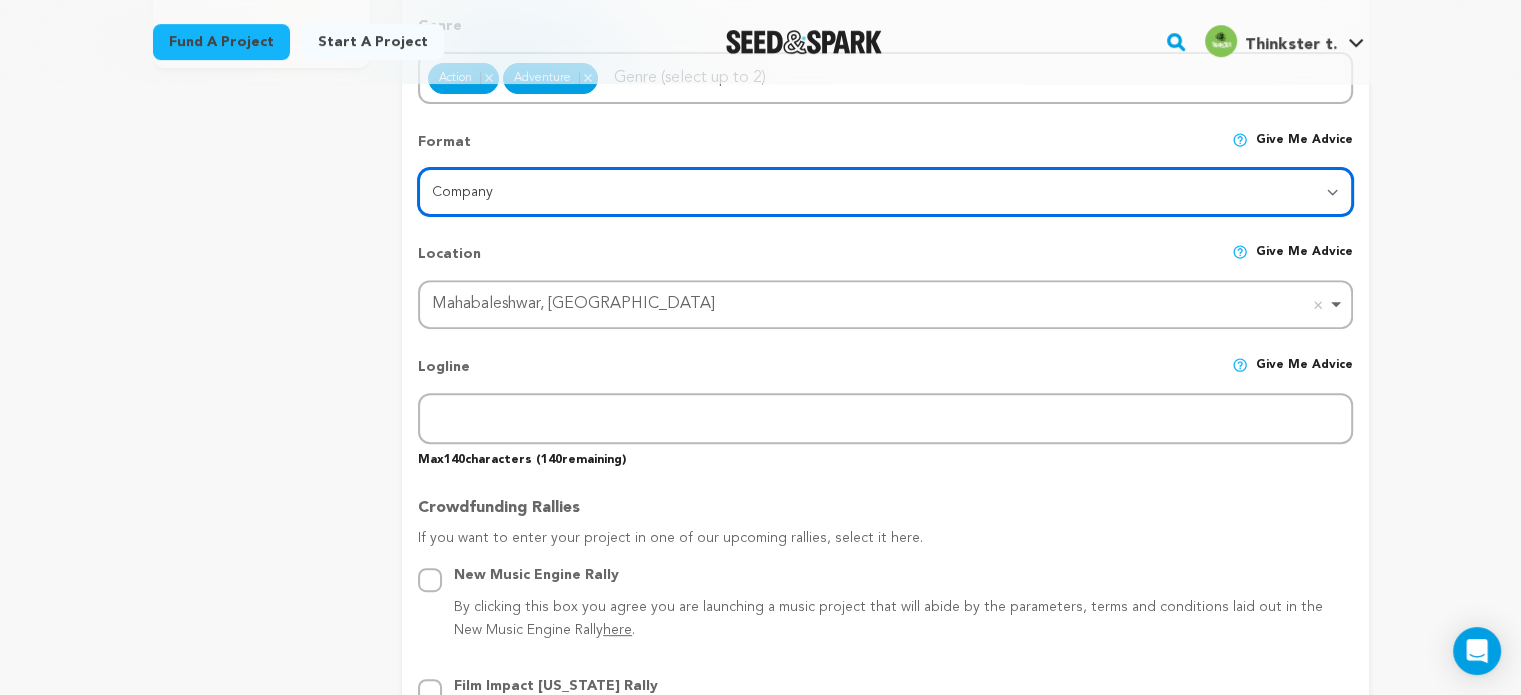 scroll, scrollTop: 700, scrollLeft: 0, axis: vertical 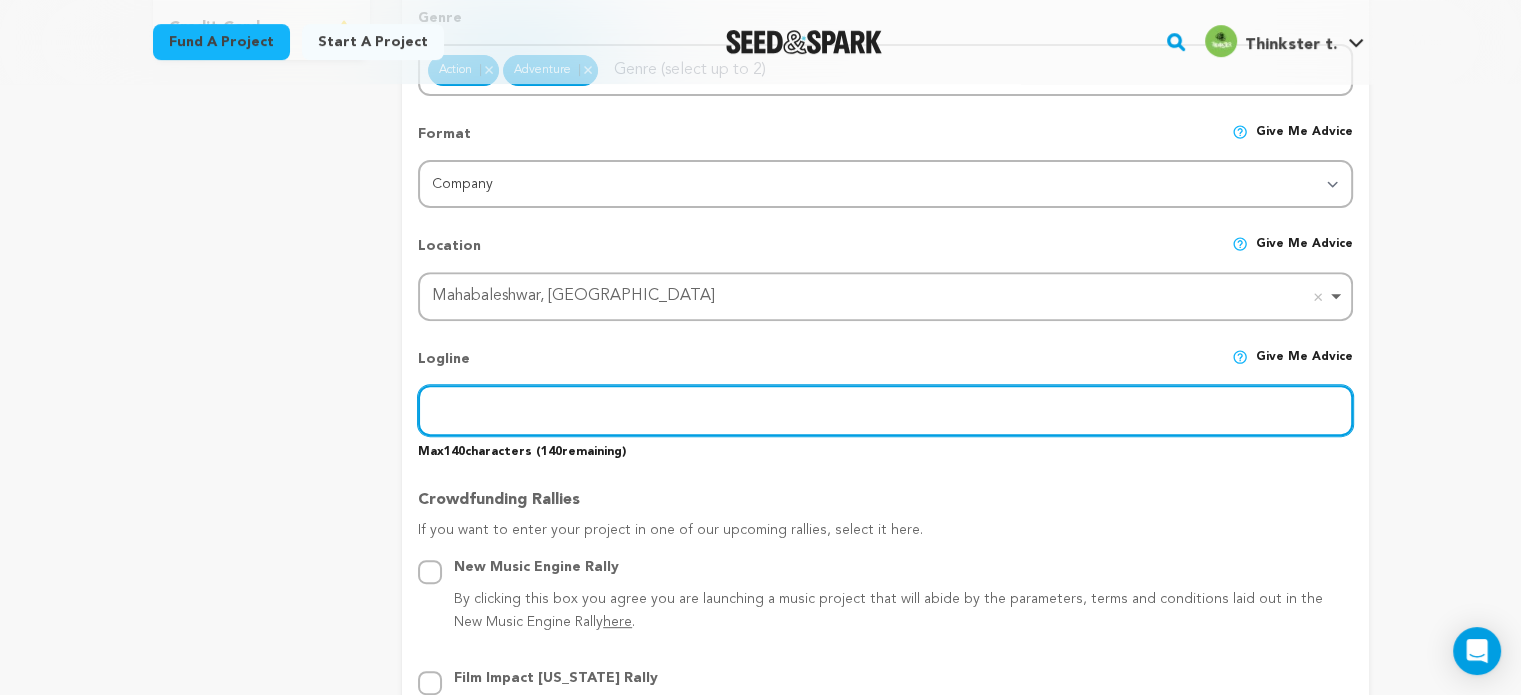 click at bounding box center [885, 410] 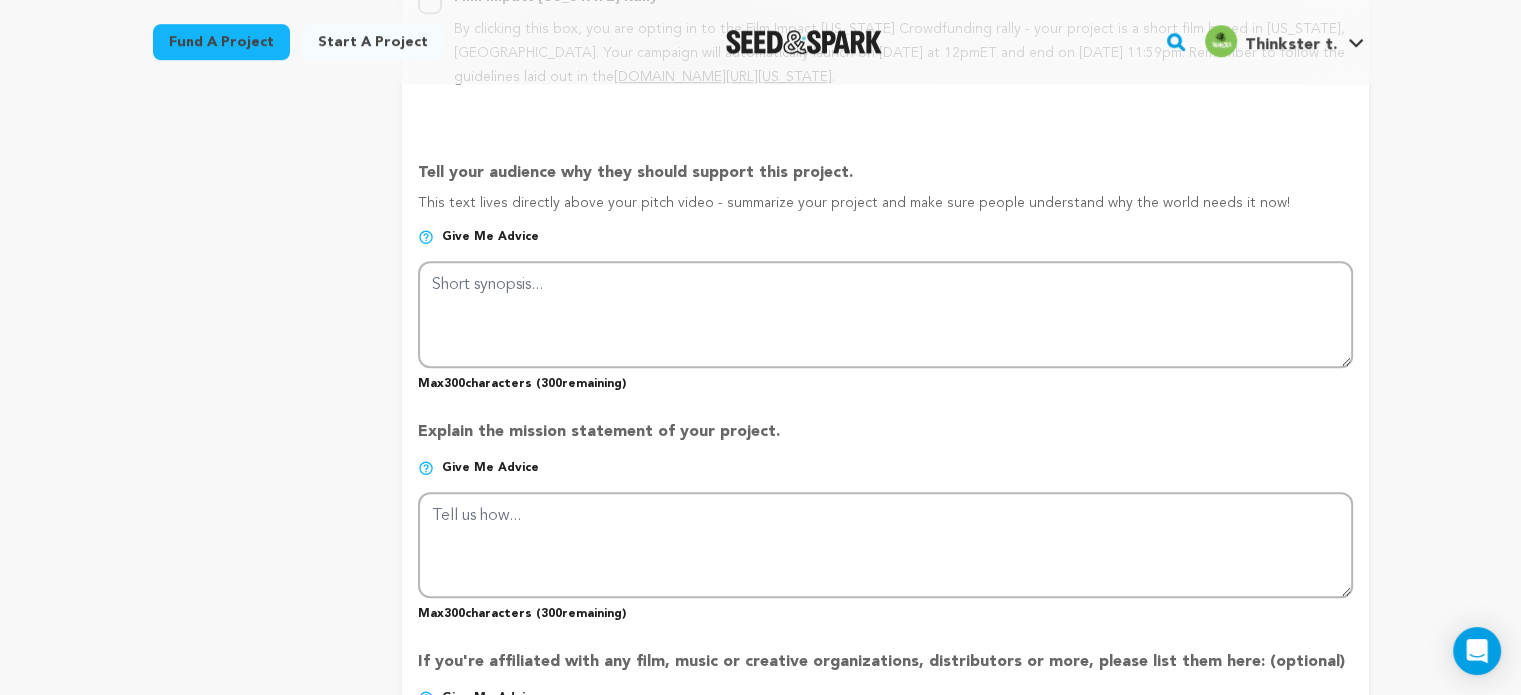 scroll, scrollTop: 1500, scrollLeft: 0, axis: vertical 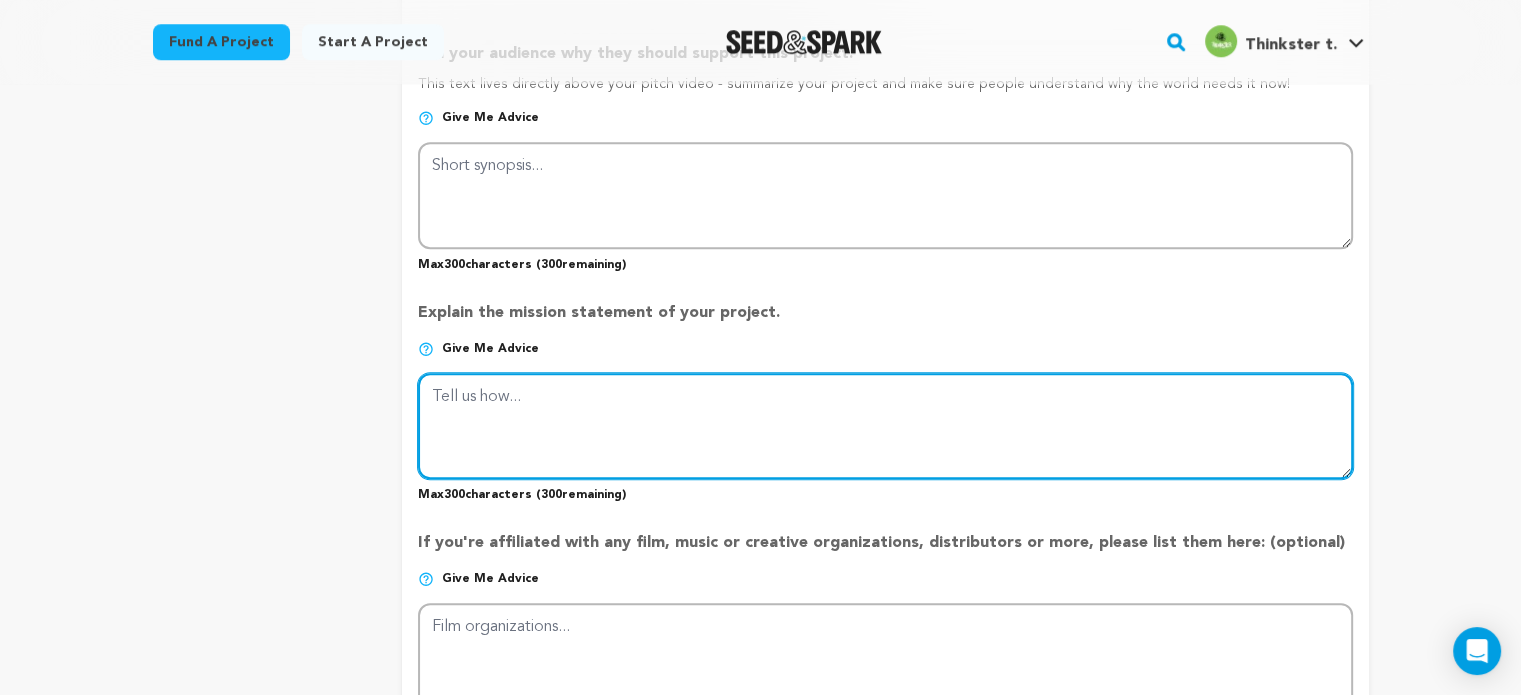 click at bounding box center (885, 426) 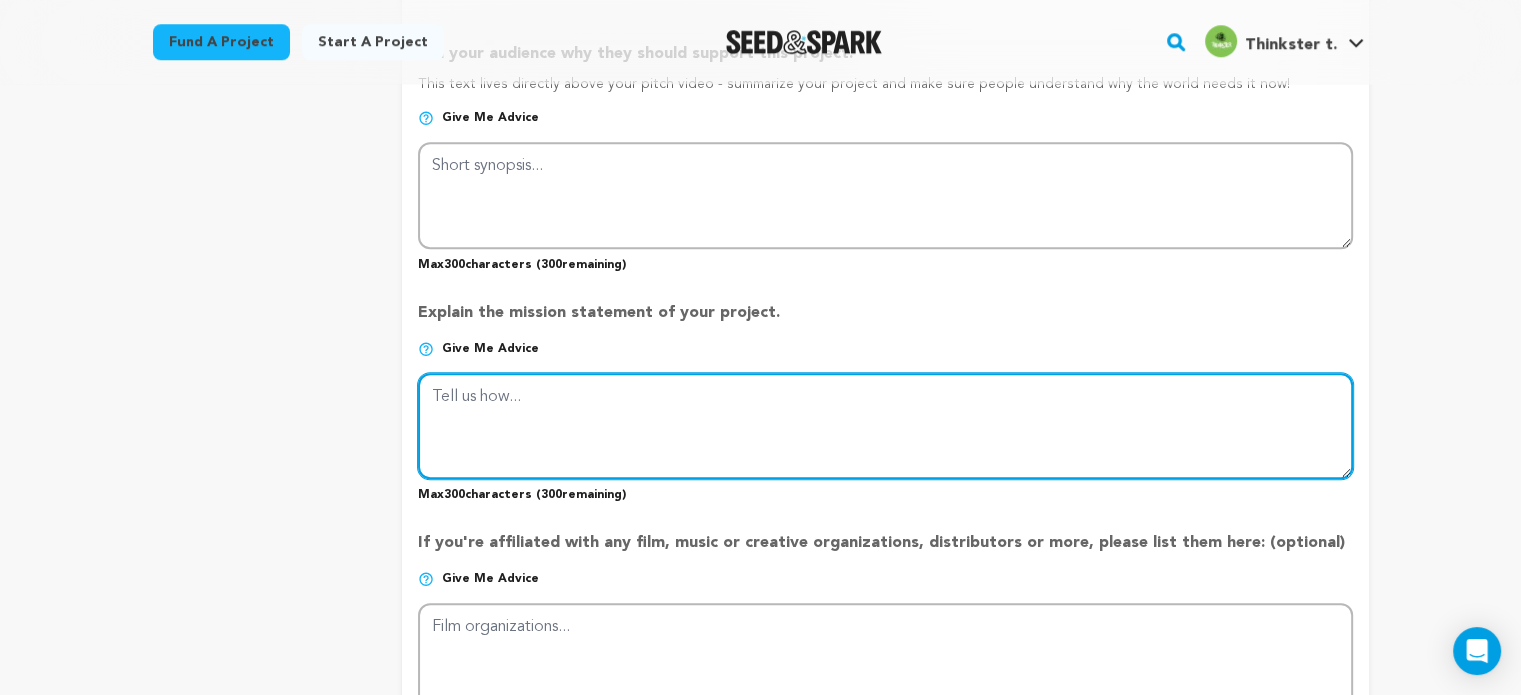 paste on "Thinkster is a leading website design company in India, known for creating visually stunning, responsive, and user-friendly websites tailored to meet diverse business needs. With a strong team of creative designers and expert developers, Thinkster blends aesthetics with functionality to deliver exce" 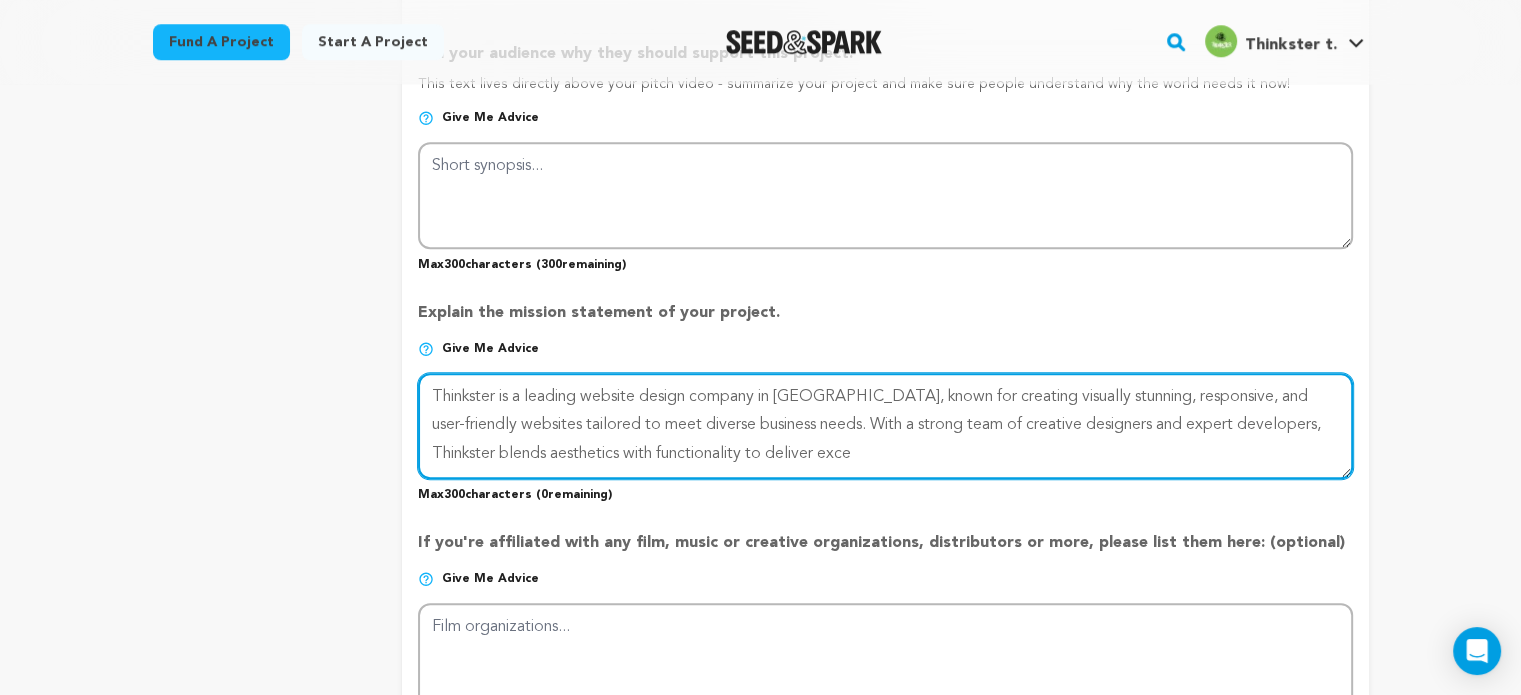 drag, startPoint x: 790, startPoint y: 417, endPoint x: 912, endPoint y: 496, distance: 145.34442 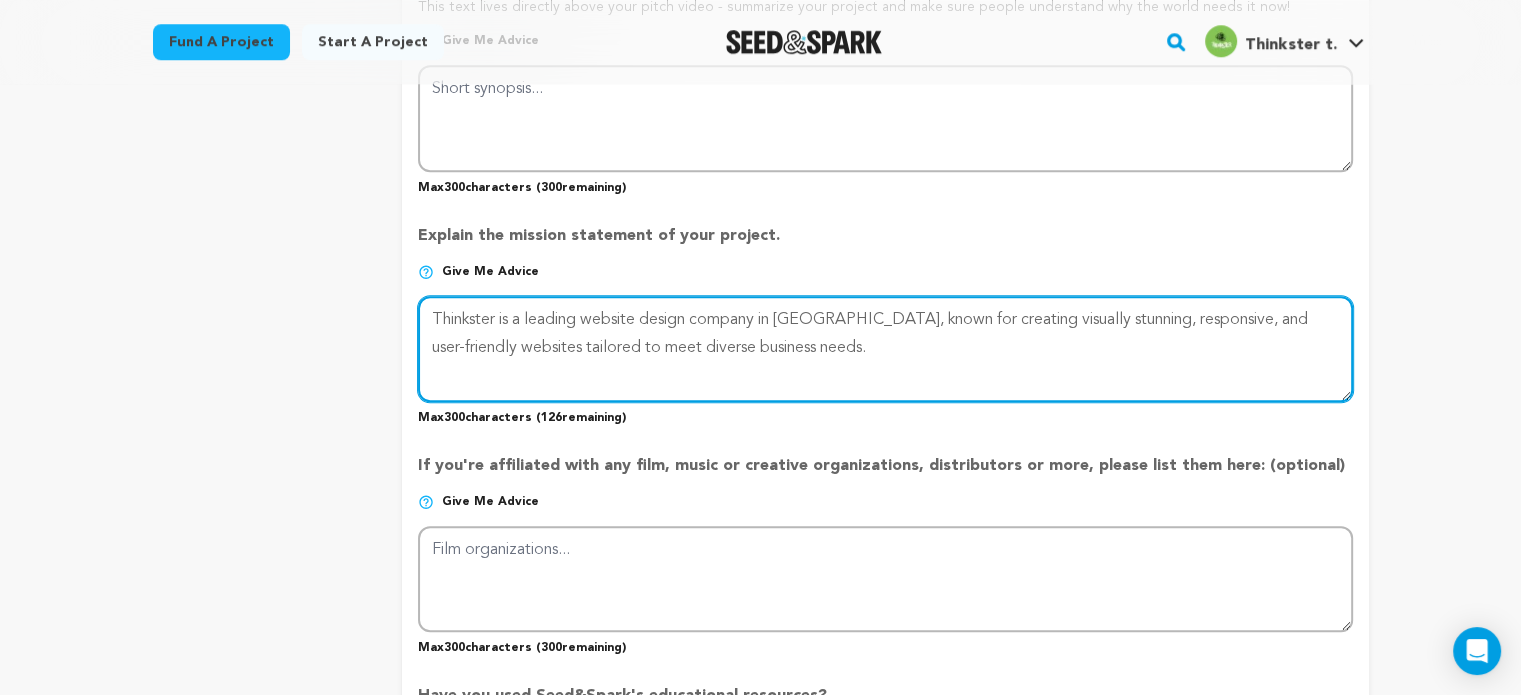 scroll, scrollTop: 1700, scrollLeft: 0, axis: vertical 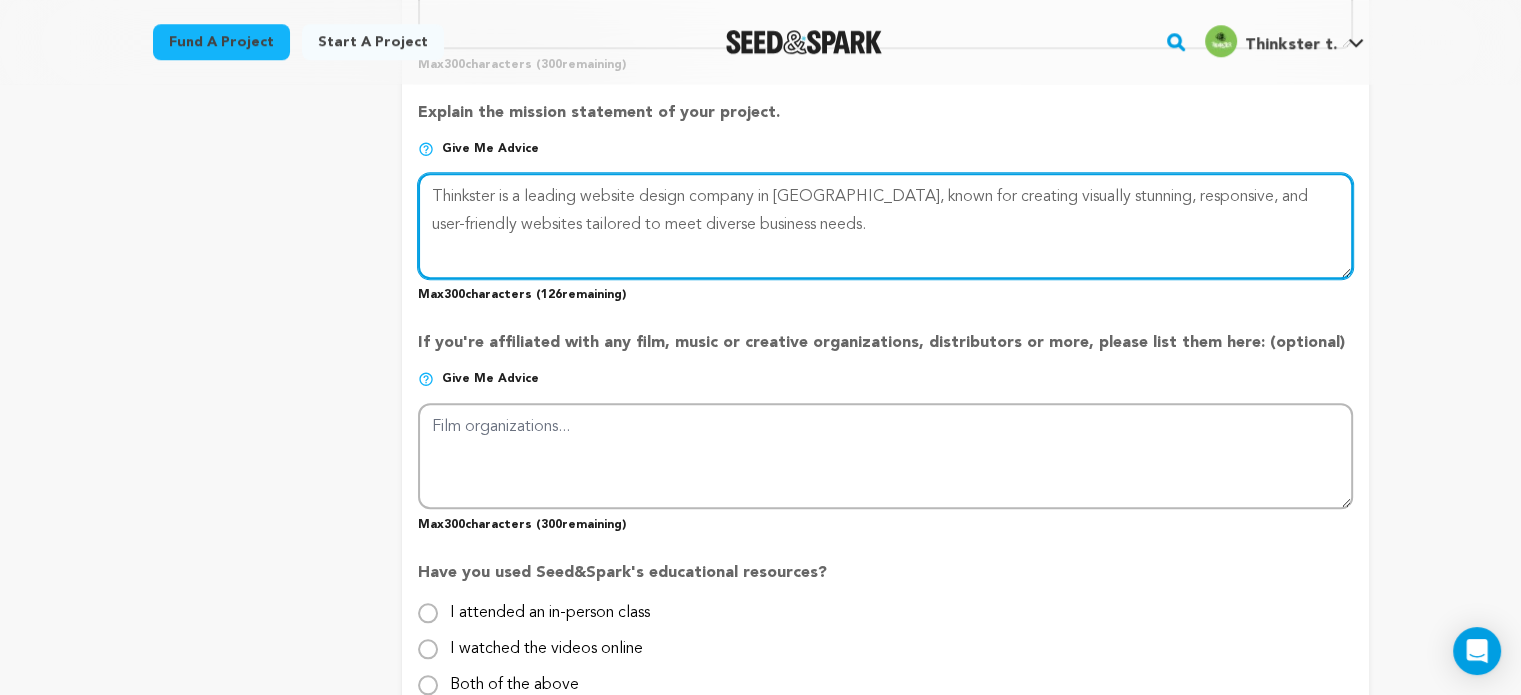 type on "Thinkster is a leading website design company in India, known for creating visually stunning, responsive, and user-friendly websites tailored to meet diverse business needs." 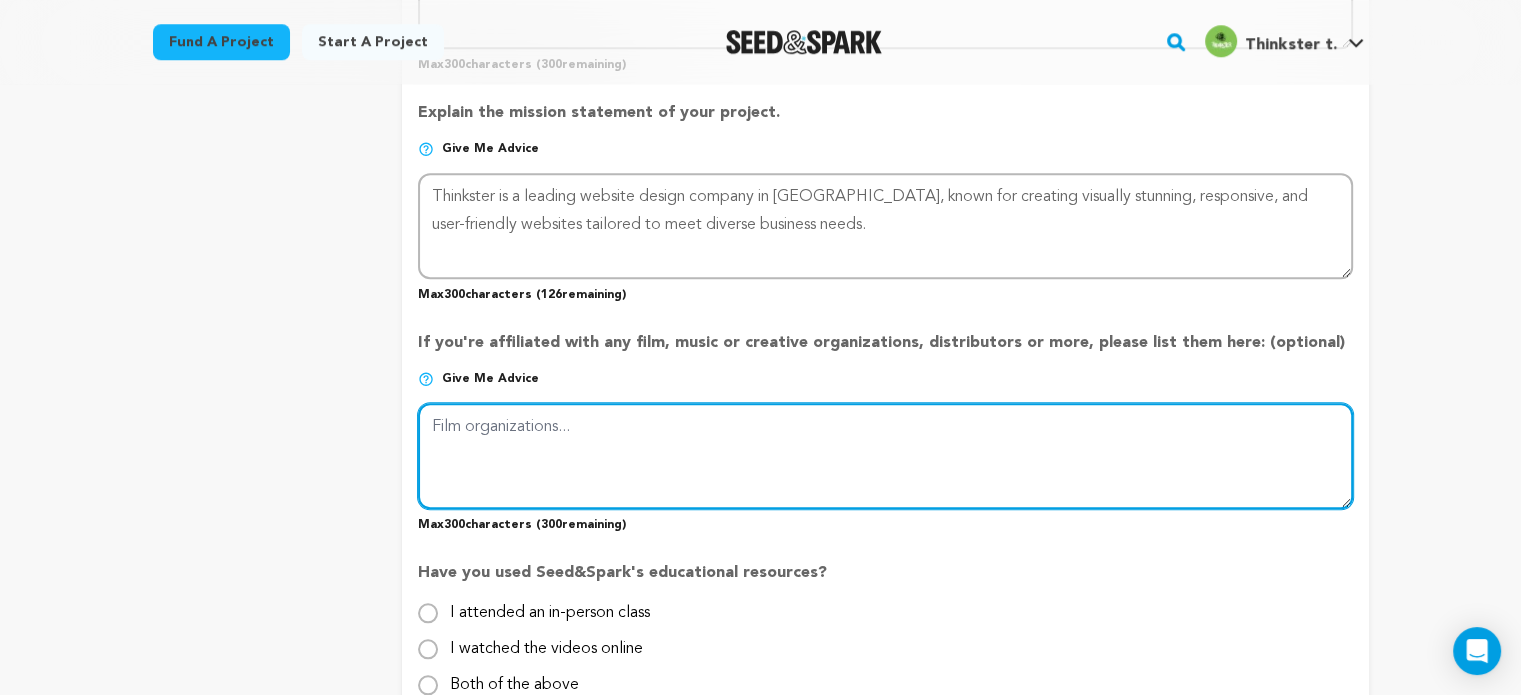 click at bounding box center (885, 456) 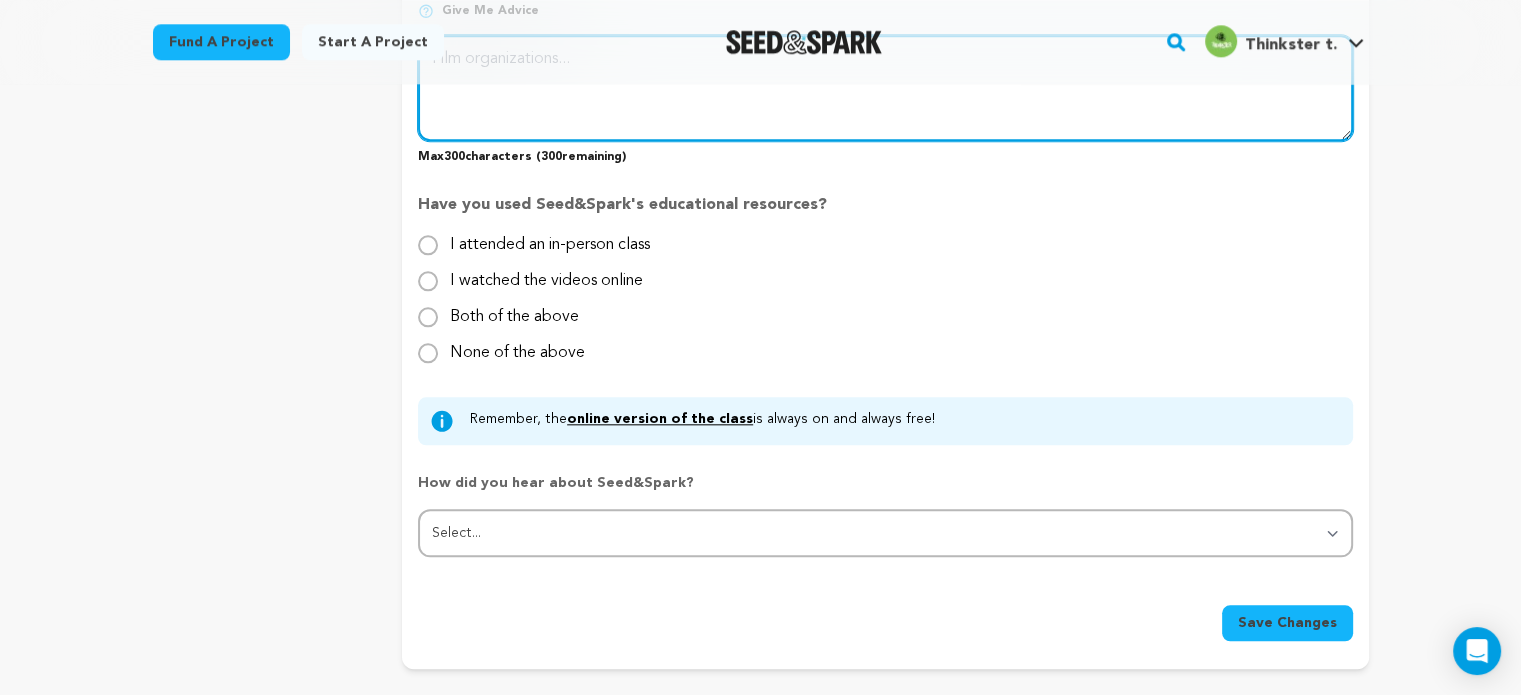 scroll, scrollTop: 2100, scrollLeft: 0, axis: vertical 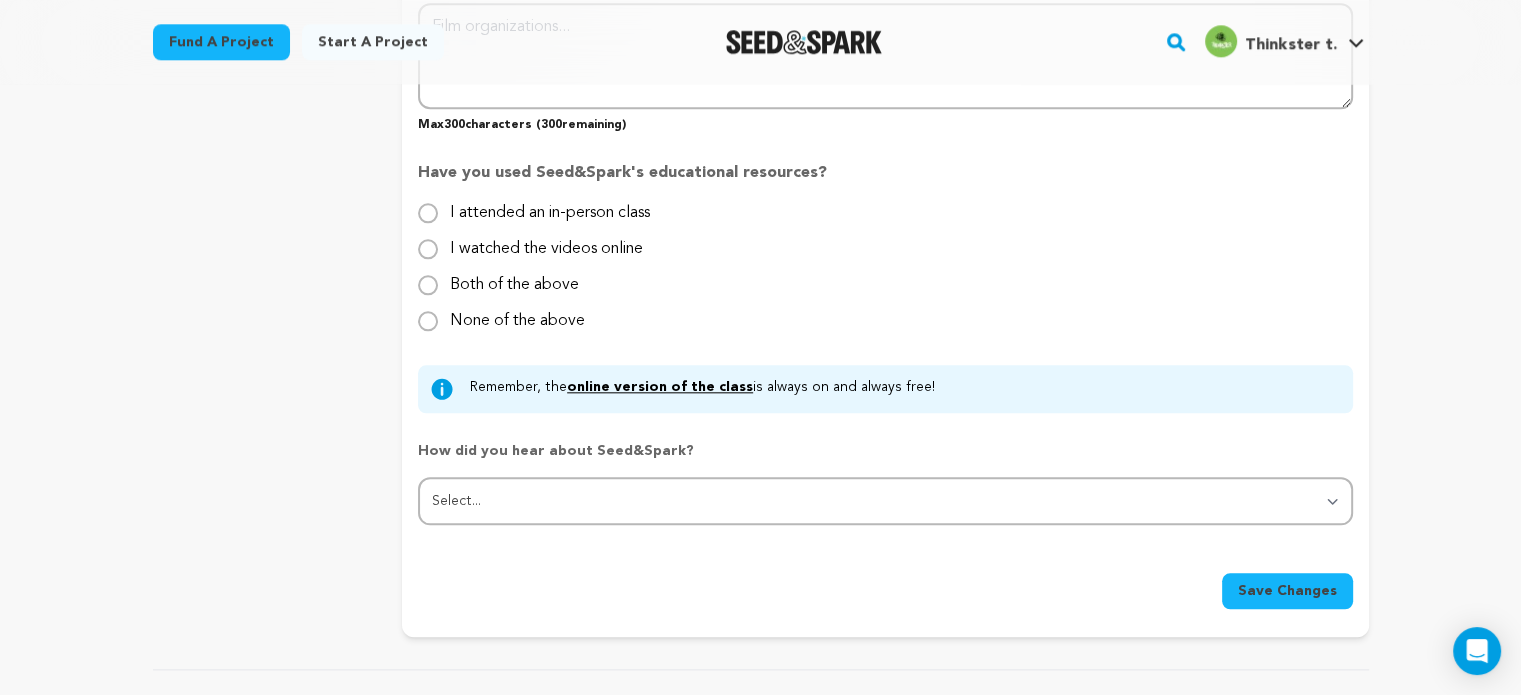 click on "Save Changes" at bounding box center (1287, 591) 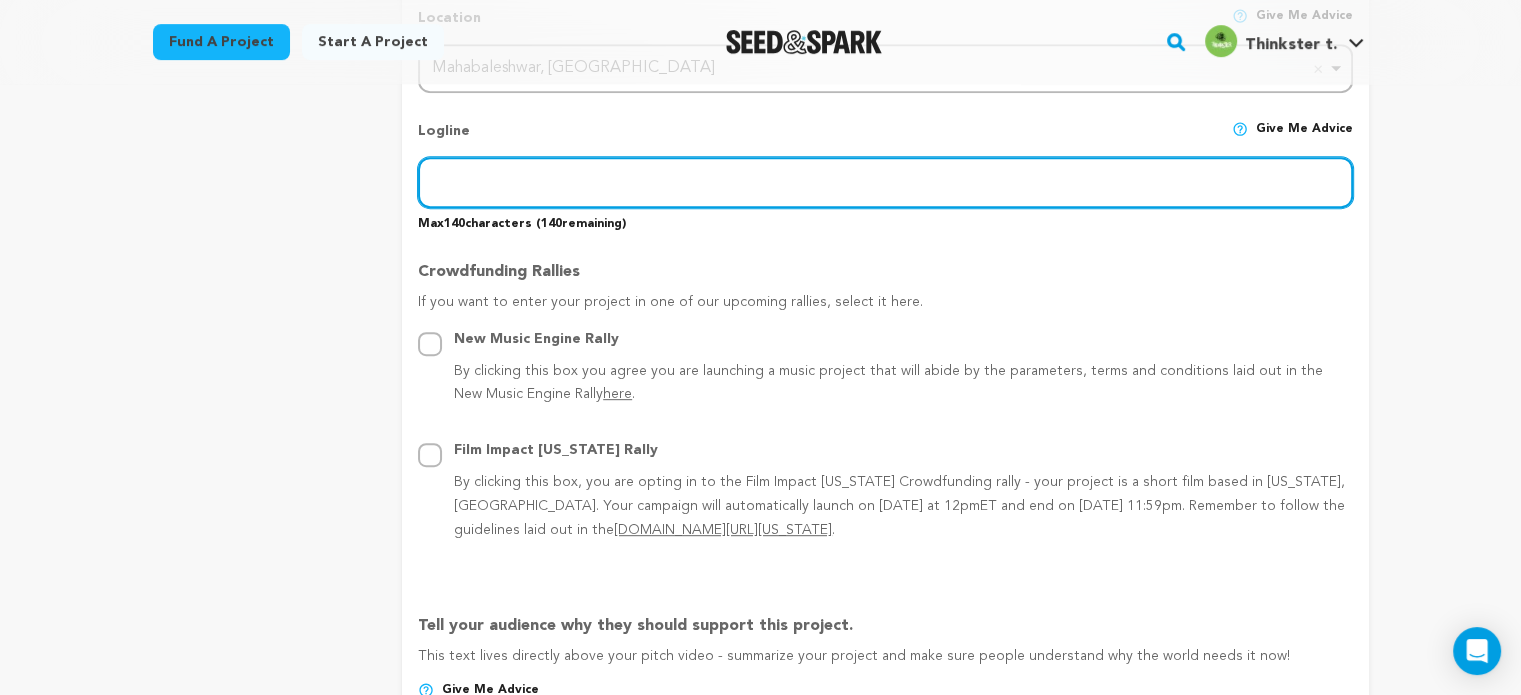 scroll, scrollTop: 780, scrollLeft: 0, axis: vertical 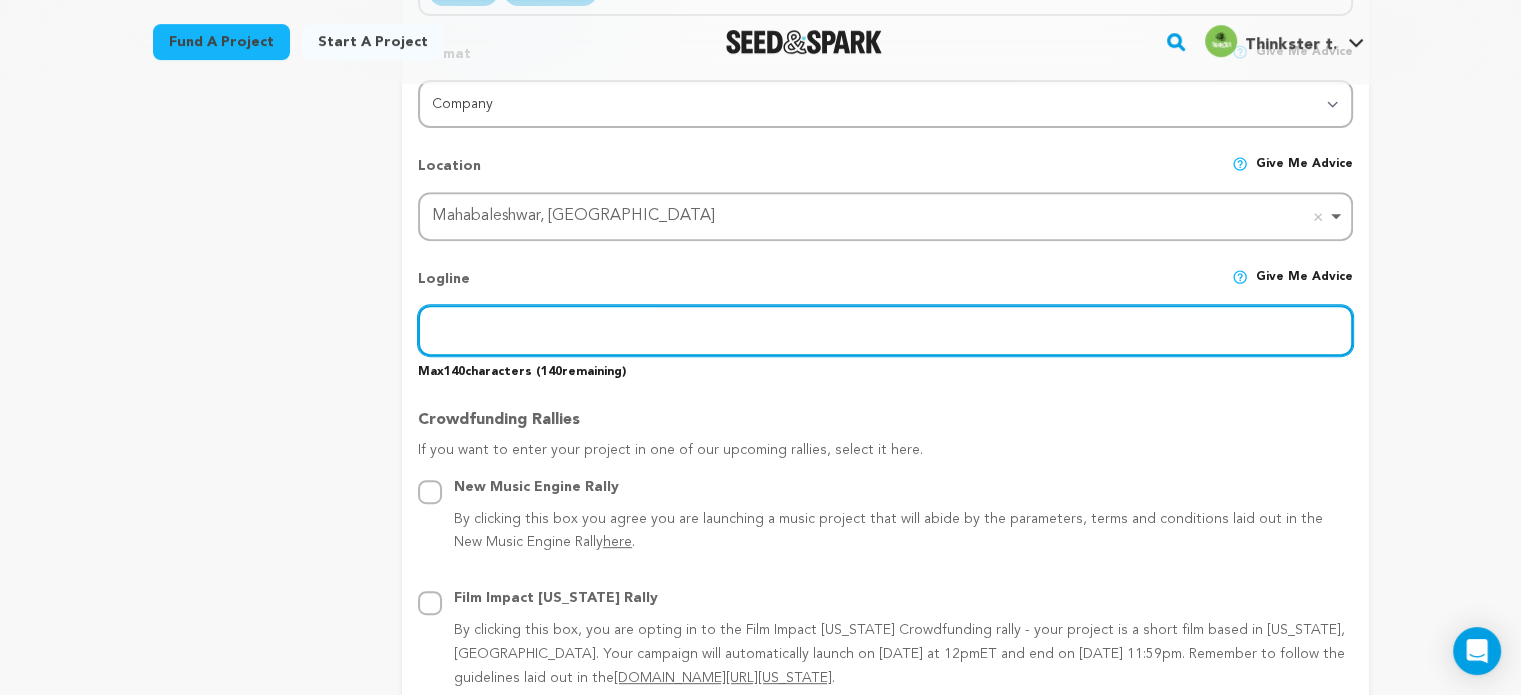 click at bounding box center [885, 330] 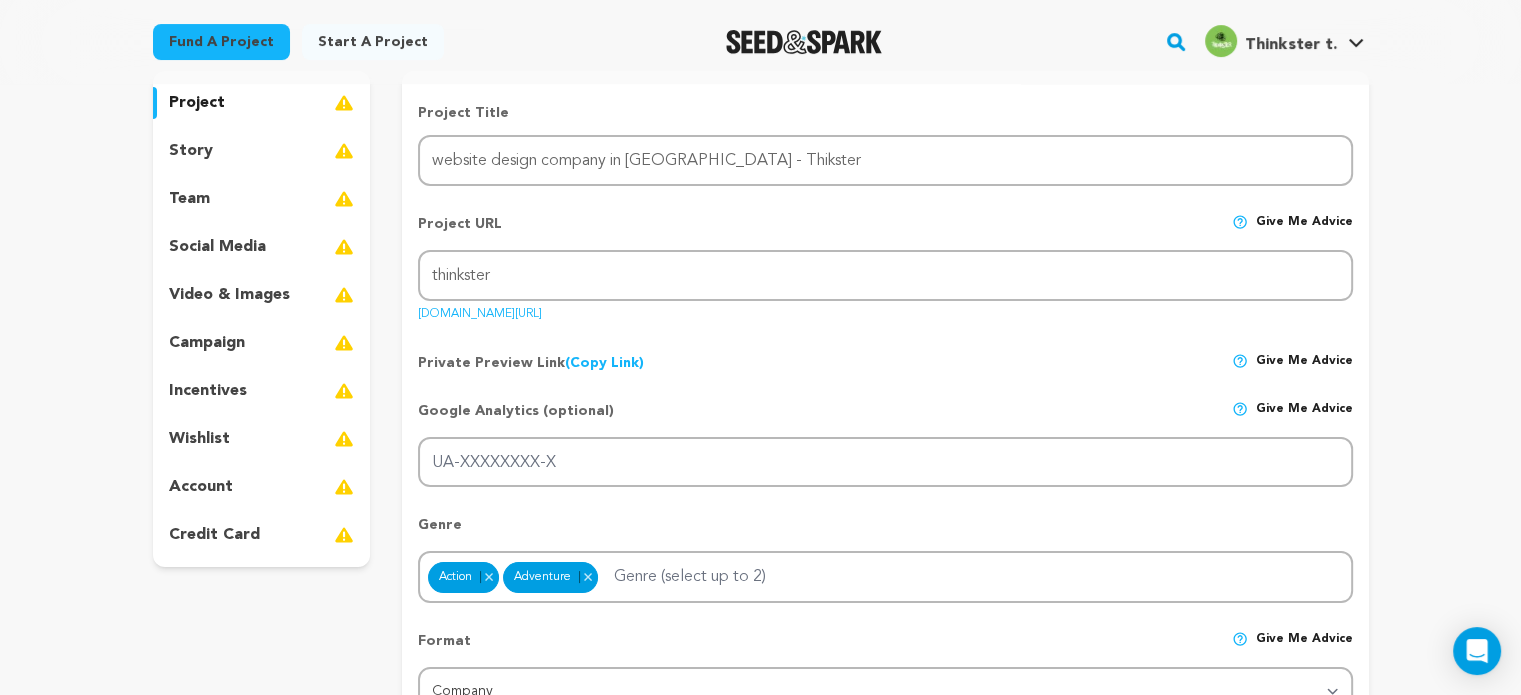 scroll, scrollTop: 180, scrollLeft: 0, axis: vertical 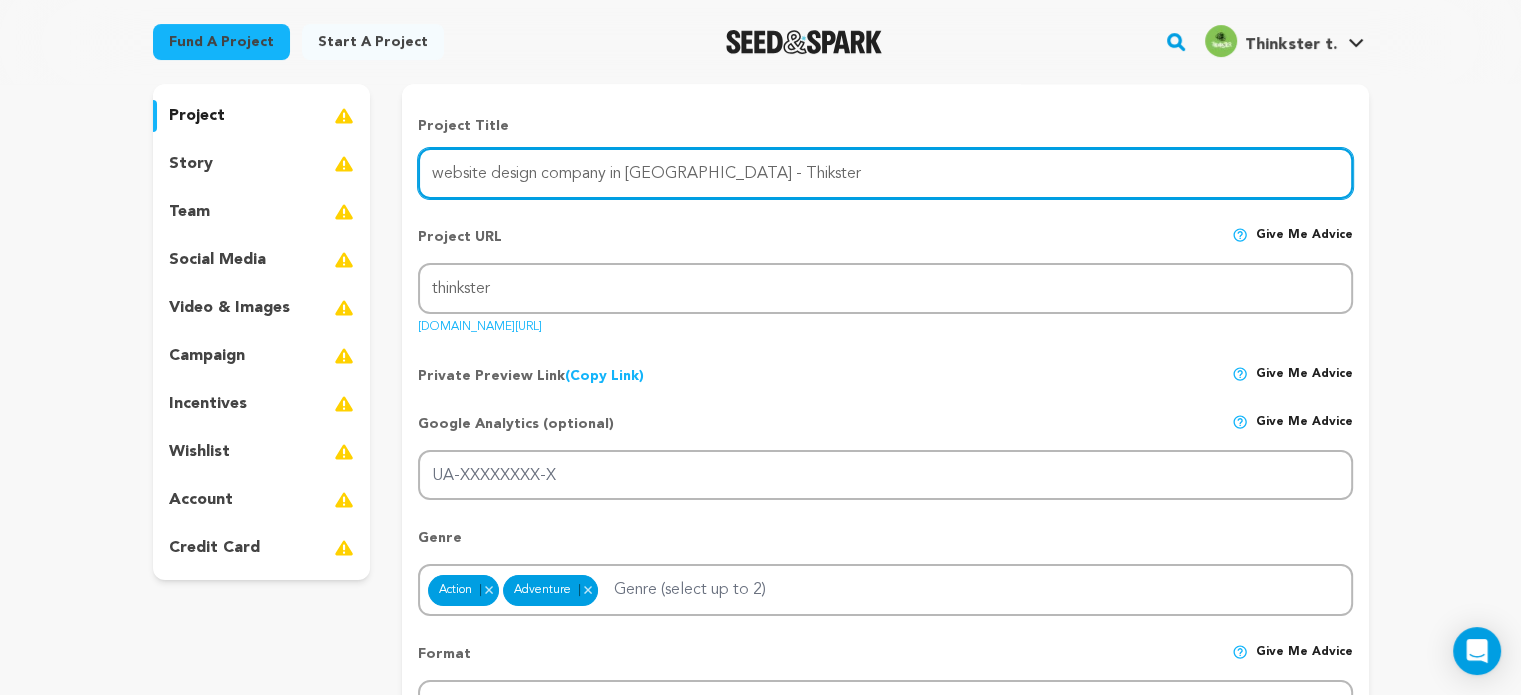 drag, startPoint x: 764, startPoint y: 158, endPoint x: 347, endPoint y: 196, distance: 418.72784 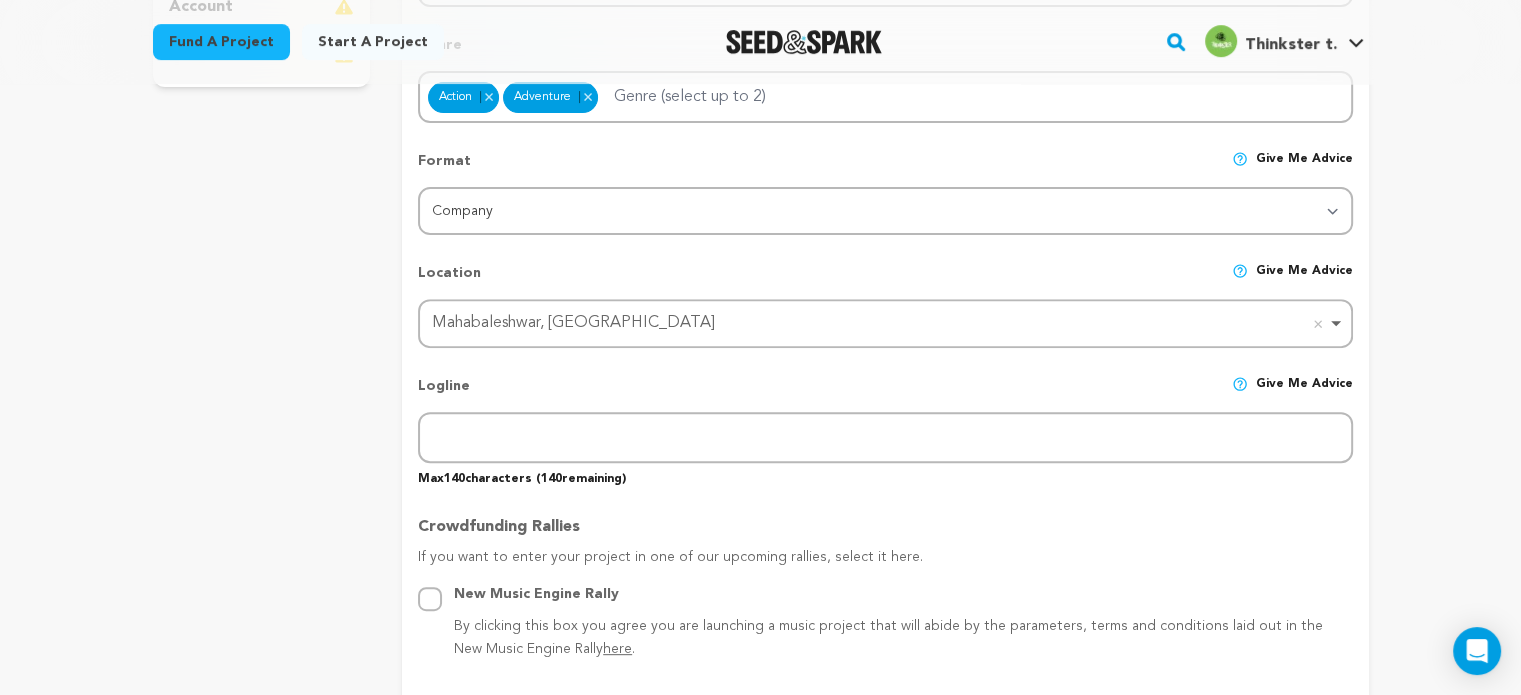 scroll, scrollTop: 780, scrollLeft: 0, axis: vertical 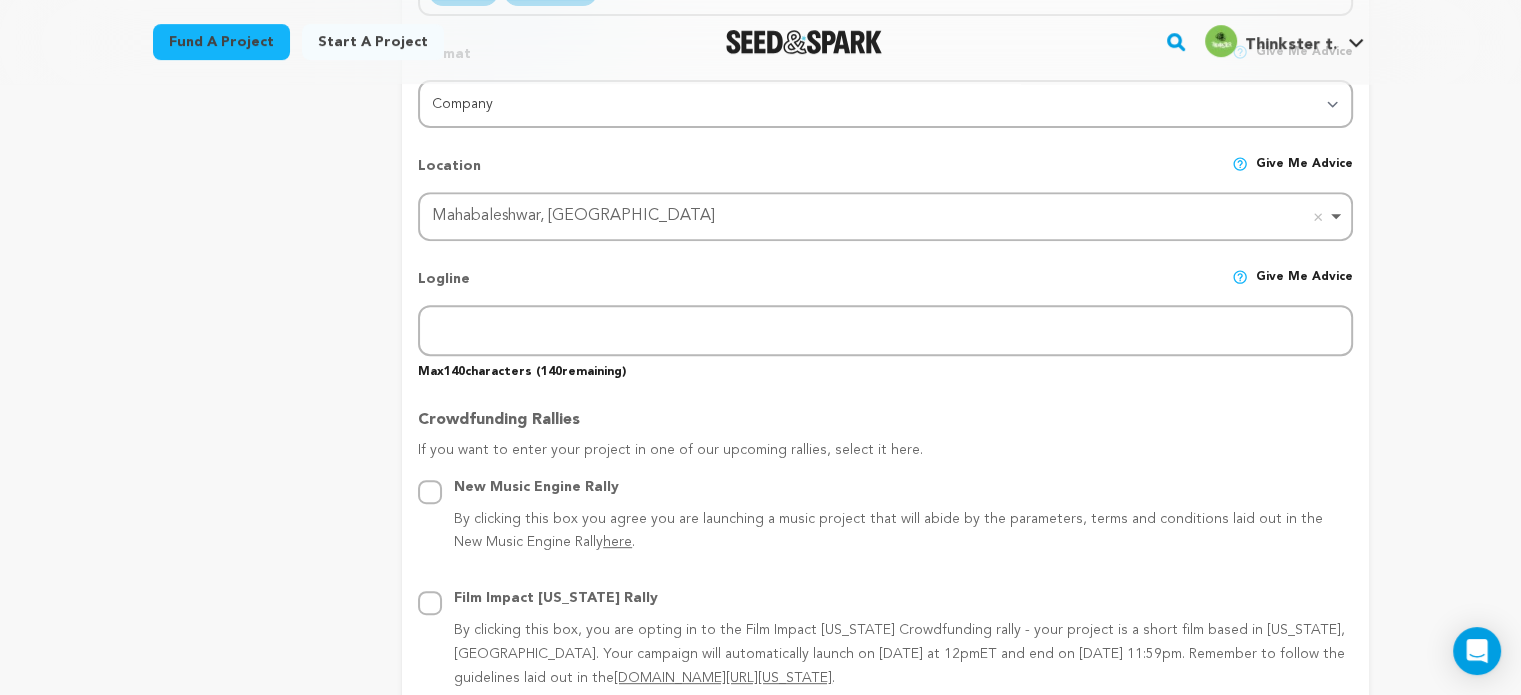 type on "Website design company in [GEOGRAPHIC_DATA] - Thikster" 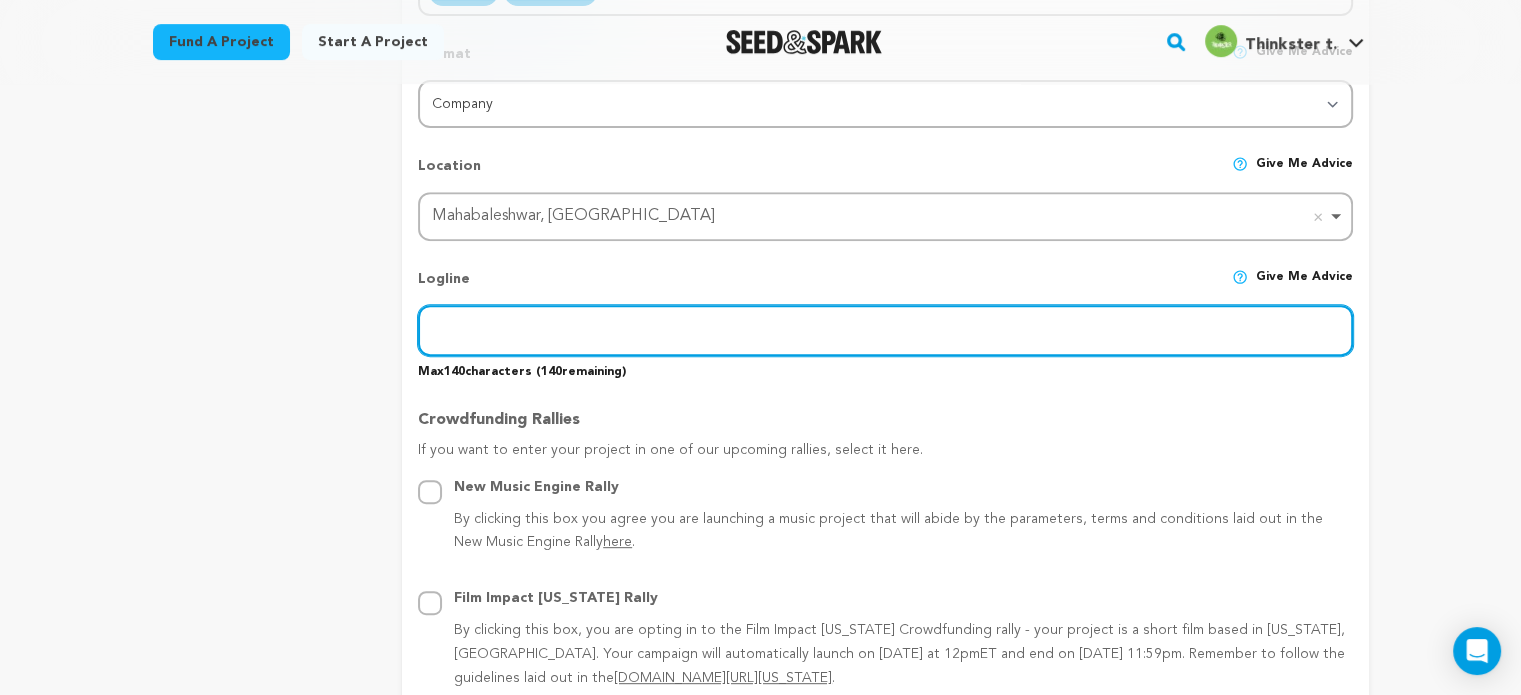 click at bounding box center [885, 330] 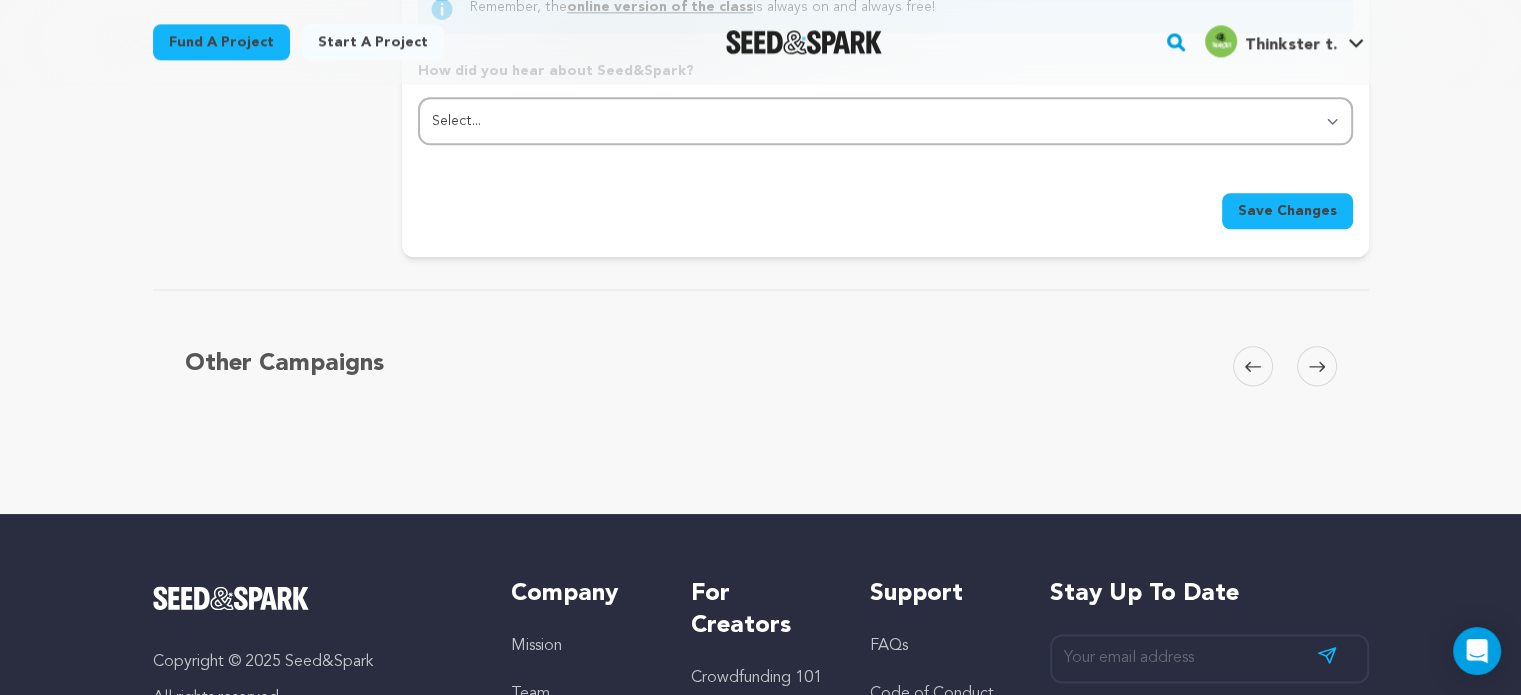 type on "website design company in india - Thikster" 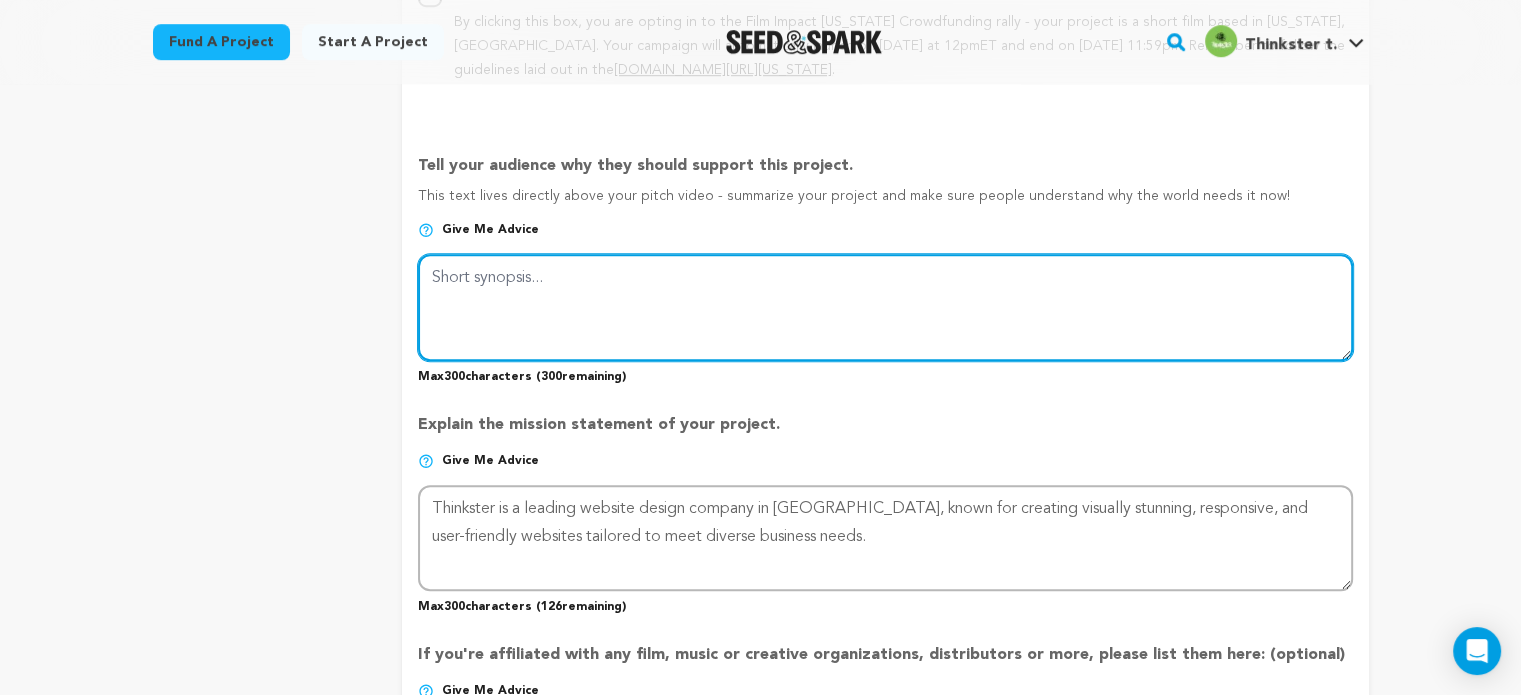 scroll, scrollTop: 1339, scrollLeft: 0, axis: vertical 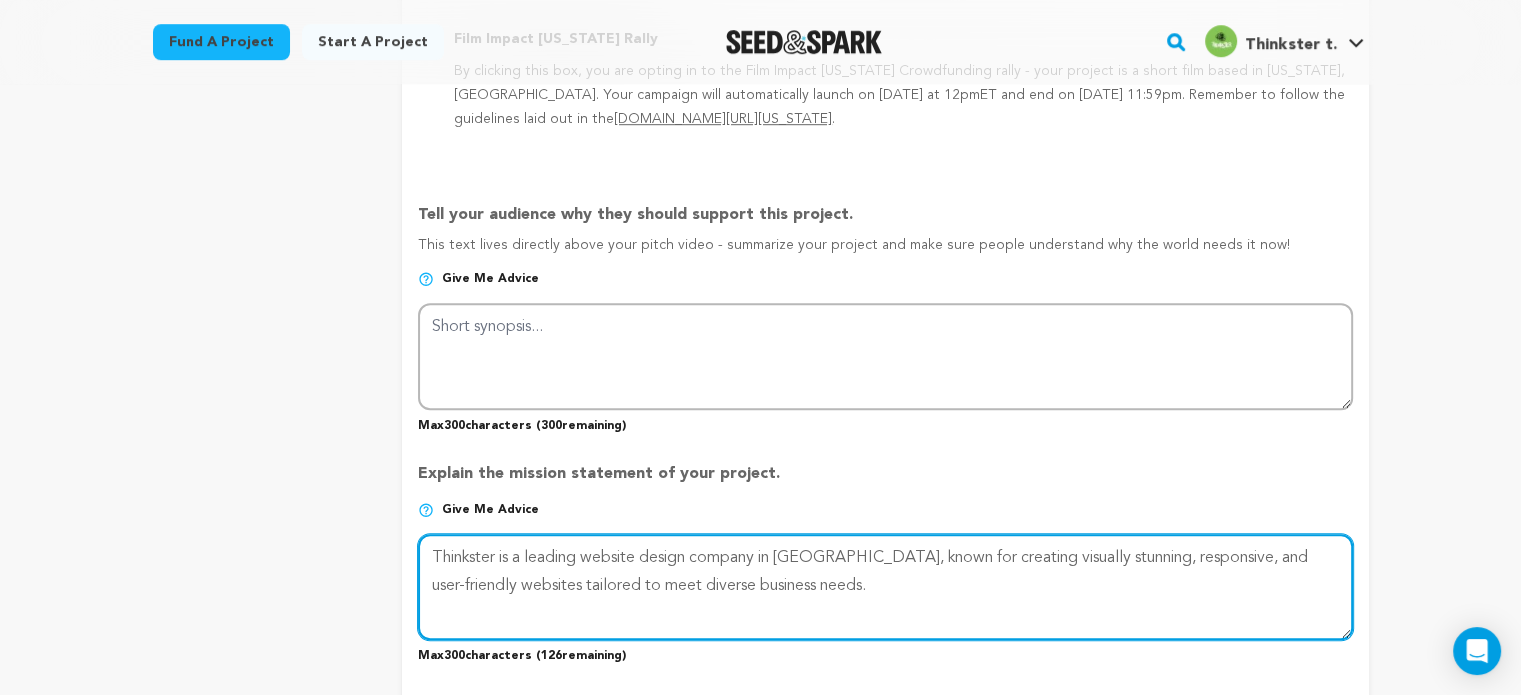 drag, startPoint x: 816, startPoint y: 585, endPoint x: 416, endPoint y: 537, distance: 402.86972 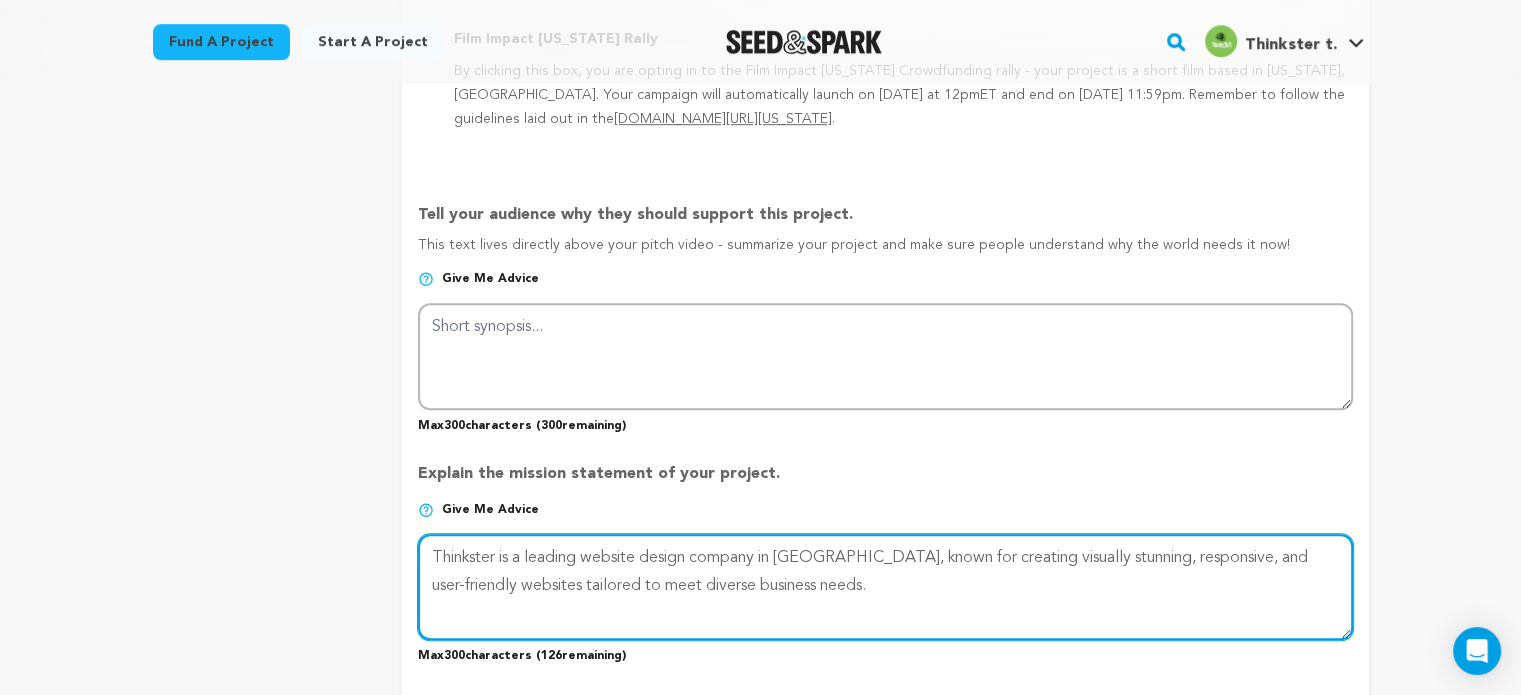 click on "Project Title
Project Name
Website design company in india - Thikster
Project URL
Give me advice
Project URL
thinkster
seedandspark.com/fund/thinkster
Private Preview Link
(Copy Link)
Copy private preview link
Give me advice" at bounding box center [885, 163] 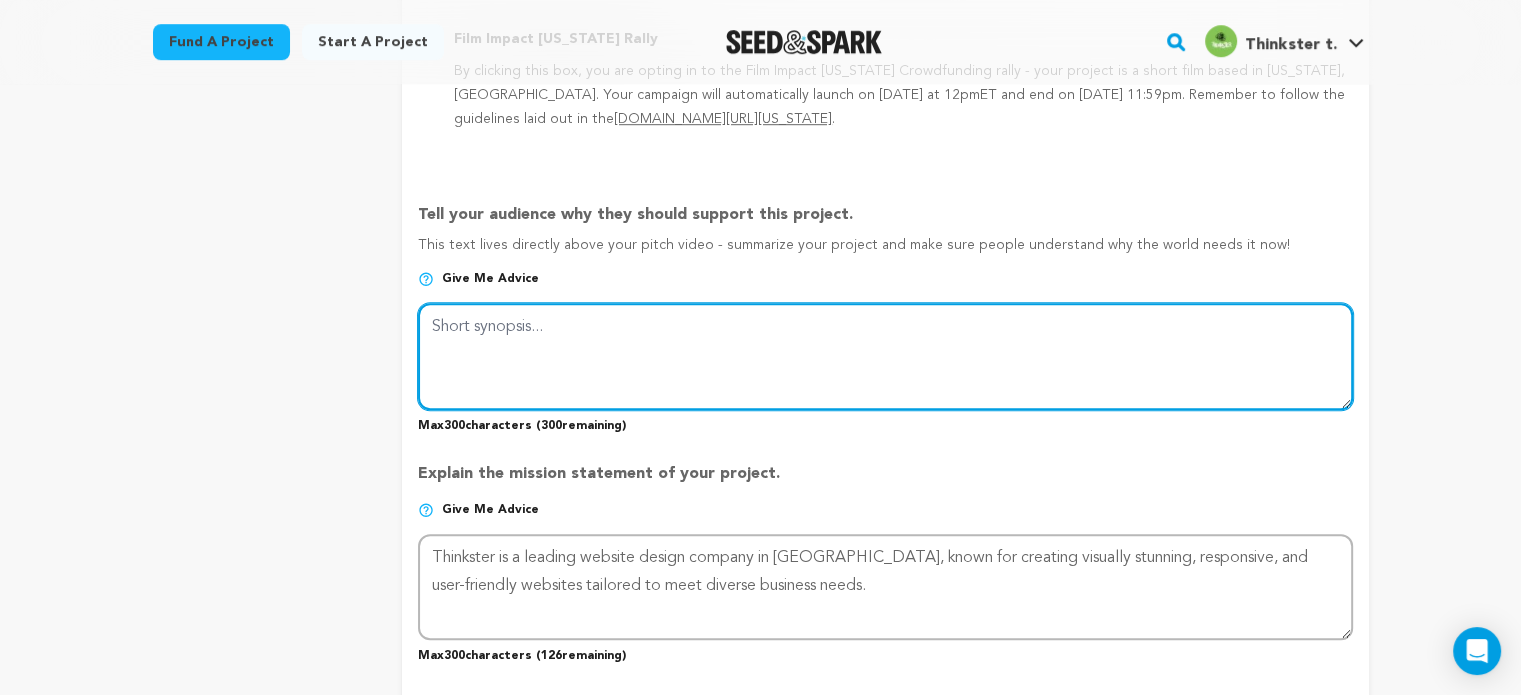 click at bounding box center [885, 356] 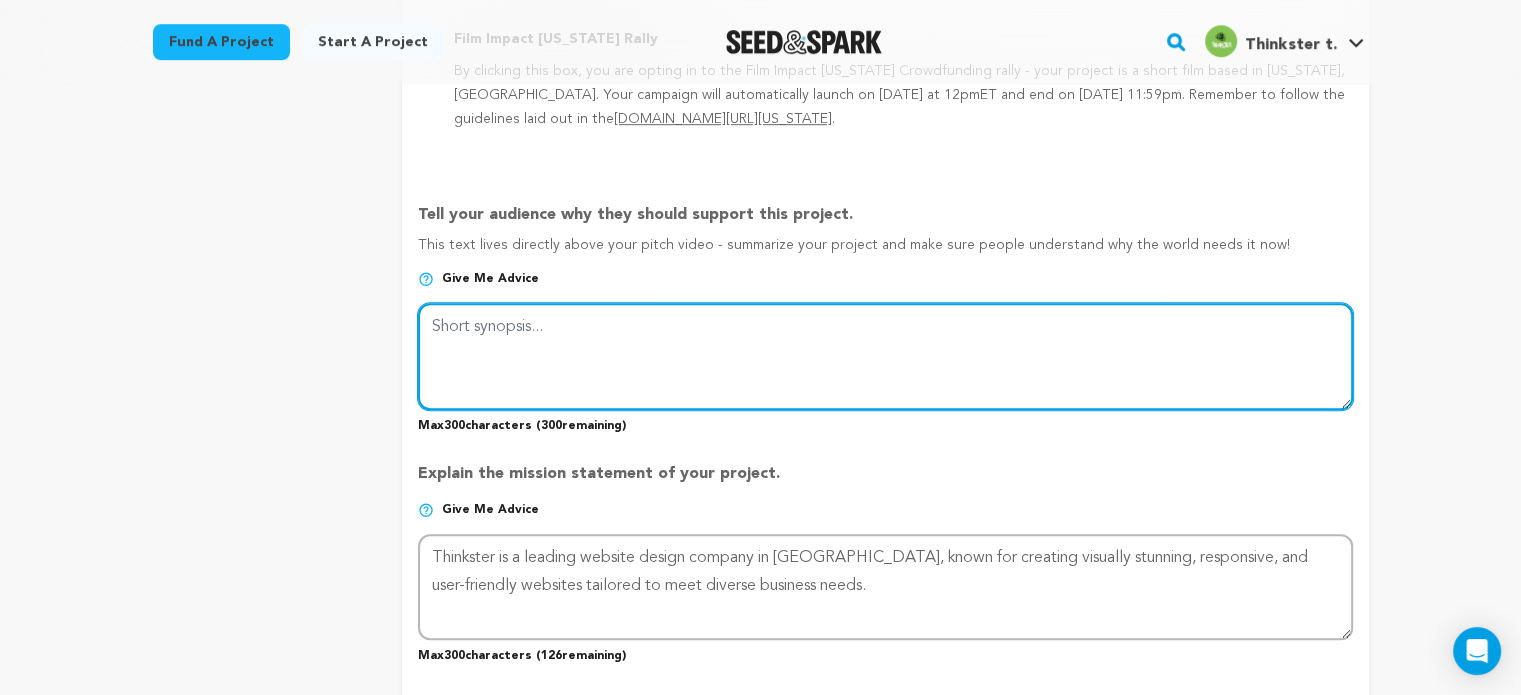 paste on "Thinkster is a leading website design company in [GEOGRAPHIC_DATA], known for creating visually stunning, responsive, and user-friendly websites tailored to meet diverse business needs." 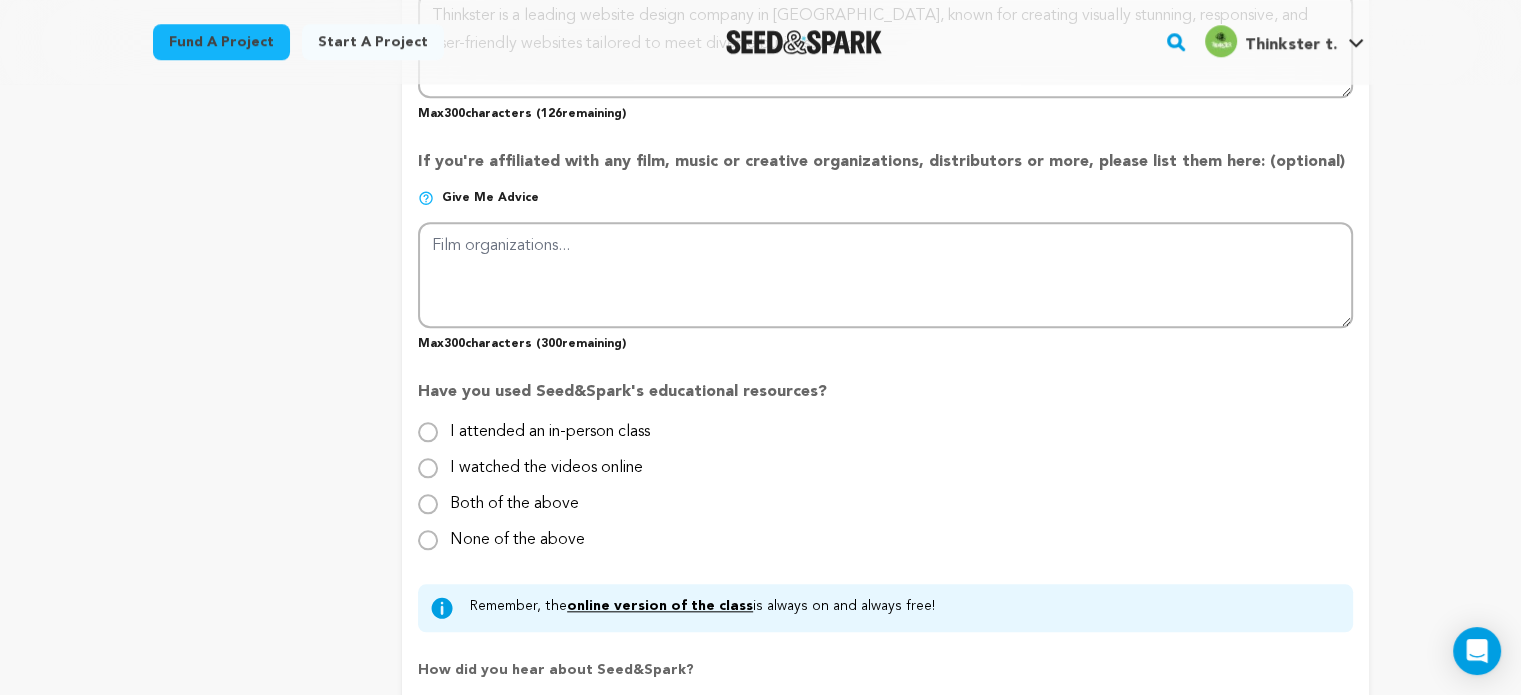 scroll, scrollTop: 2039, scrollLeft: 0, axis: vertical 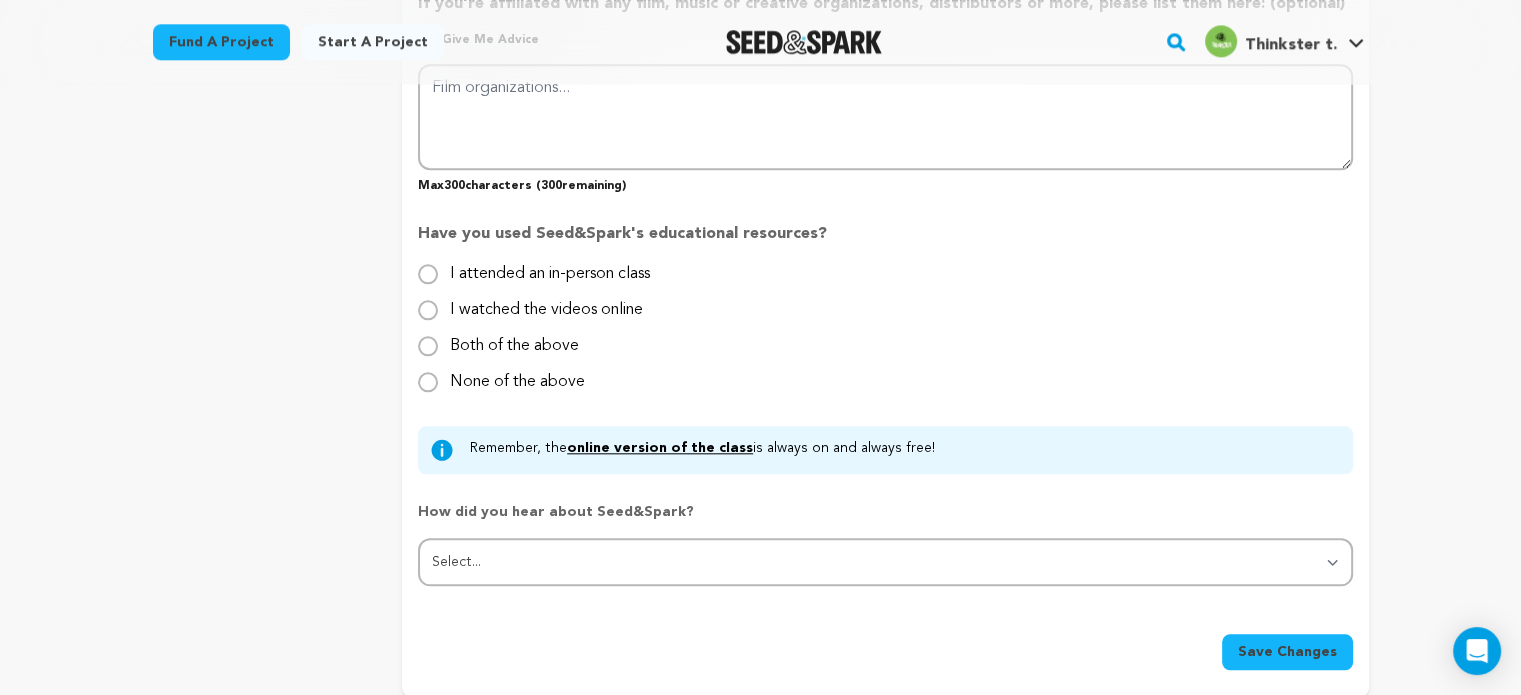 type on "Thinkster is a leading website design company in India, known for creating visually stunning, responsive, and user-friendly websites tailored to meet diverse business needs." 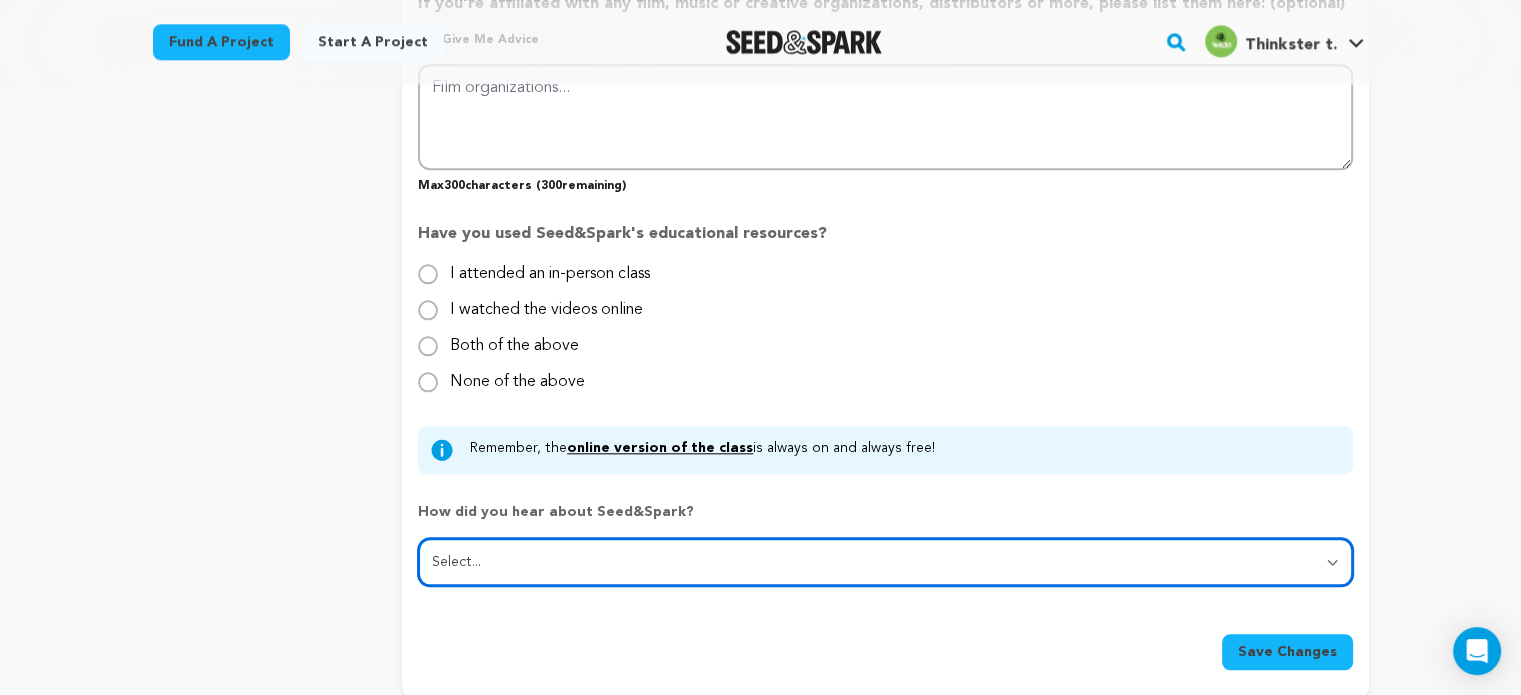 click on "Select...
From a friend Social media Film festival or film organization Took an in-person class Online search Article or podcast Email Other" at bounding box center (885, 562) 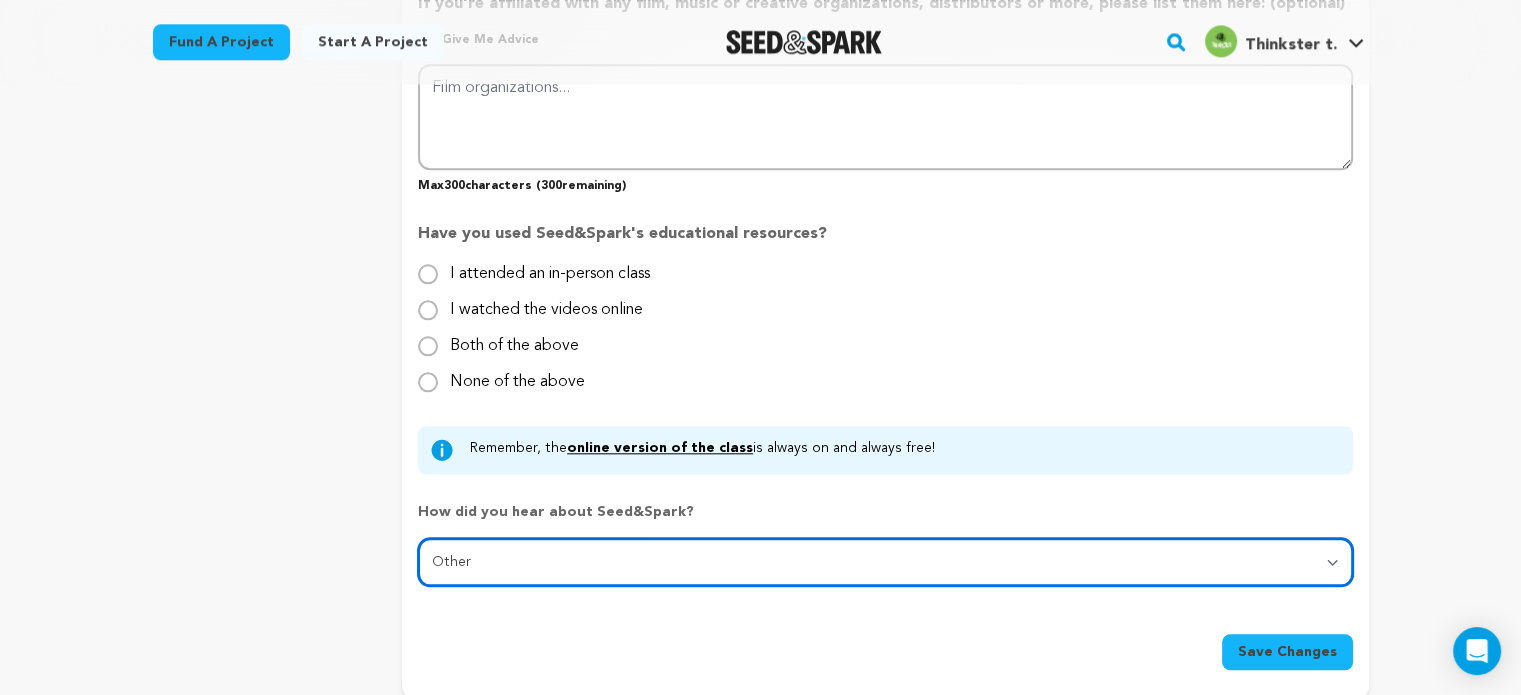click on "Select...
From a friend Social media Film festival or film organization Took an in-person class Online search Article or podcast Email Other" at bounding box center (885, 562) 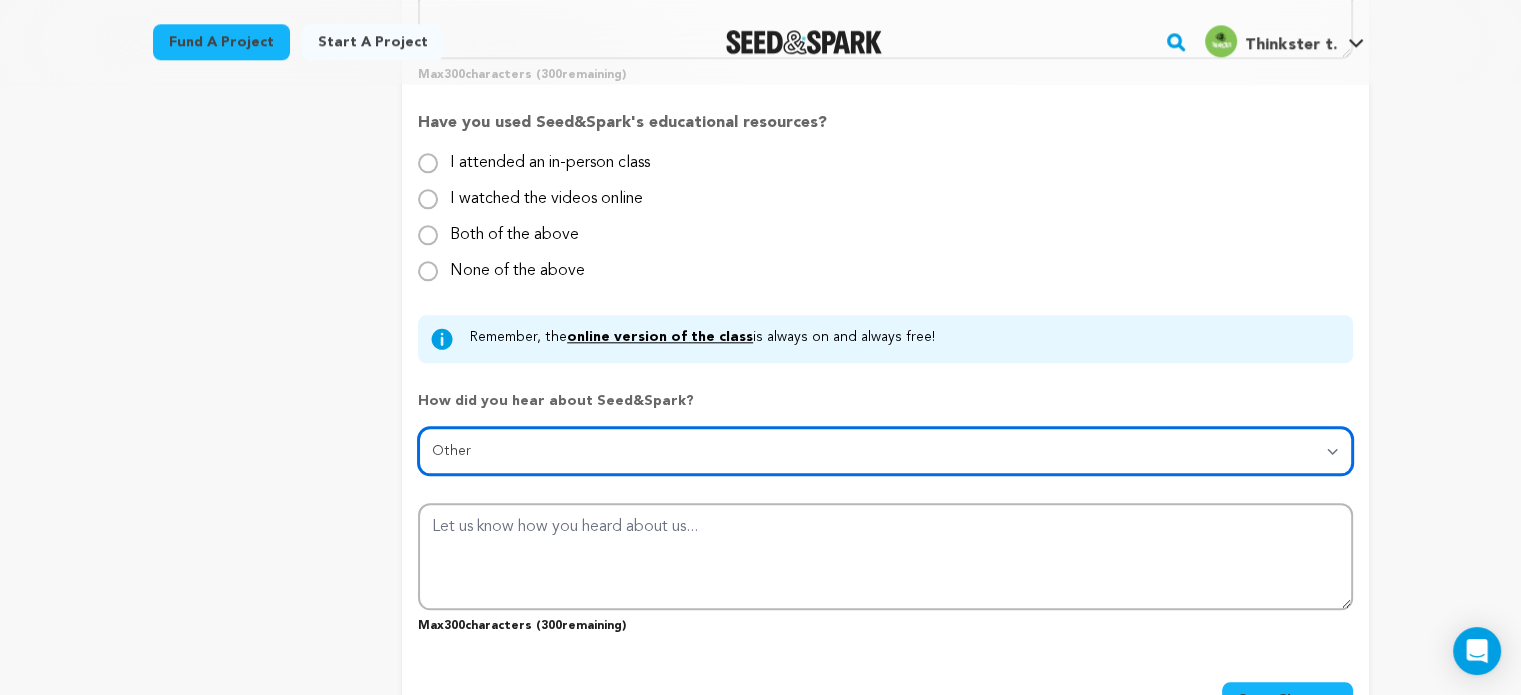 scroll, scrollTop: 2139, scrollLeft: 0, axis: vertical 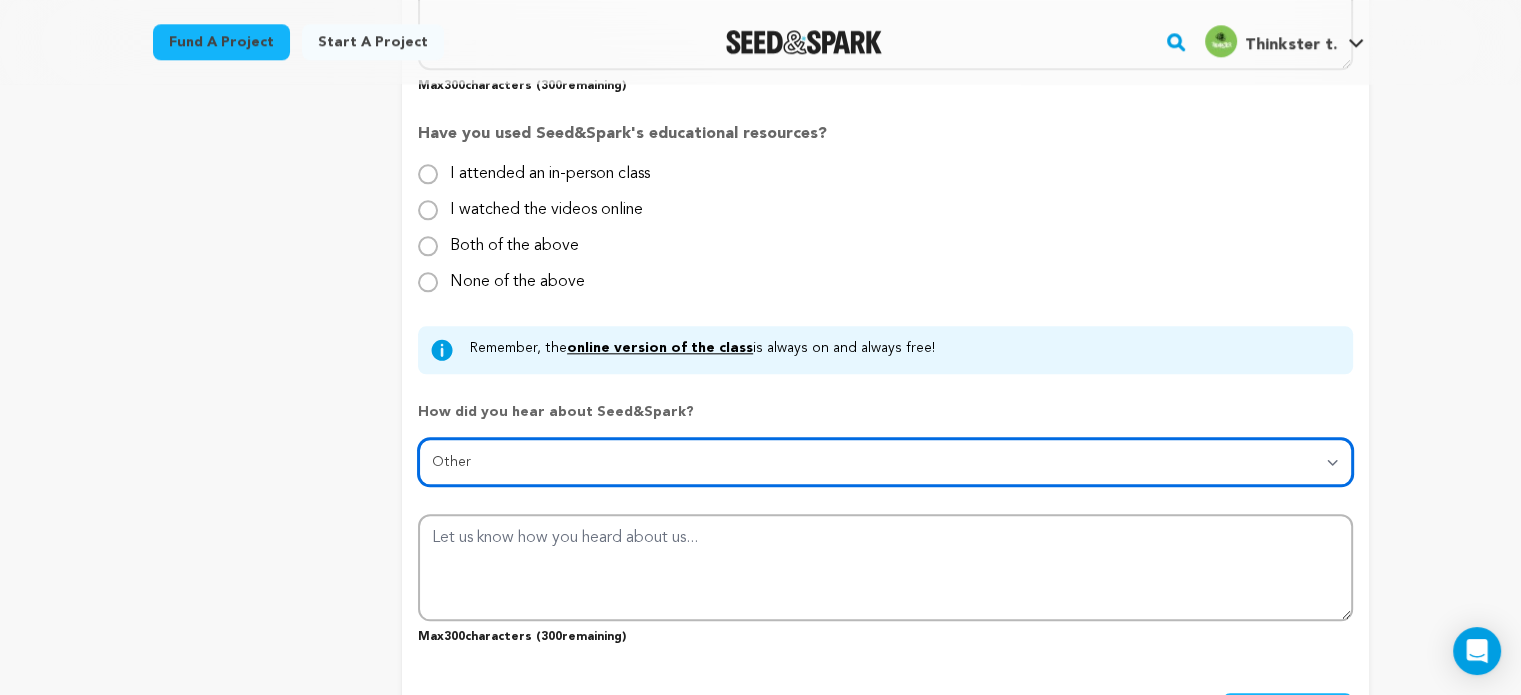 click on "Select...
From a friend Social media Film festival or film organization Took an in-person class Online search Article or podcast Email Other" at bounding box center [885, 462] 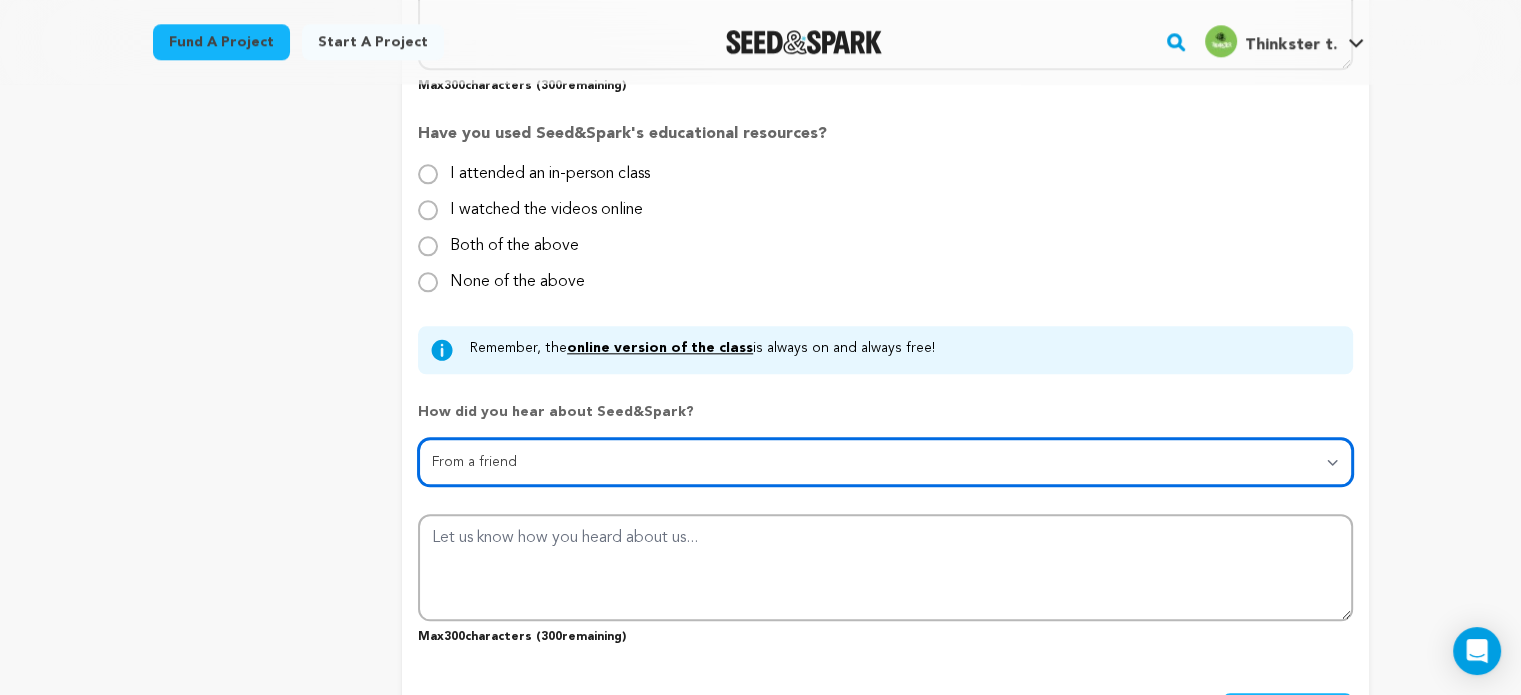click on "Select...
From a friend Social media Film festival or film organization Took an in-person class Online search Article or podcast Email Other" at bounding box center (885, 462) 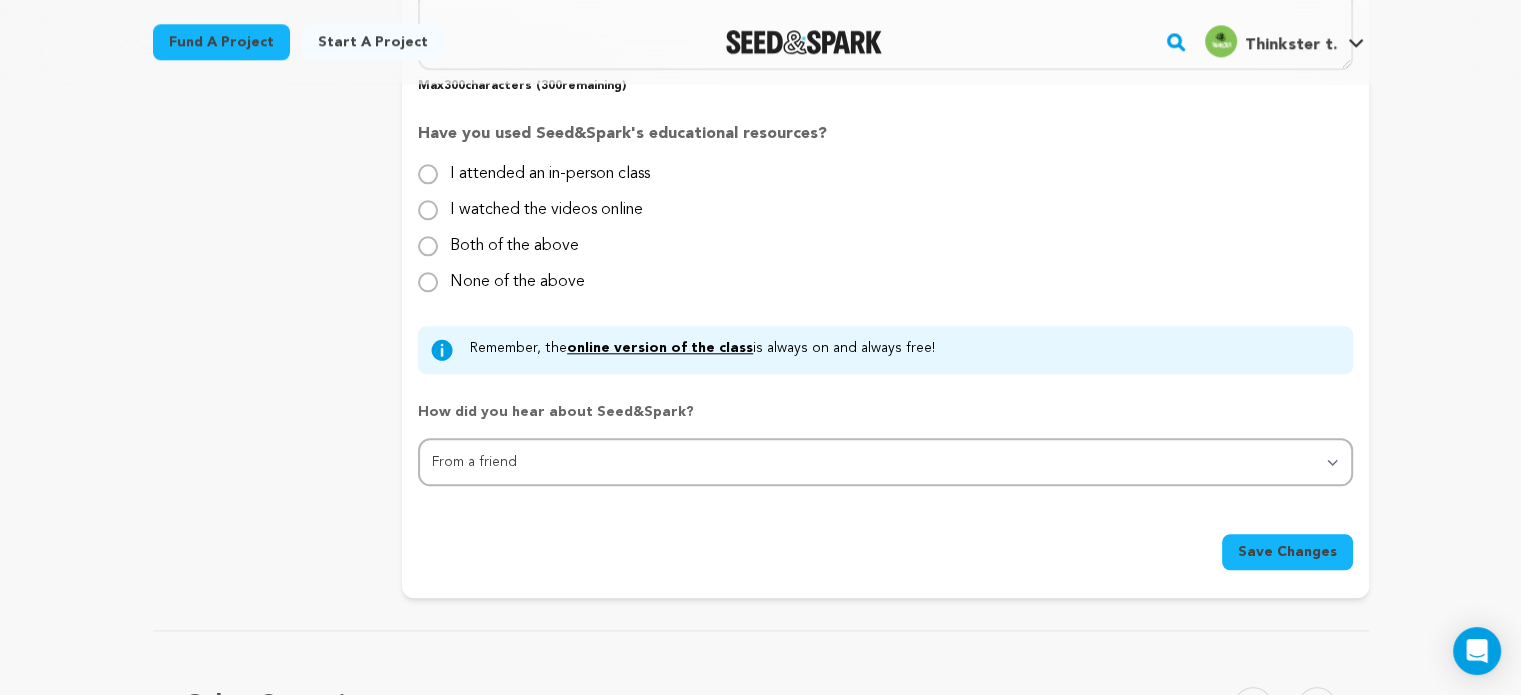 click on "Save Changes" at bounding box center (1287, 552) 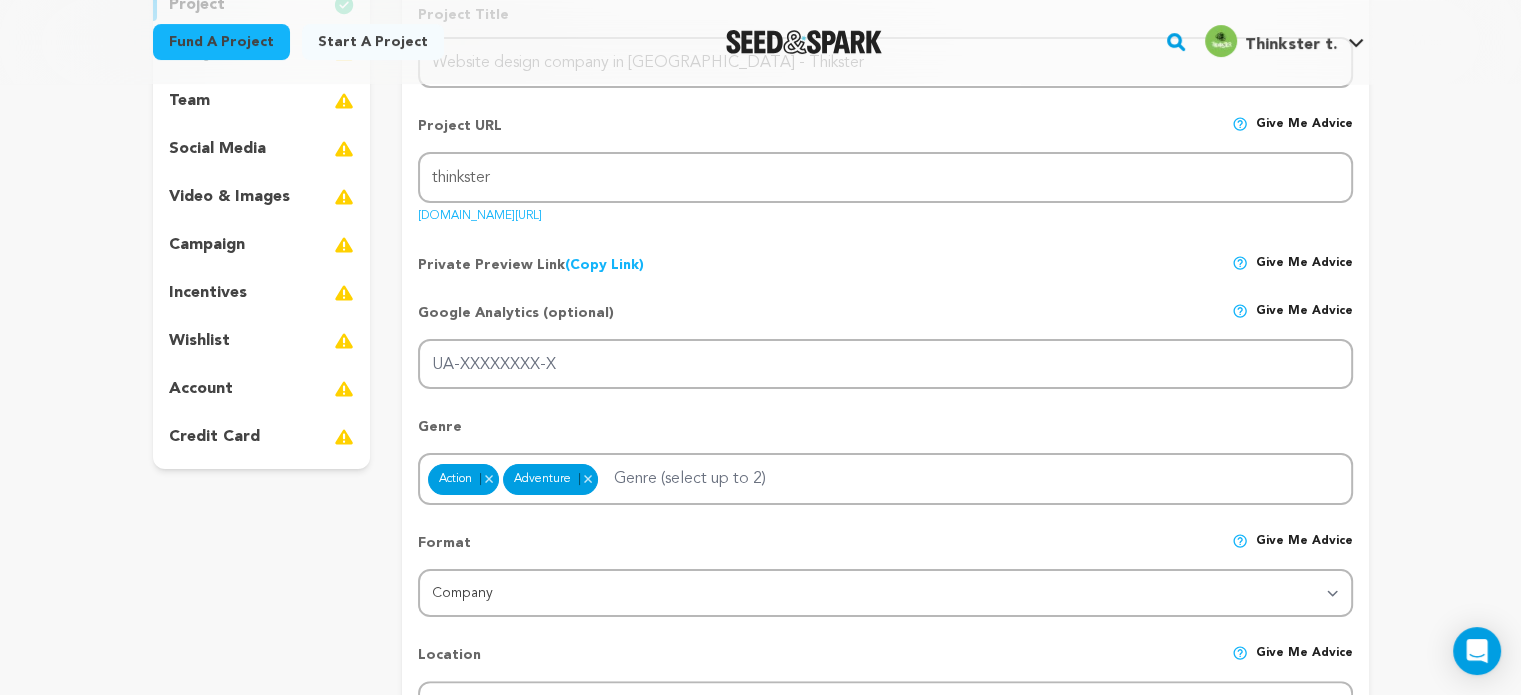 scroll, scrollTop: 100, scrollLeft: 0, axis: vertical 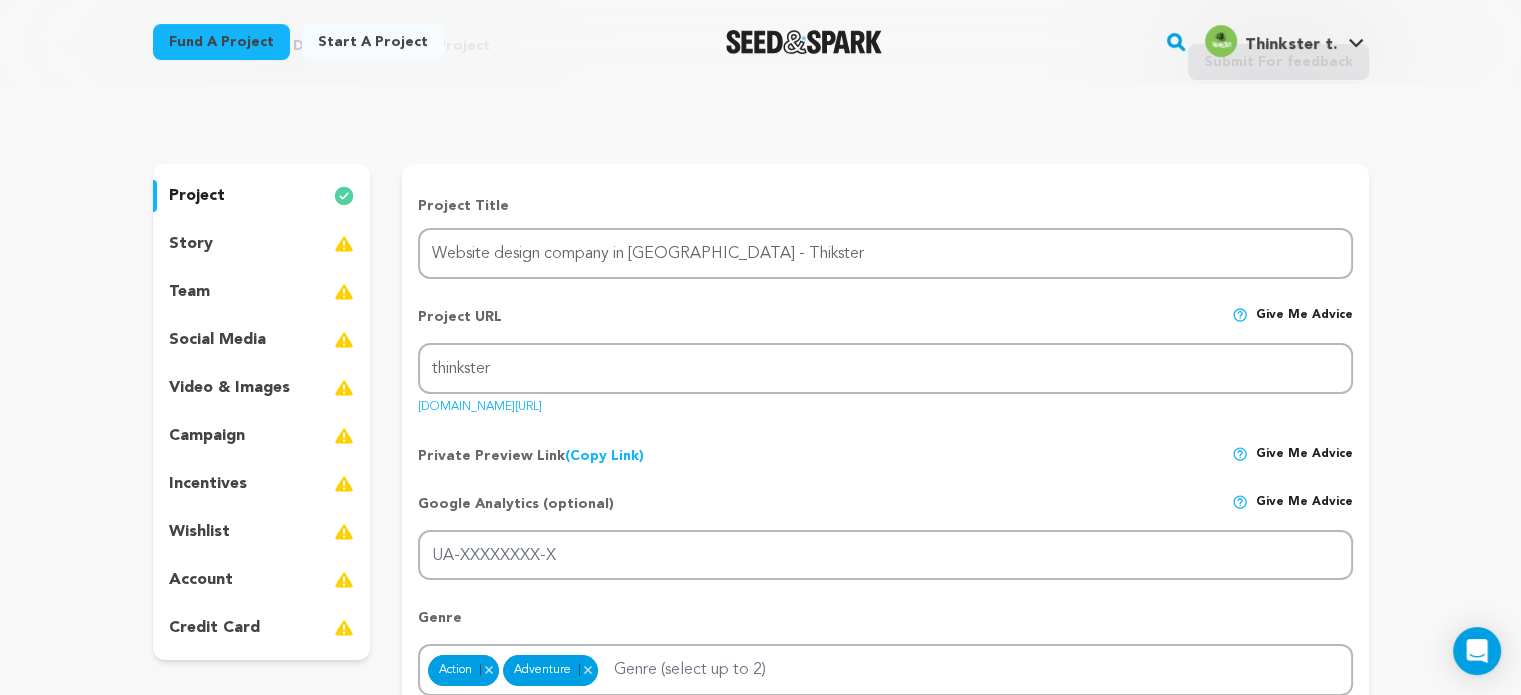 click on "story" at bounding box center [262, 244] 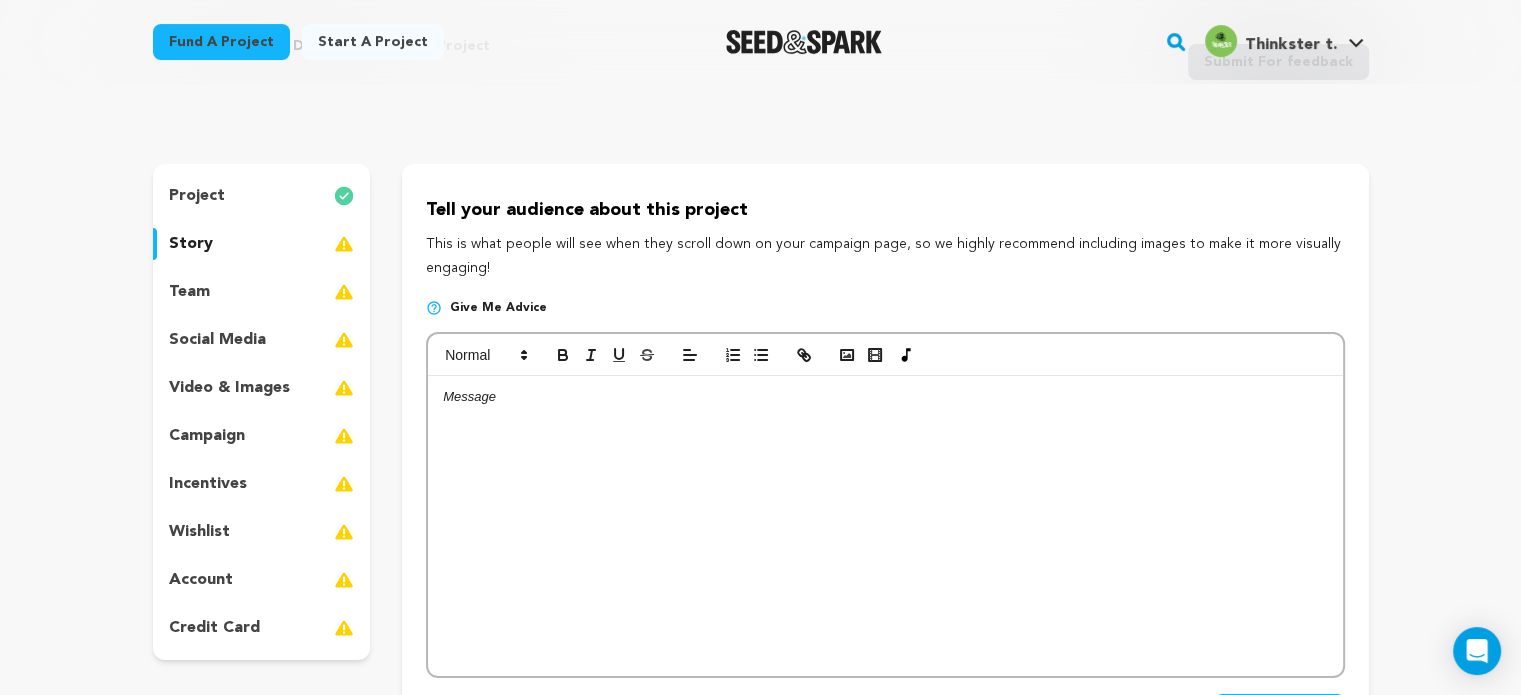 click at bounding box center (885, 526) 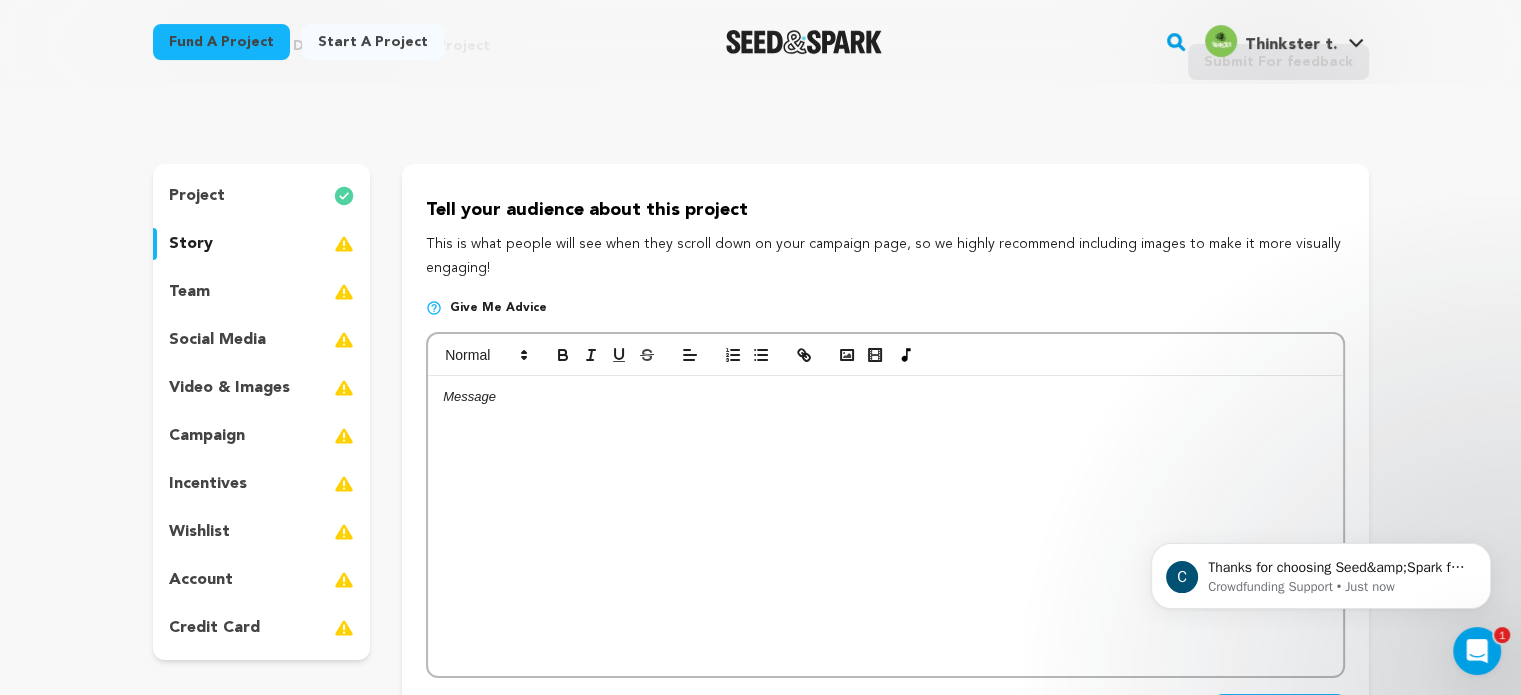 scroll, scrollTop: 0, scrollLeft: 0, axis: both 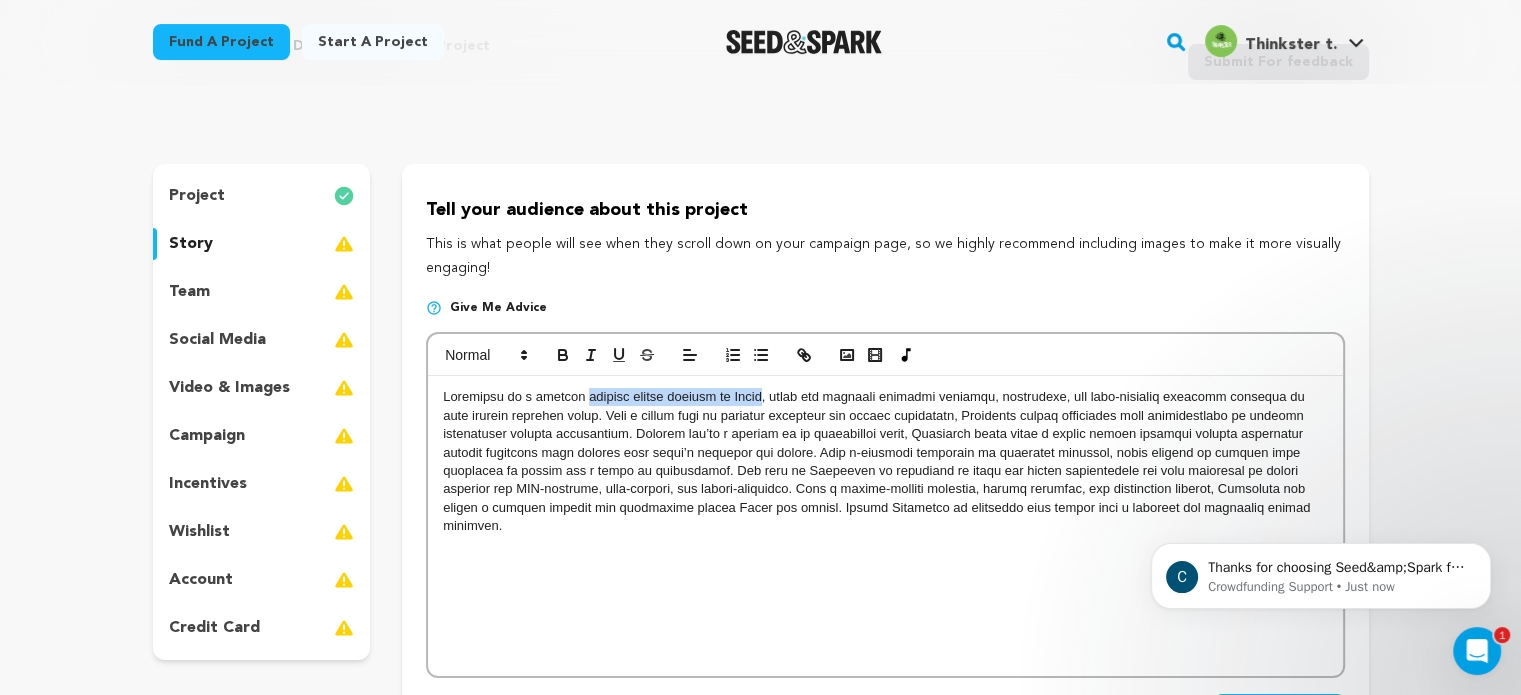 drag, startPoint x: 572, startPoint y: 395, endPoint x: 757, endPoint y: 395, distance: 185 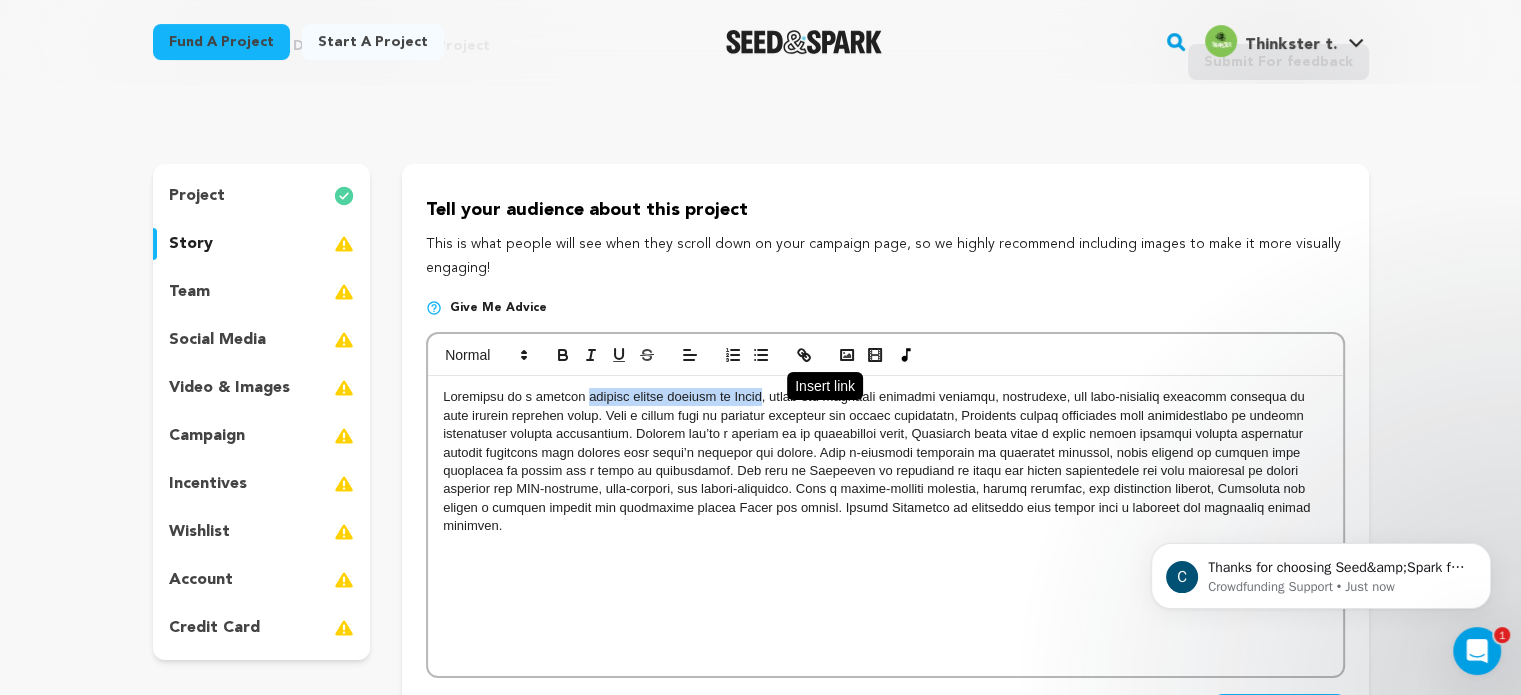 click 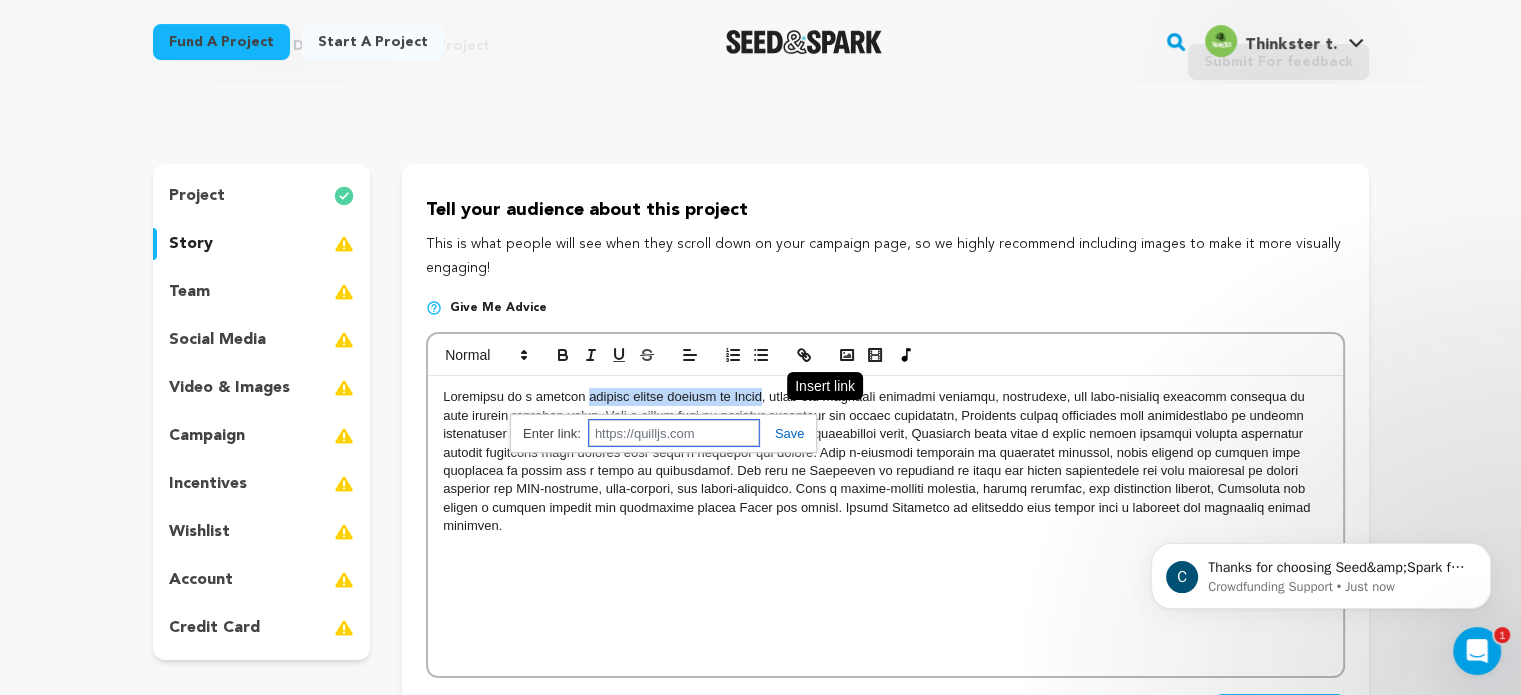 type on "website design company in [GEOGRAPHIC_DATA]" 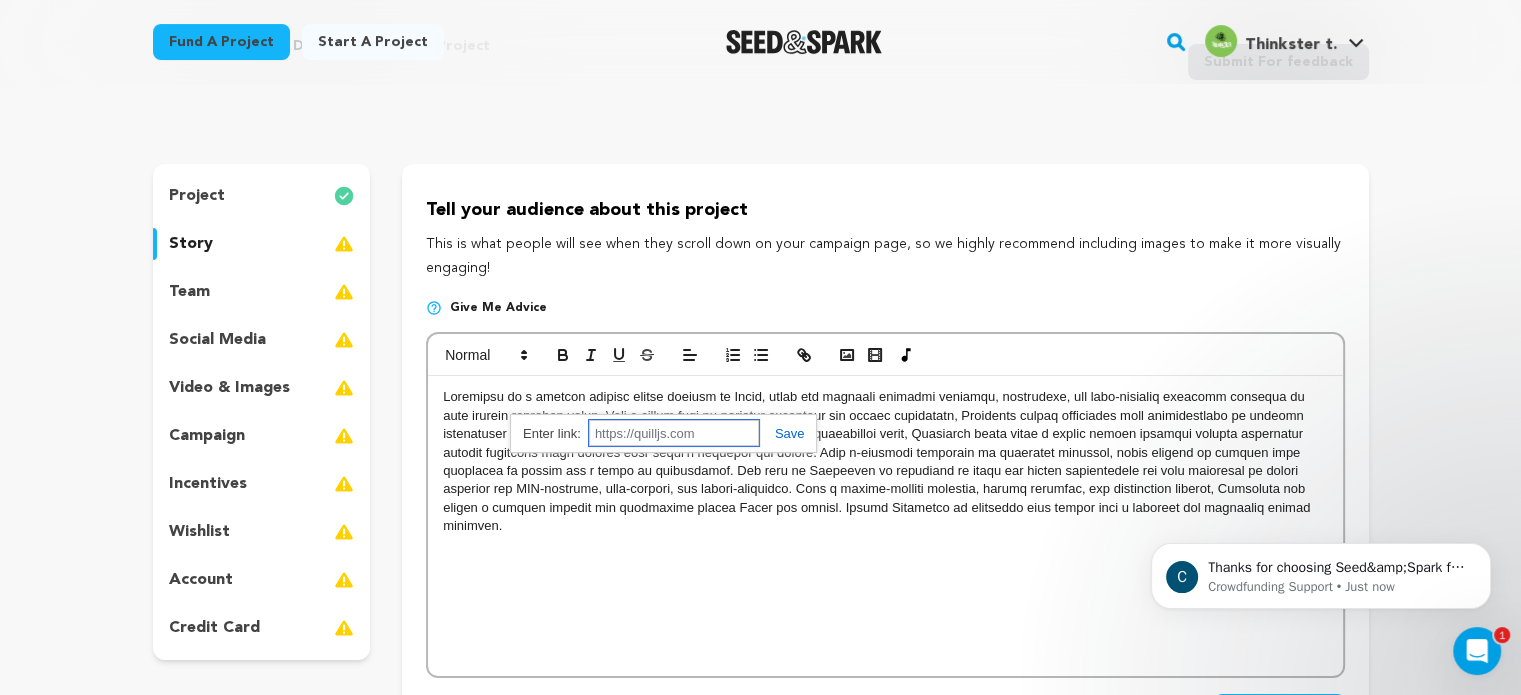 paste on "https://thinkster.in/web-design-company-in-india/" 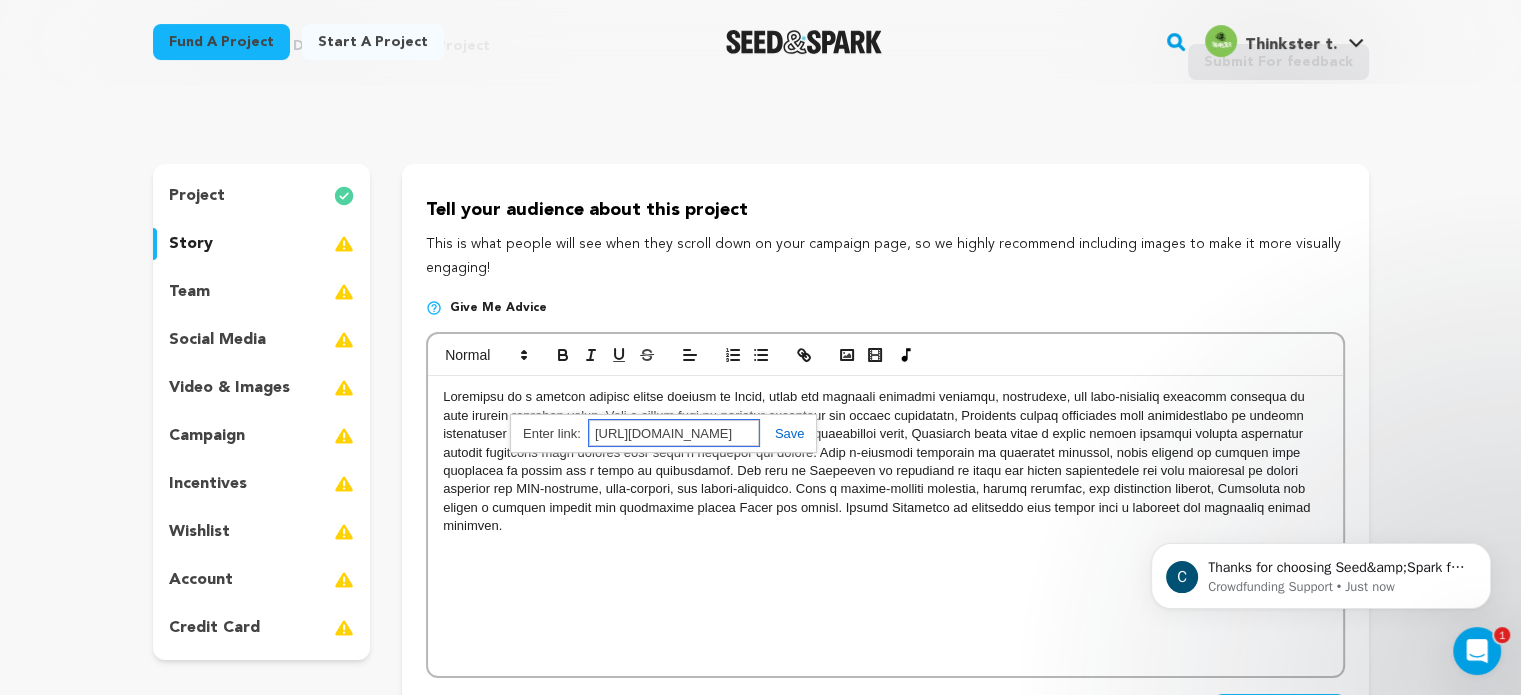scroll, scrollTop: 0, scrollLeft: 120, axis: horizontal 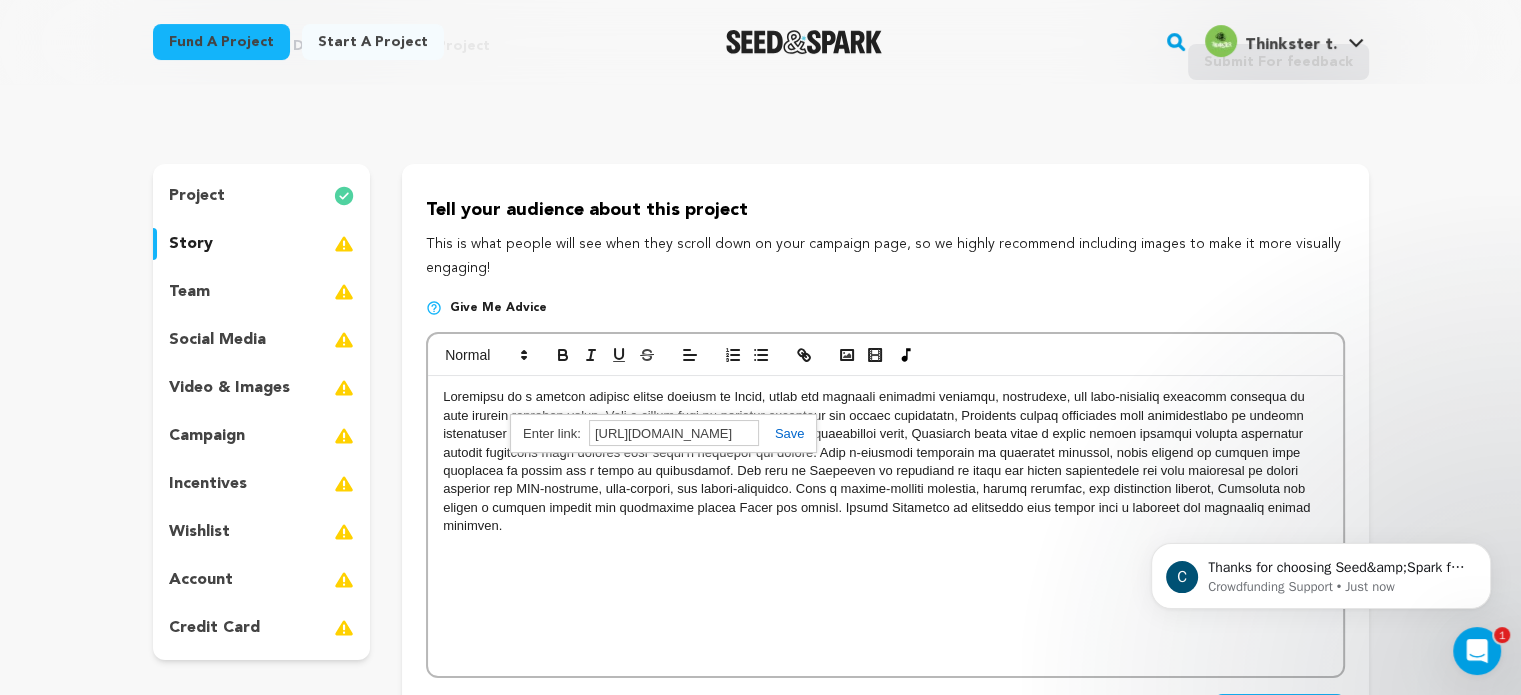 click at bounding box center [782, 433] 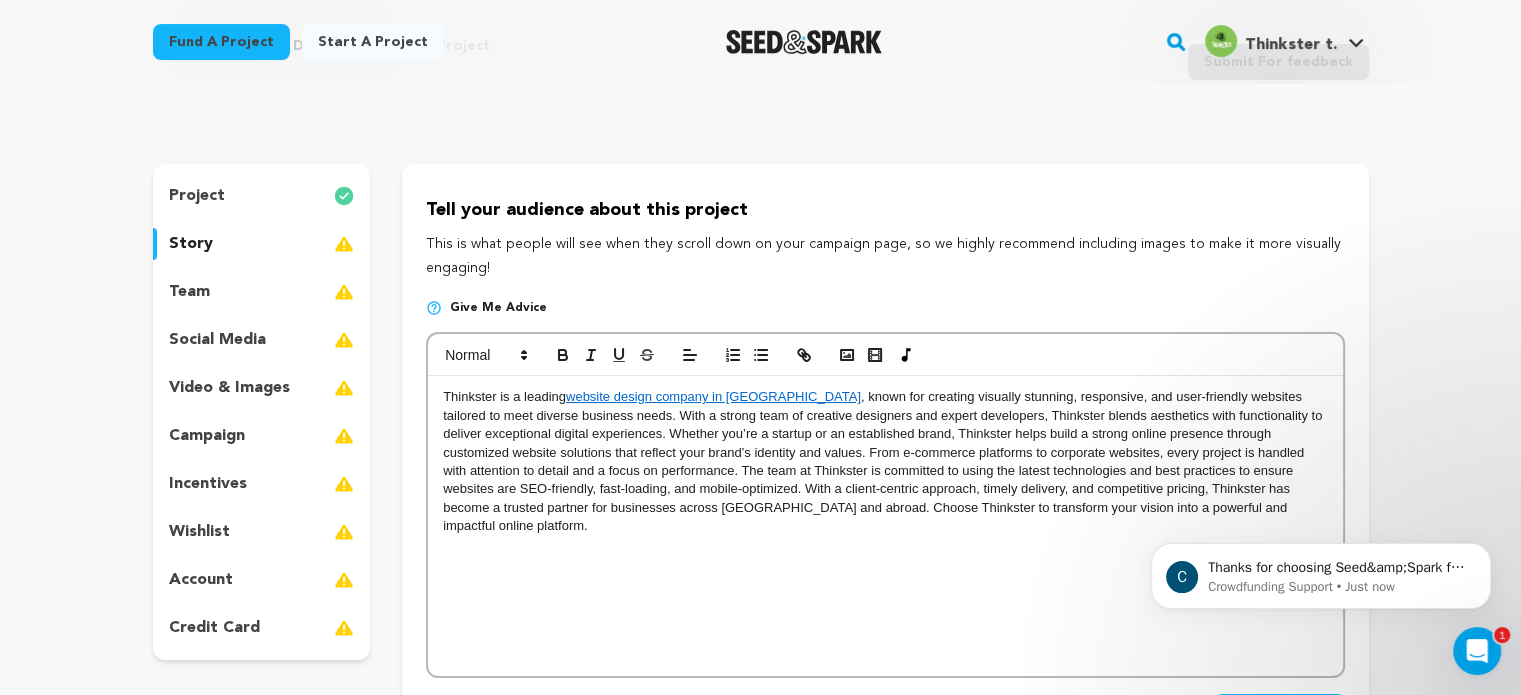 click on "Thinkster is a leading  website design company in India" at bounding box center [885, 526] 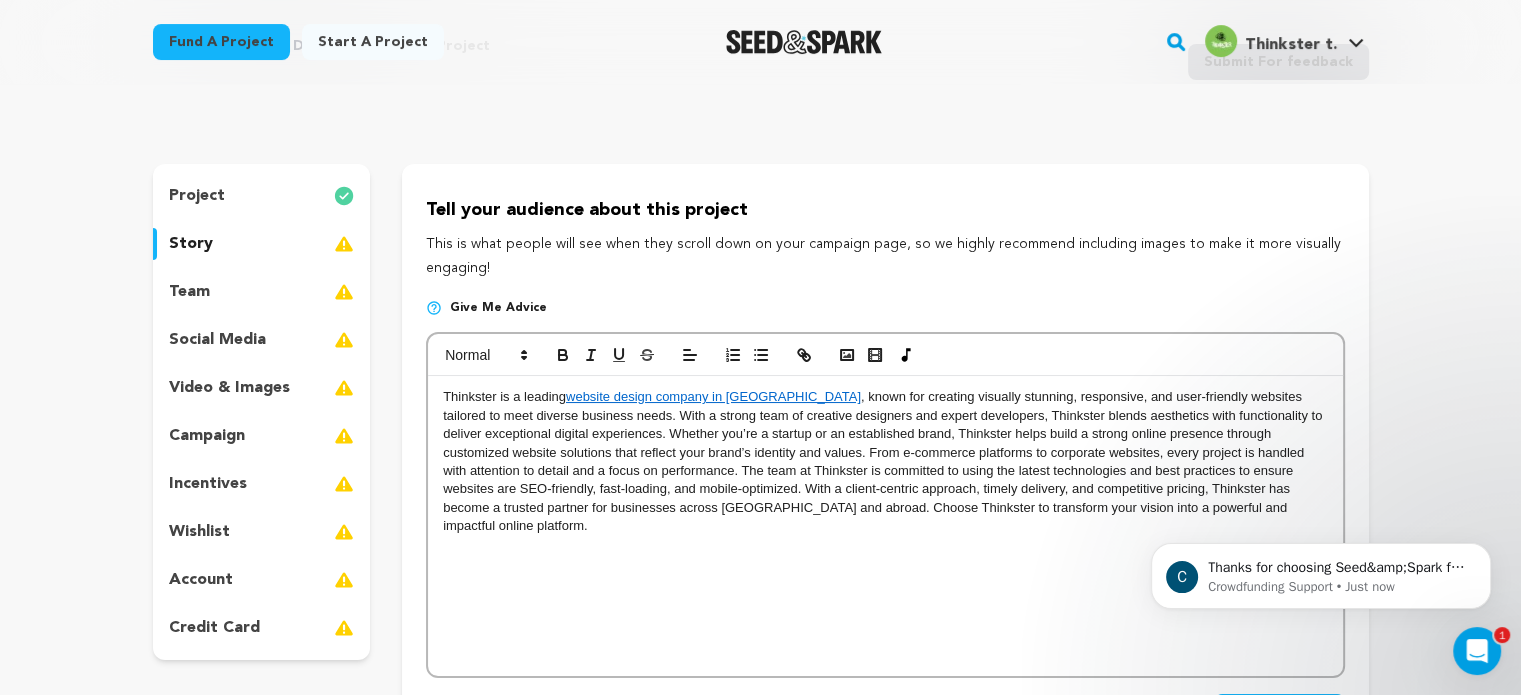 click on "Thinkster is a leading  website design company in India" at bounding box center [885, 462] 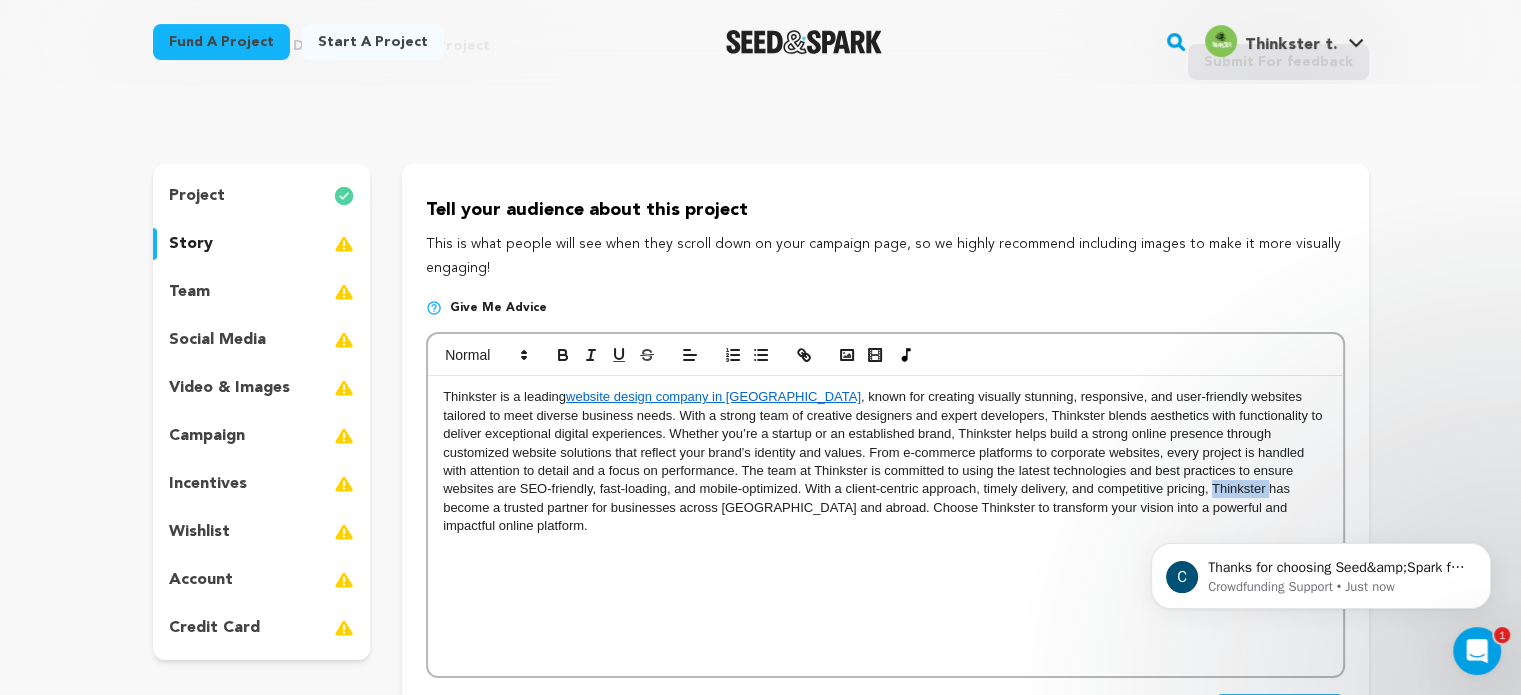 click on "Thinkster is a leading  website design company in India" at bounding box center (885, 462) 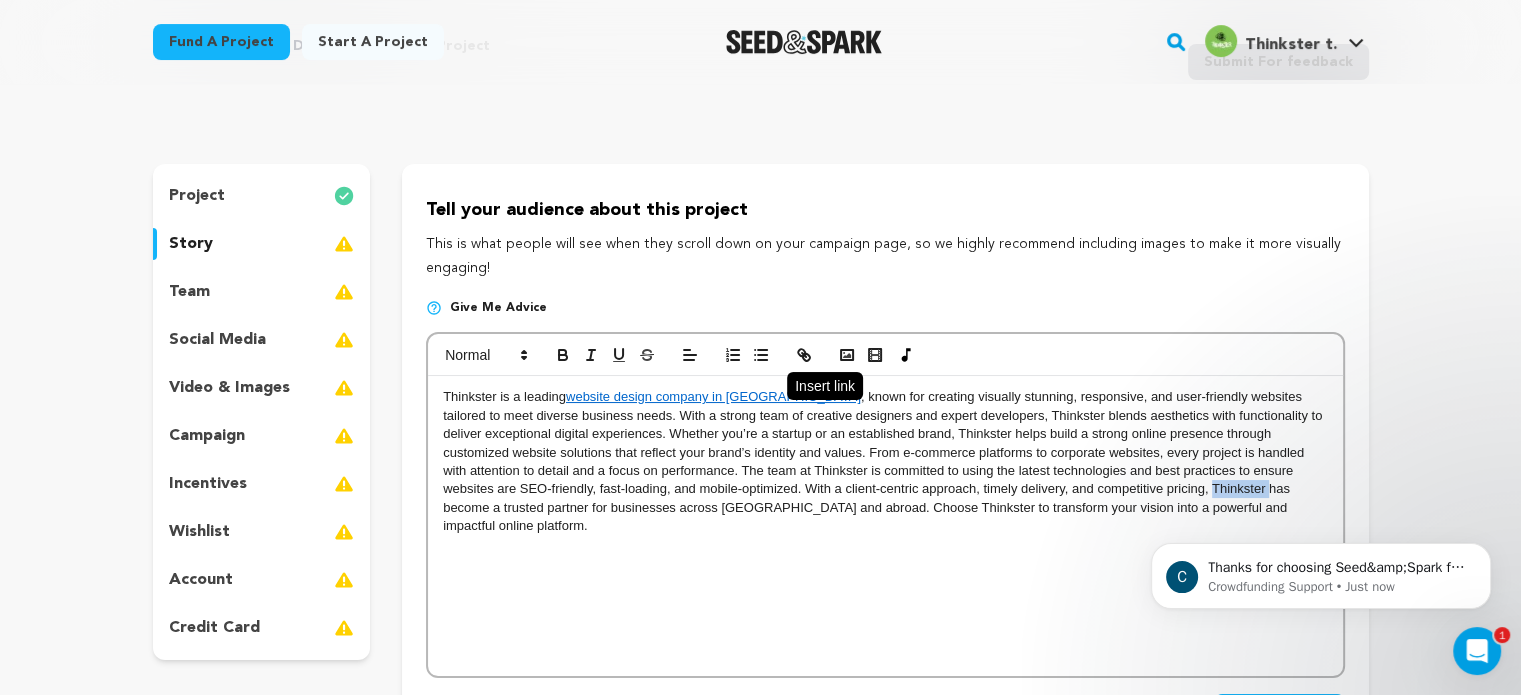 click at bounding box center (804, 355) 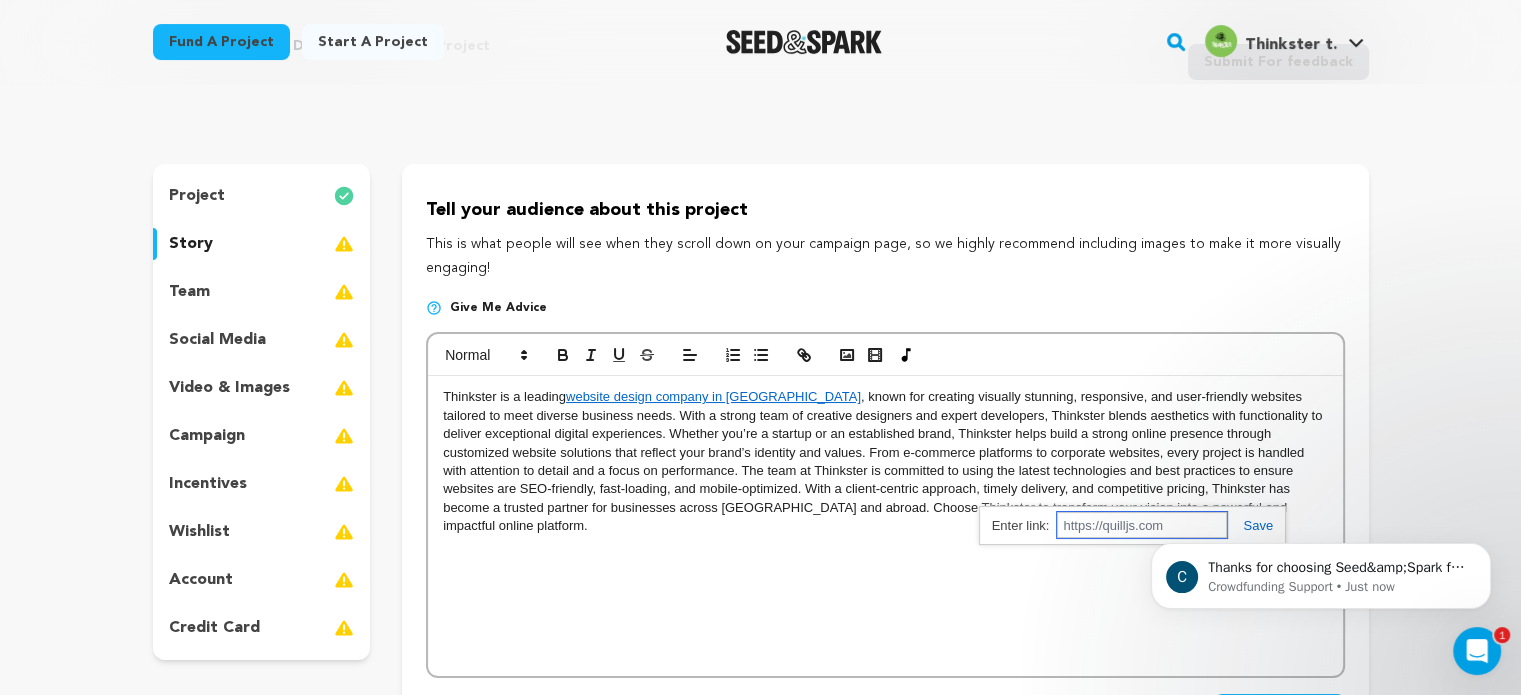 paste on "https://thinkster.in/" 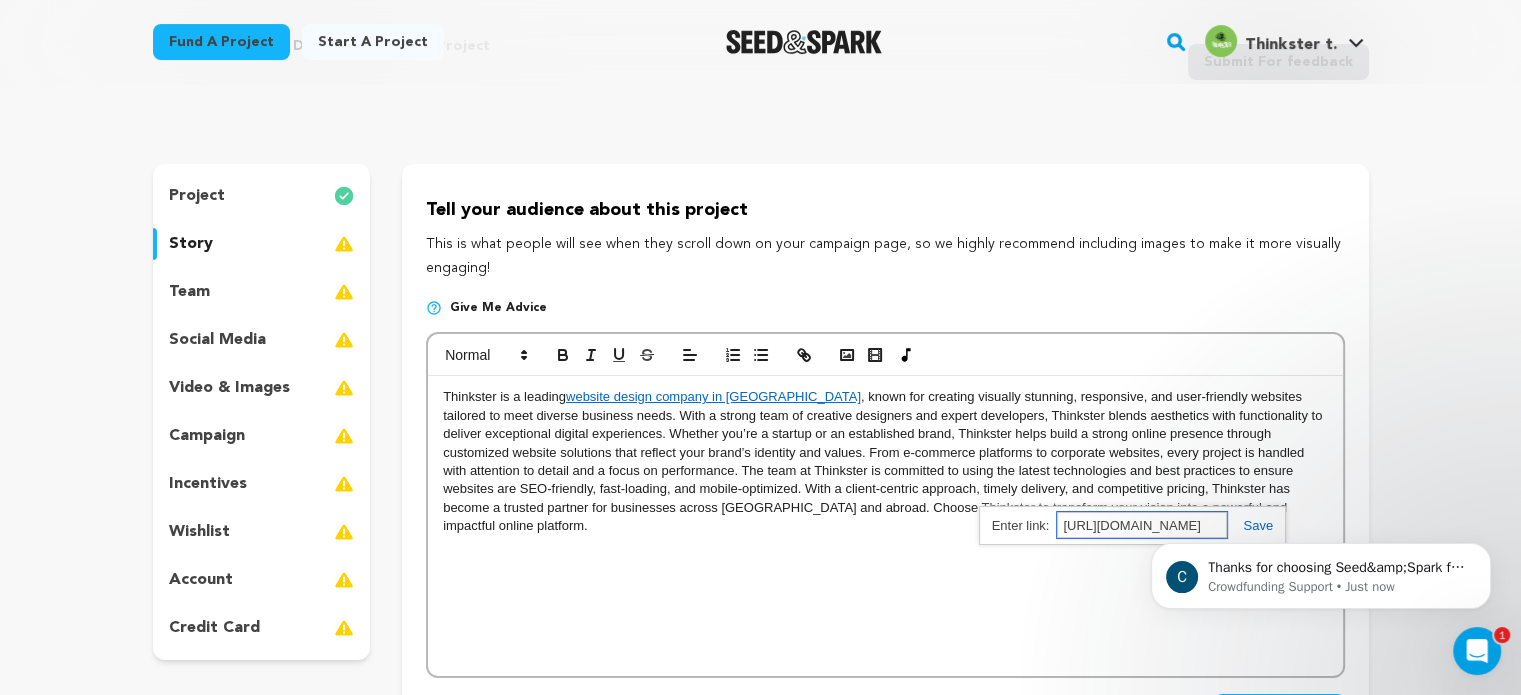 type on "https://thinkster.in/" 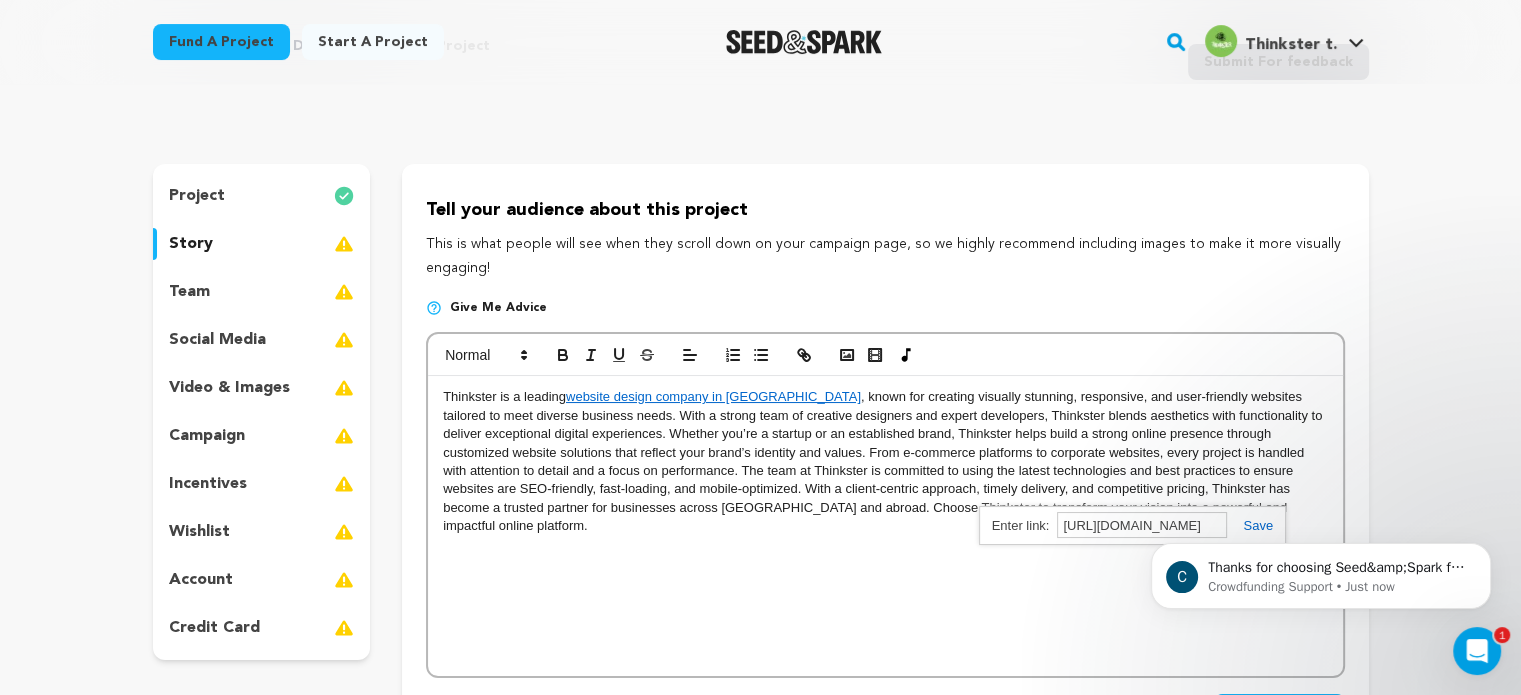 click on "C Thanks for choosing Seed&amp;Spark for your project! If you have any questions as you go, just let us know.  A gentle reminder Seed&amp;Spark is a small (and mighty!) team of lovely humans. As of May 2, 2022, Seed&amp;Spark transitioned to a 4 Day Work Week, working Monday through Thursday, with Fridays off. Crowdfunding Support • Just now" at bounding box center [1321, 484] 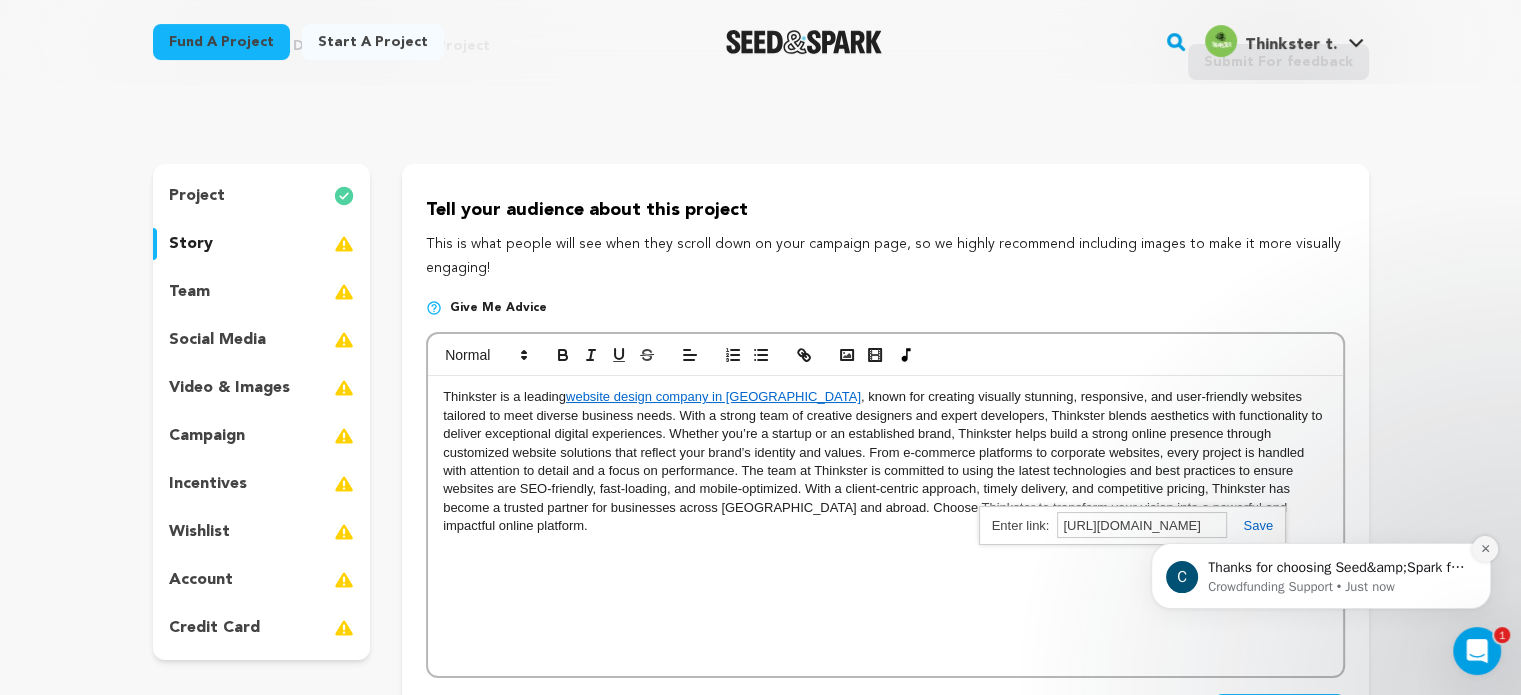 click 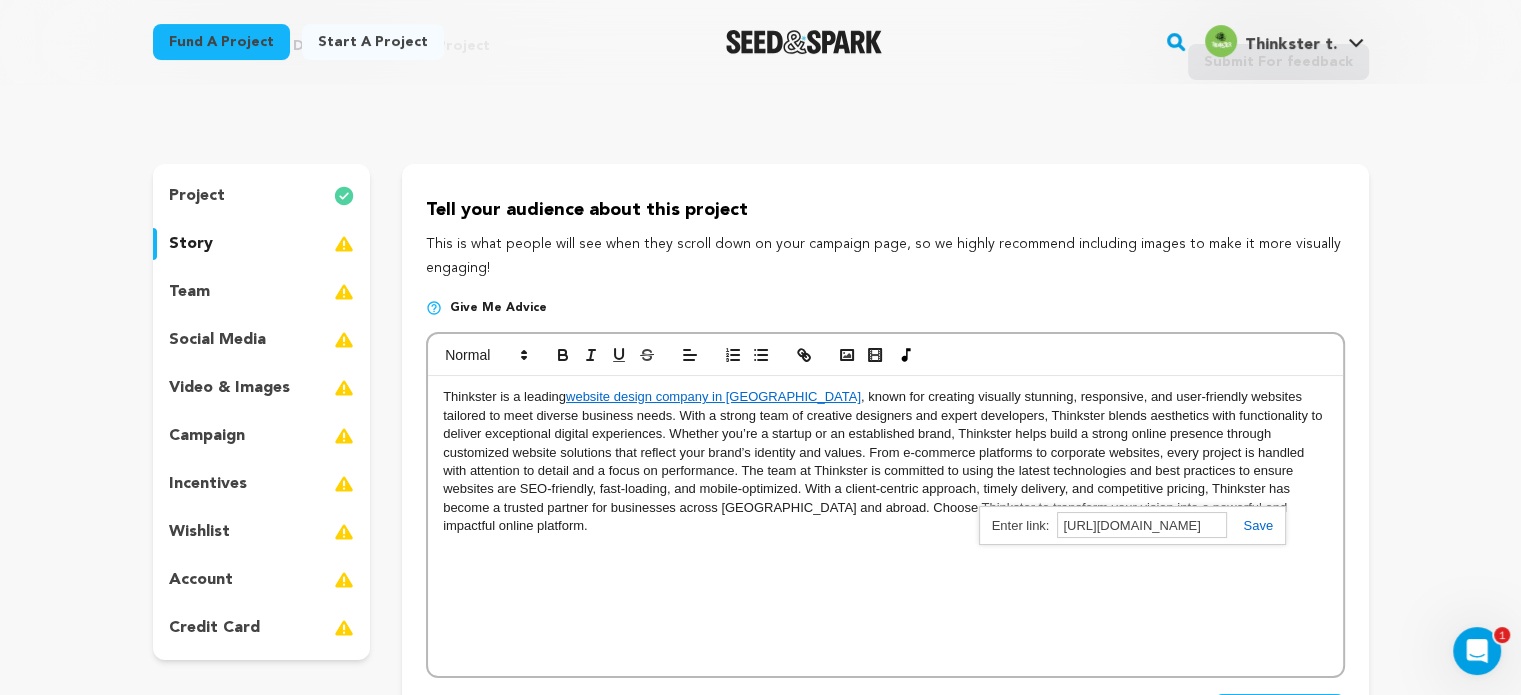 click at bounding box center [1250, 525] 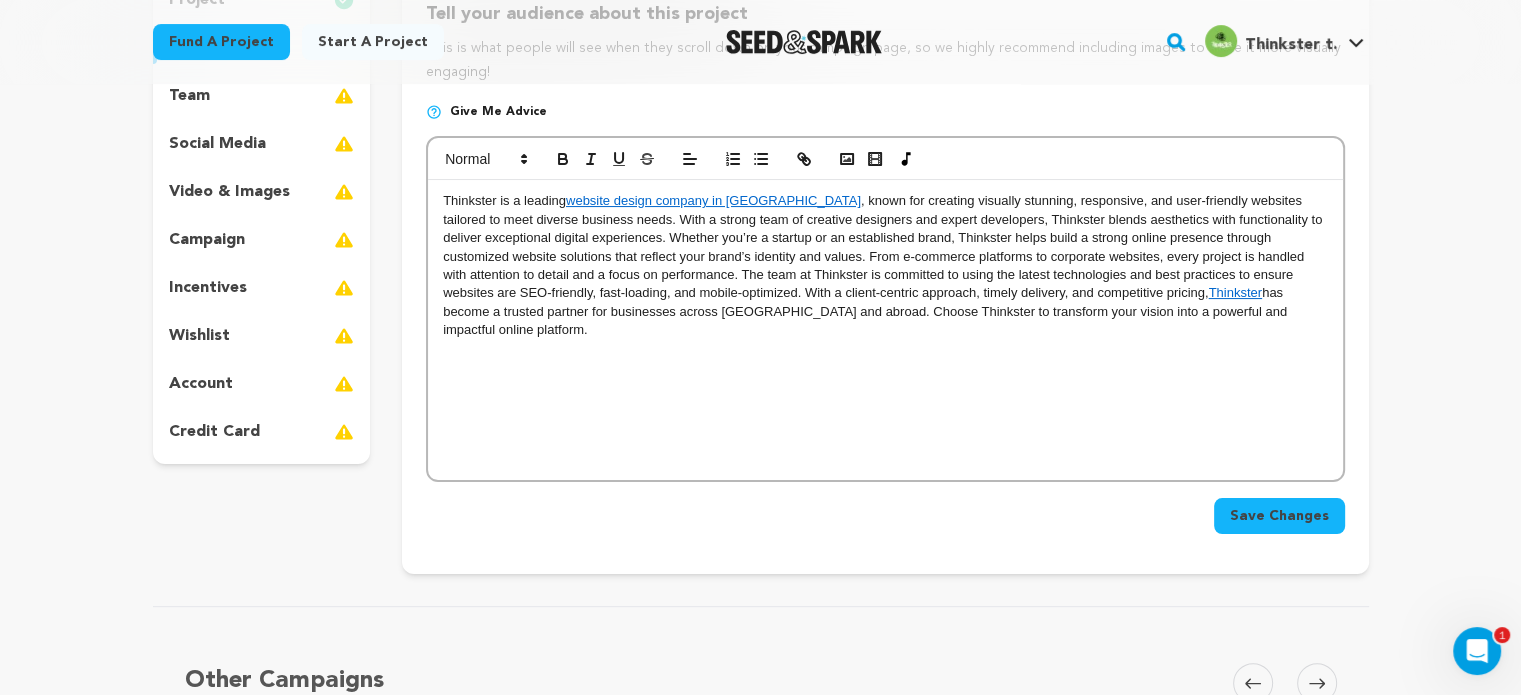 scroll, scrollTop: 500, scrollLeft: 0, axis: vertical 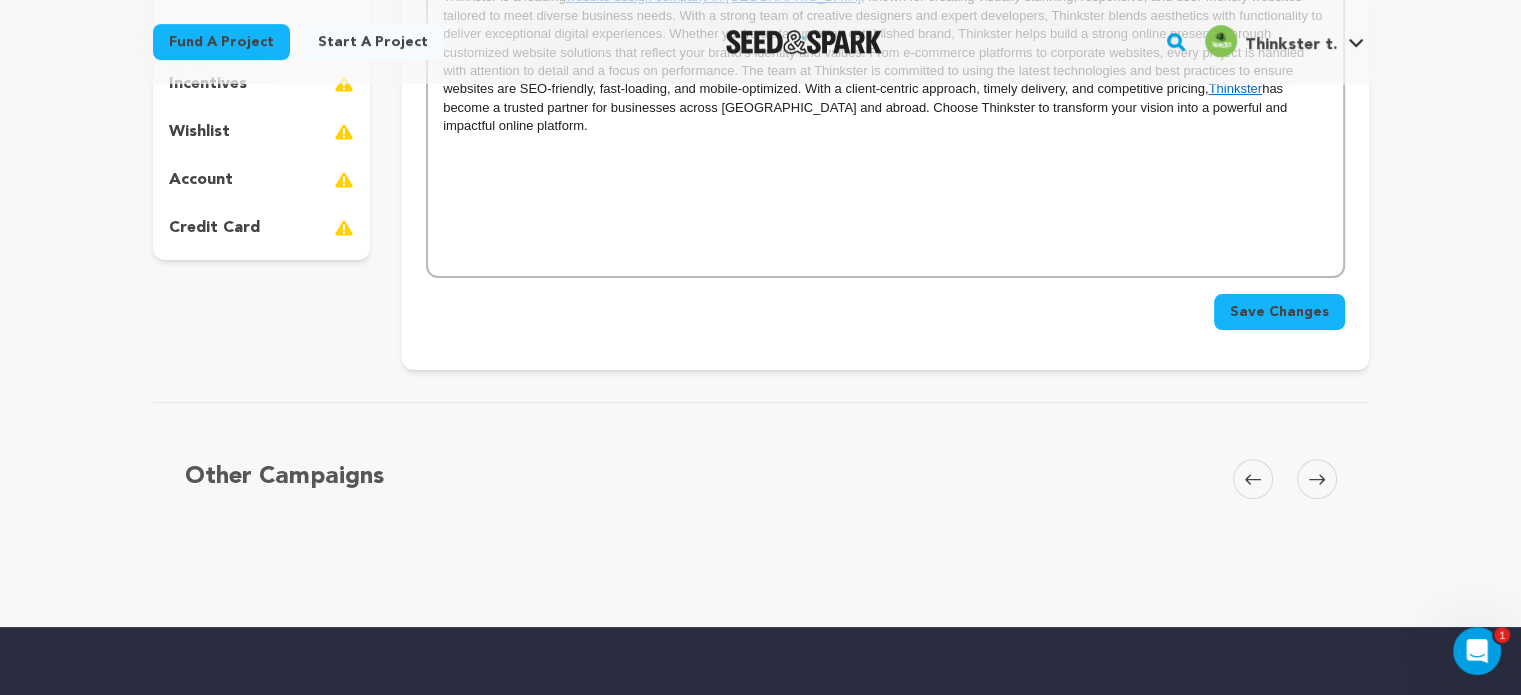 click on "Save Changes" at bounding box center [1279, 312] 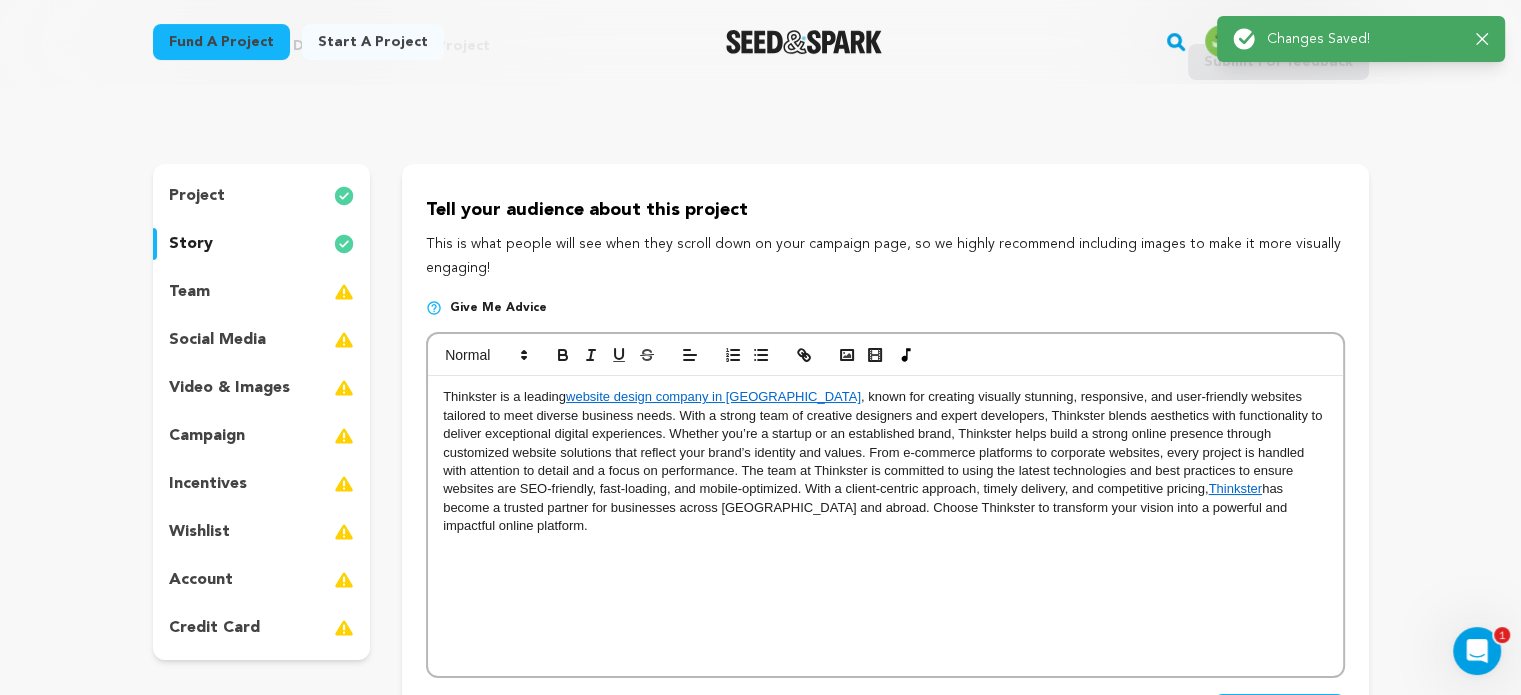 scroll, scrollTop: 0, scrollLeft: 0, axis: both 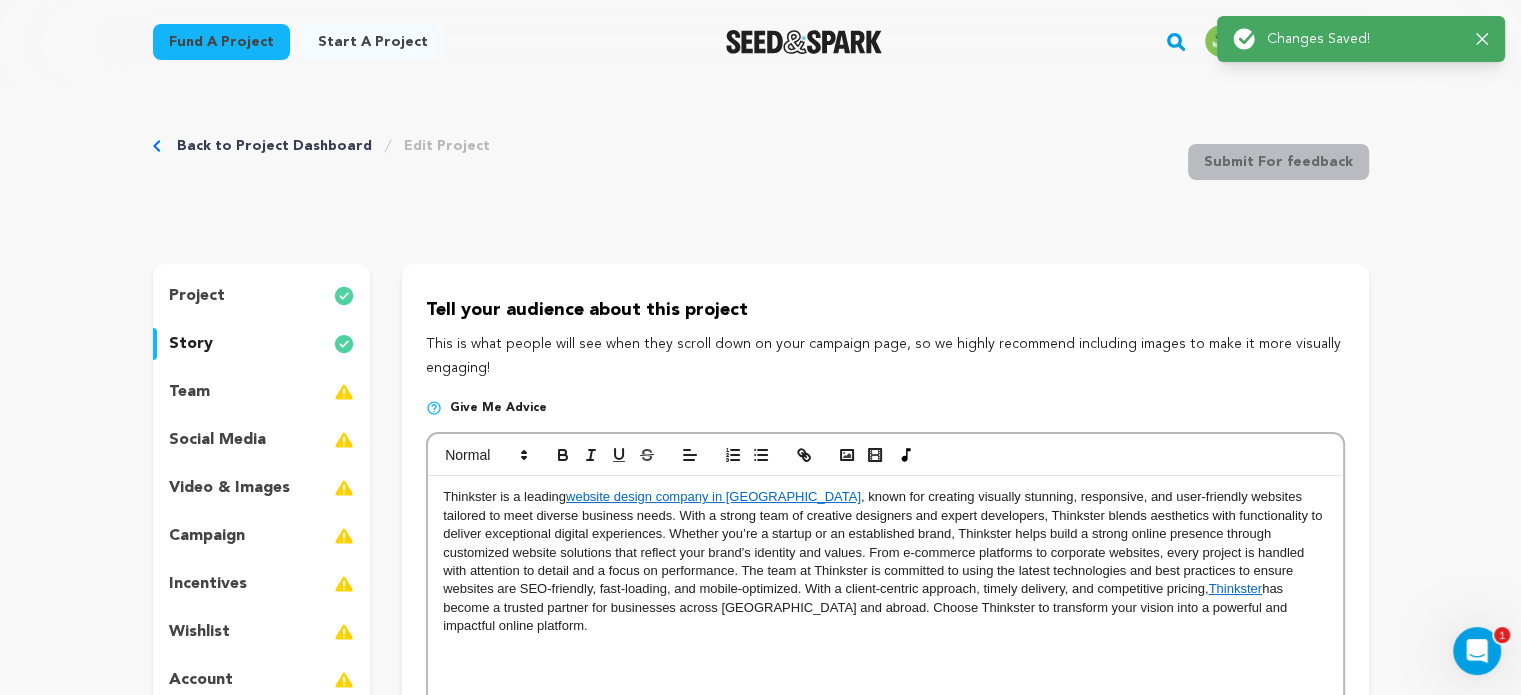 click on "team" at bounding box center (262, 392) 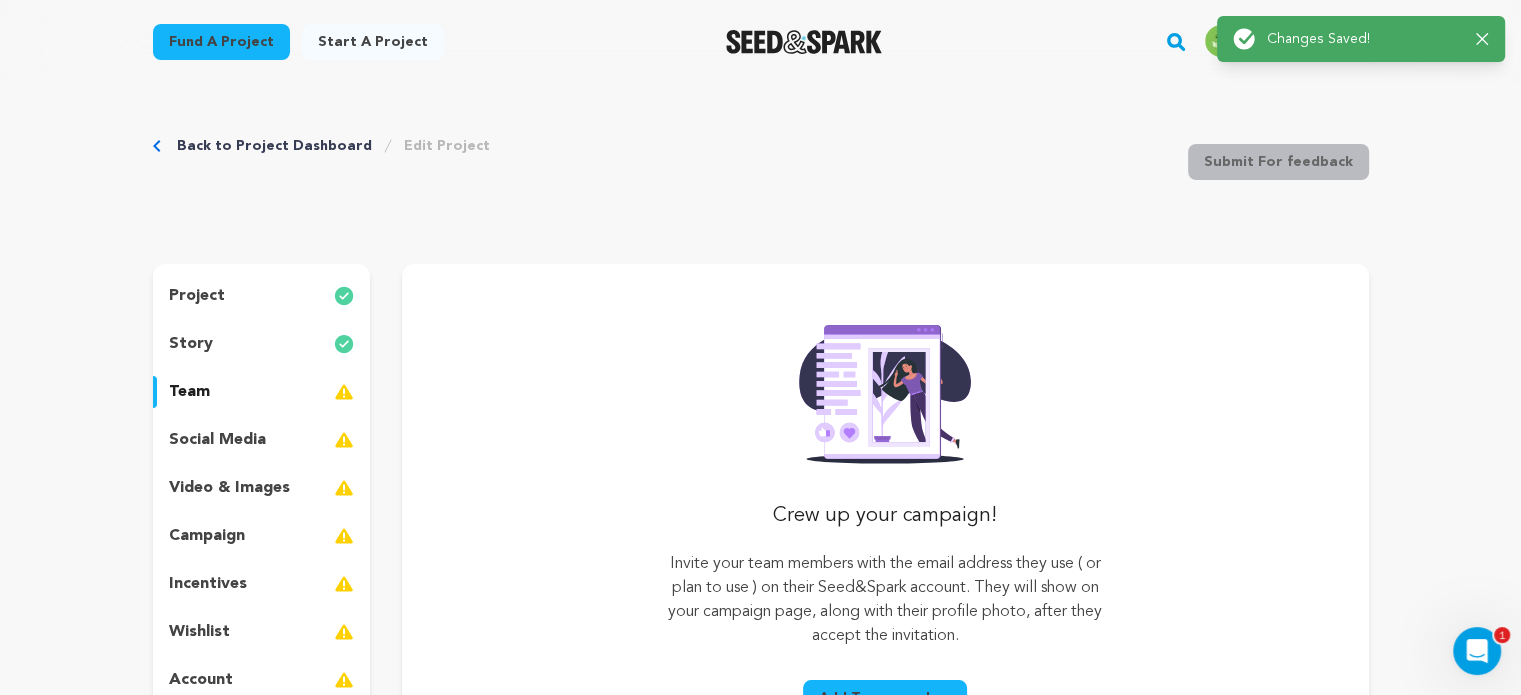 scroll, scrollTop: 100, scrollLeft: 0, axis: vertical 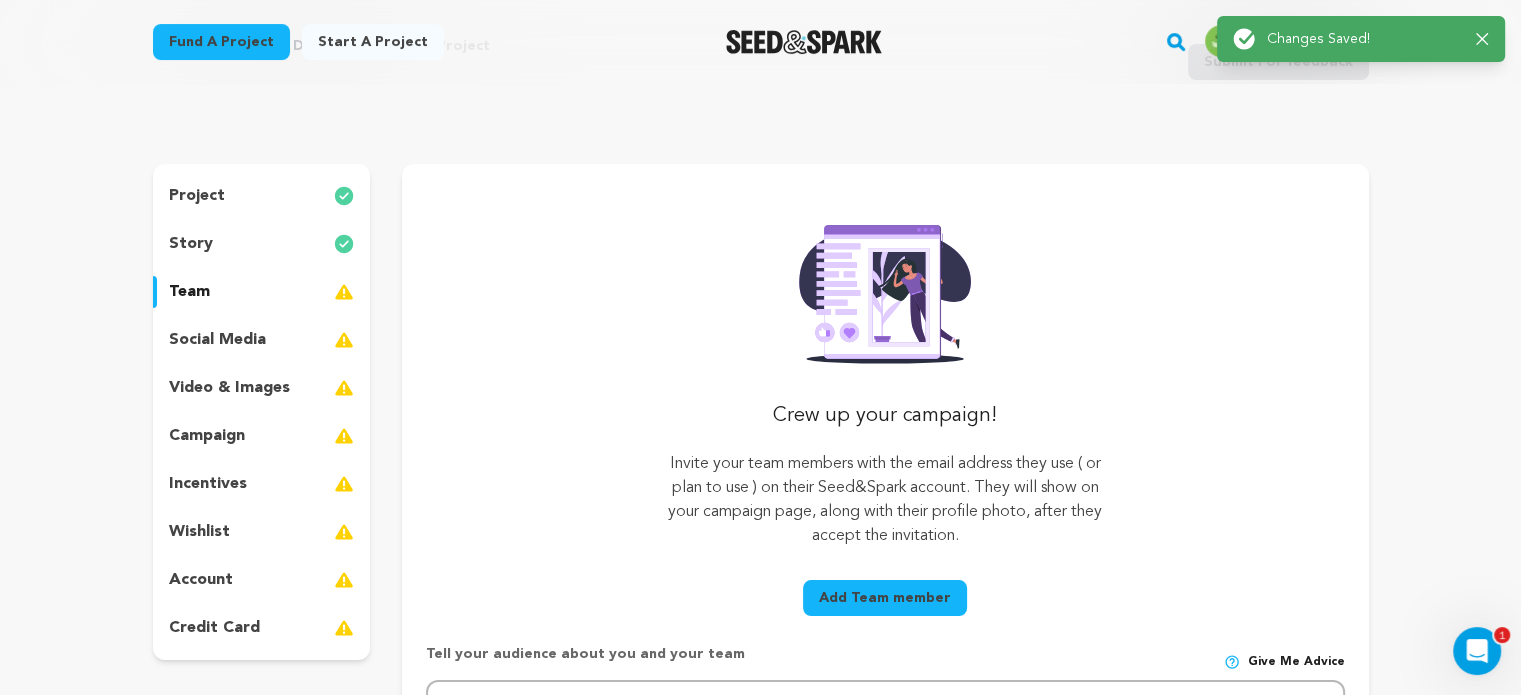 click on "social media" at bounding box center (262, 340) 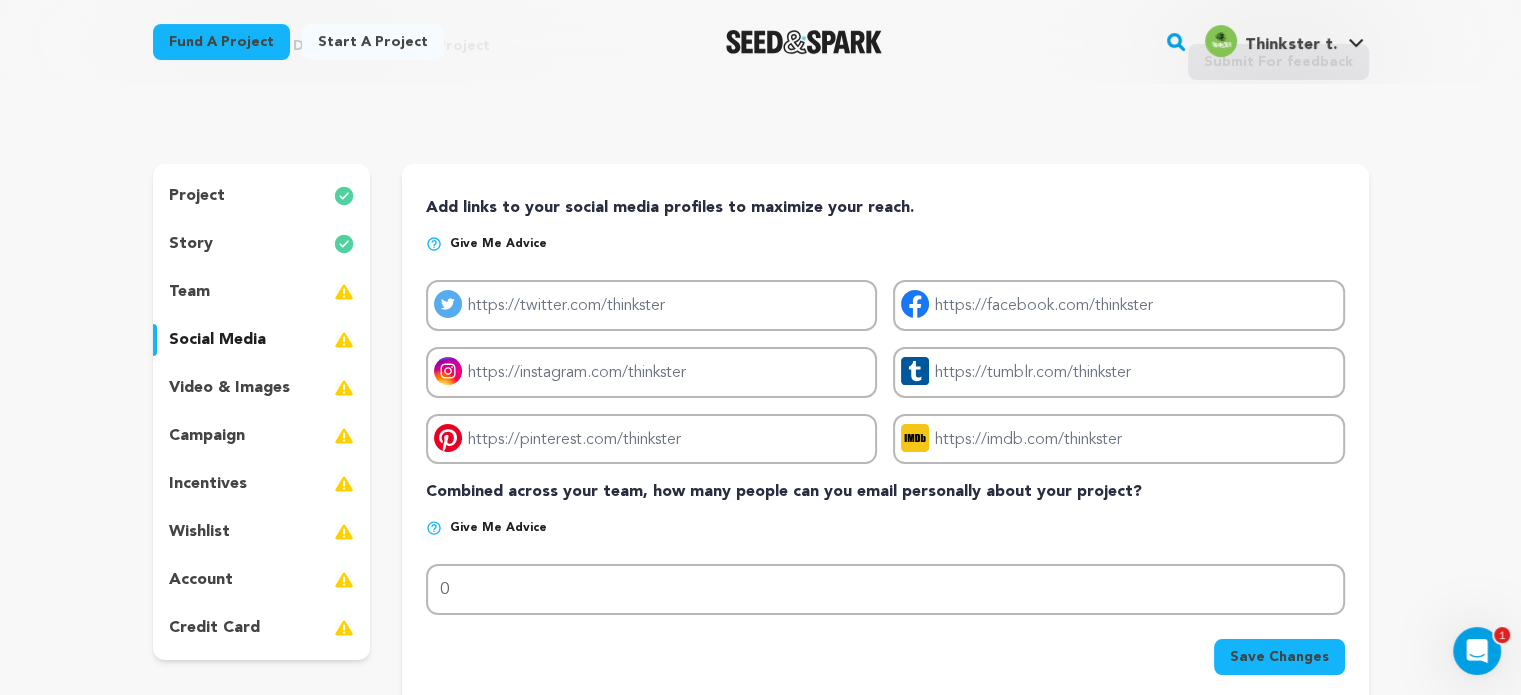 click on "video & images" at bounding box center [262, 388] 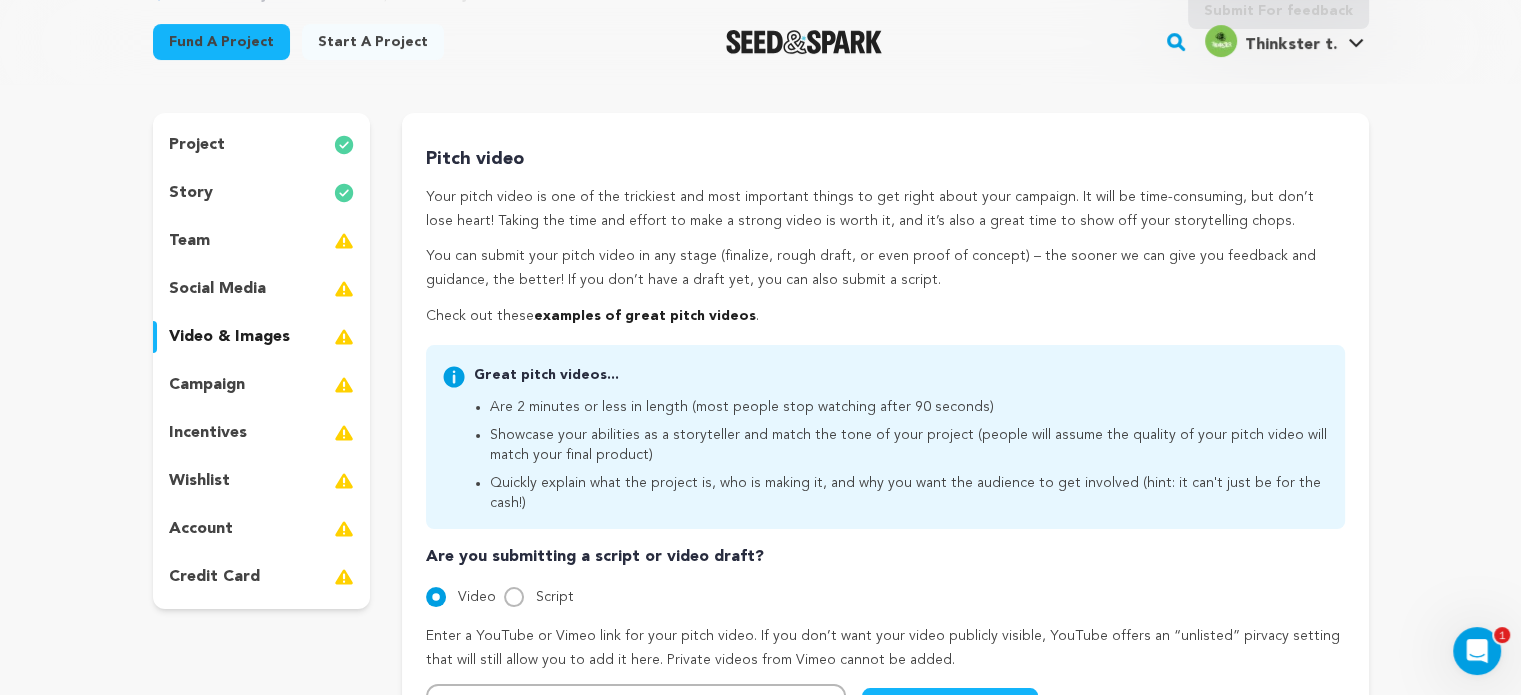 scroll, scrollTop: 200, scrollLeft: 0, axis: vertical 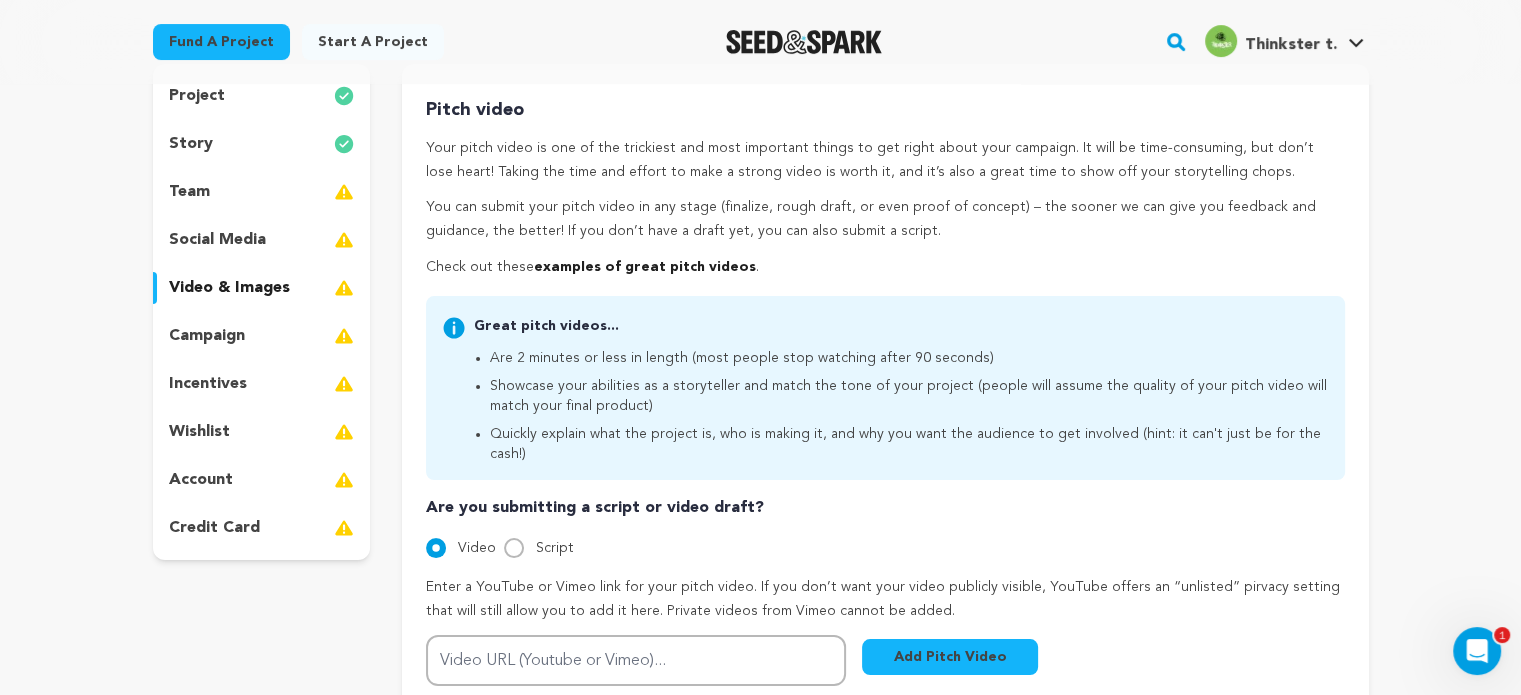 click on "campaign" at bounding box center [262, 336] 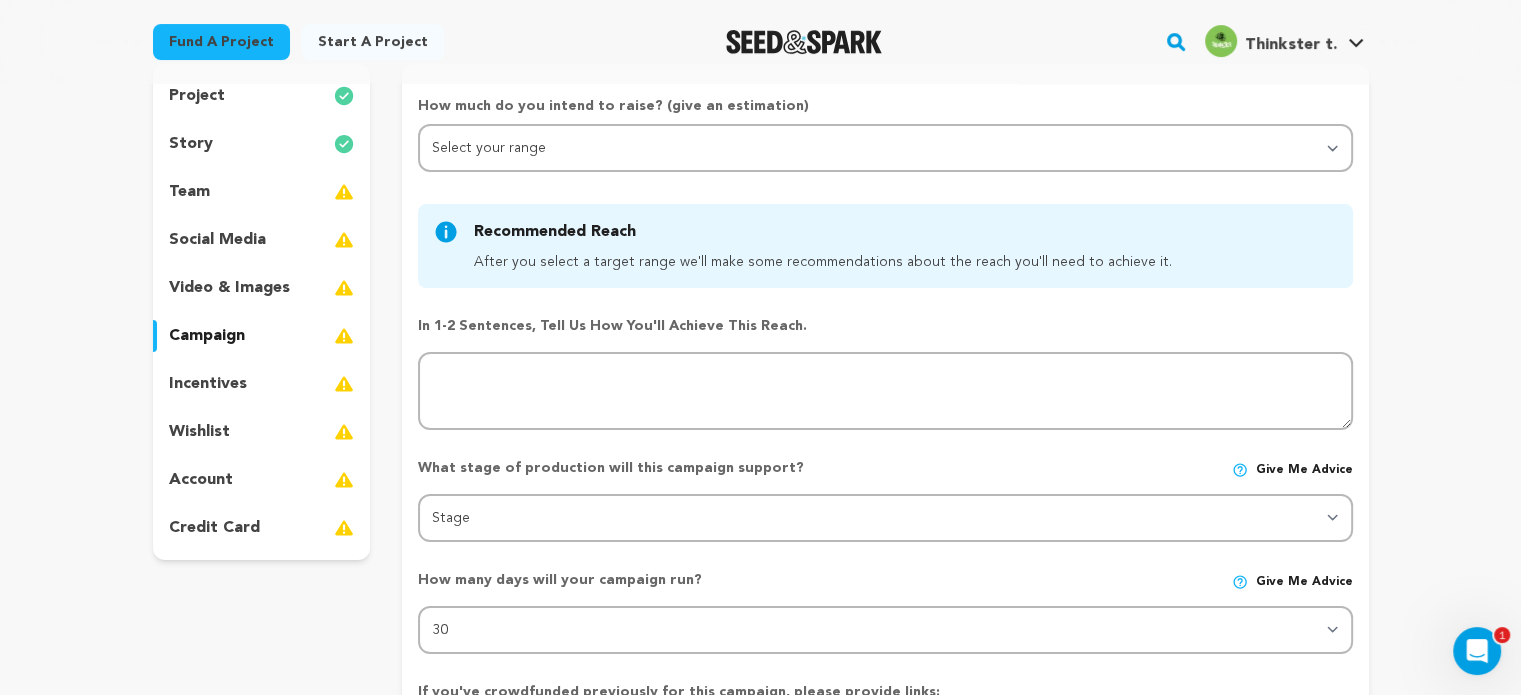 click on "team" at bounding box center [262, 192] 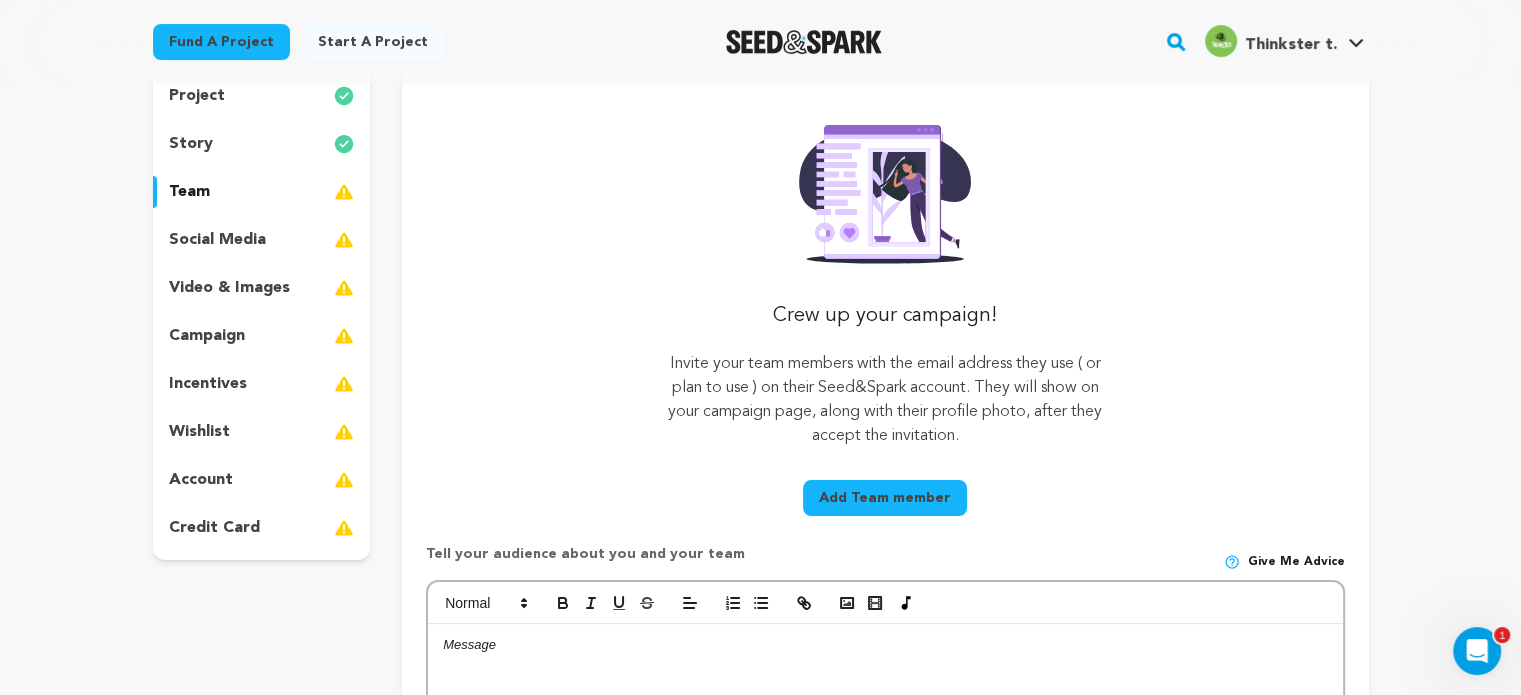scroll, scrollTop: 300, scrollLeft: 0, axis: vertical 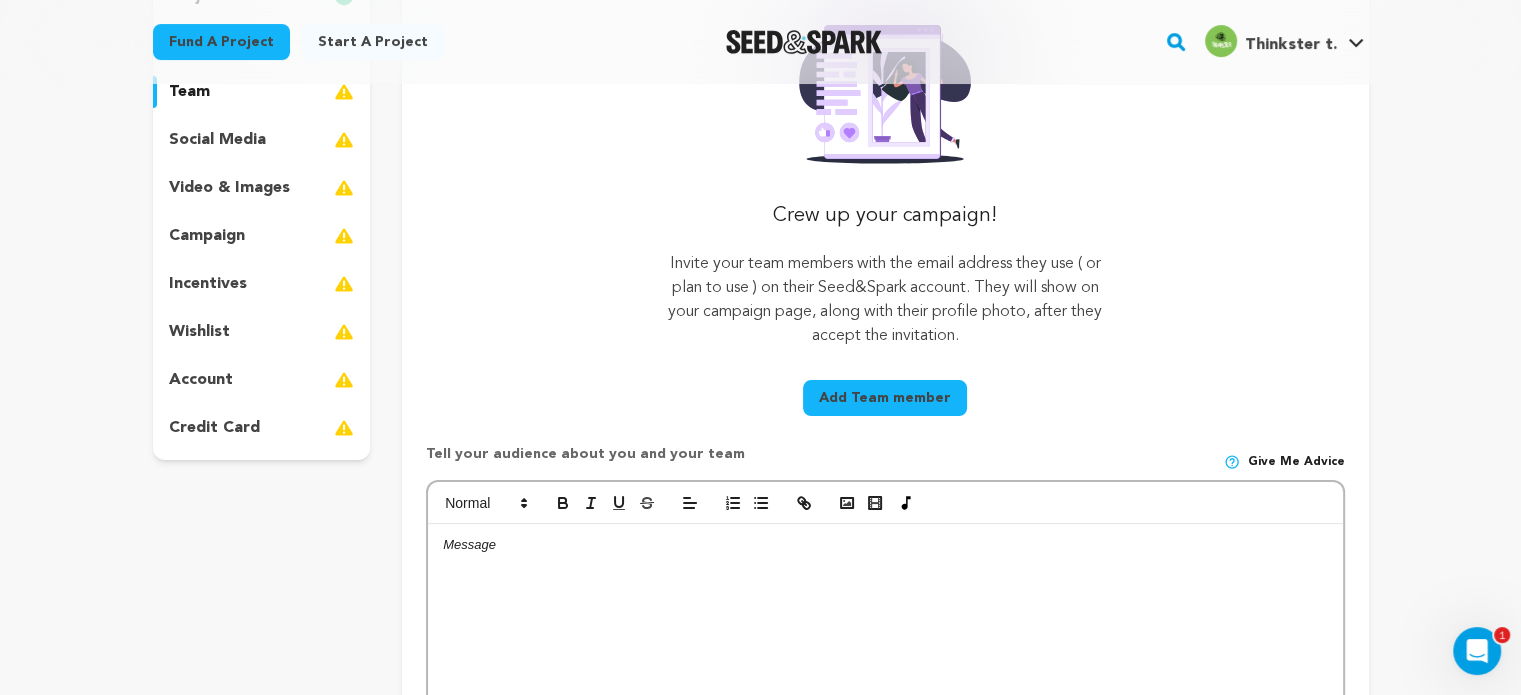 click at bounding box center [885, 674] 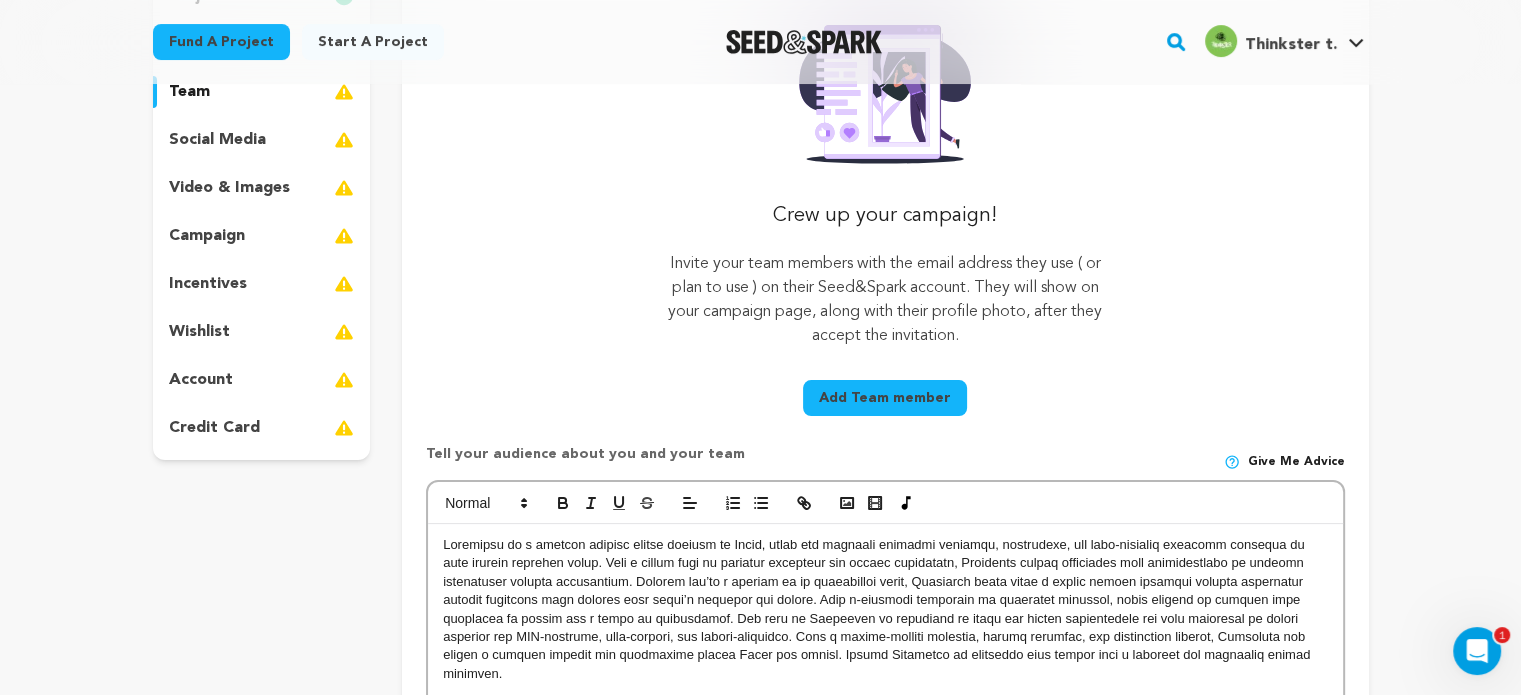 scroll, scrollTop: 0, scrollLeft: 0, axis: both 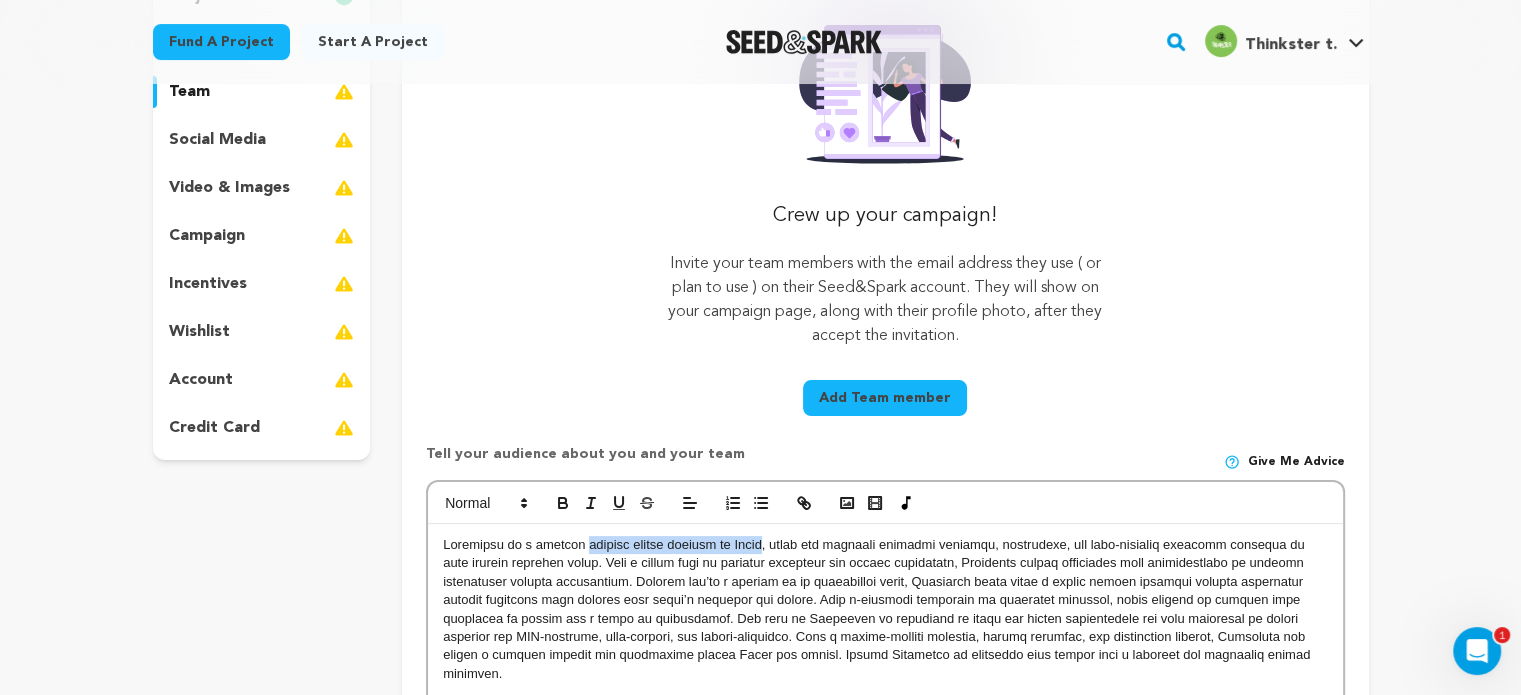 drag, startPoint x: 571, startPoint y: 546, endPoint x: 756, endPoint y: 540, distance: 185.09727 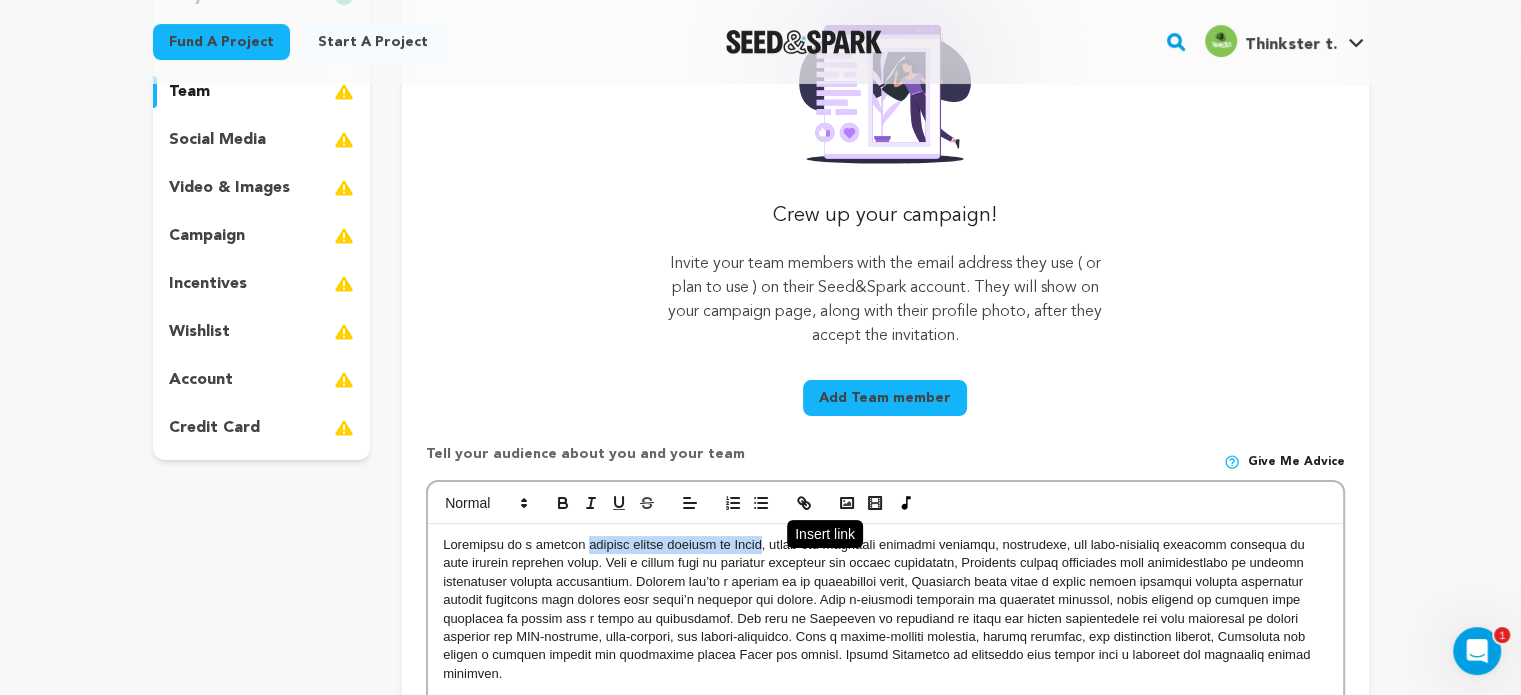click at bounding box center [804, 503] 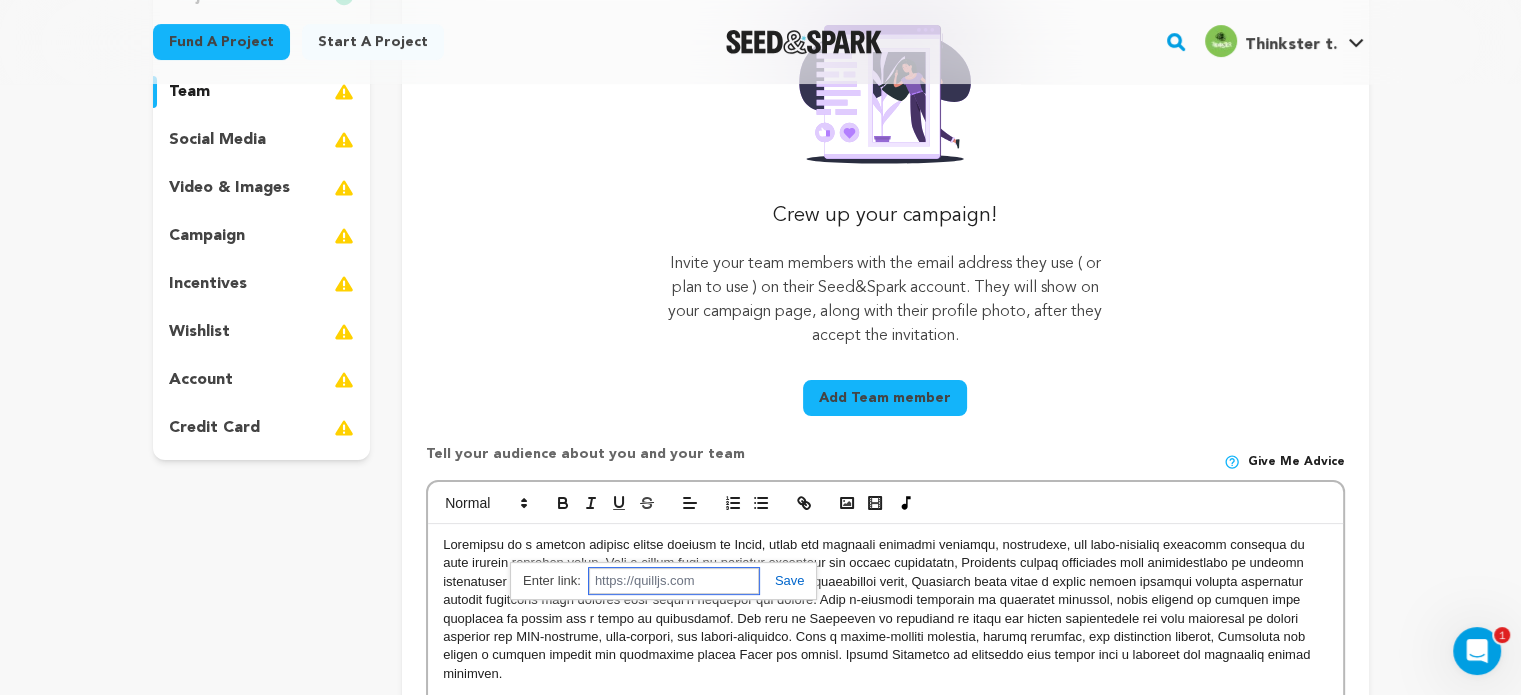 paste on "https://thinkster.in/web-design-company-in-india/" 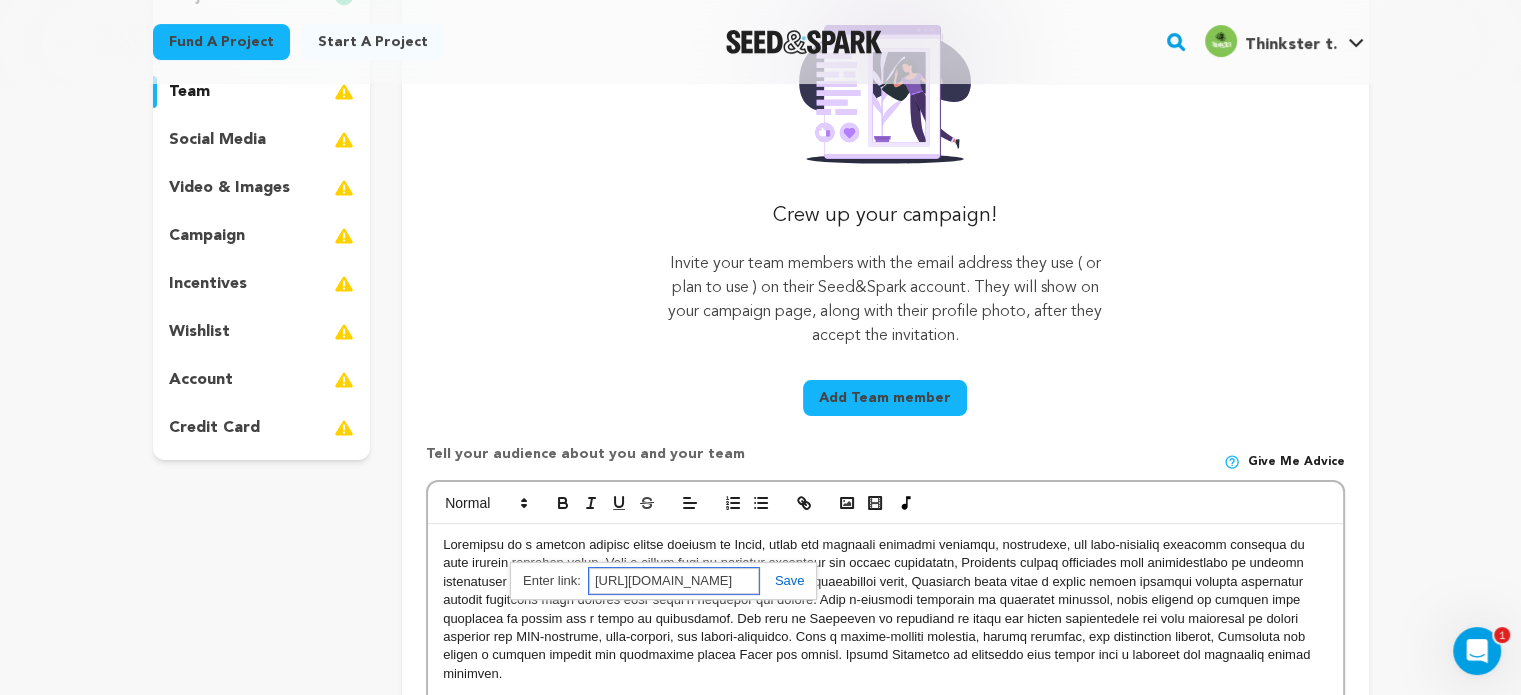 scroll, scrollTop: 0, scrollLeft: 120, axis: horizontal 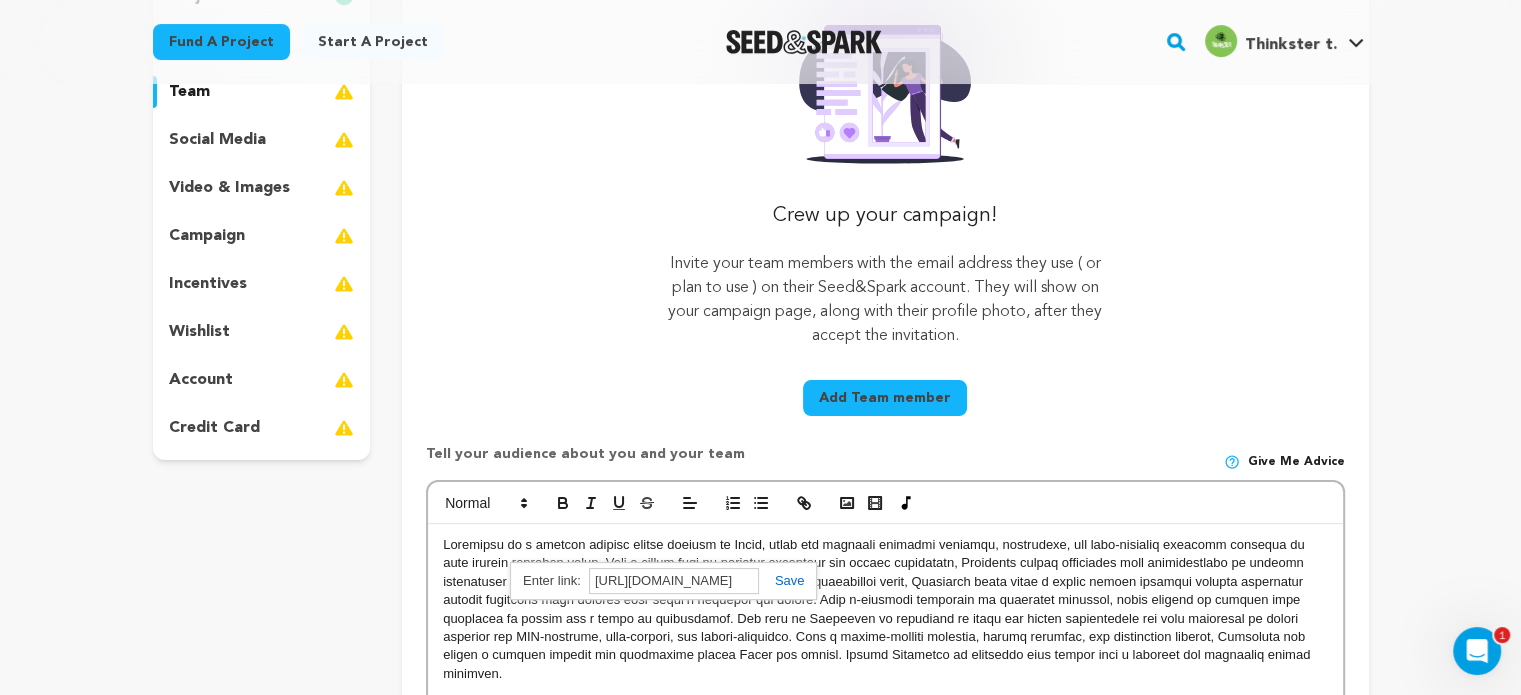 click on "https://thinkster.in/web-design-company-in-india/" at bounding box center [663, 581] 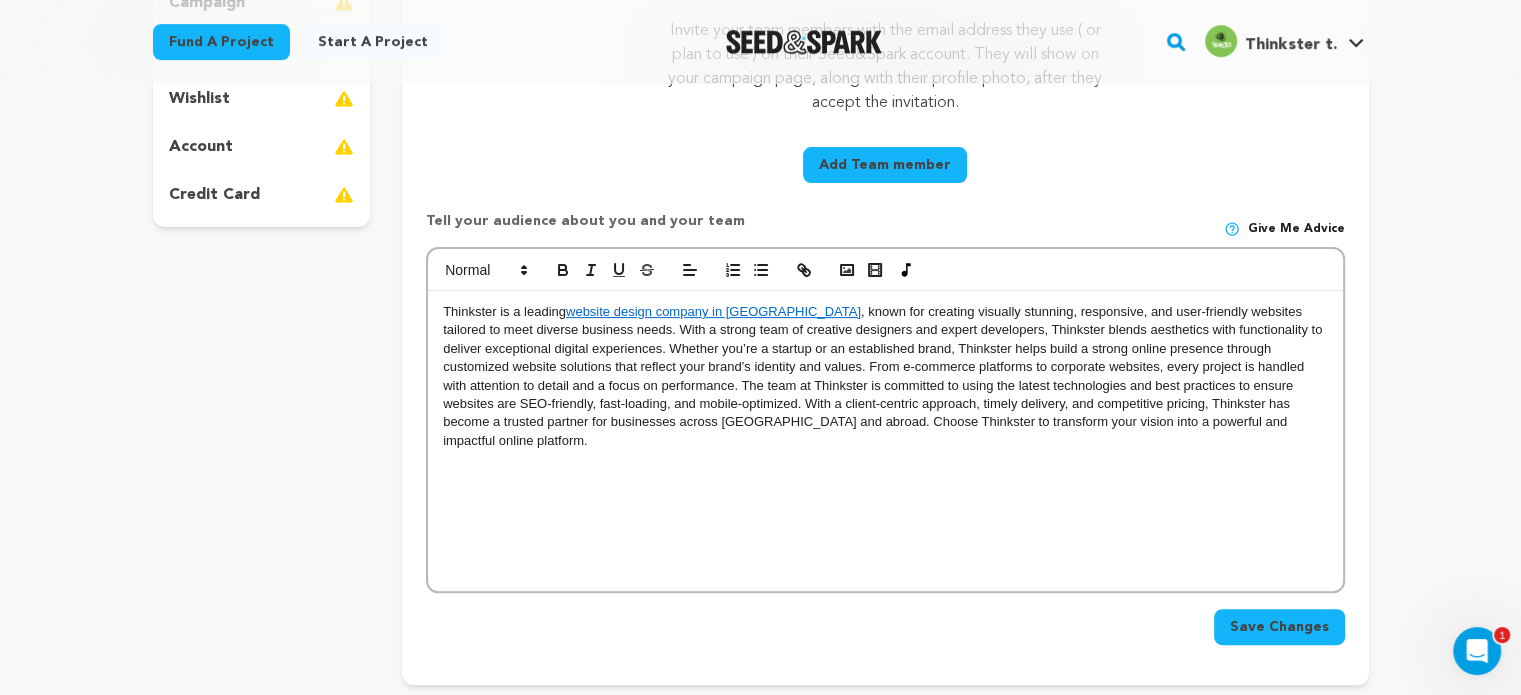 scroll, scrollTop: 600, scrollLeft: 0, axis: vertical 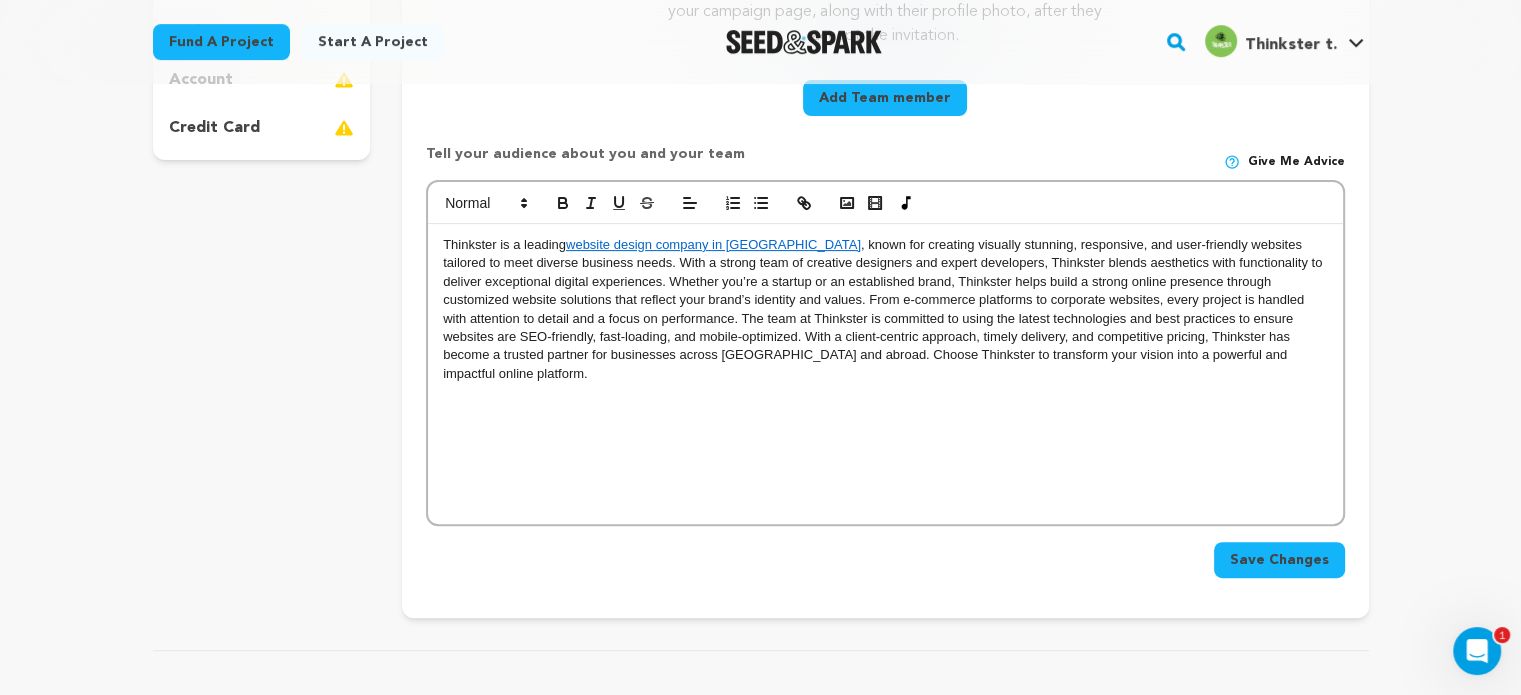 click on "Save Changes" at bounding box center (1279, 560) 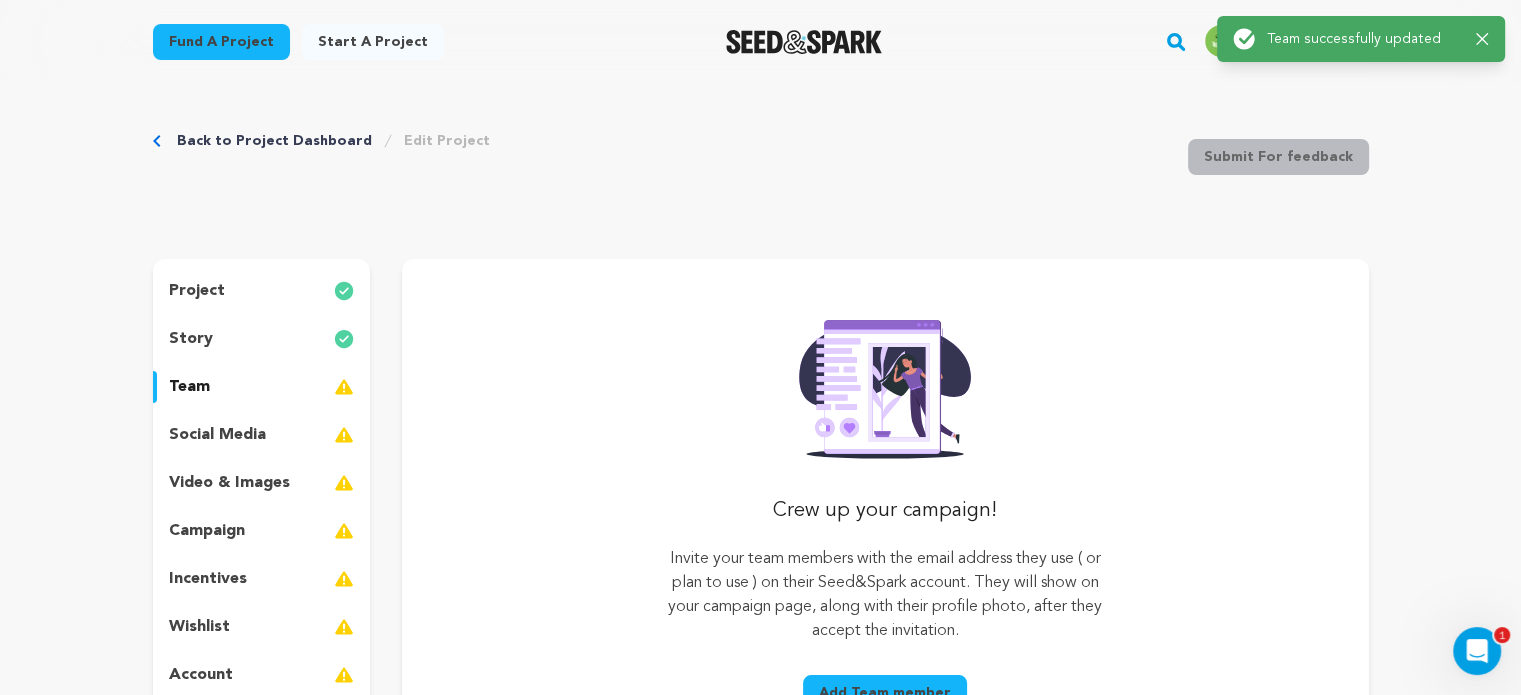 scroll, scrollTop: 0, scrollLeft: 0, axis: both 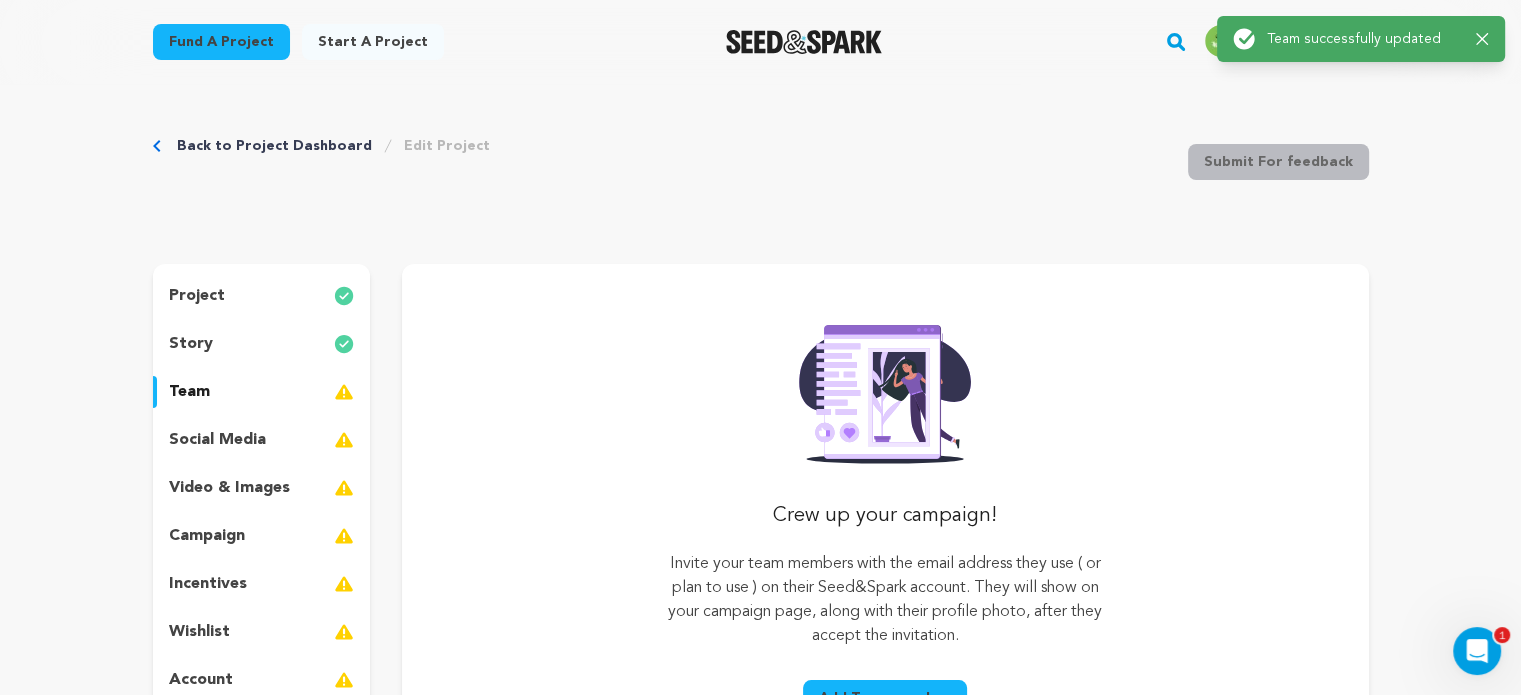 click on "social media" at bounding box center (262, 440) 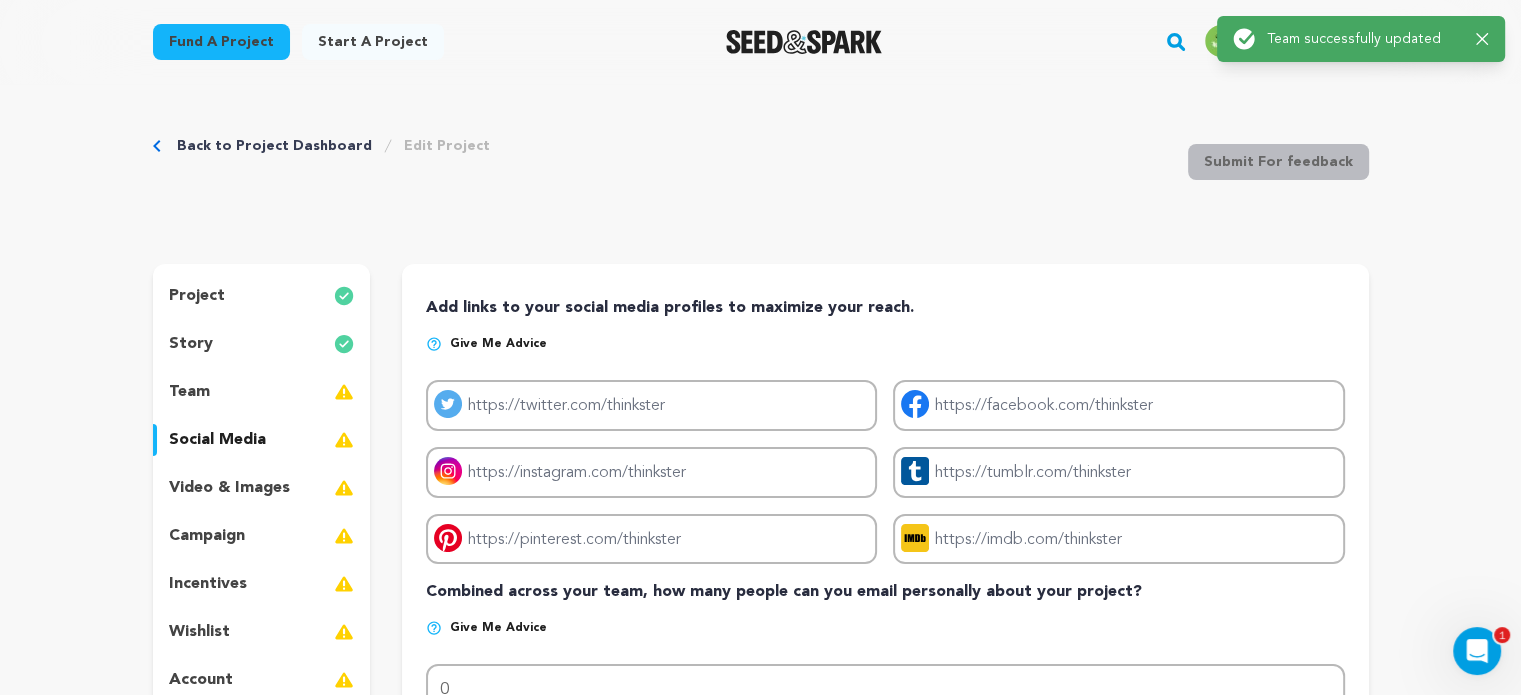 click on "team" at bounding box center [262, 392] 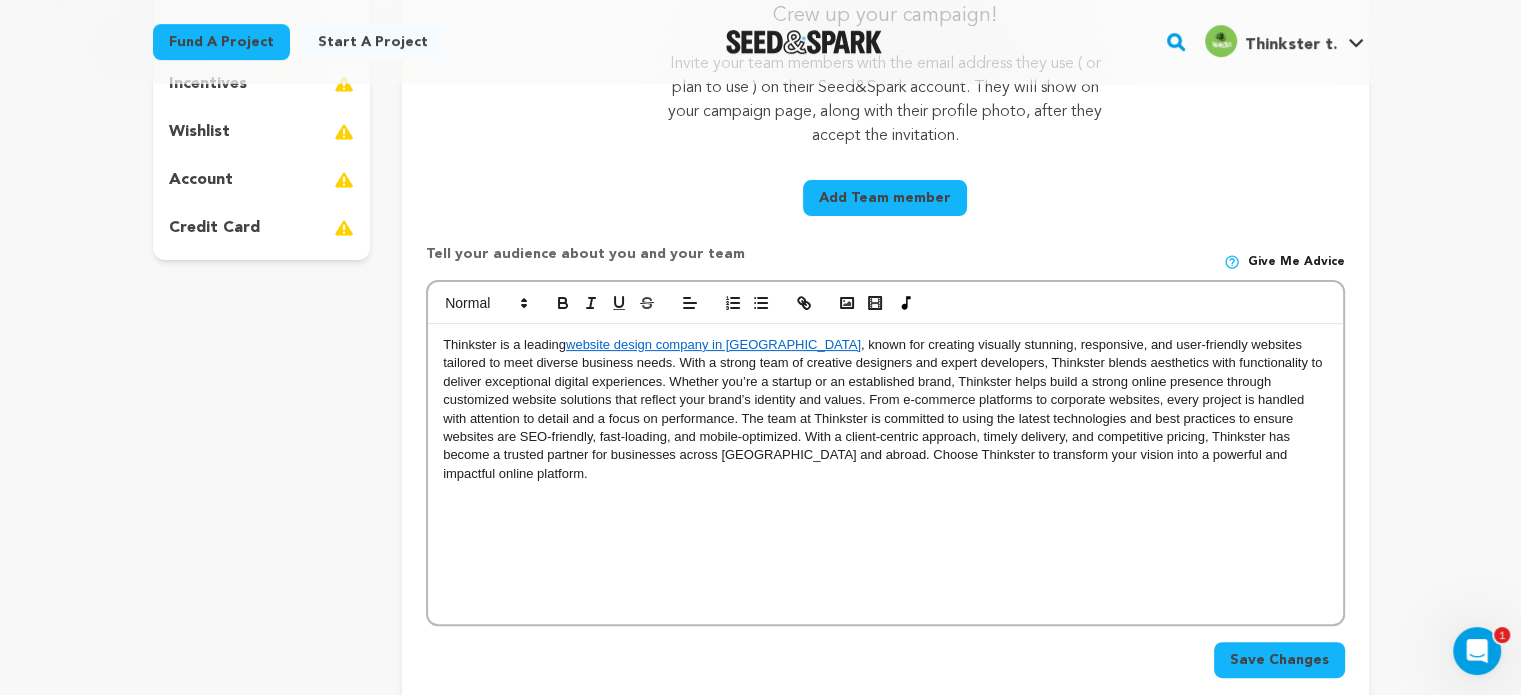 scroll, scrollTop: 200, scrollLeft: 0, axis: vertical 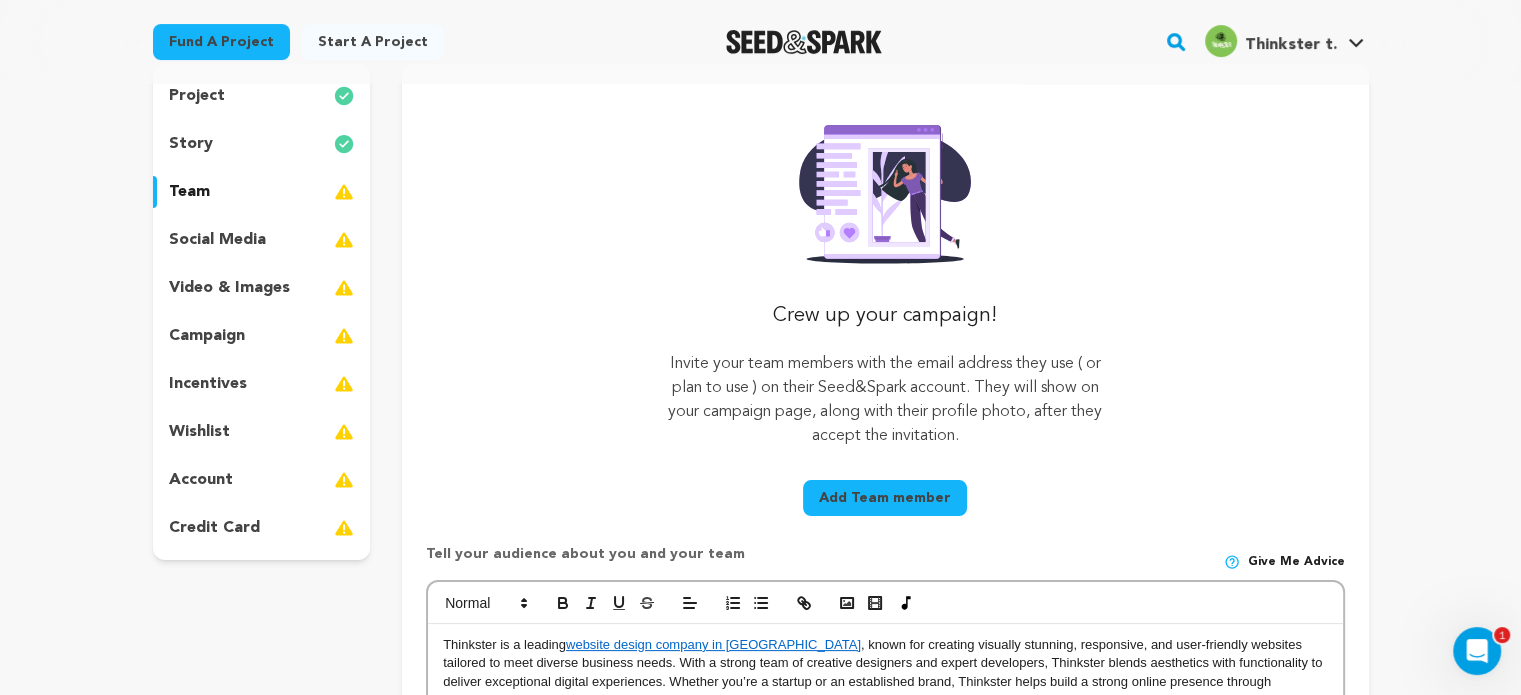 click on "social media" at bounding box center [217, 240] 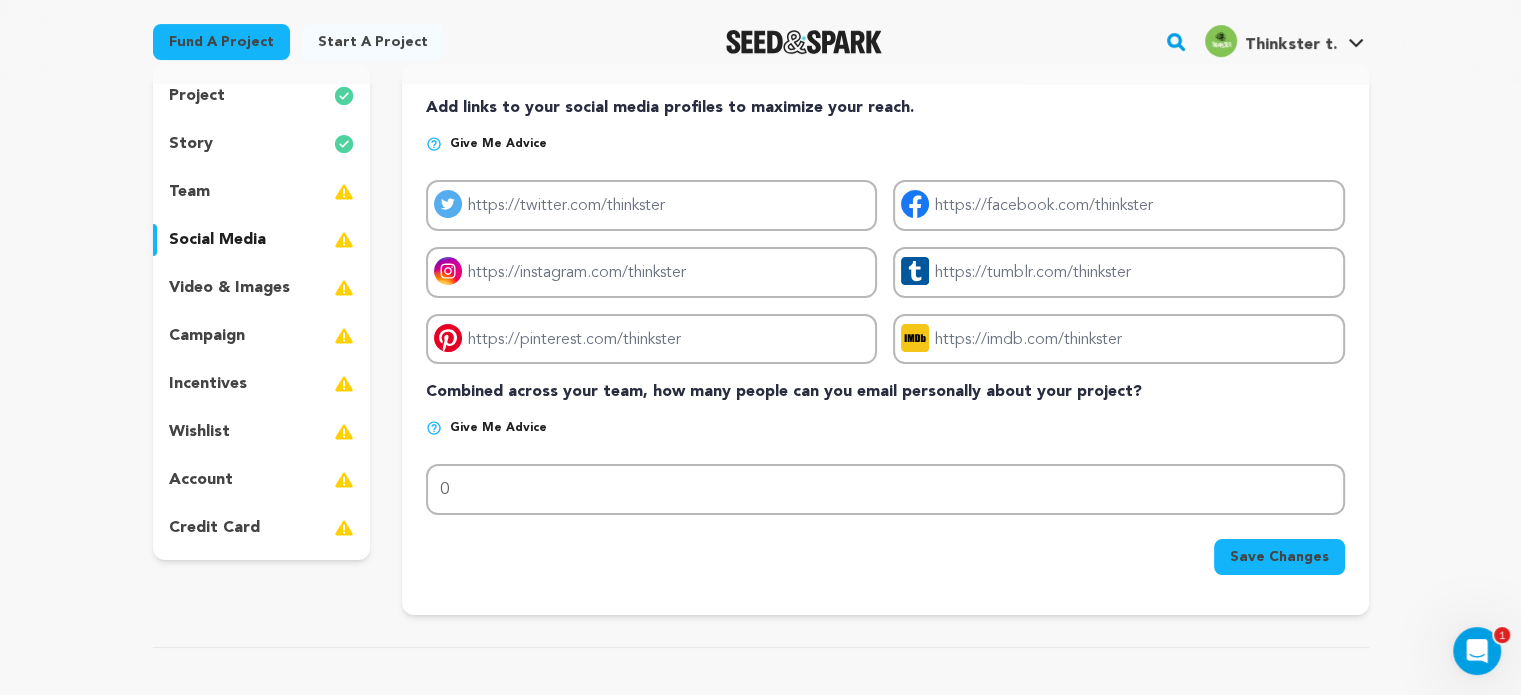 click on "campaign" at bounding box center (262, 336) 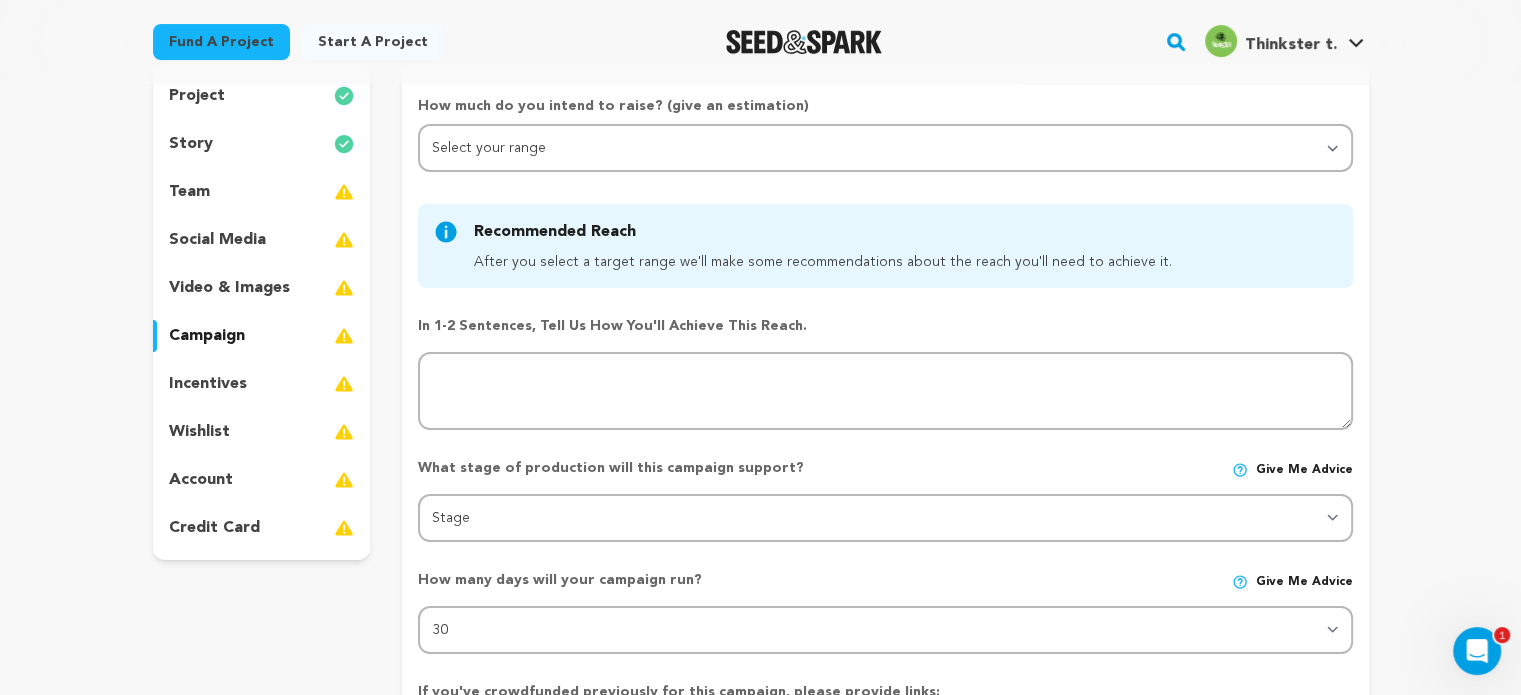 click on "incentives" at bounding box center [262, 384] 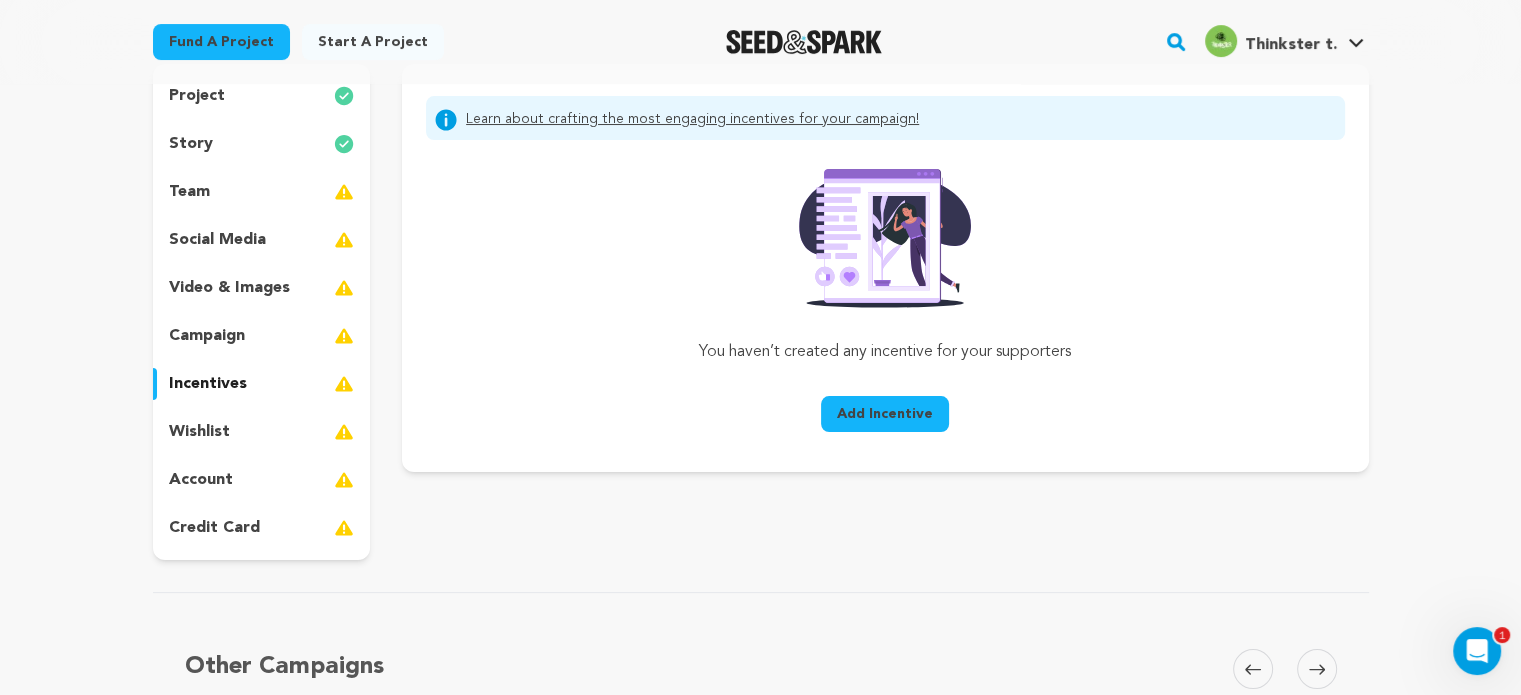 scroll, scrollTop: 300, scrollLeft: 0, axis: vertical 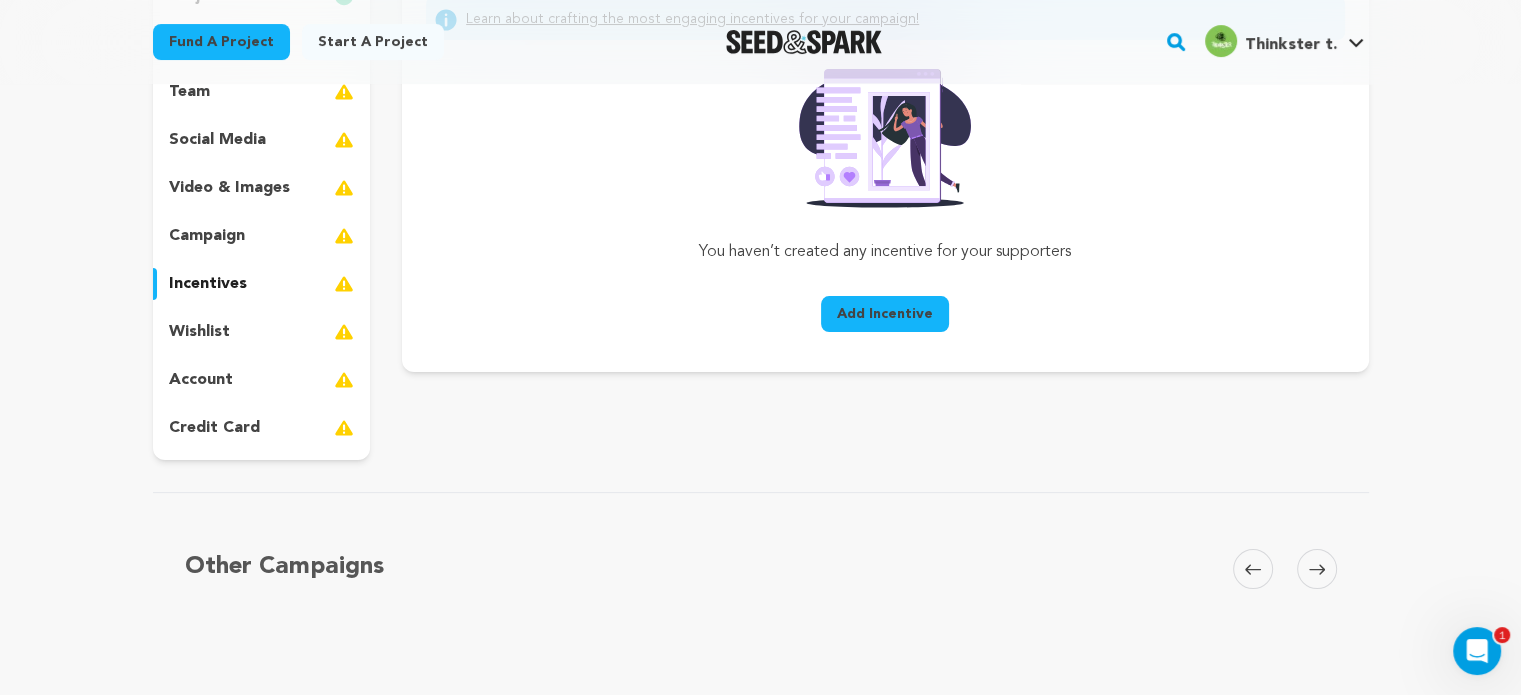 click on "account" at bounding box center [262, 380] 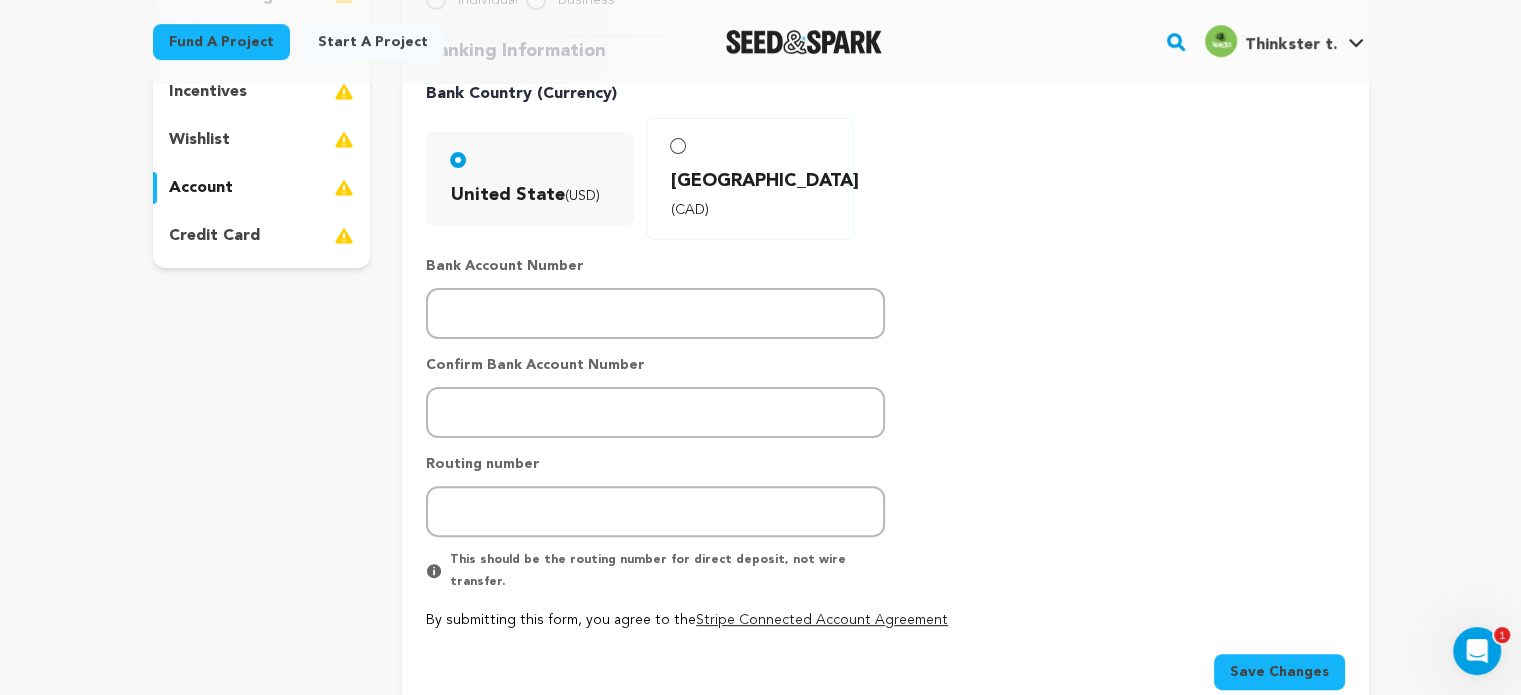 scroll, scrollTop: 500, scrollLeft: 0, axis: vertical 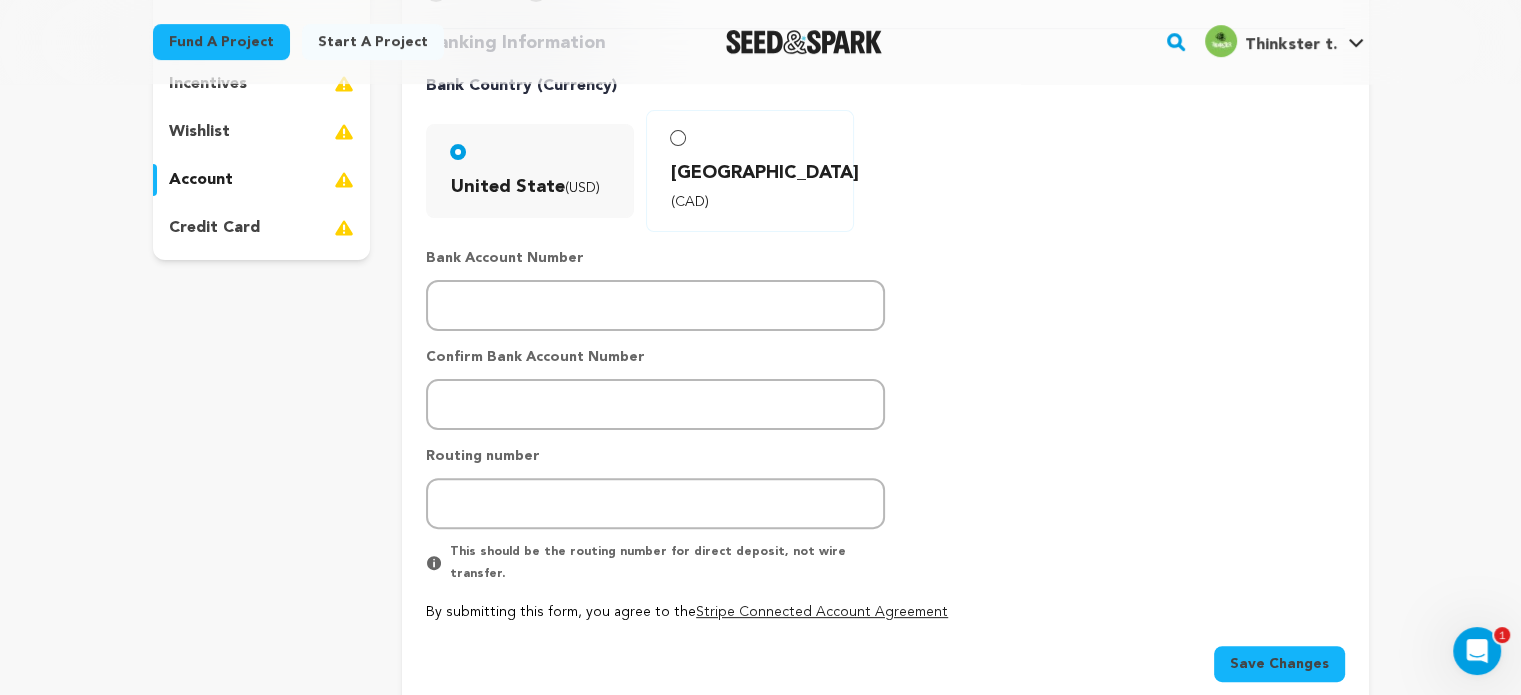 click on "credit card" at bounding box center (262, 228) 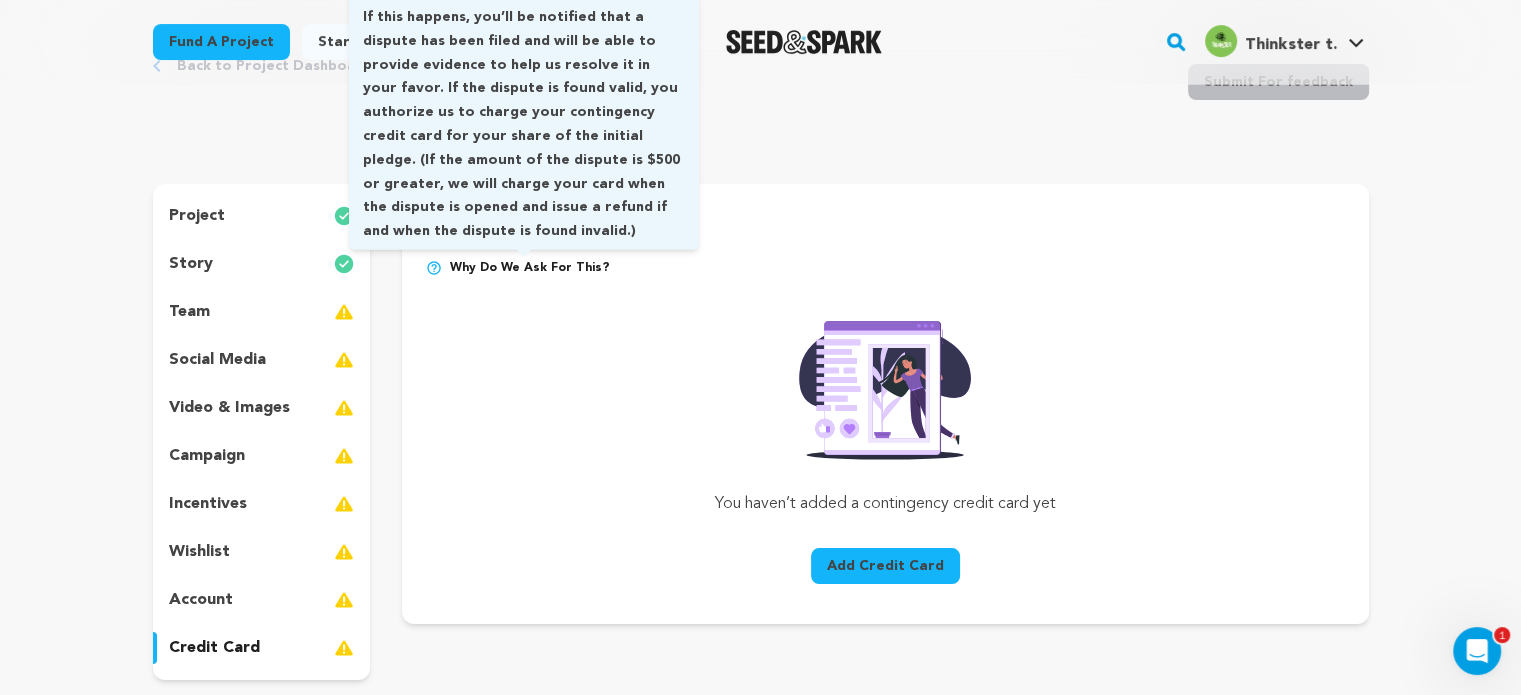scroll, scrollTop: 0, scrollLeft: 0, axis: both 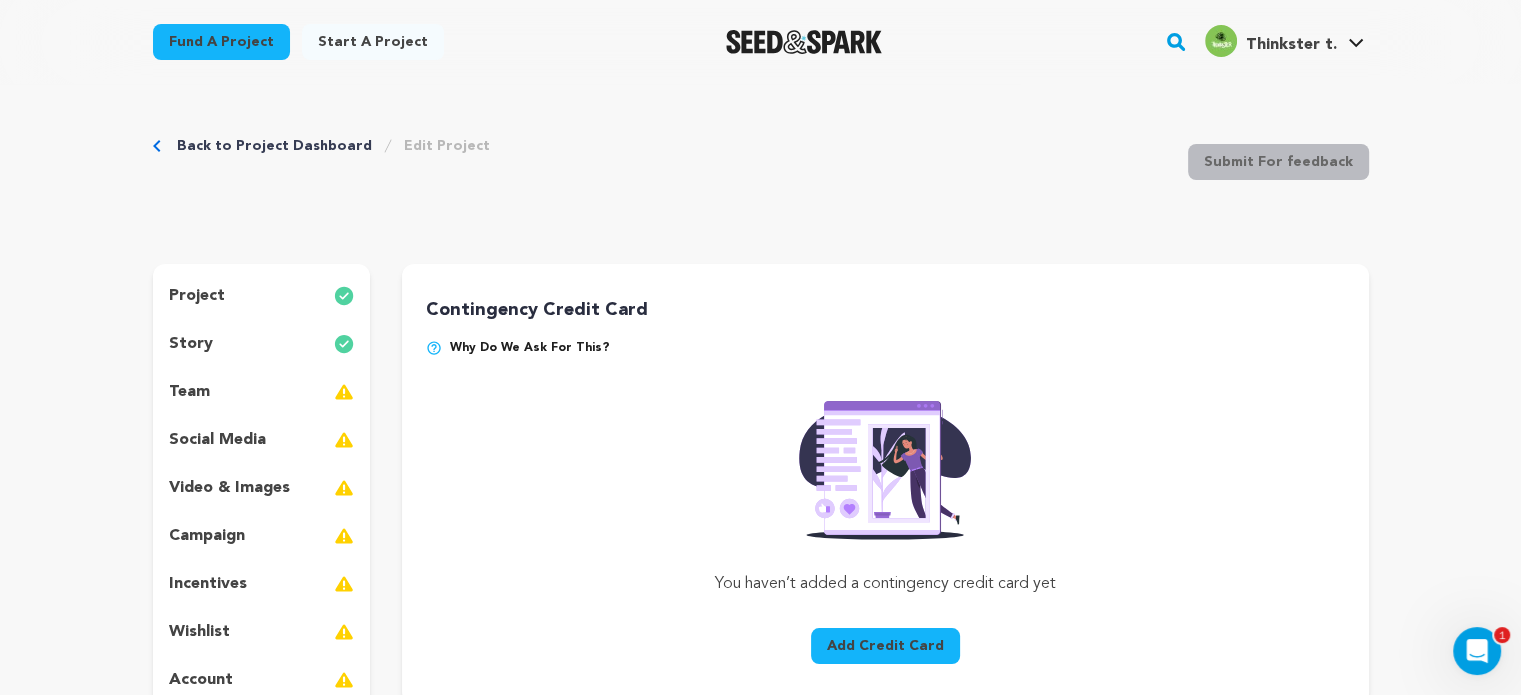 click on "project" at bounding box center (262, 296) 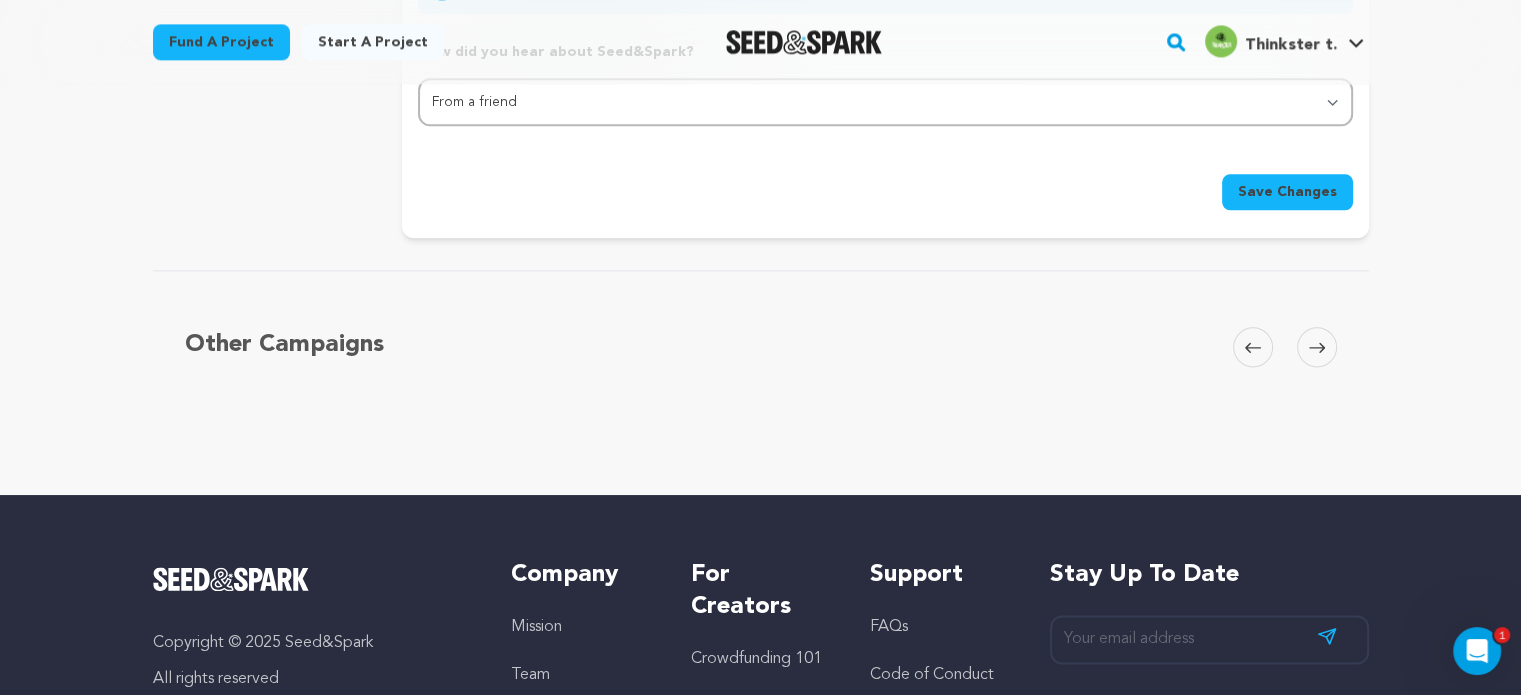 scroll, scrollTop: 2500, scrollLeft: 0, axis: vertical 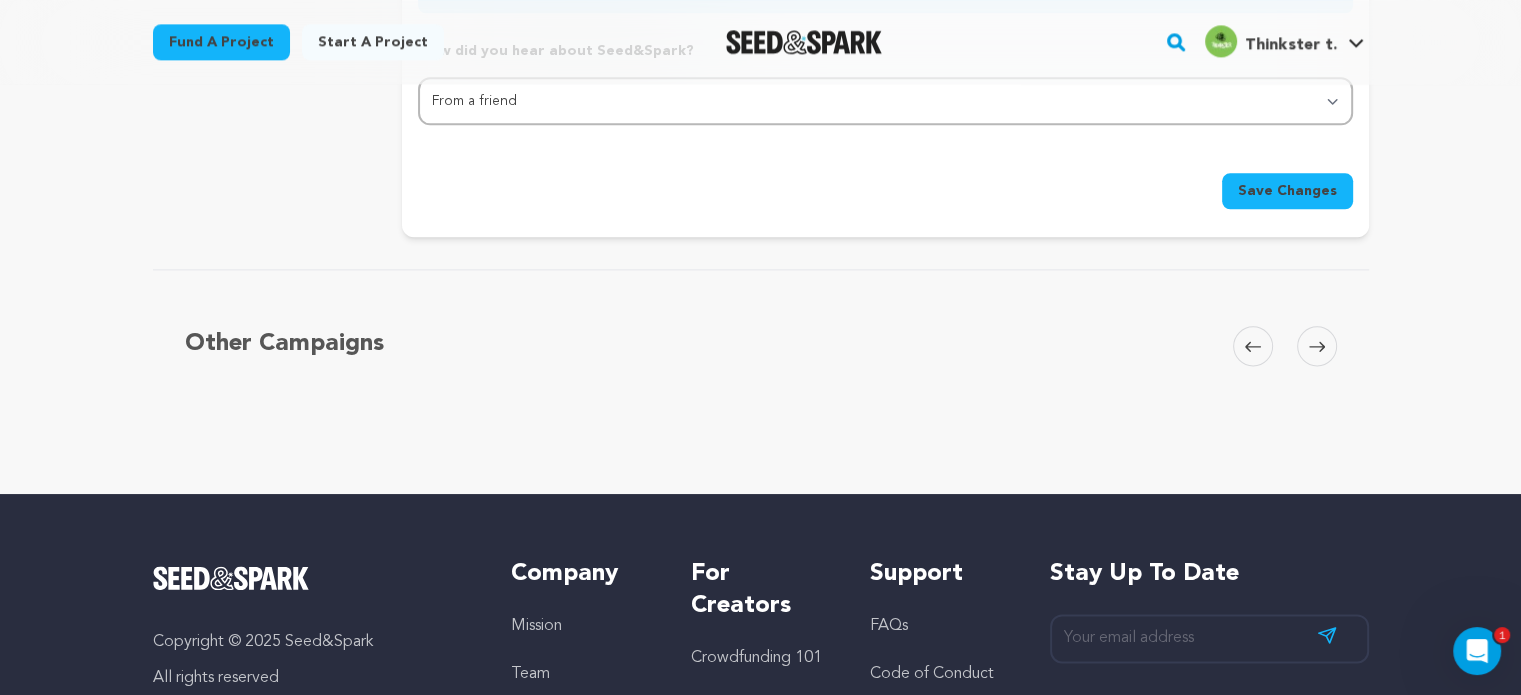 click 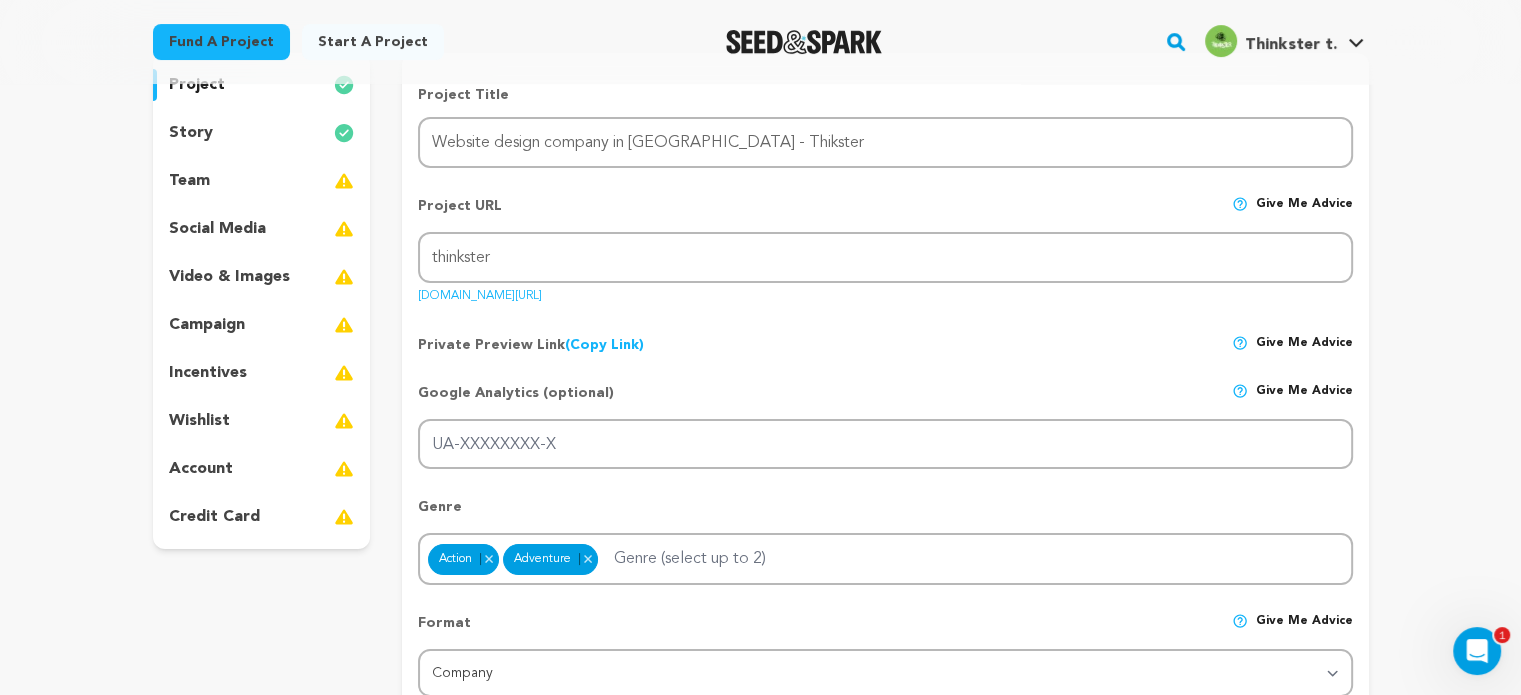 scroll, scrollTop: 200, scrollLeft: 0, axis: vertical 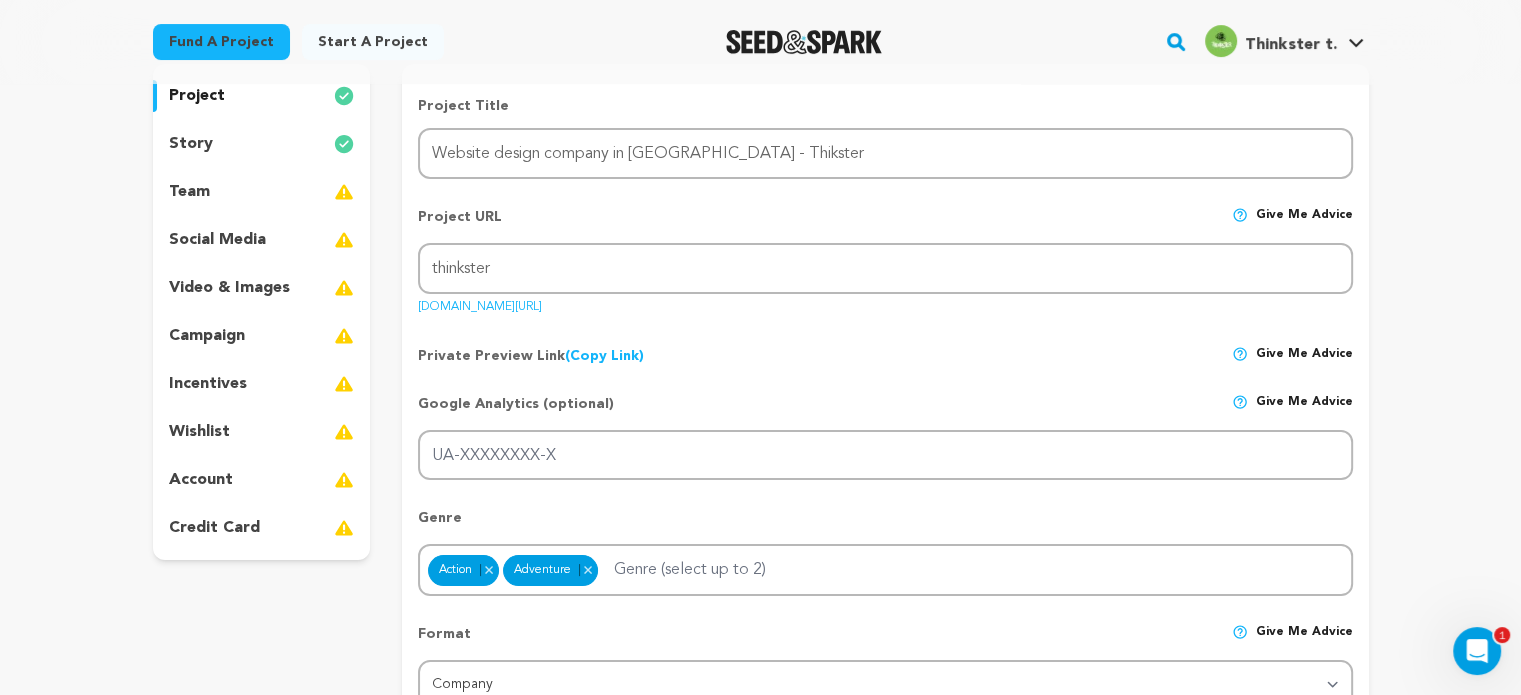 drag, startPoint x: 270, startPoint y: 215, endPoint x: 265, endPoint y: 230, distance: 15.811388 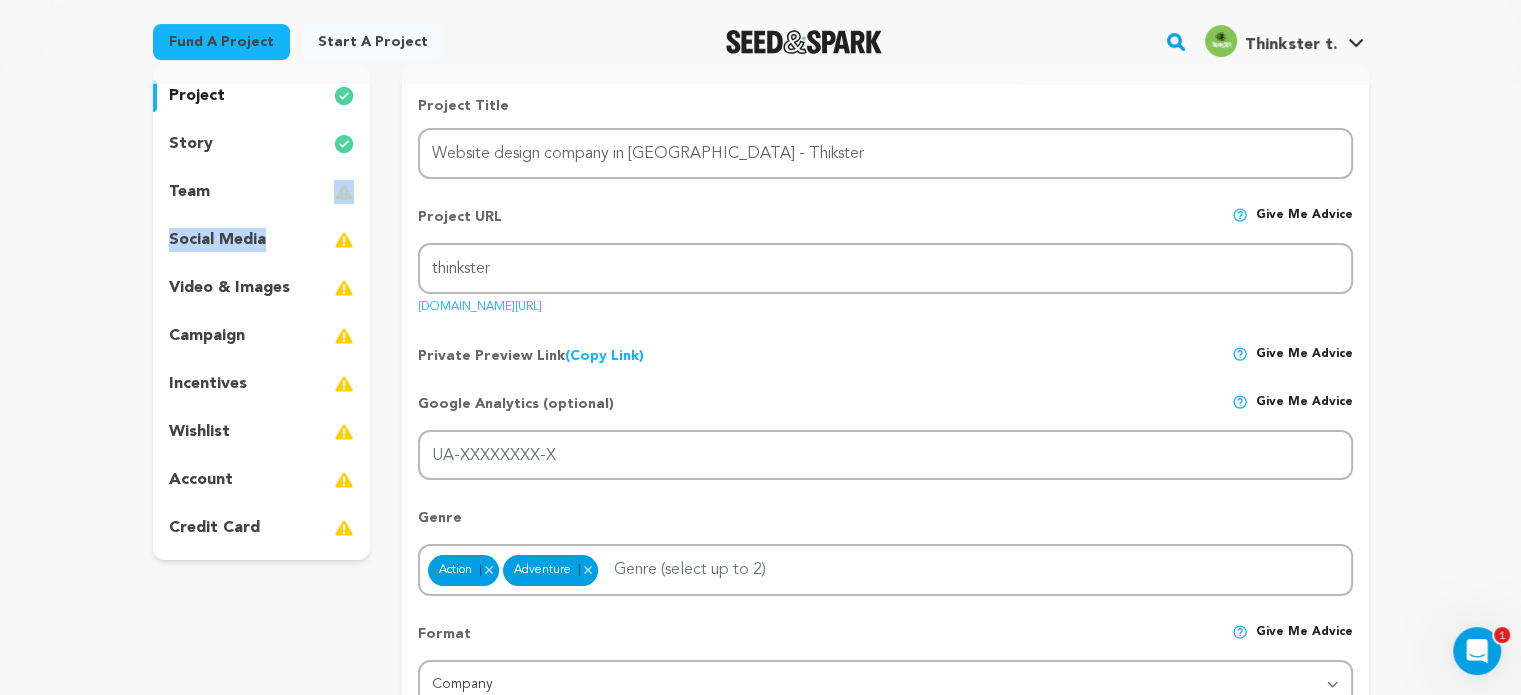 click on "social media" at bounding box center (262, 240) 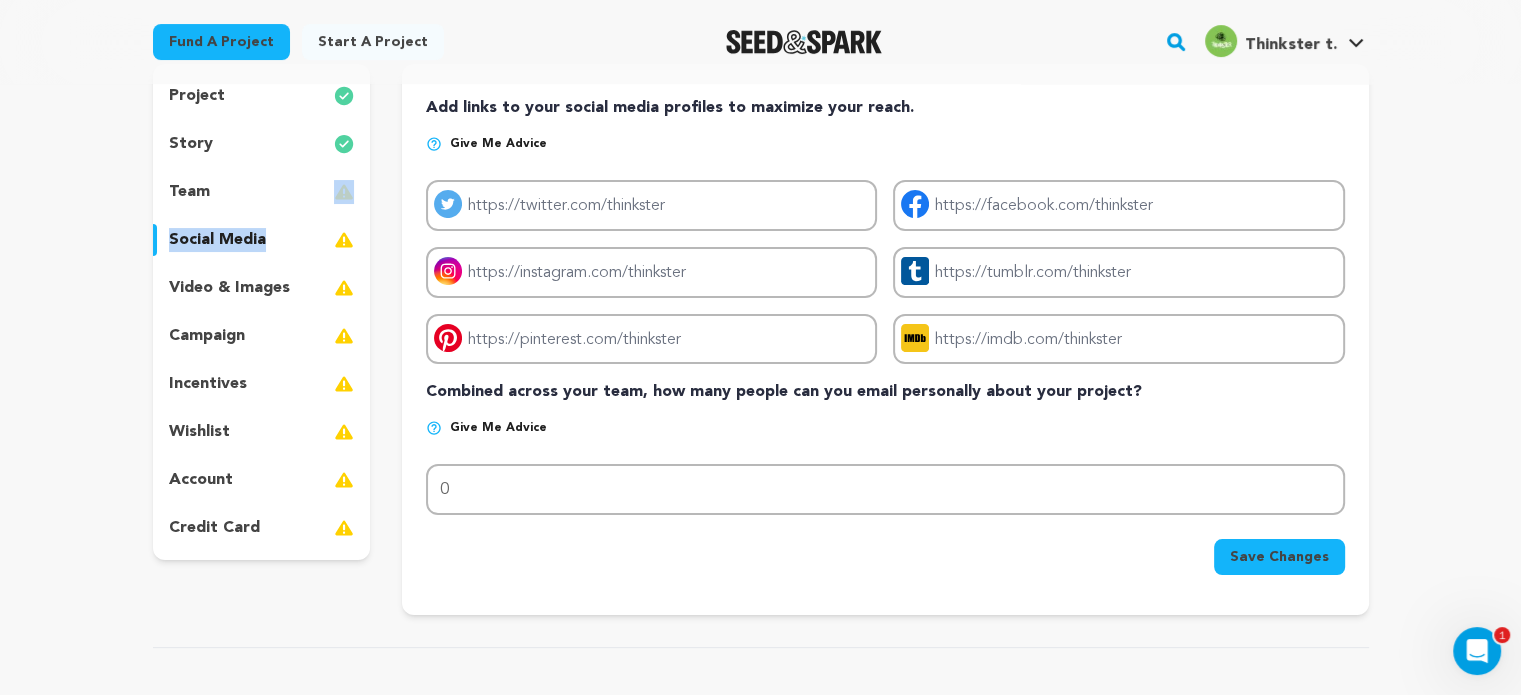 click on "Save Changes" at bounding box center [1279, 557] 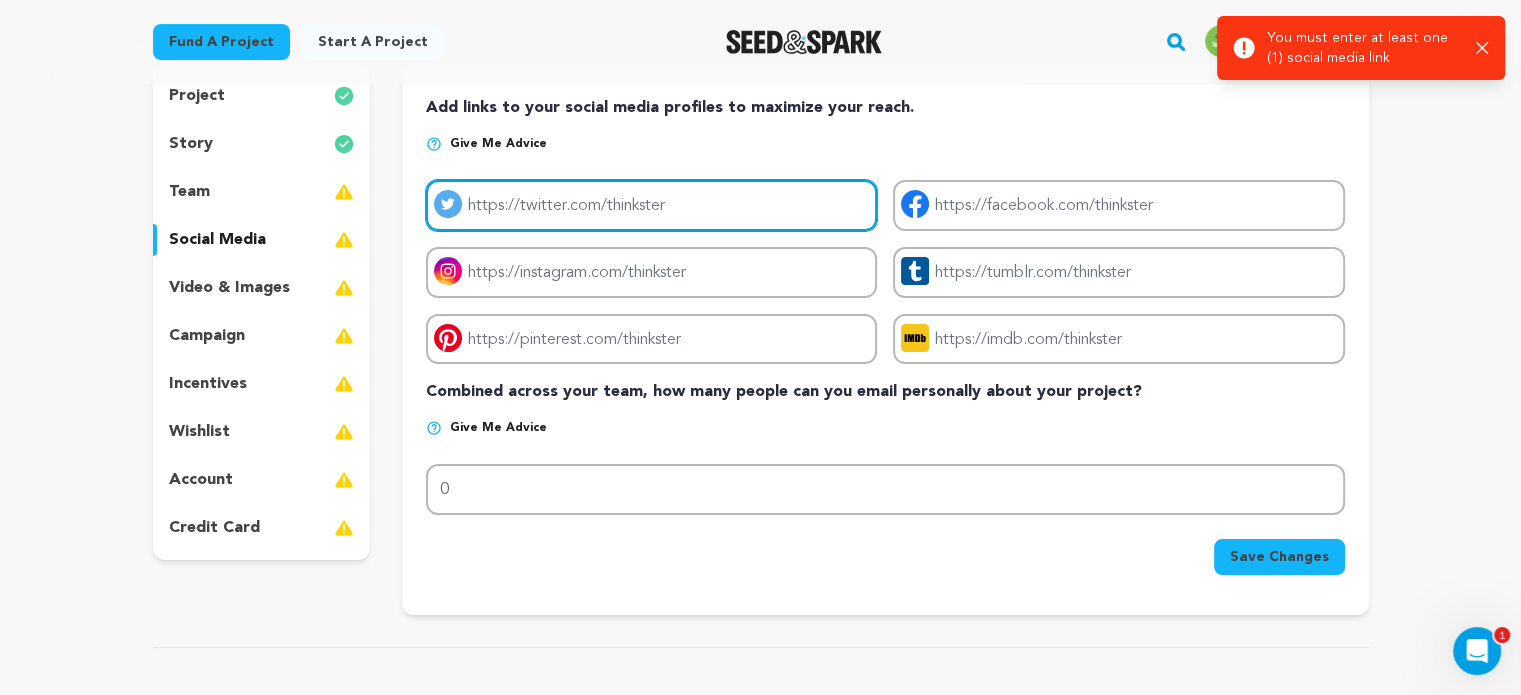 click on "Project twitter link" at bounding box center [651, 205] 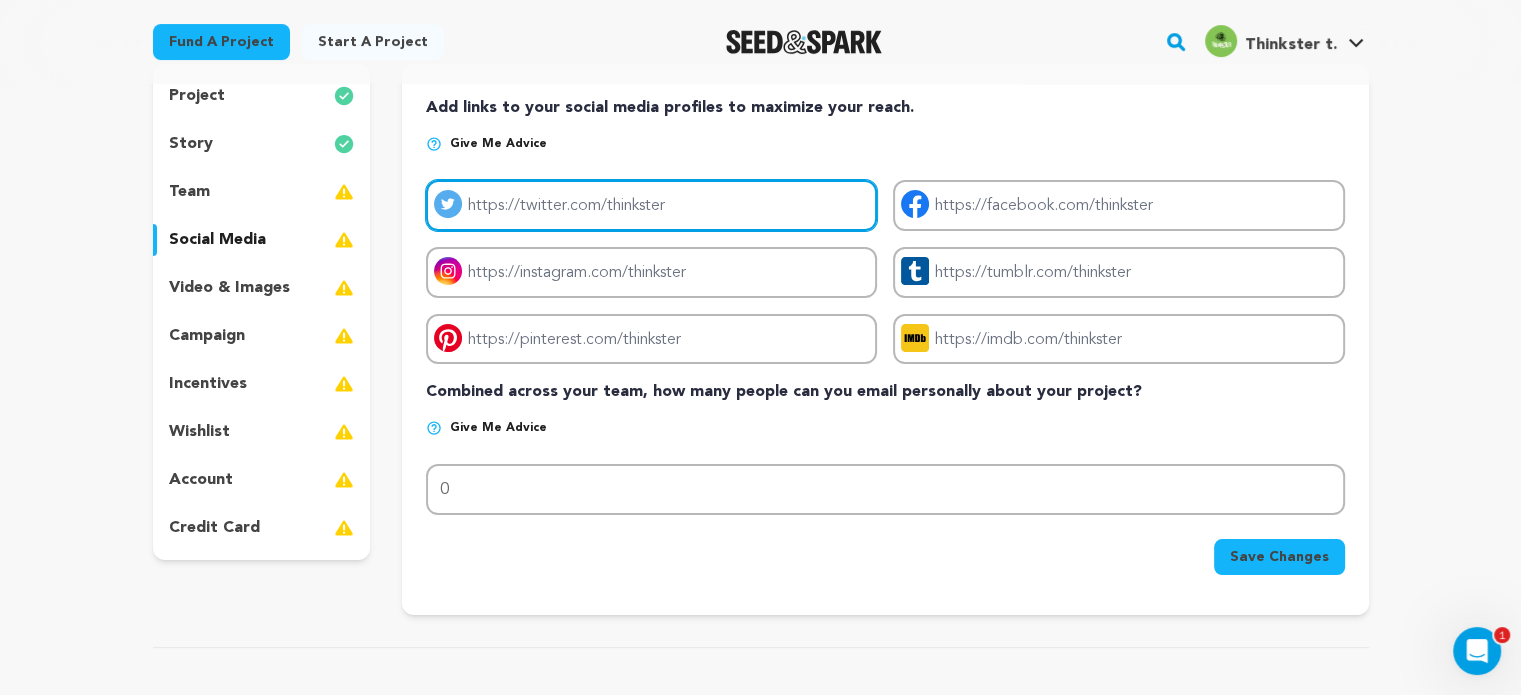 paste on "https://thinkster.in/" 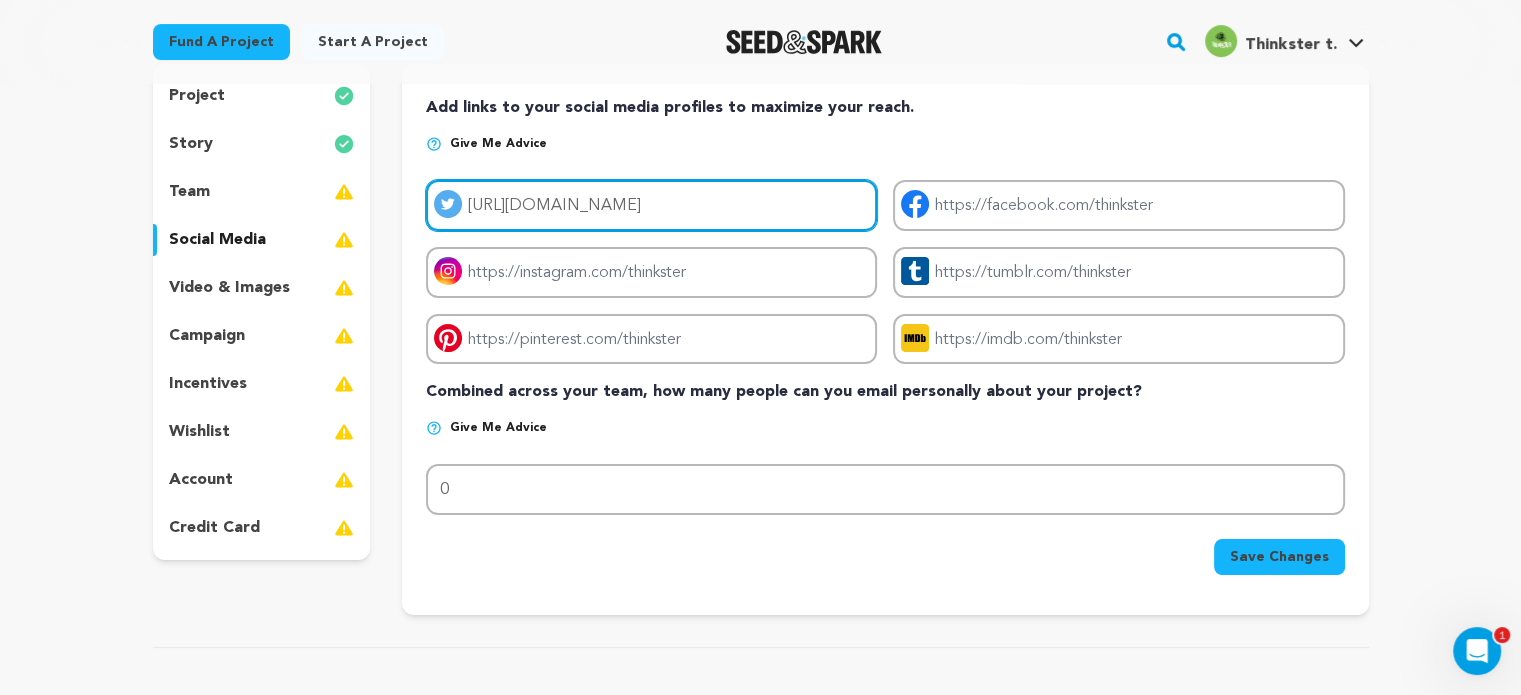 type on "https://thinkster.in/" 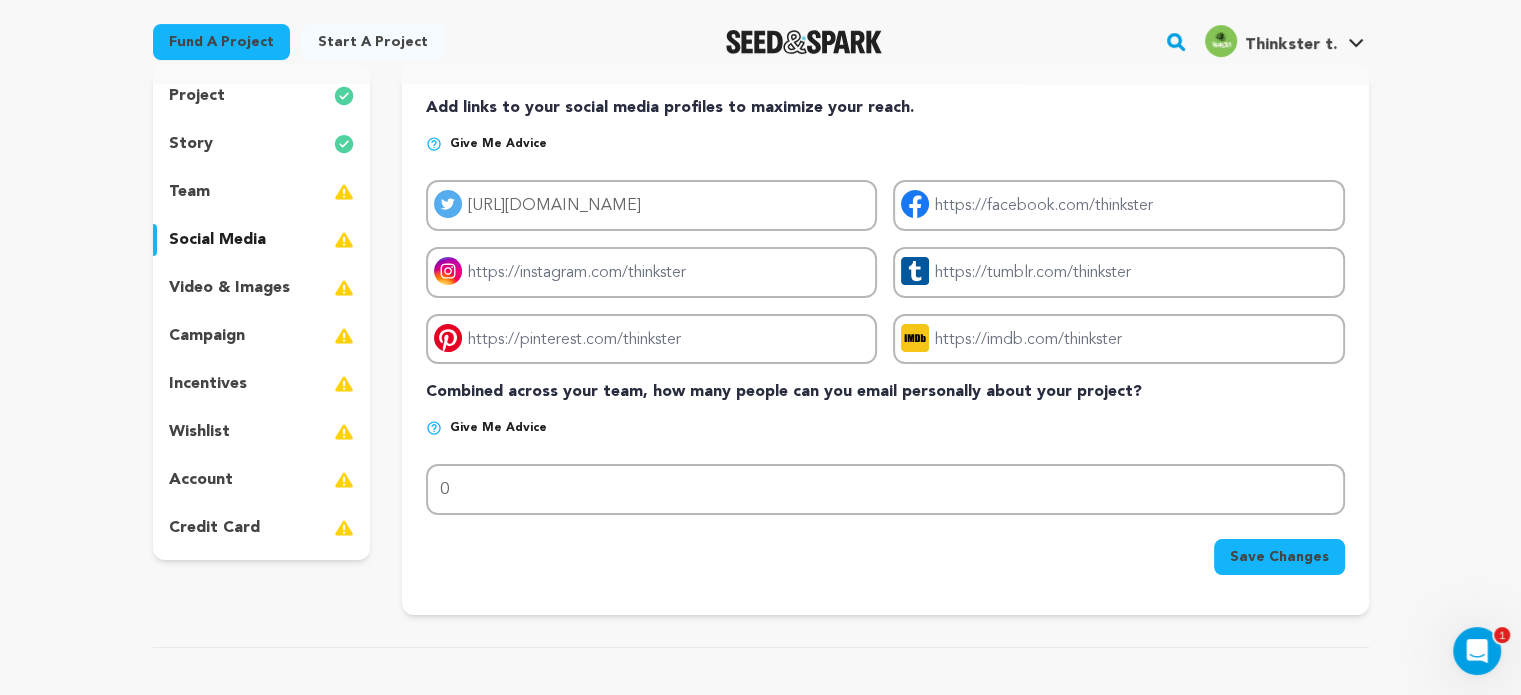 click on "Save Changes" at bounding box center (1279, 557) 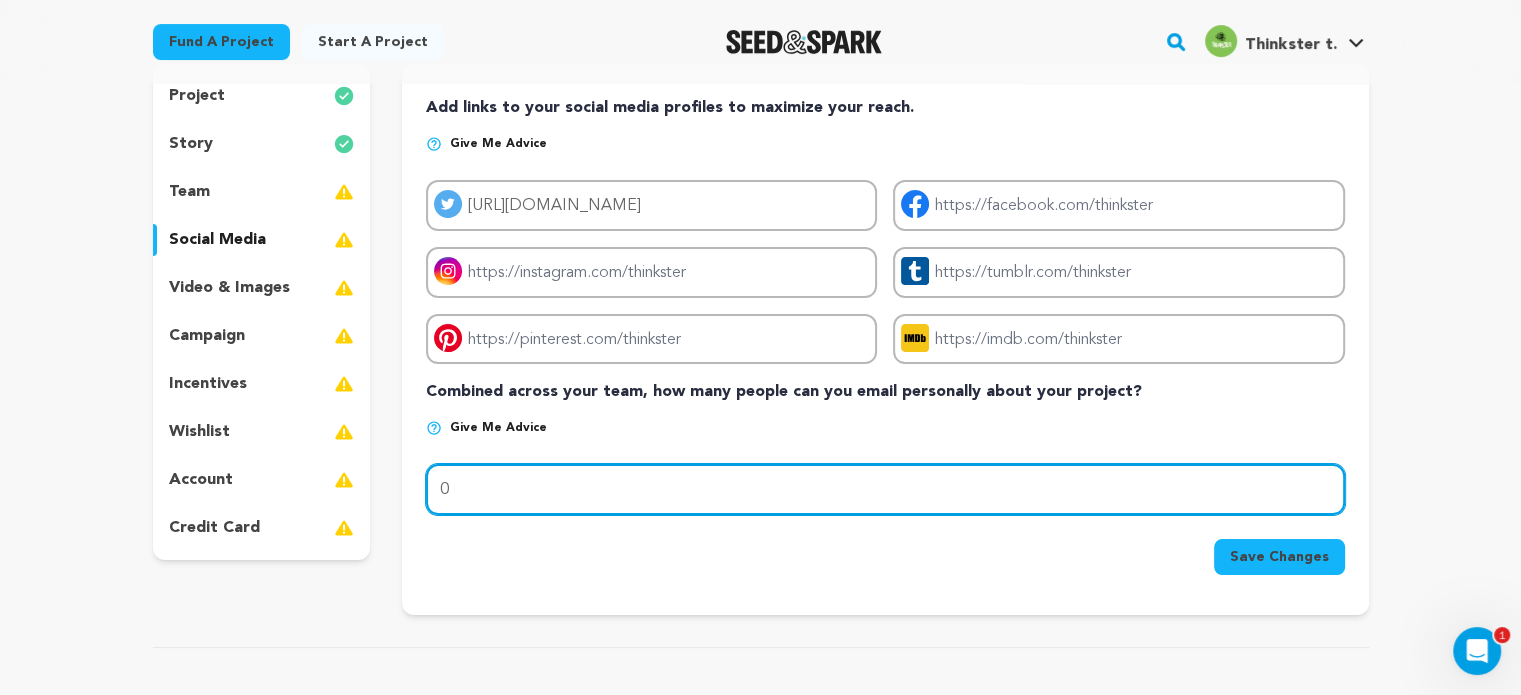 click on "0" at bounding box center [885, 489] 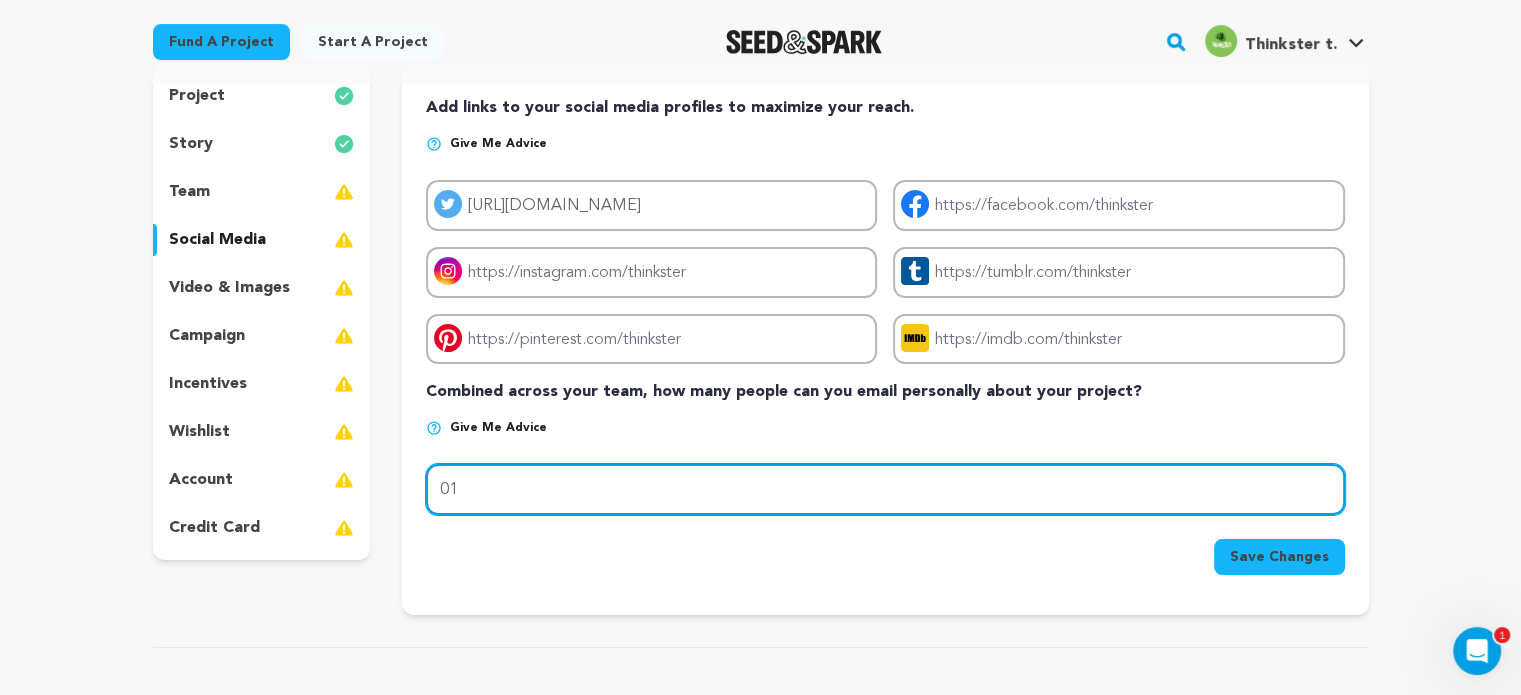 type on "0" 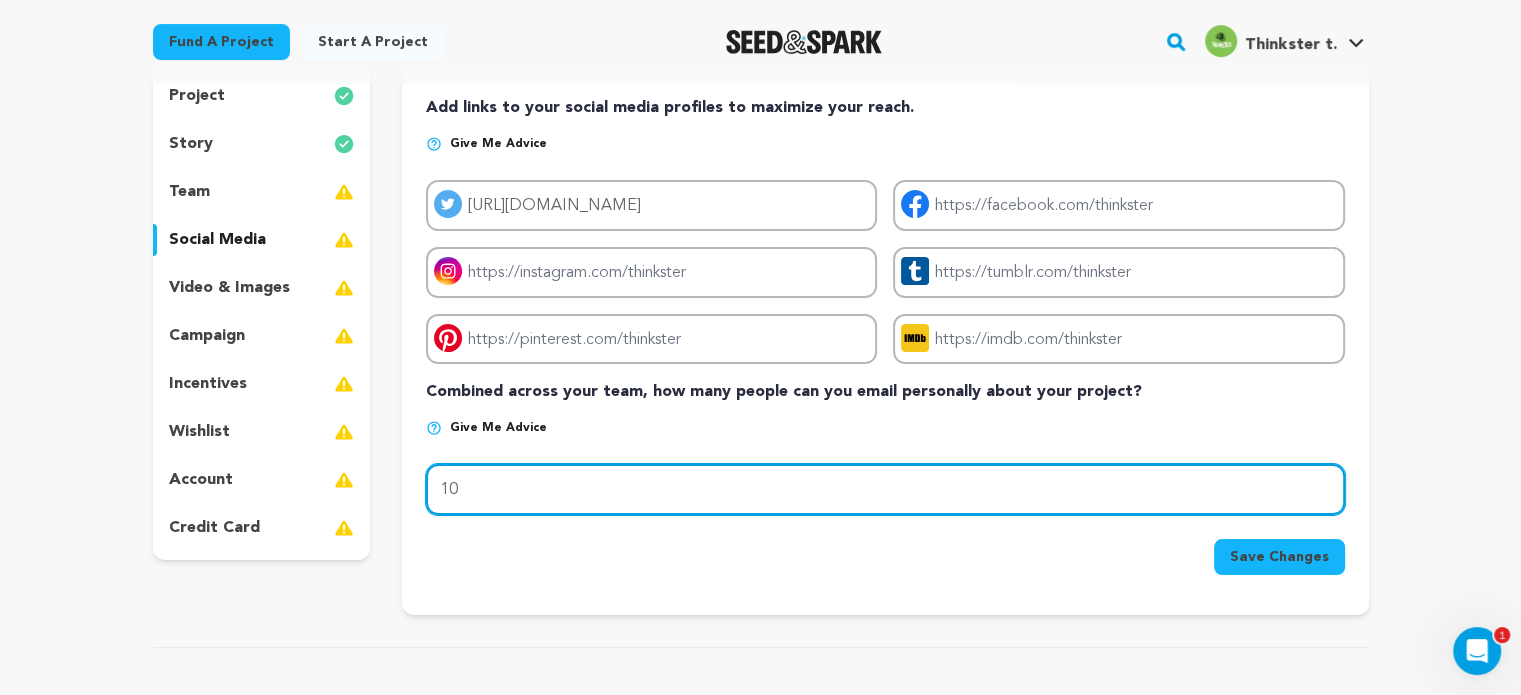 type on "10" 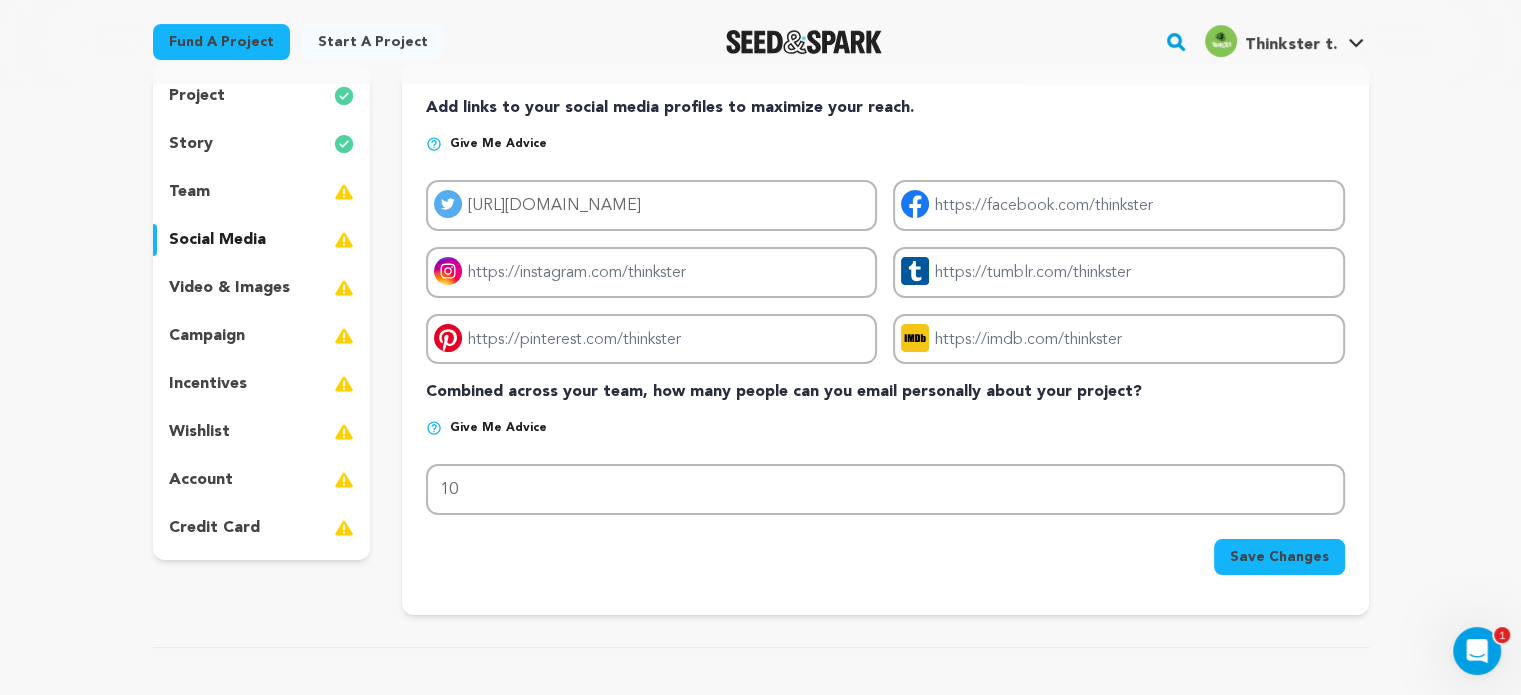 click on "Save Changes" at bounding box center [1279, 557] 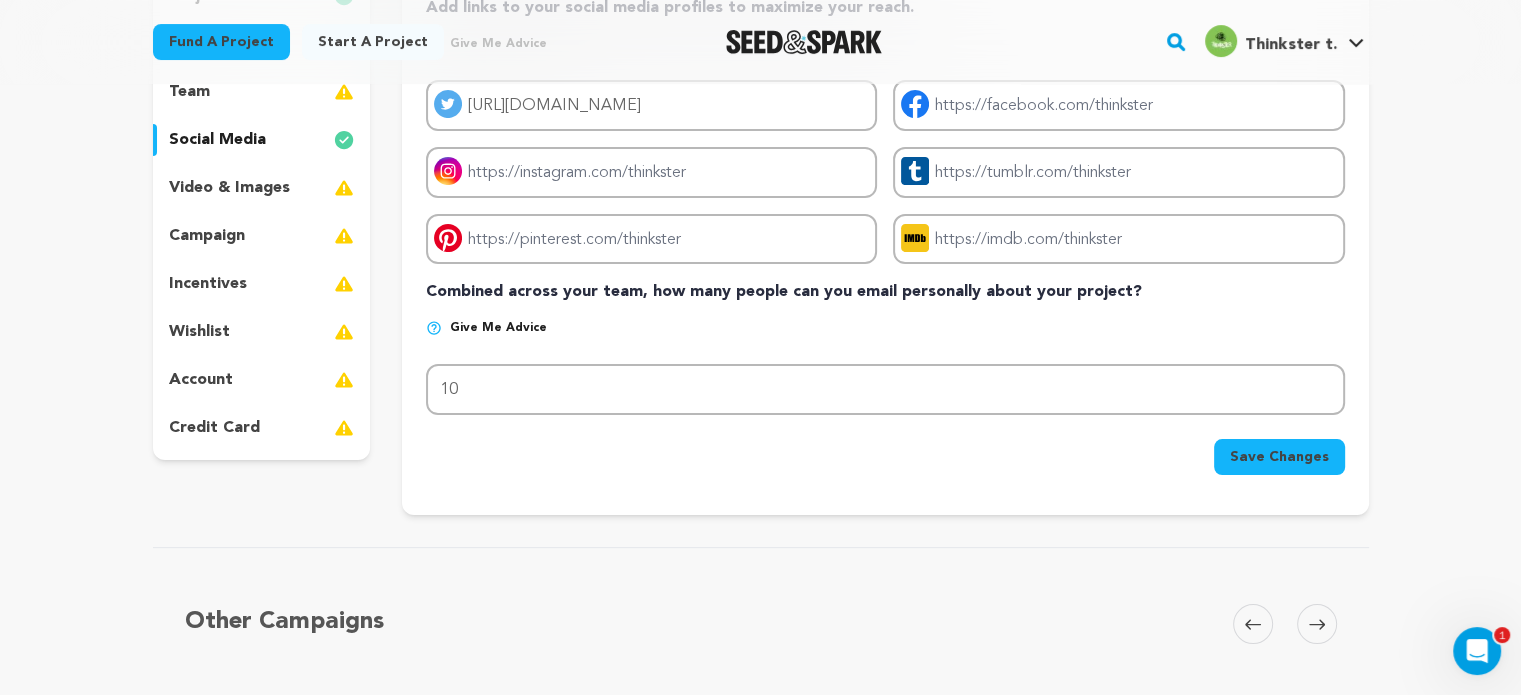 scroll, scrollTop: 200, scrollLeft: 0, axis: vertical 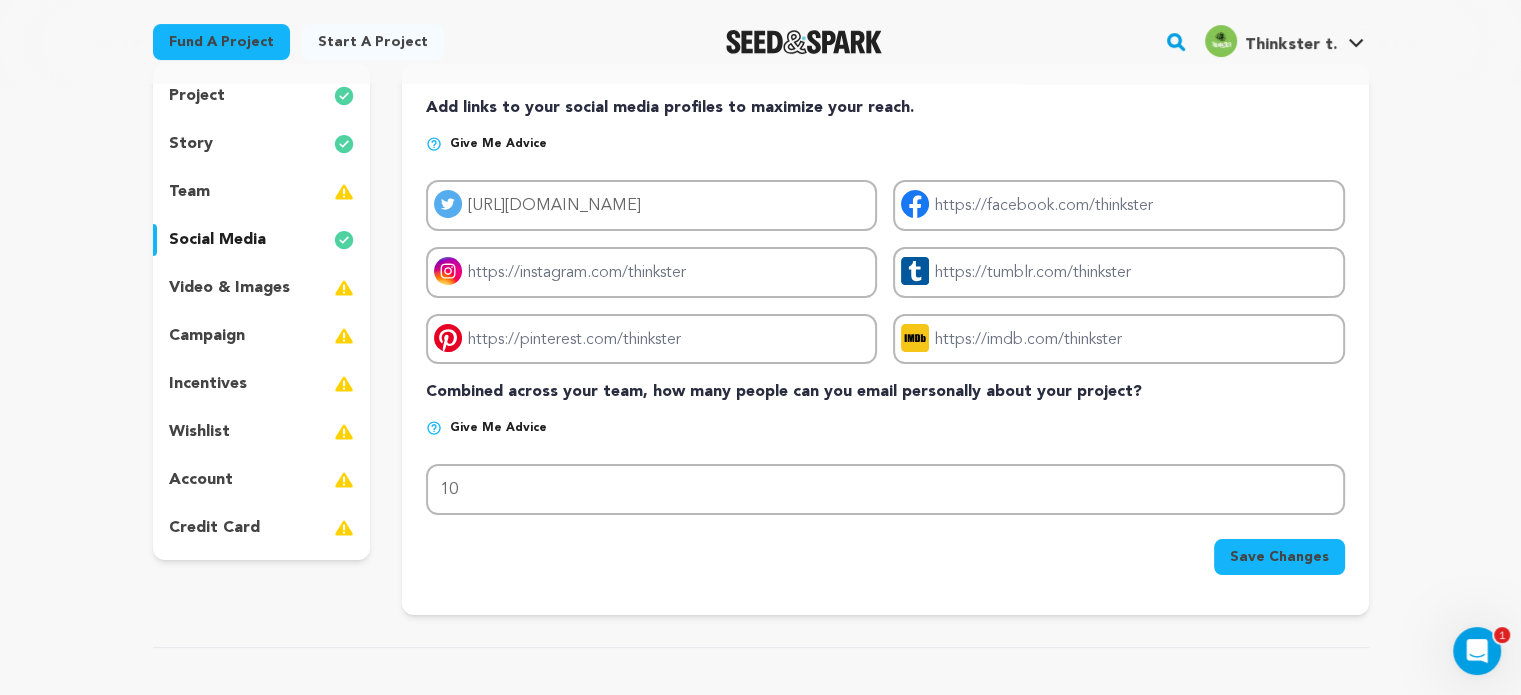 click on "video & images" at bounding box center (262, 288) 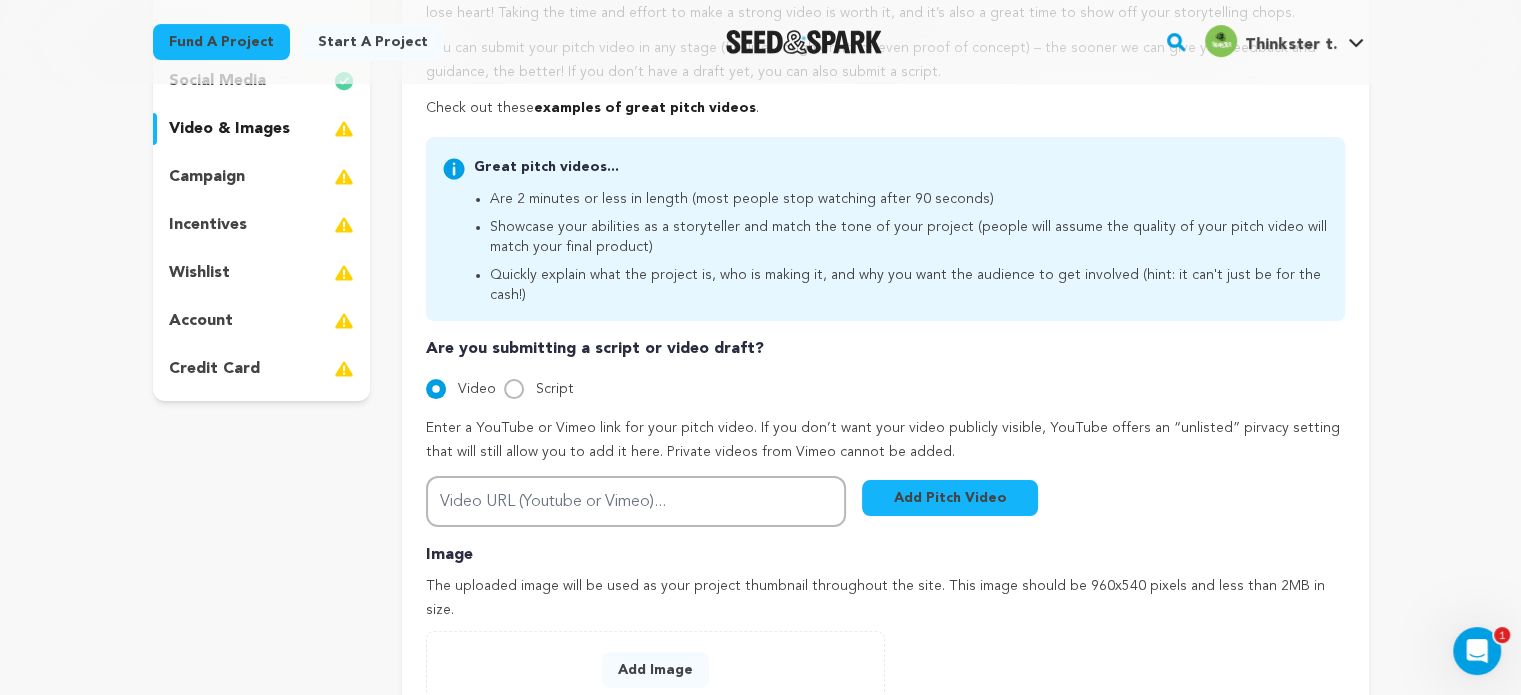 scroll, scrollTop: 500, scrollLeft: 0, axis: vertical 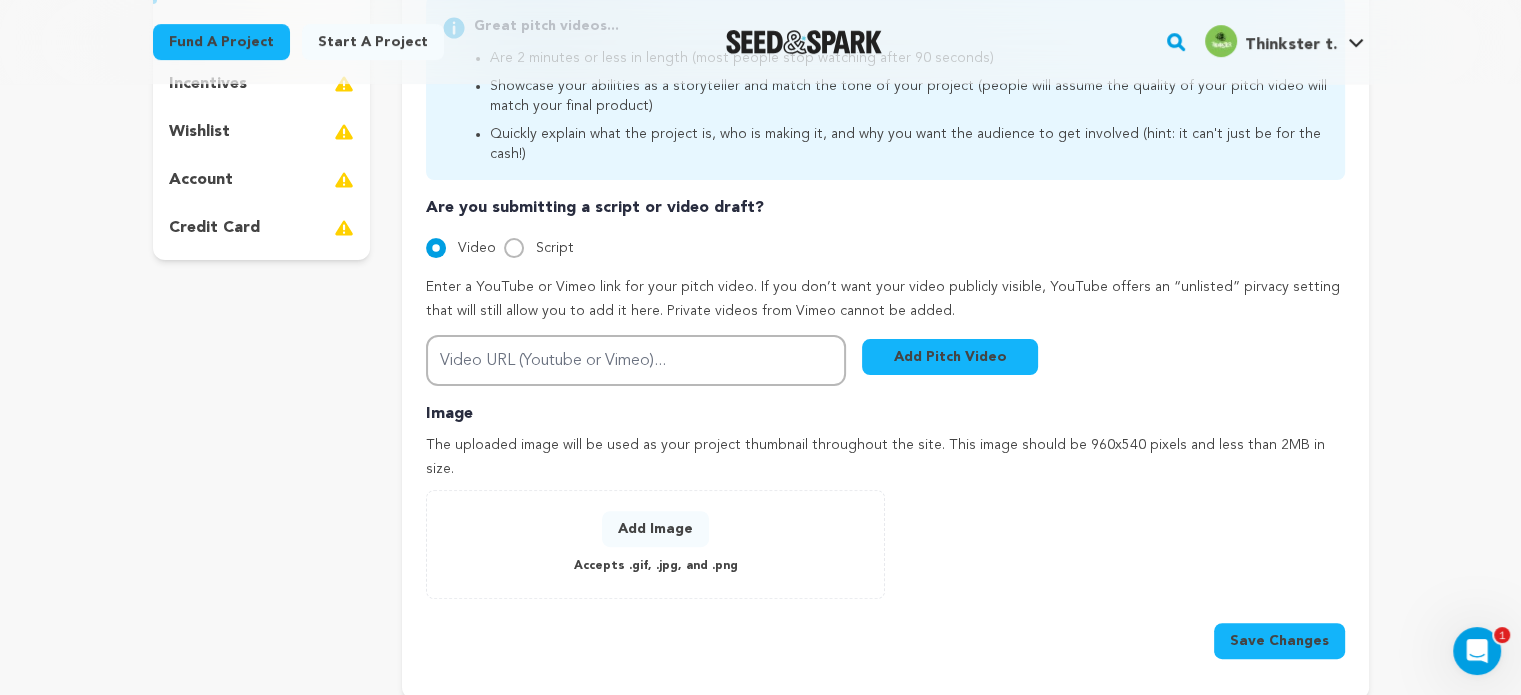 click on "Add Image" at bounding box center [655, 529] 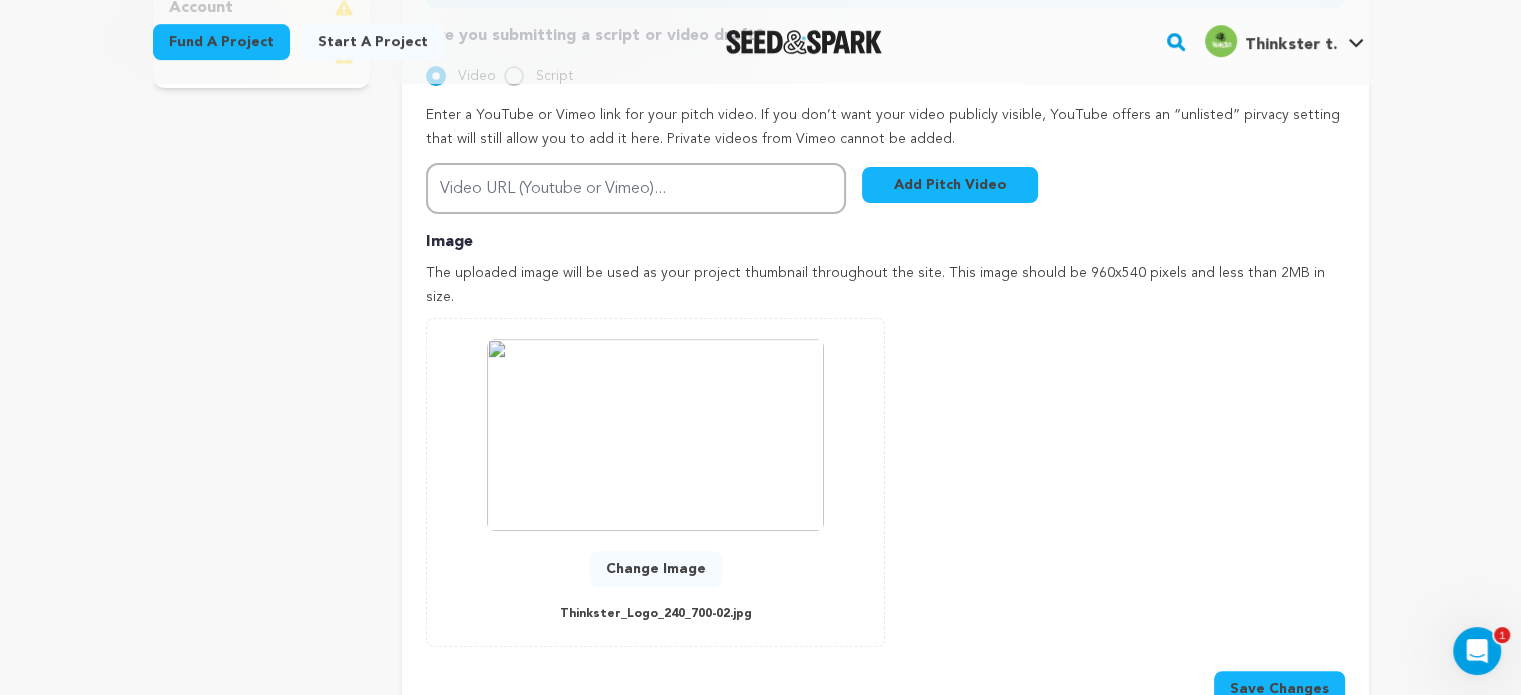 scroll, scrollTop: 900, scrollLeft: 0, axis: vertical 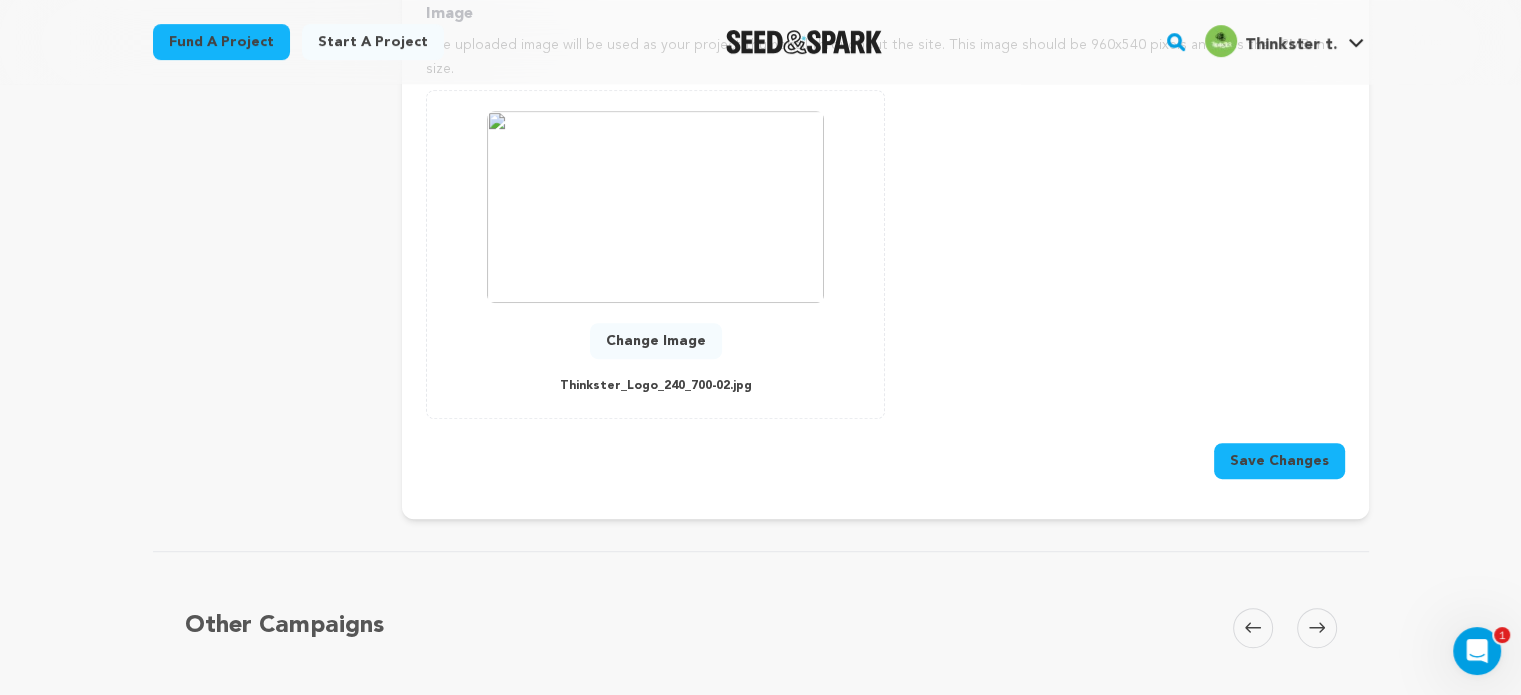 click on "Save Changes" at bounding box center (1279, 461) 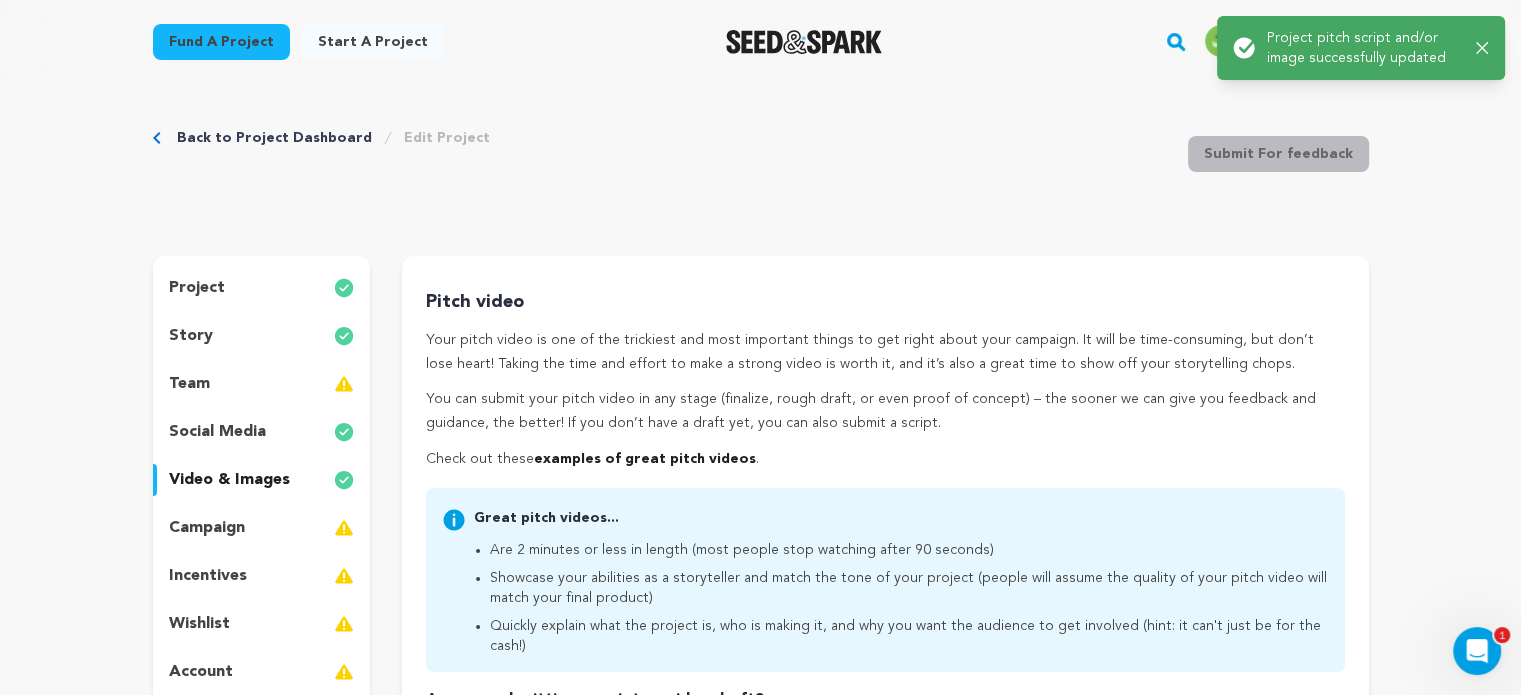 scroll, scrollTop: 0, scrollLeft: 0, axis: both 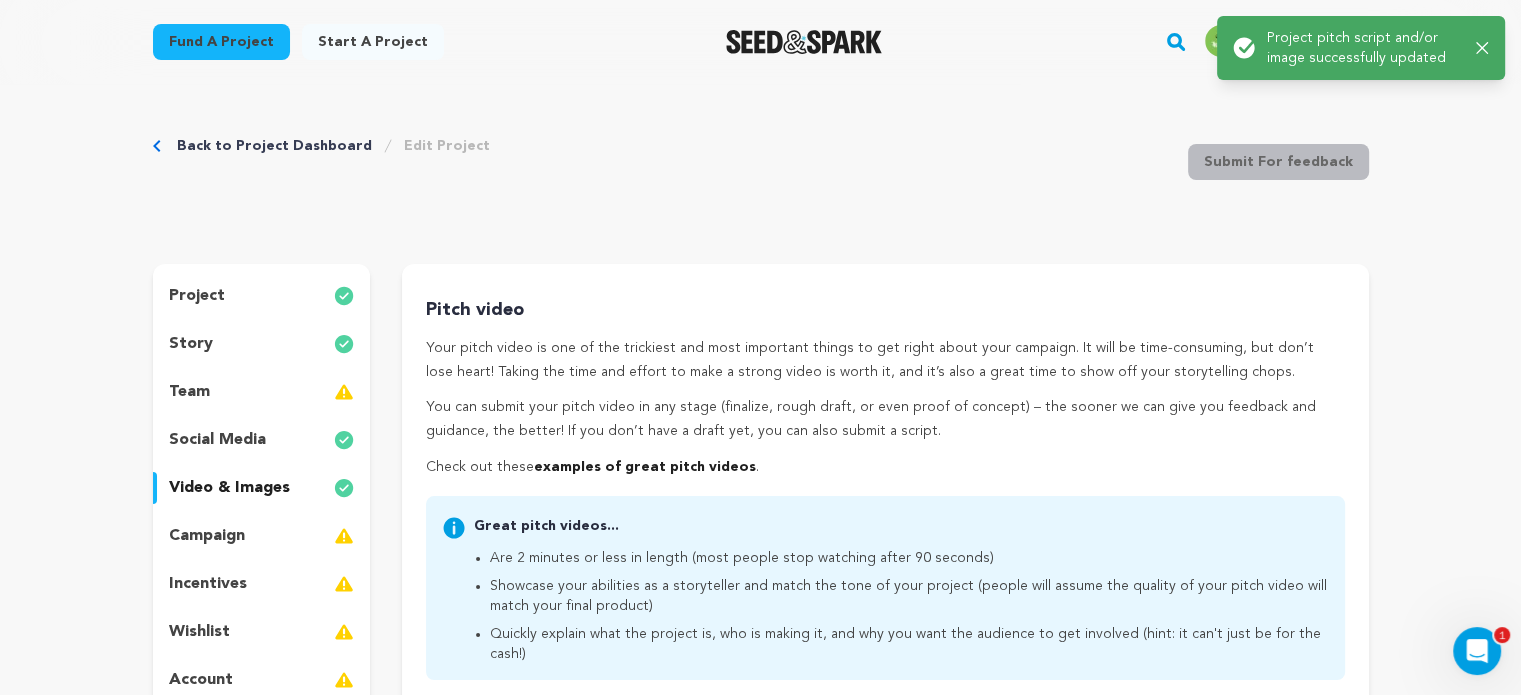 click on "campaign" at bounding box center (262, 536) 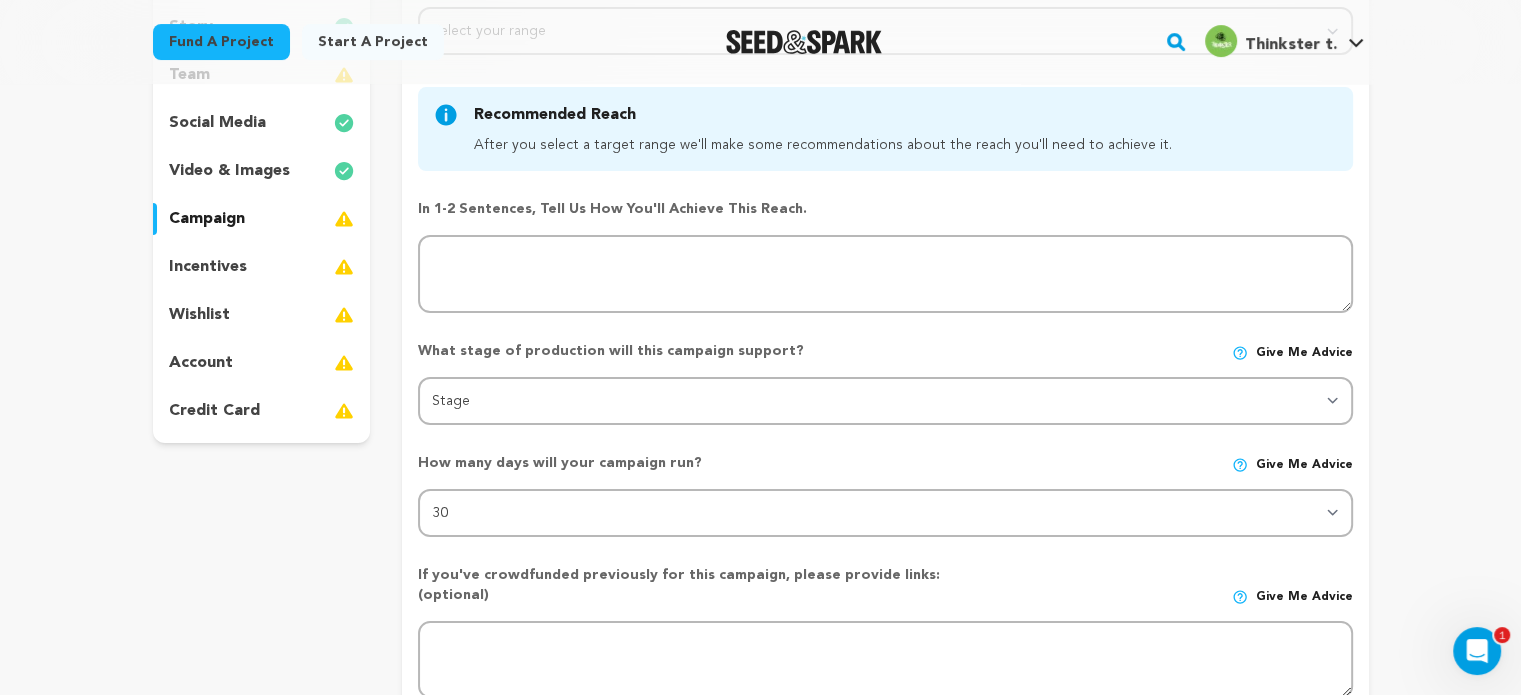 scroll, scrollTop: 200, scrollLeft: 0, axis: vertical 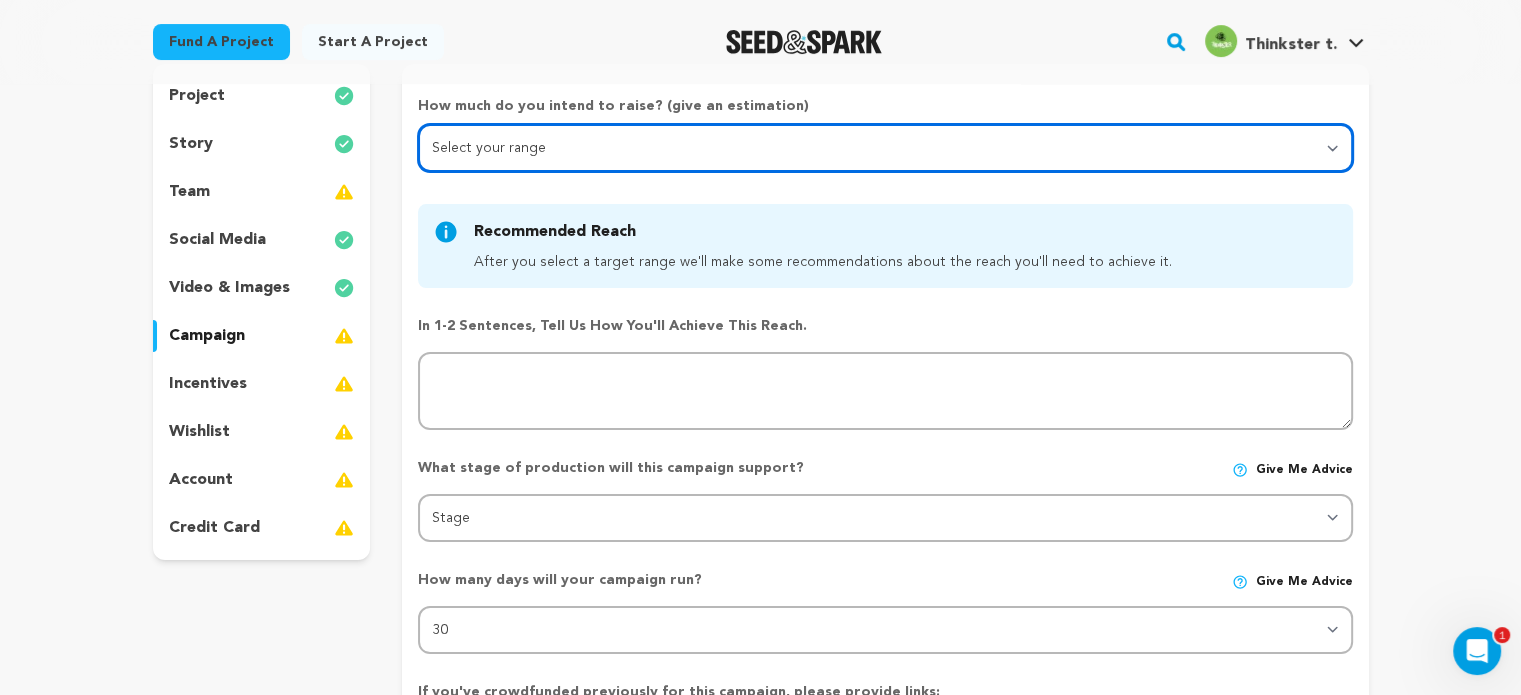 click on "Select your range
Less than $10k 10k - $14k 15k - $24k 25k - $49k 50k or more" at bounding box center (885, 148) 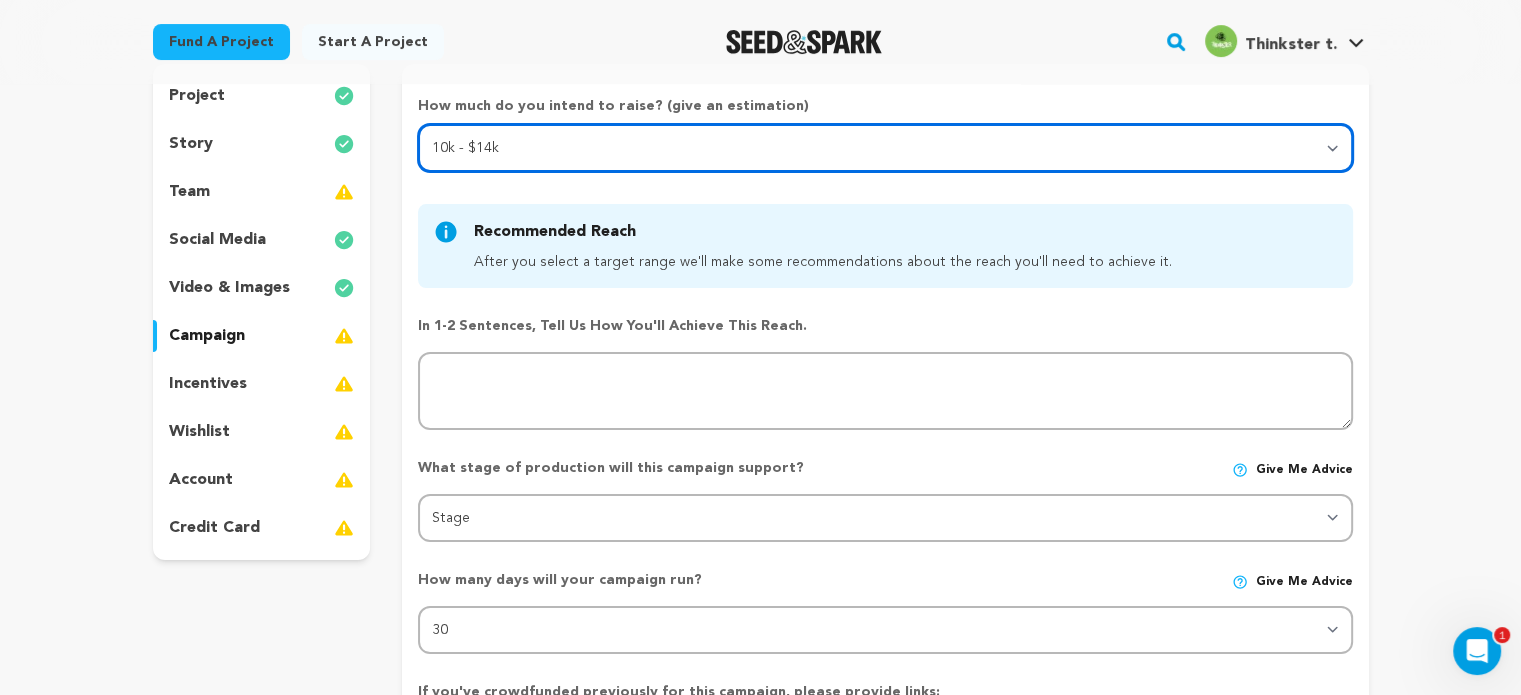 click on "Select your range
Less than $10k 10k - $14k 15k - $24k 25k - $49k 50k or more" at bounding box center [885, 148] 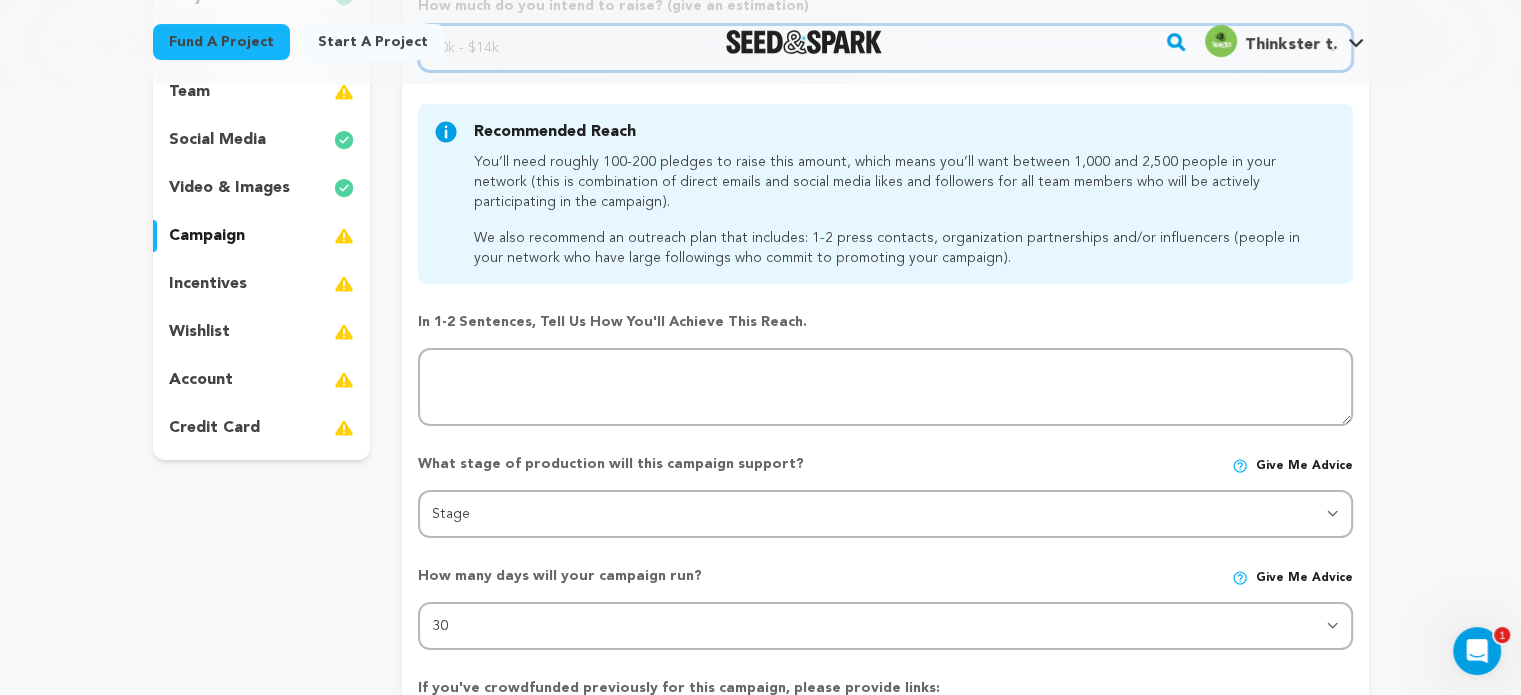 scroll, scrollTop: 400, scrollLeft: 0, axis: vertical 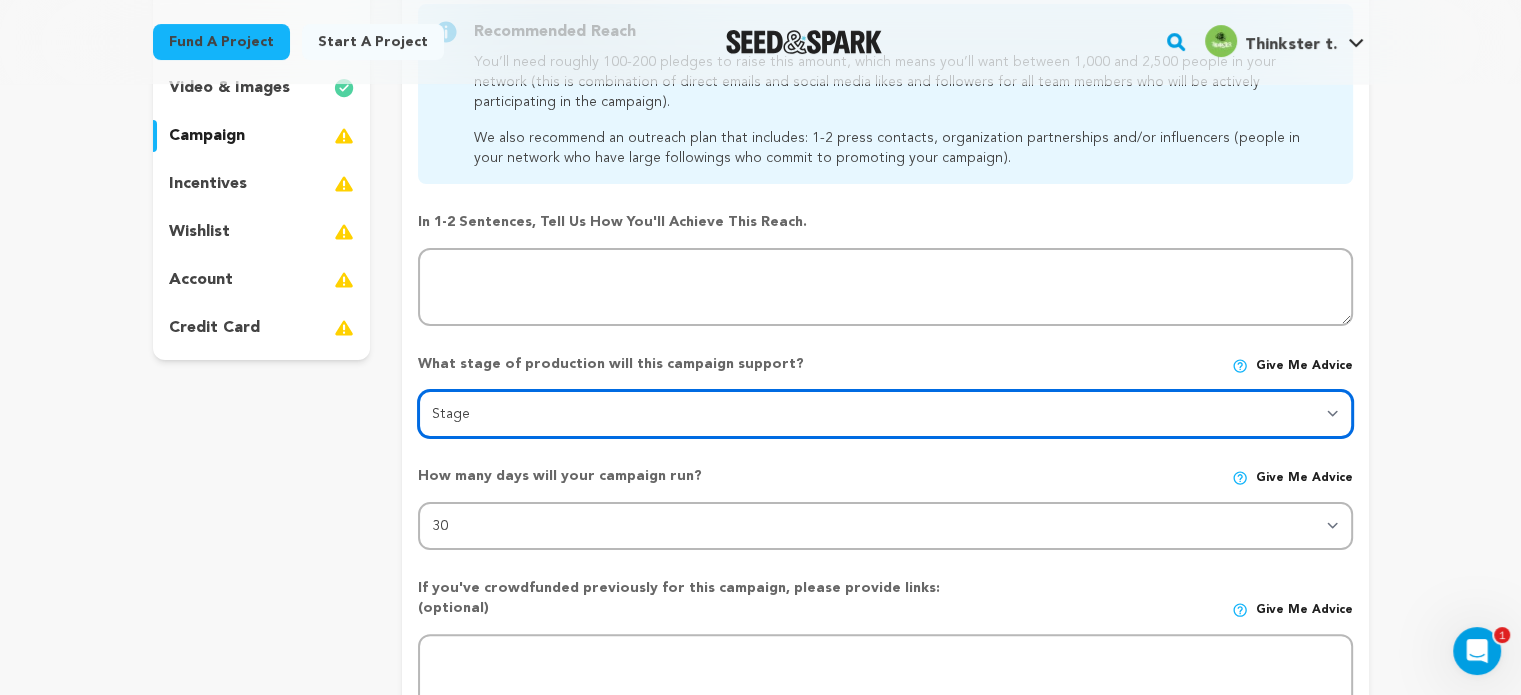 click on "Stage
DEVELOPMENT
PRODUCTION
POST-PRODUCTION
DISTRIBUTION
PRE-PRODUCTION
ENHANCEMENT
PRODUCTION PHASE 2
FESTIVALS
PR/MARKETING
TOUR
IMPACT CAMPAIGN" at bounding box center (885, 414) 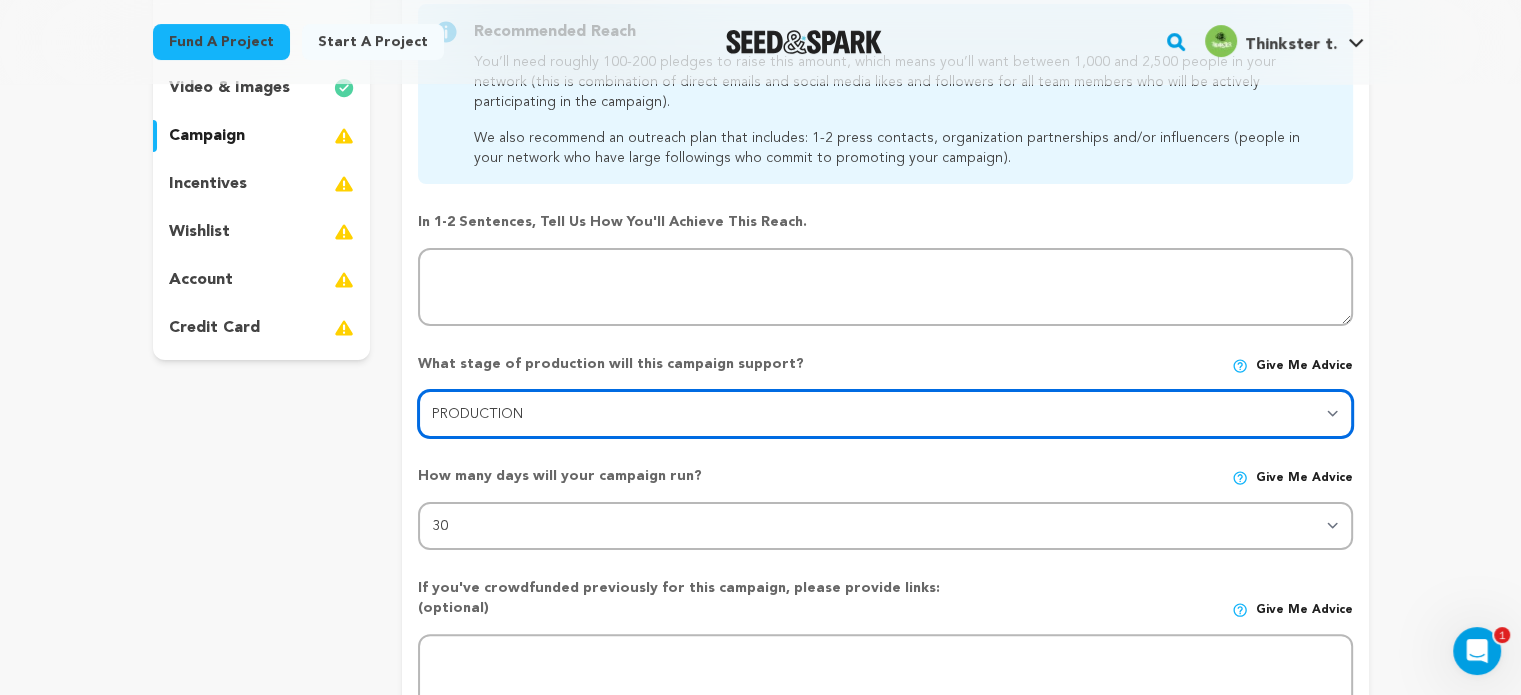 click on "Stage
DEVELOPMENT
PRODUCTION
POST-PRODUCTION
DISTRIBUTION
PRE-PRODUCTION
ENHANCEMENT
PRODUCTION PHASE 2
FESTIVALS
PR/MARKETING
TOUR
IMPACT CAMPAIGN" at bounding box center [885, 414] 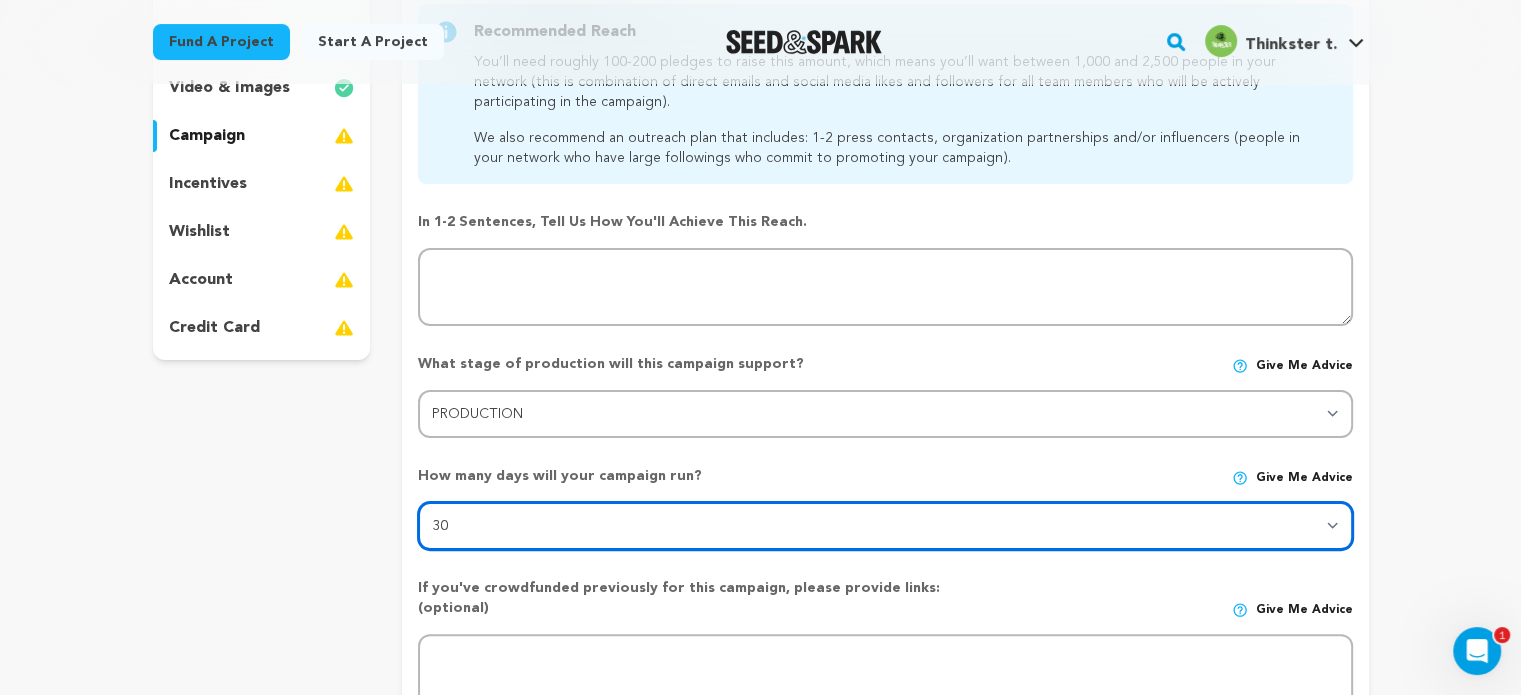 click on "30
45
60" at bounding box center [885, 526] 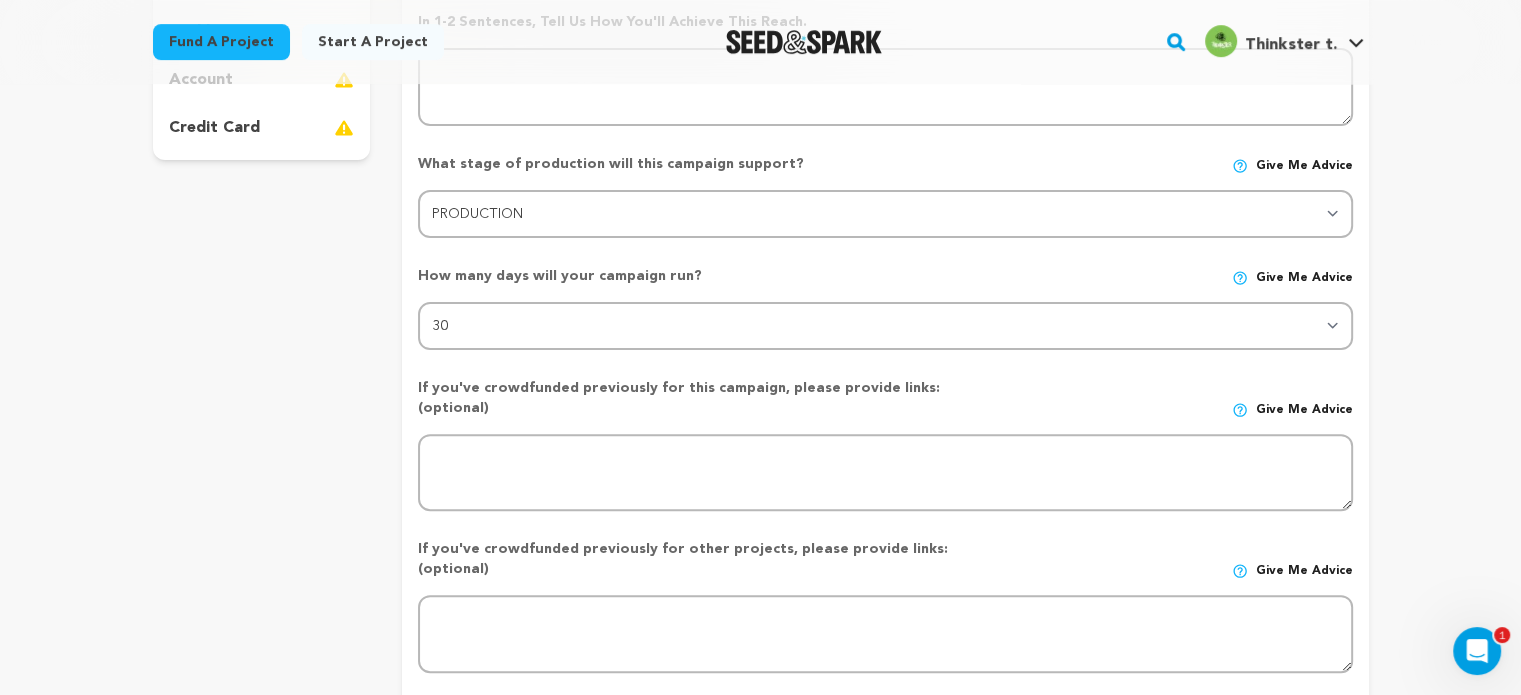 click on "Save Changes" at bounding box center [1287, 719] 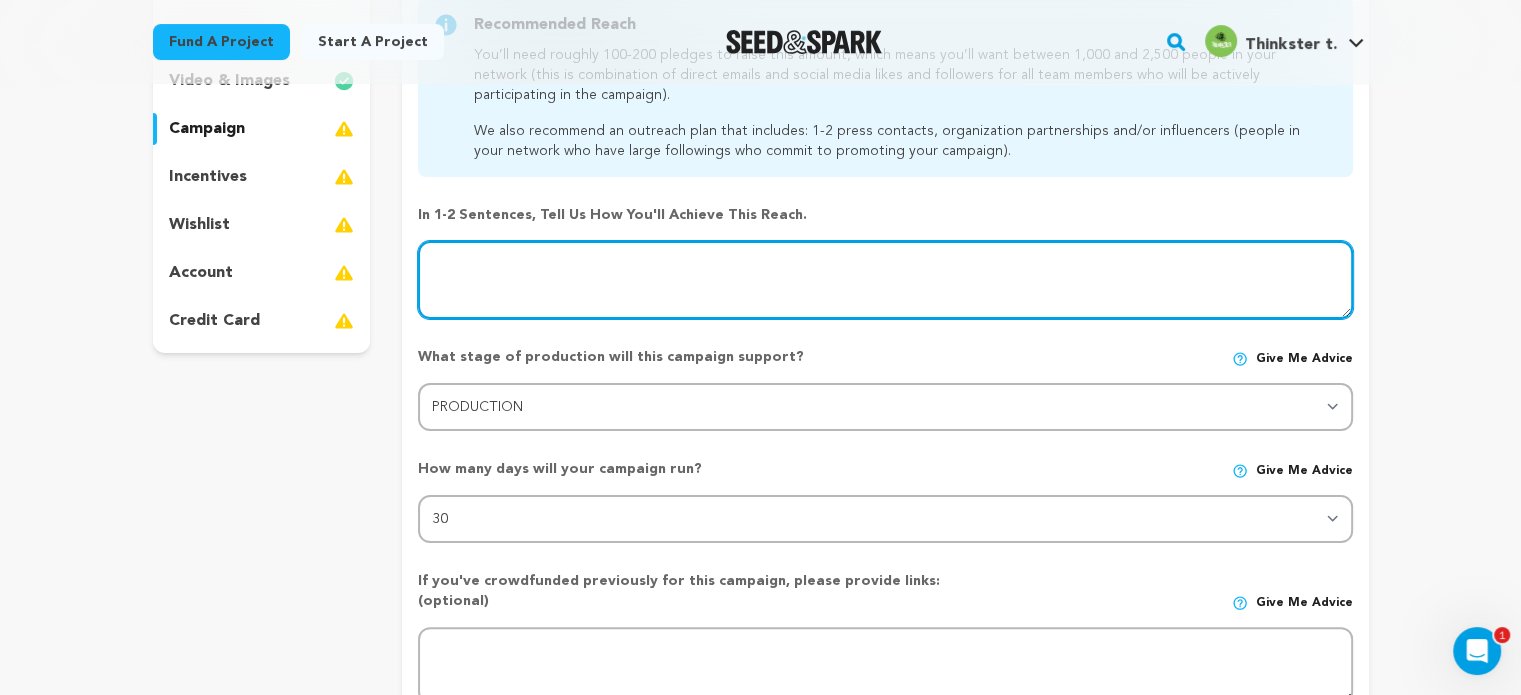 scroll, scrollTop: 400, scrollLeft: 0, axis: vertical 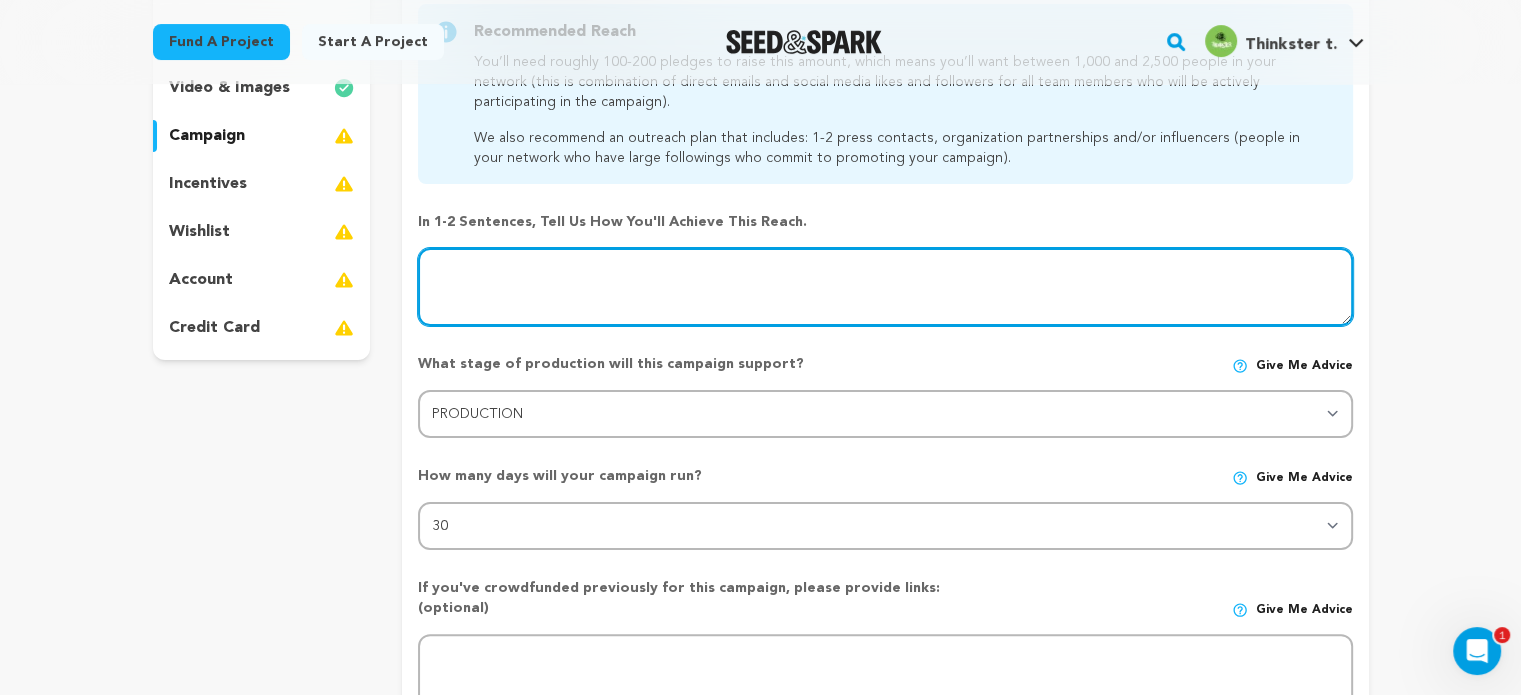 click at bounding box center [885, 287] 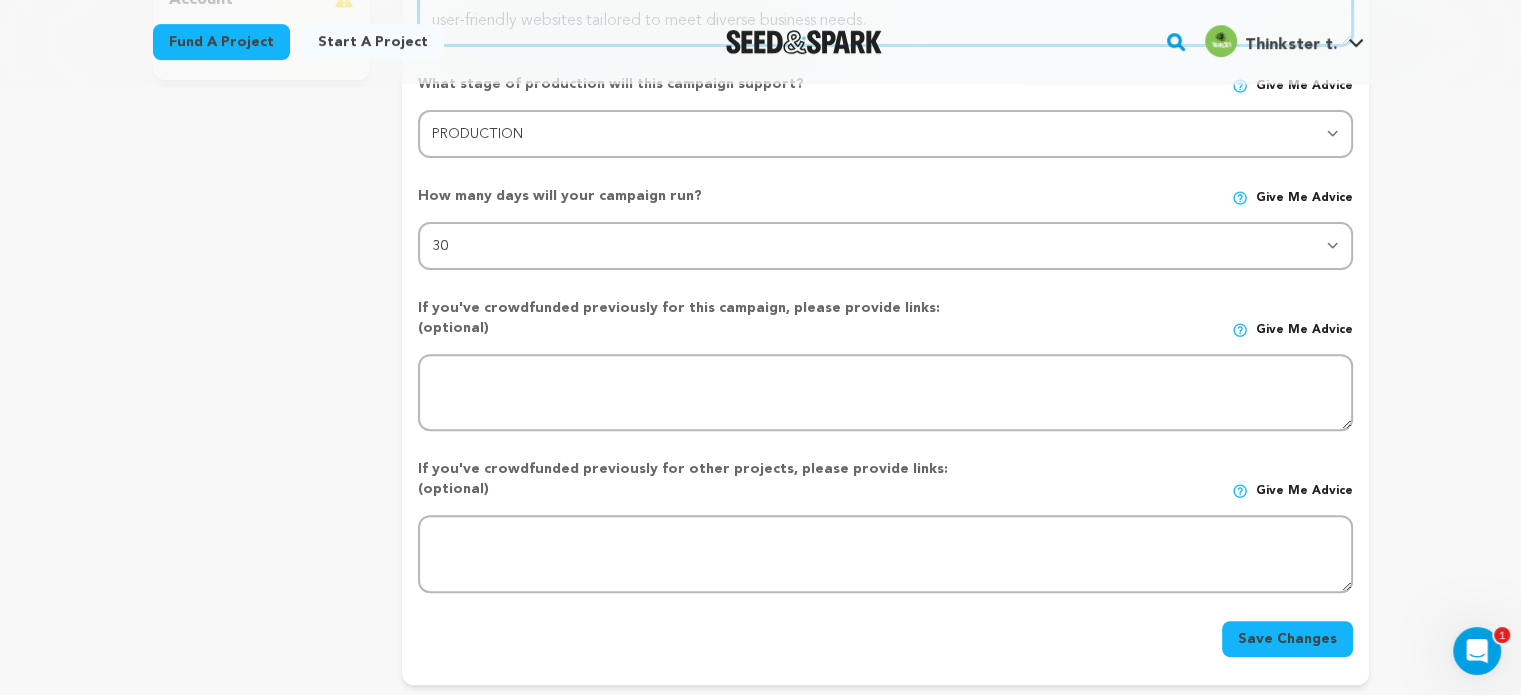 scroll, scrollTop: 800, scrollLeft: 0, axis: vertical 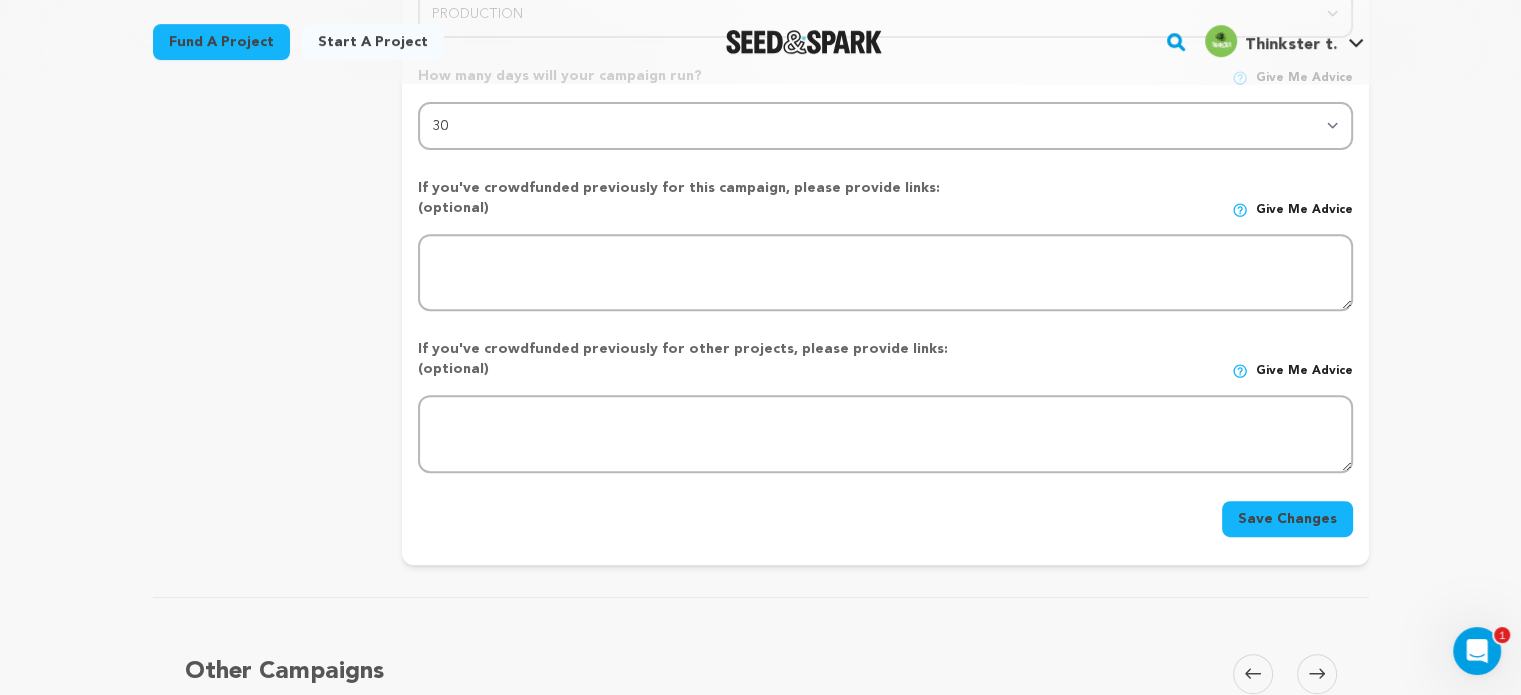type on "Thinkster is a leading website design company in India, known for creating visually stunning, responsive, and user-friendly websites tailored to meet diverse business needs." 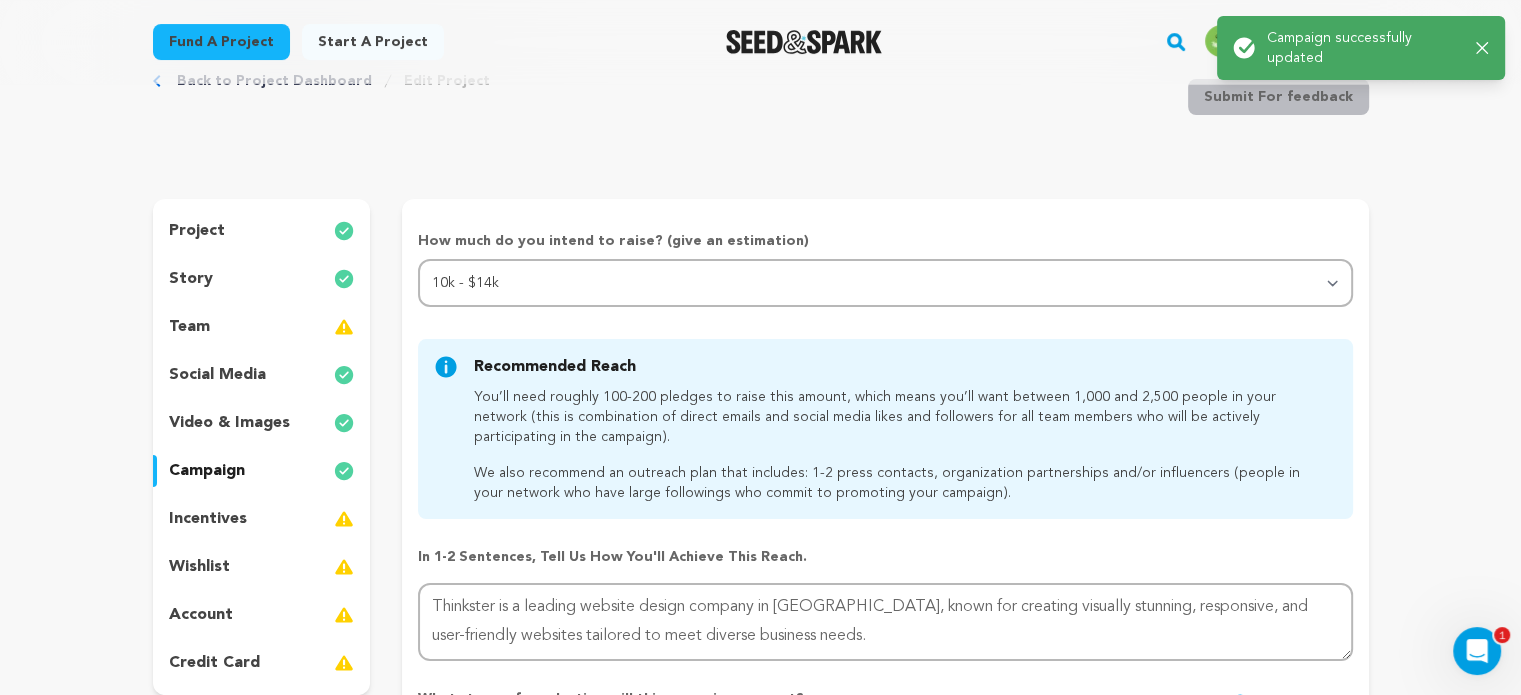 scroll, scrollTop: 100, scrollLeft: 0, axis: vertical 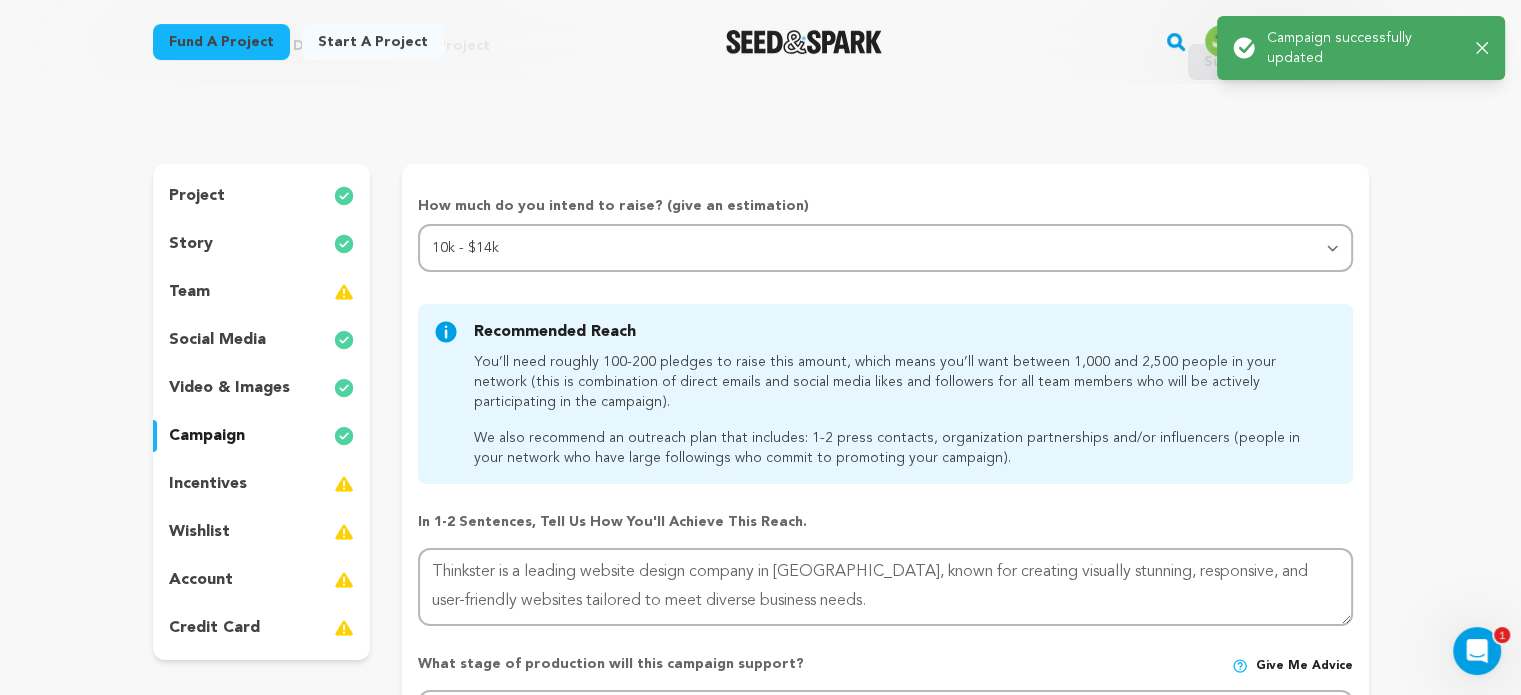 click on "incentives" at bounding box center [262, 484] 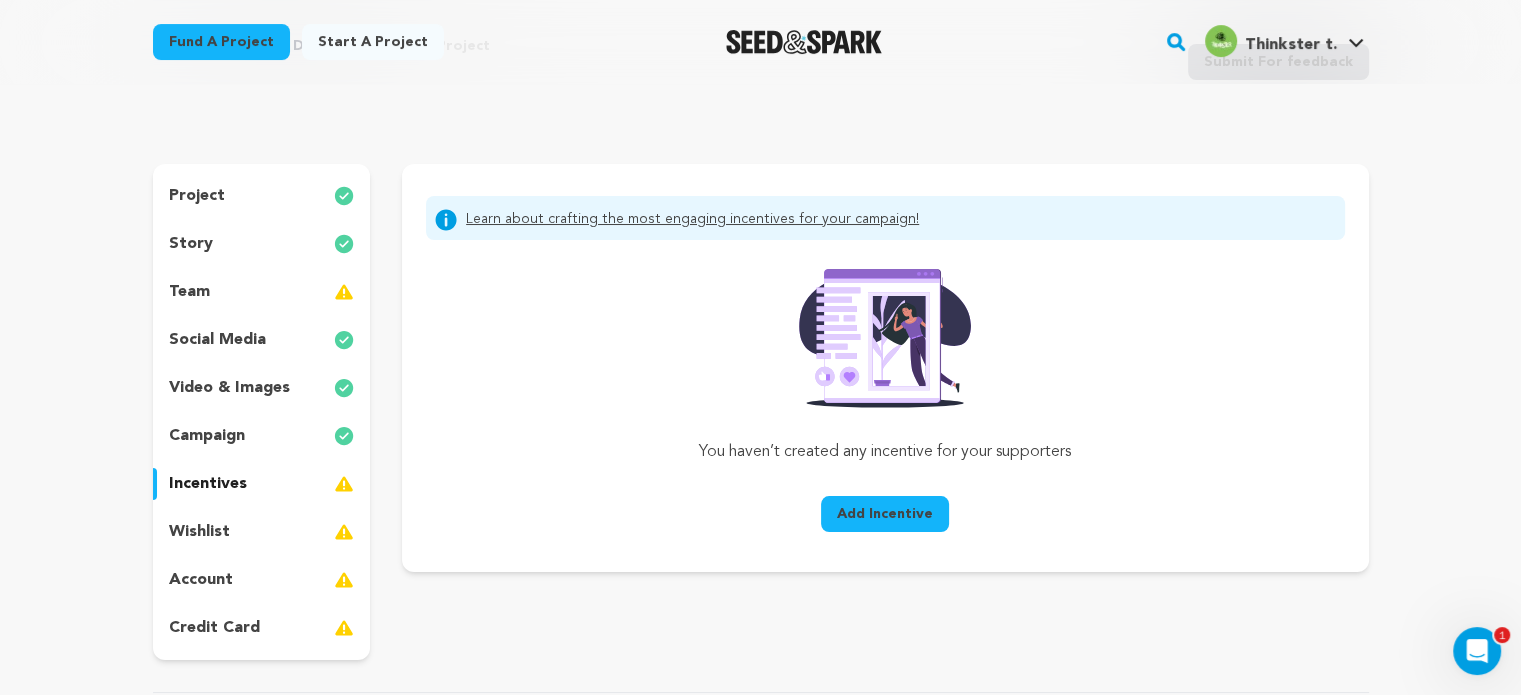 click on "wishlist" at bounding box center [199, 532] 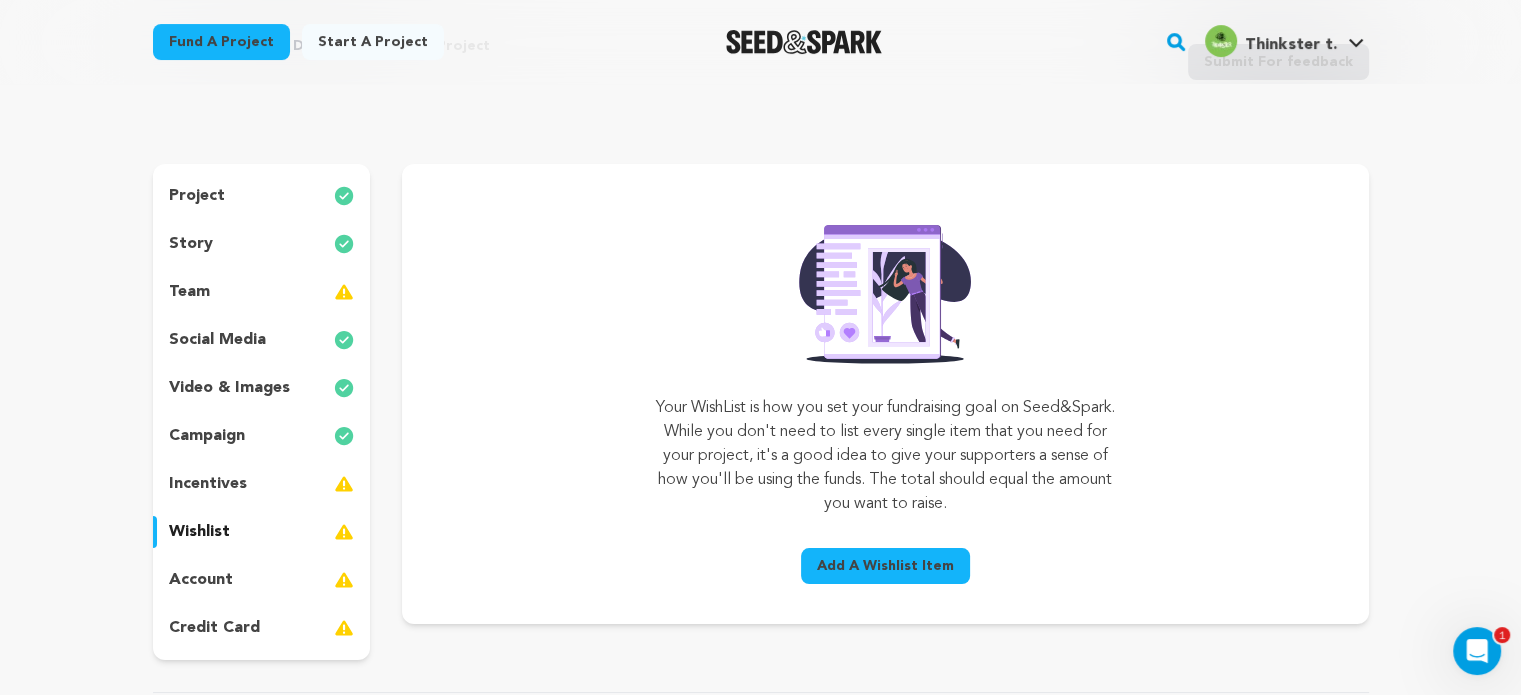 click on "account" at bounding box center [262, 580] 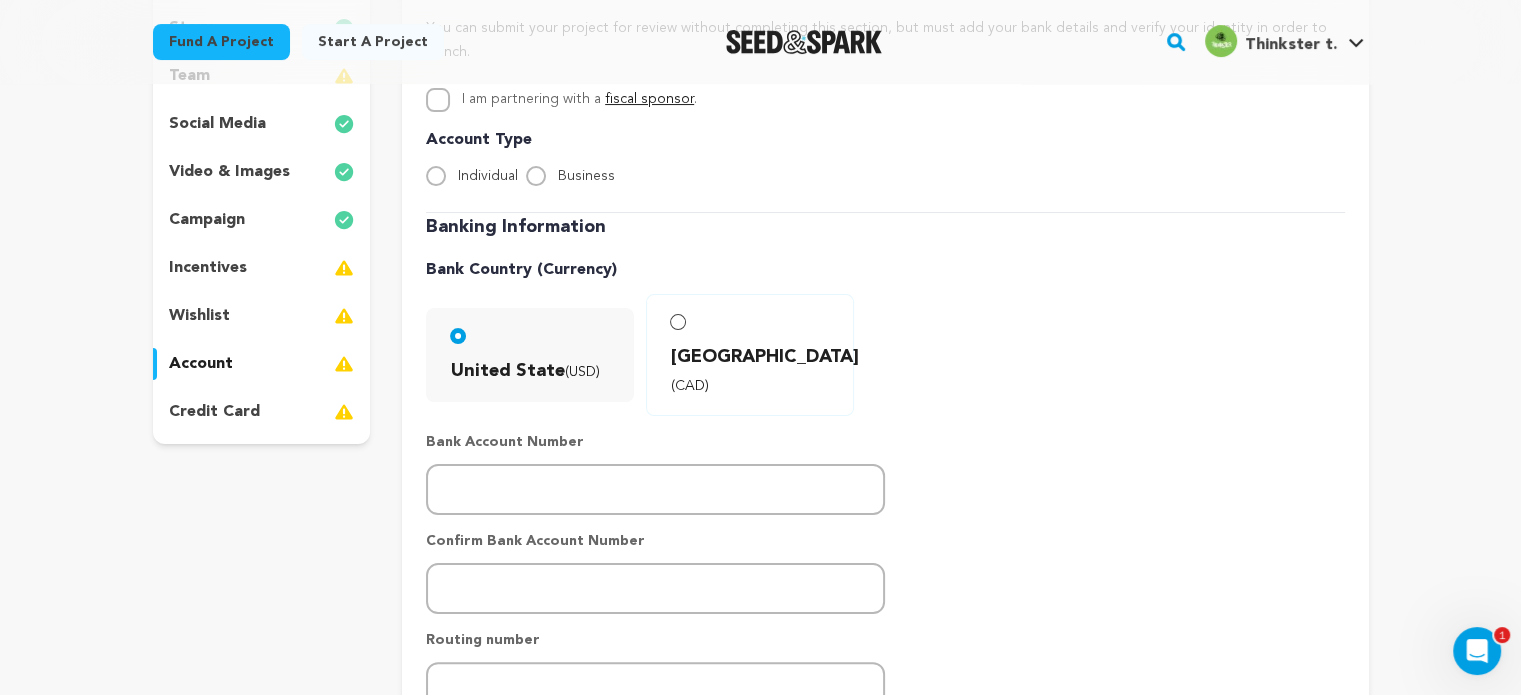 scroll, scrollTop: 300, scrollLeft: 0, axis: vertical 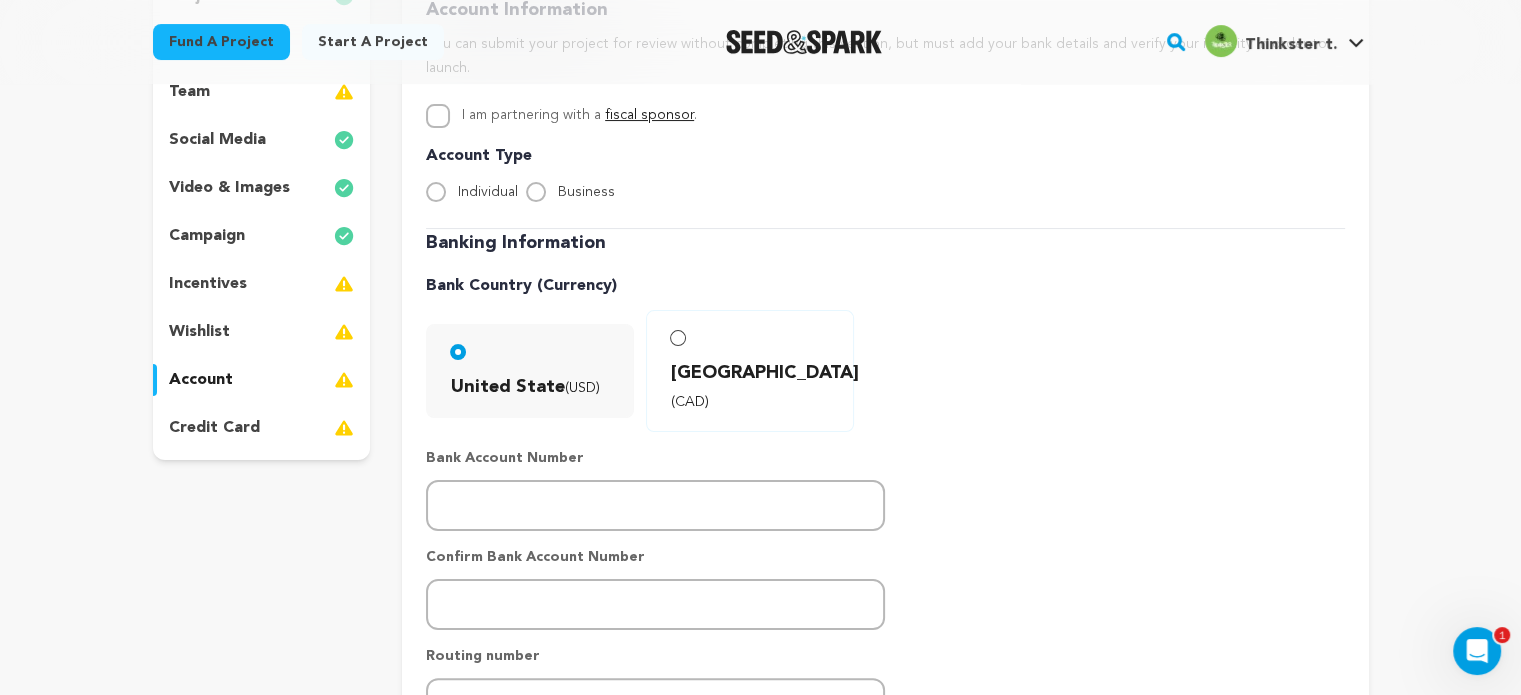 click on "credit card" at bounding box center [262, 428] 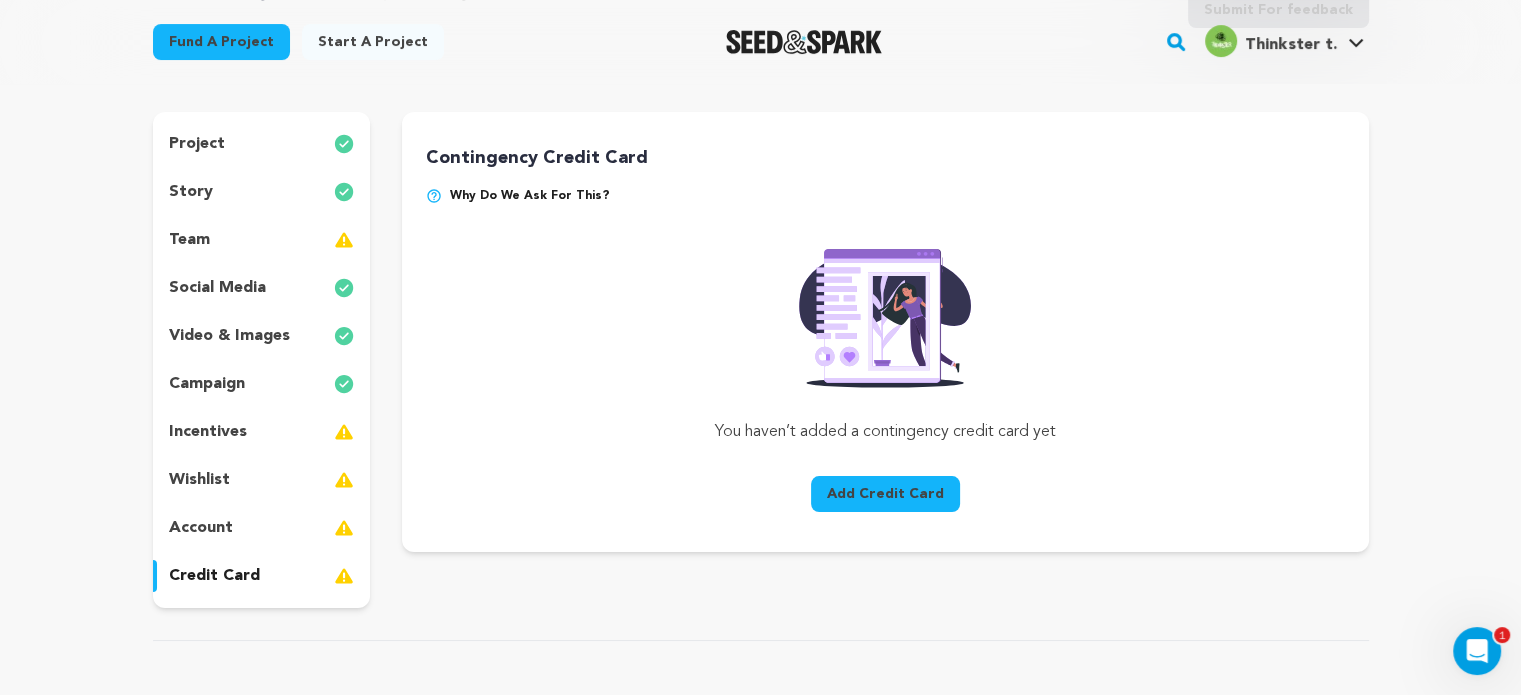 scroll, scrollTop: 0, scrollLeft: 0, axis: both 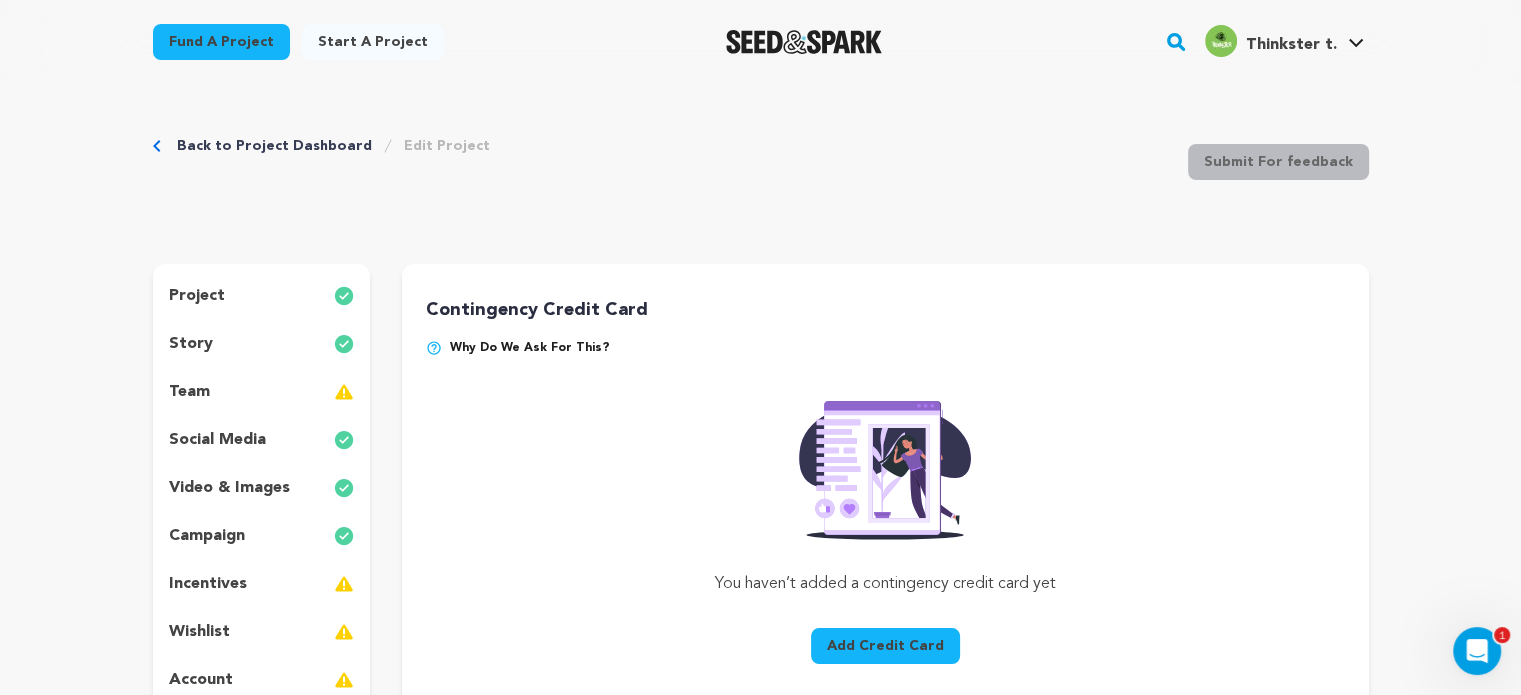 click on "team" at bounding box center [262, 392] 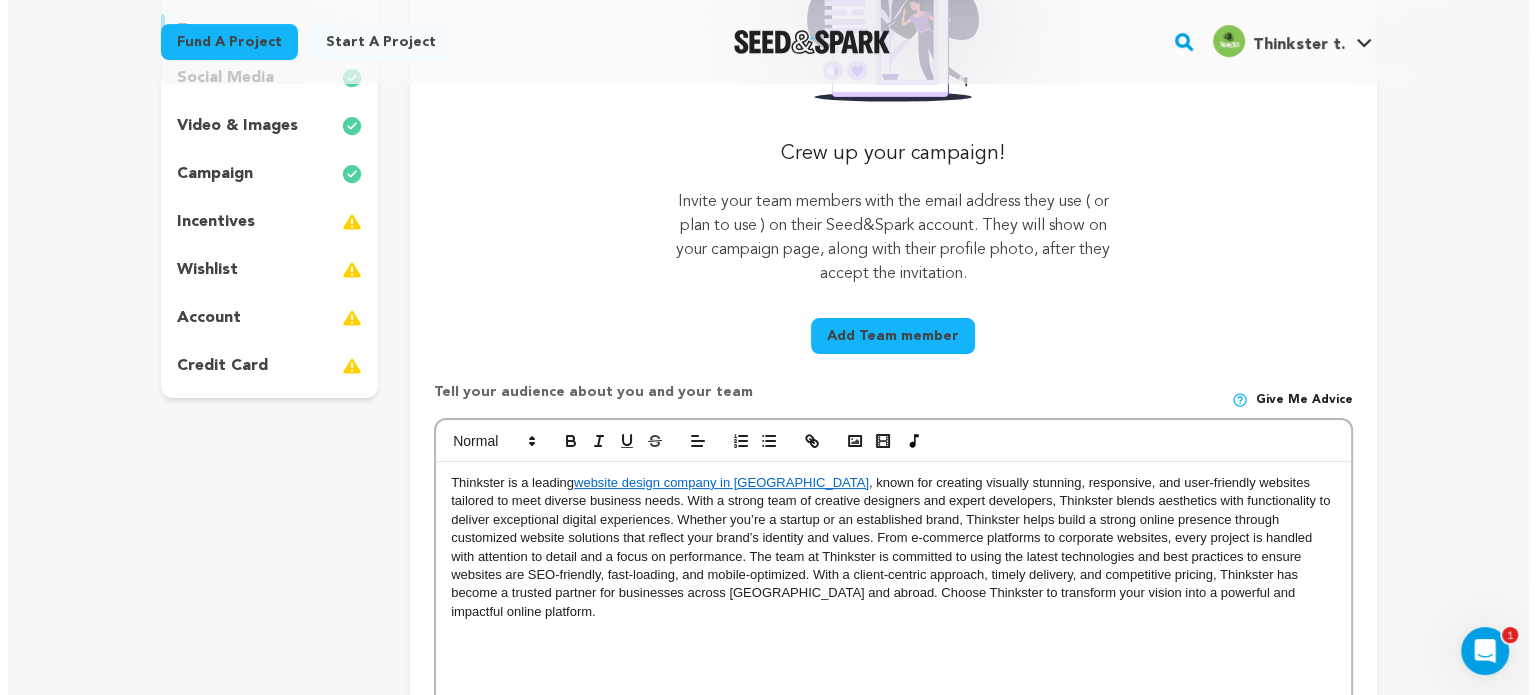 scroll, scrollTop: 200, scrollLeft: 0, axis: vertical 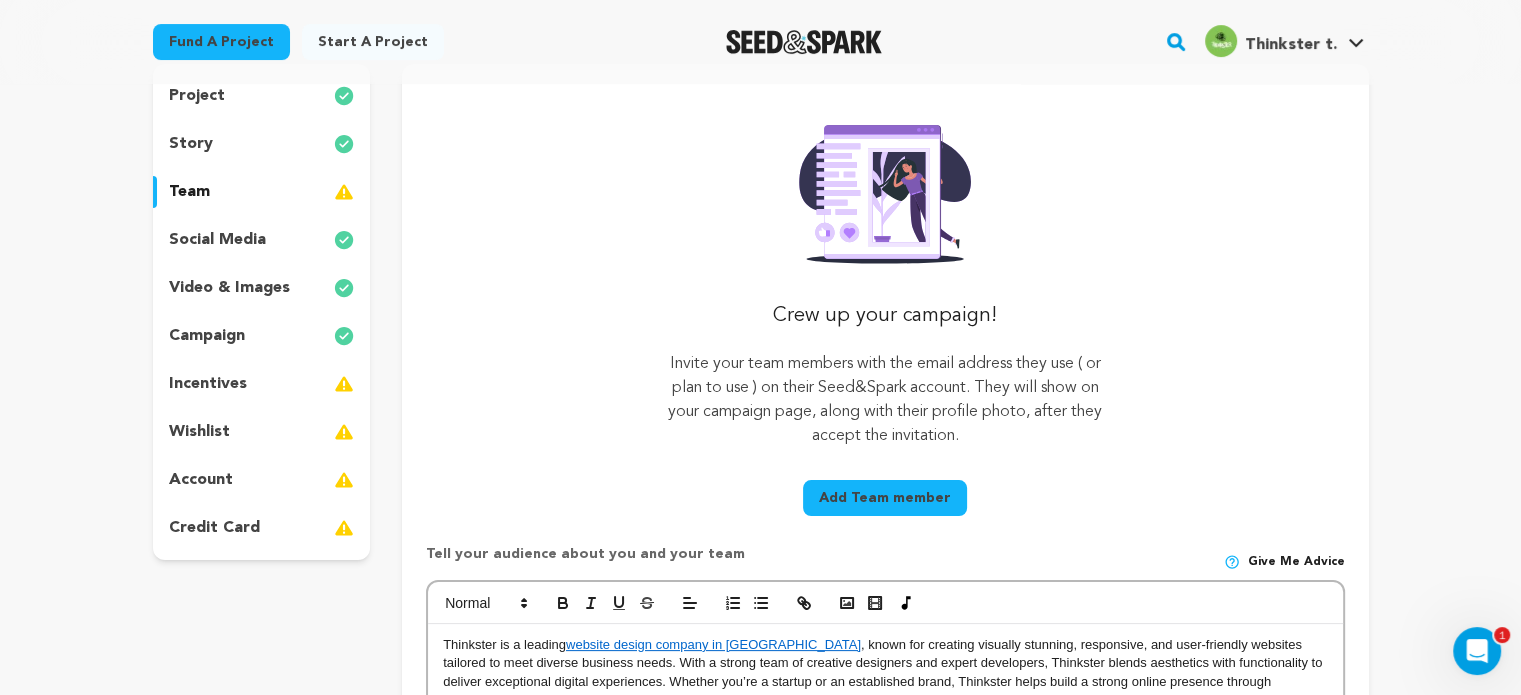 click on "incentives" at bounding box center [208, 384] 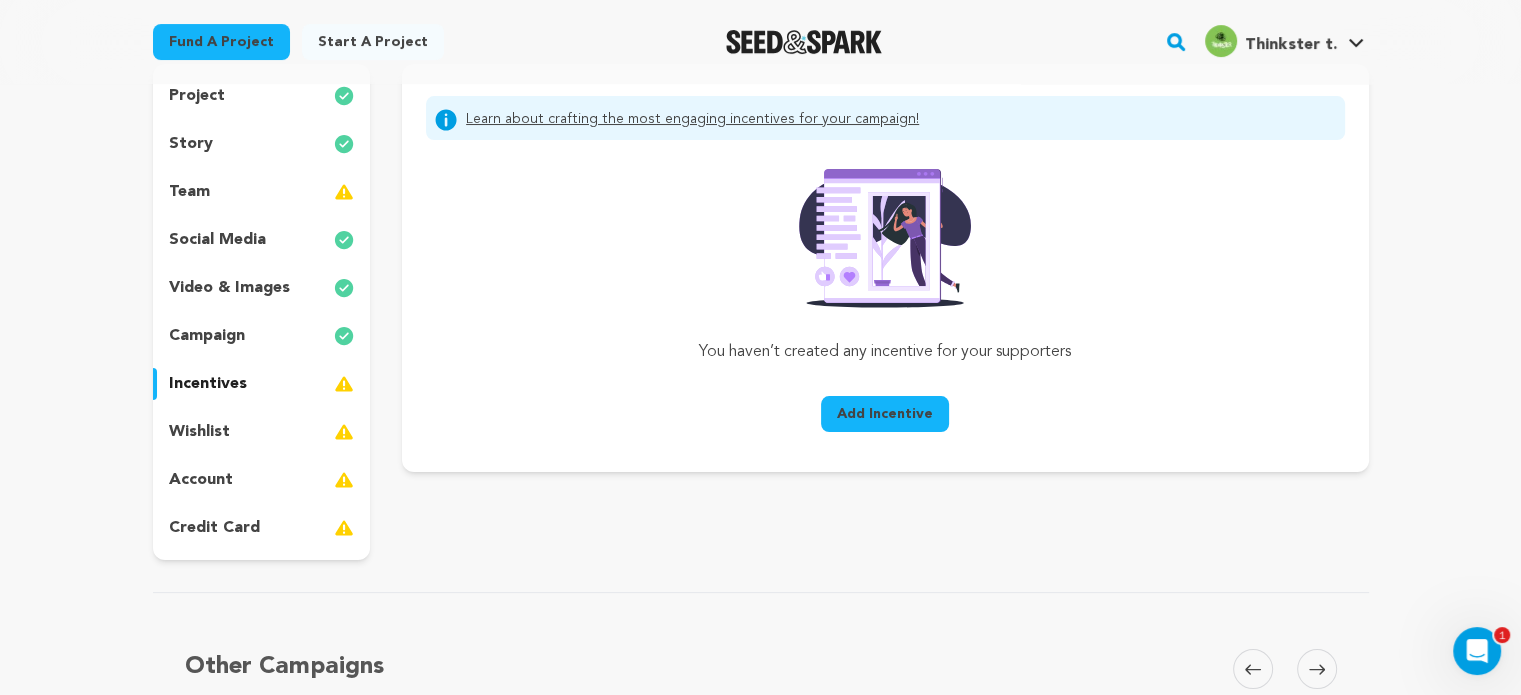 click on "Add Incentive" at bounding box center (885, 414) 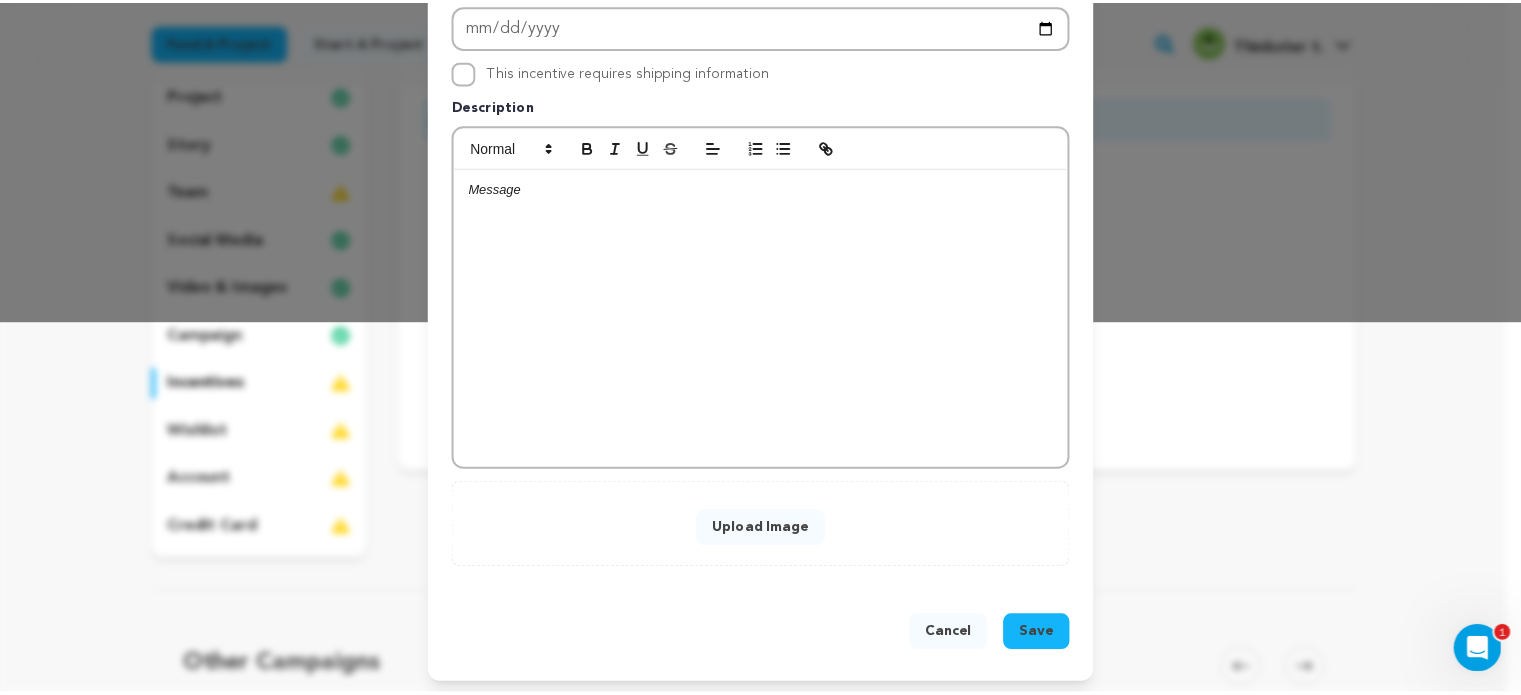 scroll, scrollTop: 0, scrollLeft: 0, axis: both 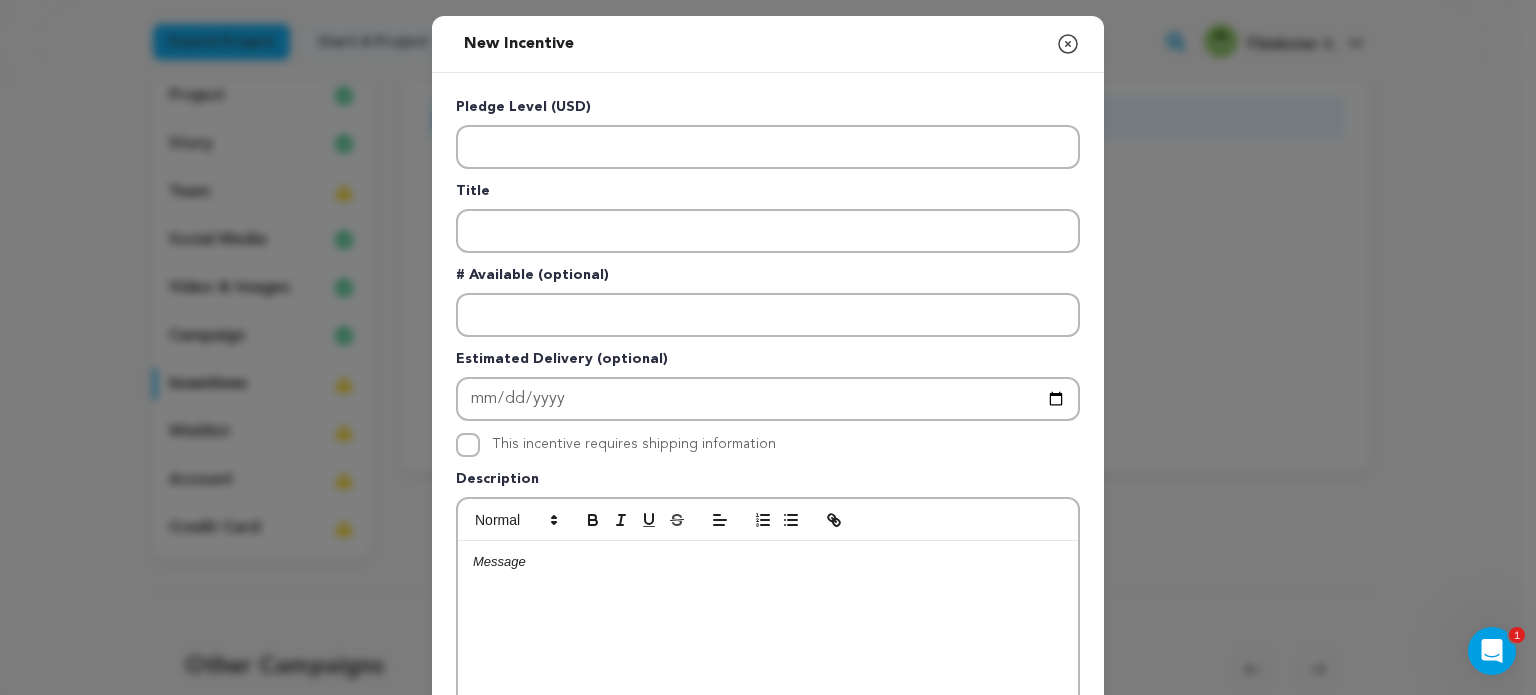 click 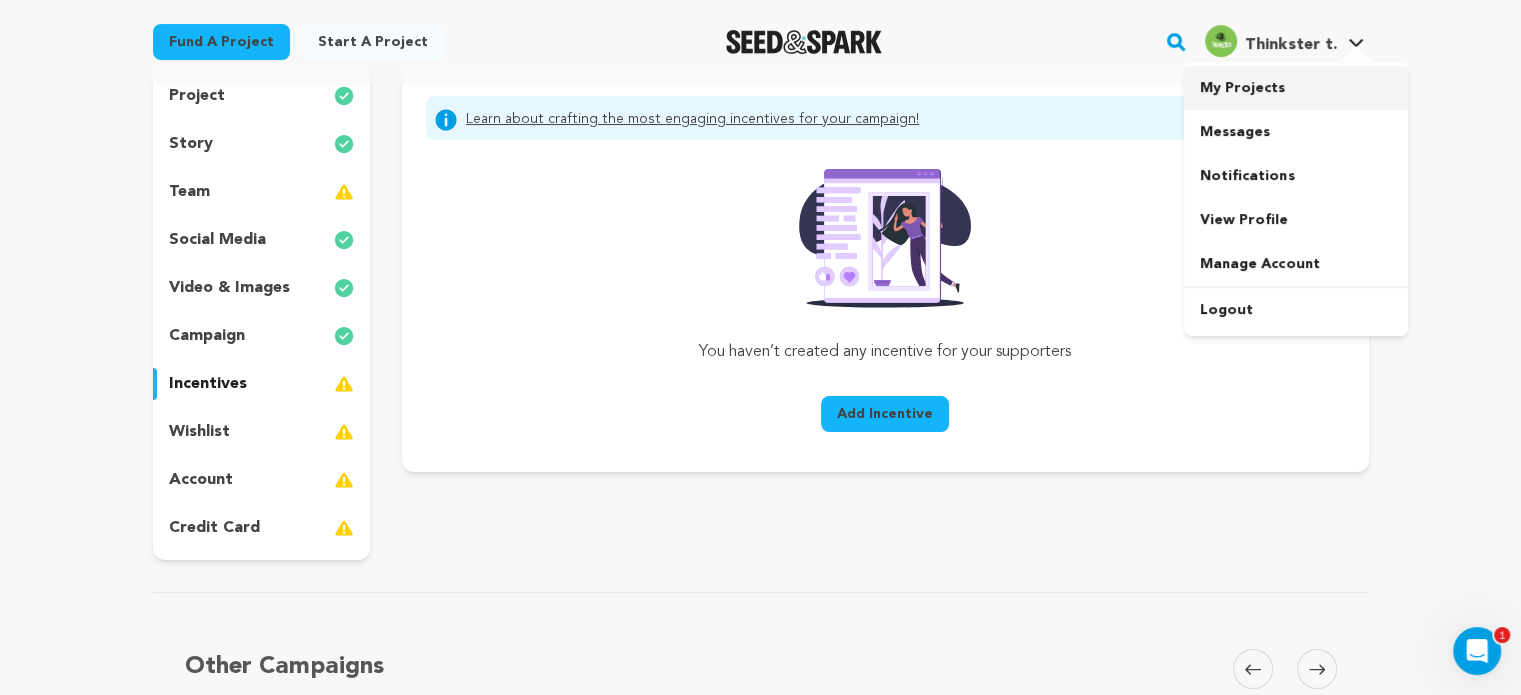 click on "My Projects" at bounding box center (1296, 88) 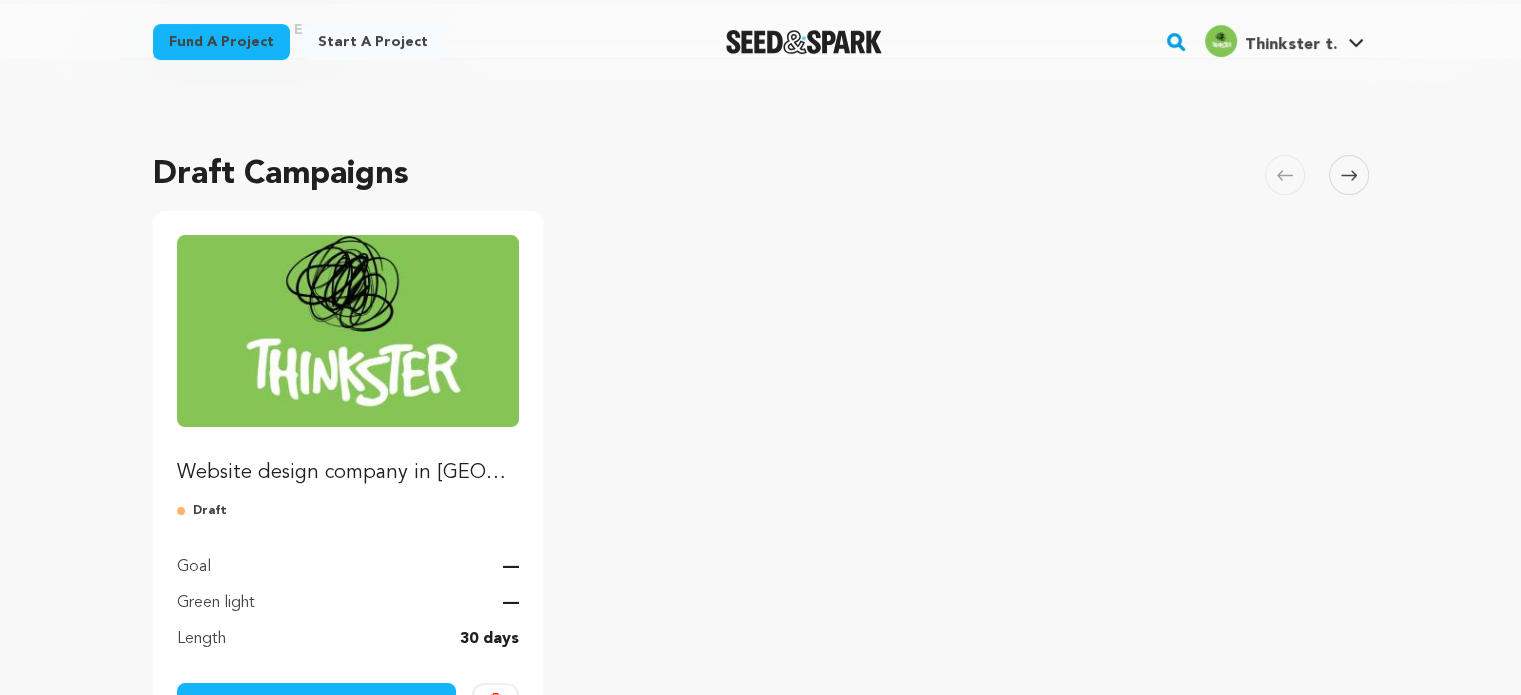 scroll, scrollTop: 200, scrollLeft: 0, axis: vertical 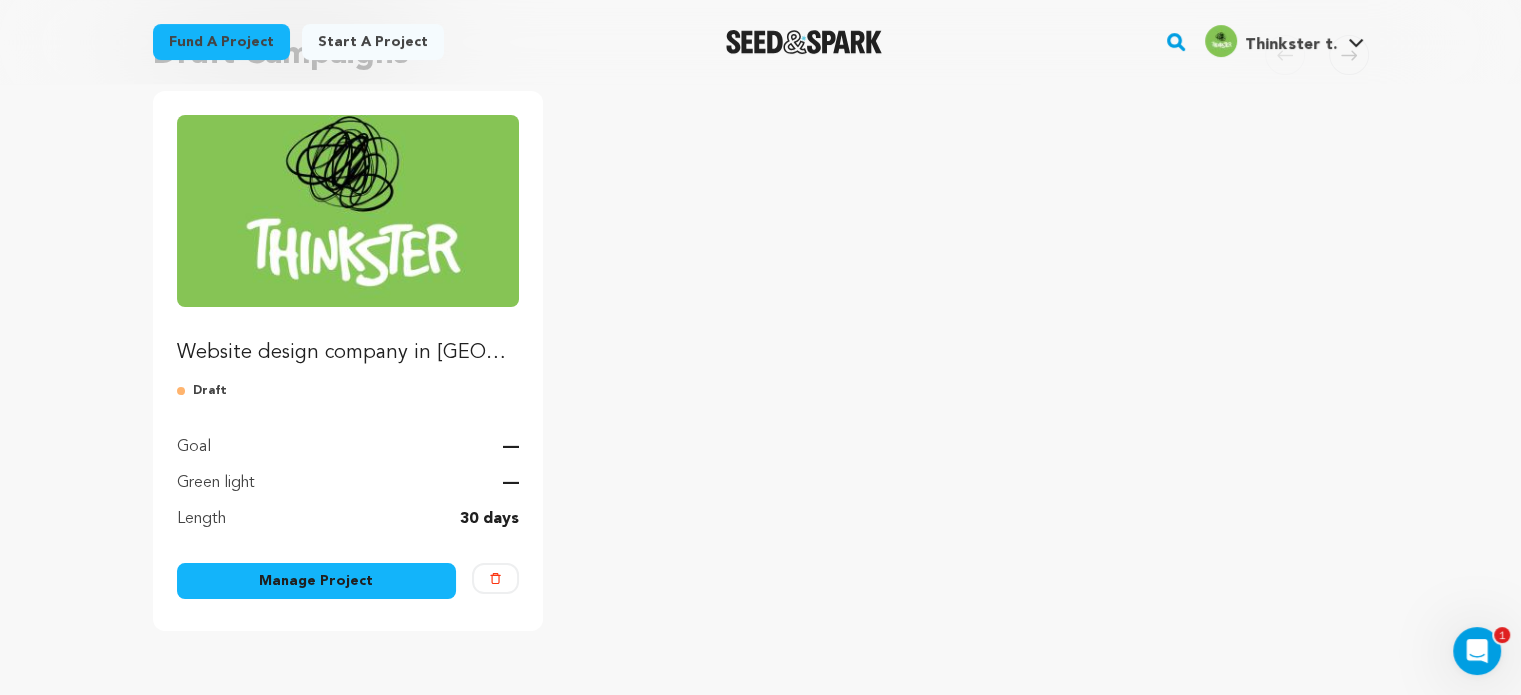 click on "Manage Project" at bounding box center [317, 581] 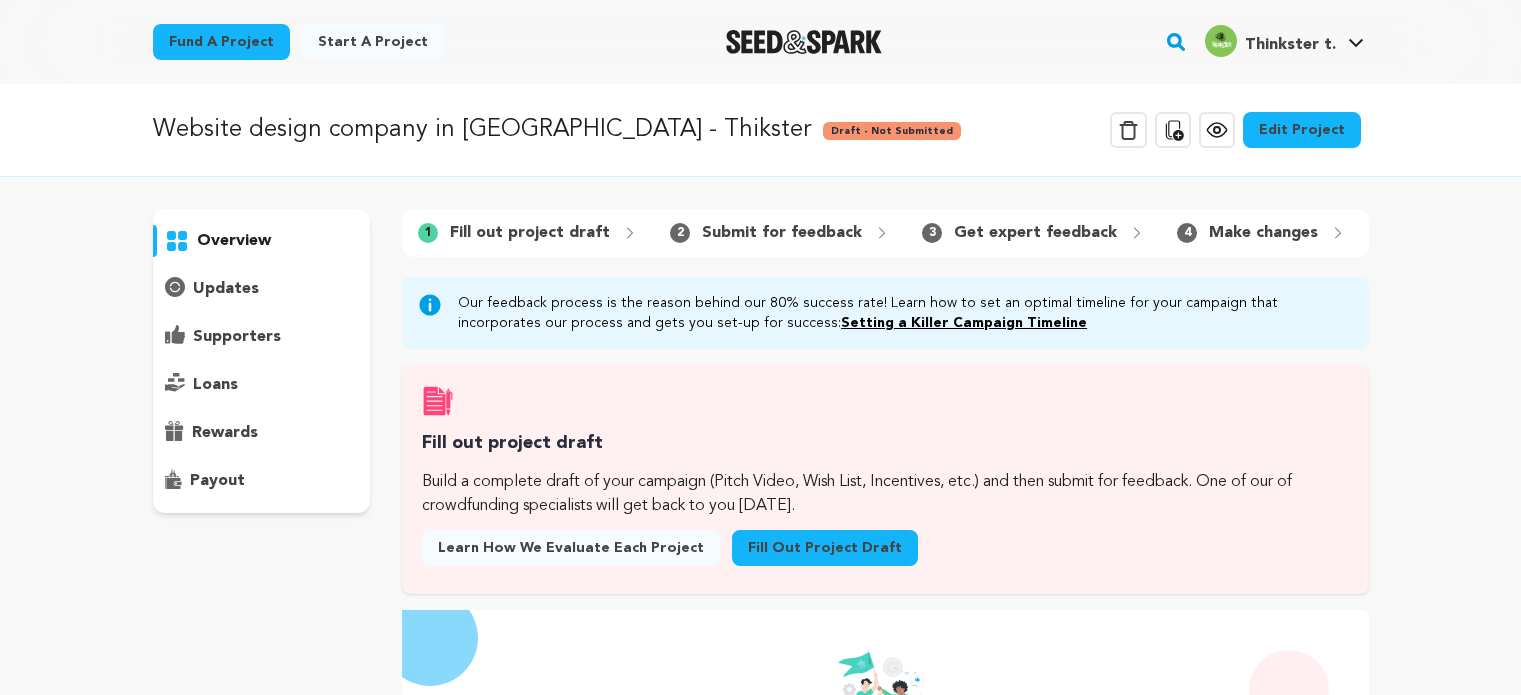 scroll, scrollTop: 0, scrollLeft: 0, axis: both 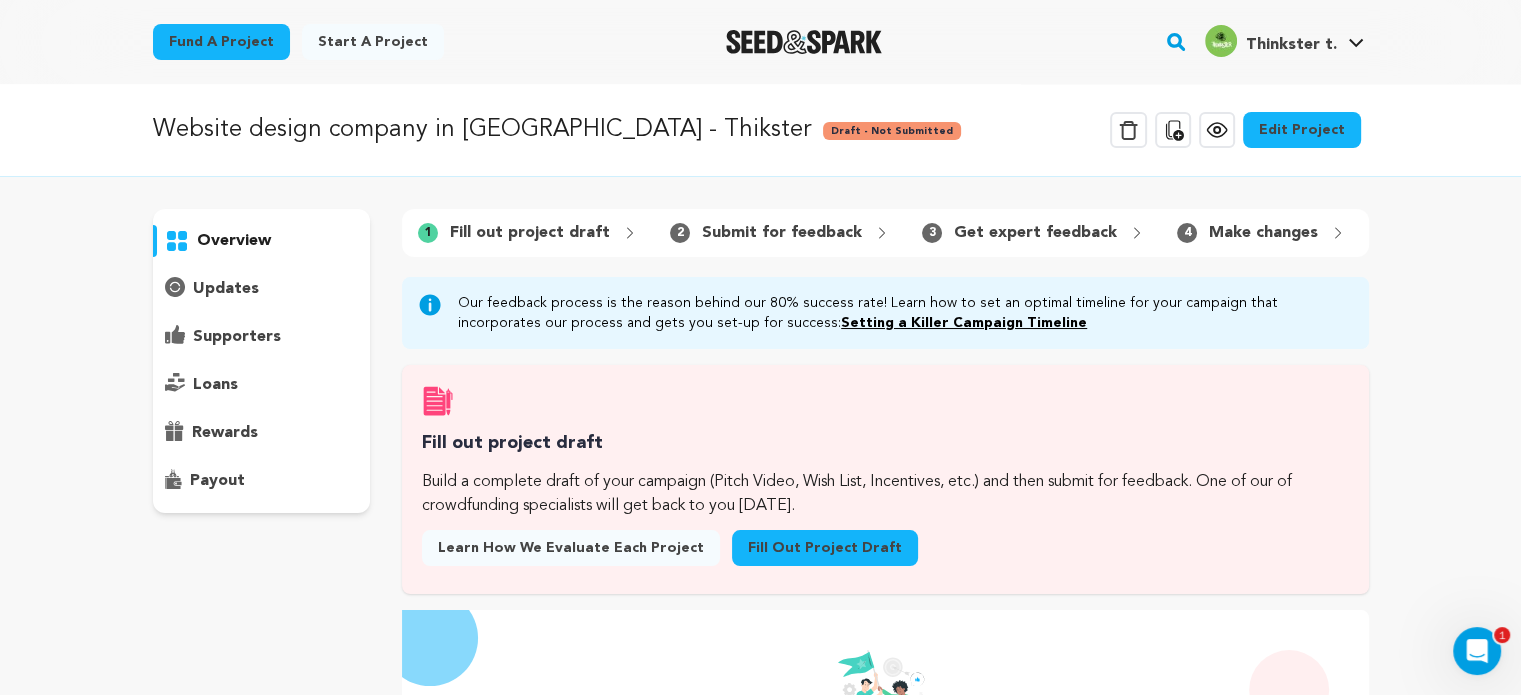 click on "Submit for feedback" at bounding box center (782, 233) 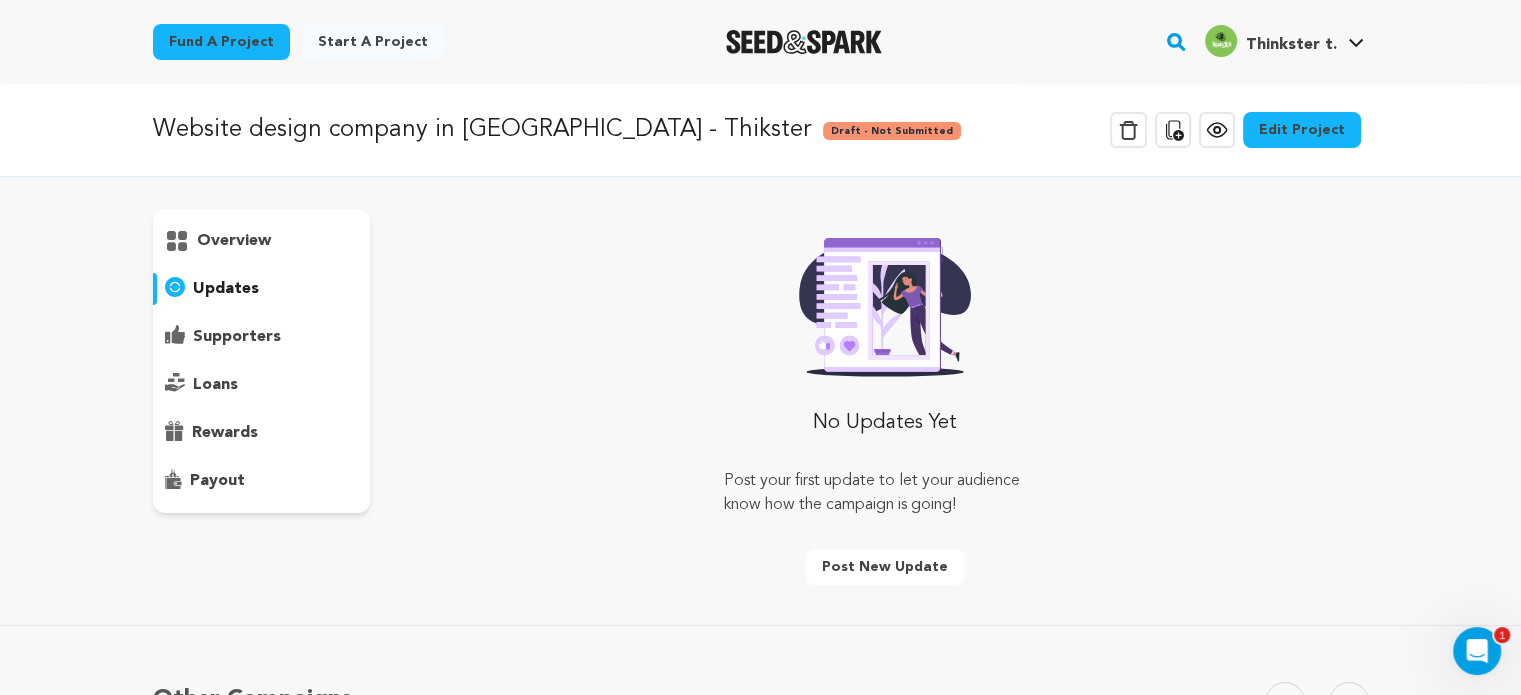 click on "overview" at bounding box center (234, 241) 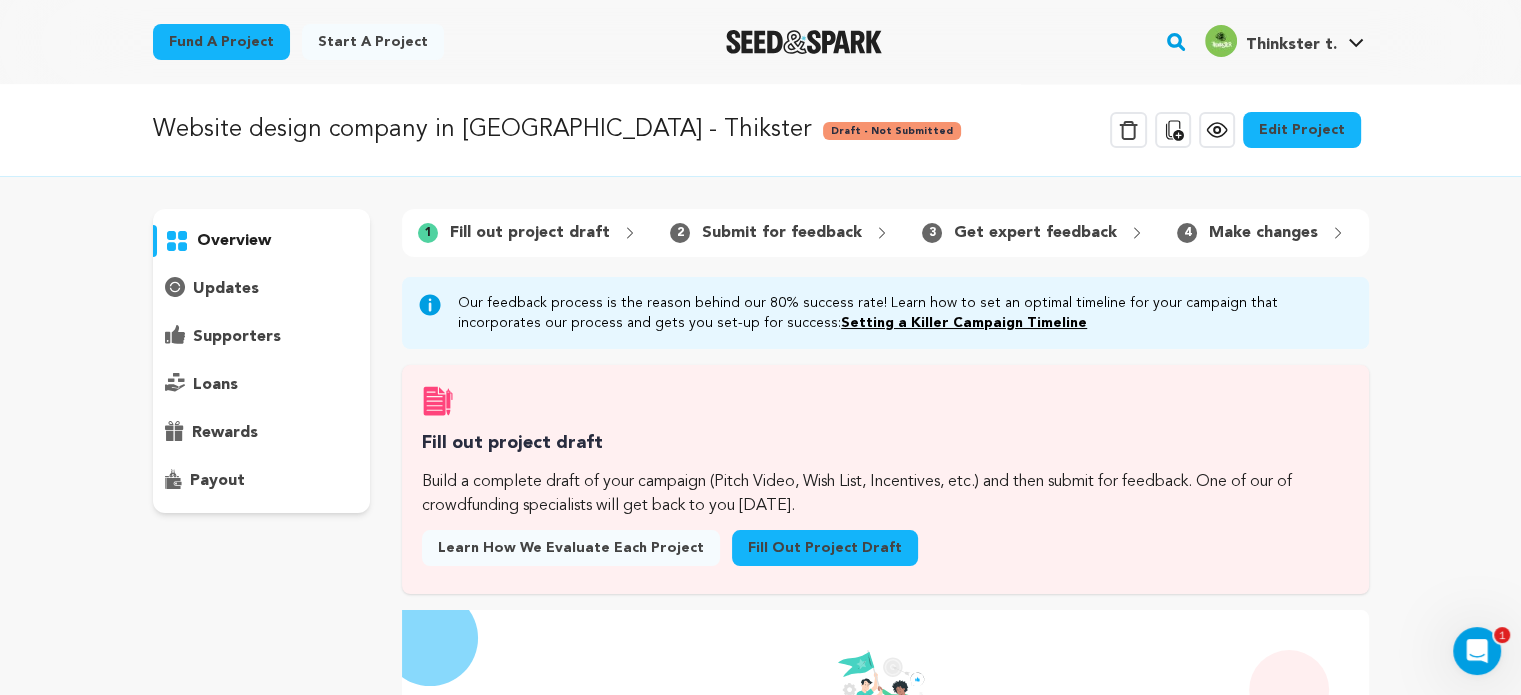 click on "Edit Project" at bounding box center (1302, 130) 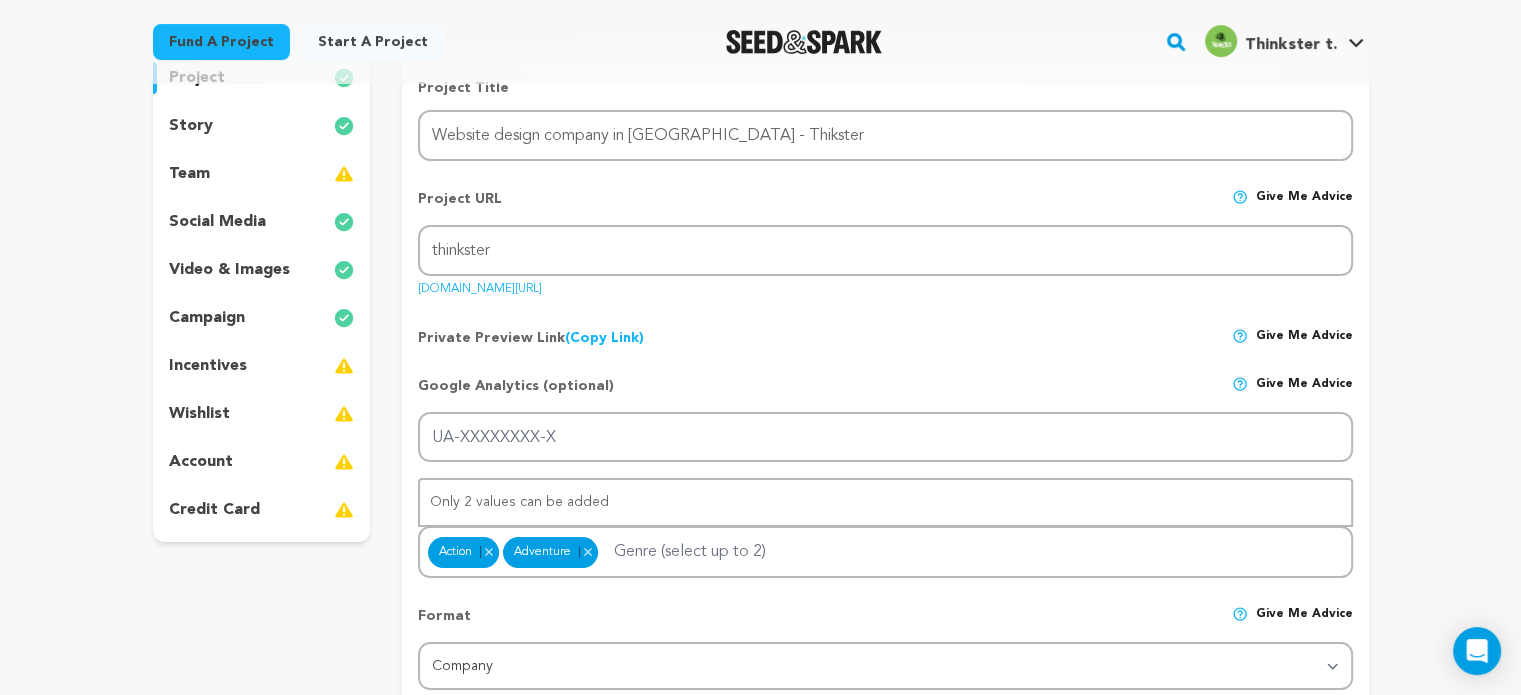 scroll, scrollTop: 100, scrollLeft: 0, axis: vertical 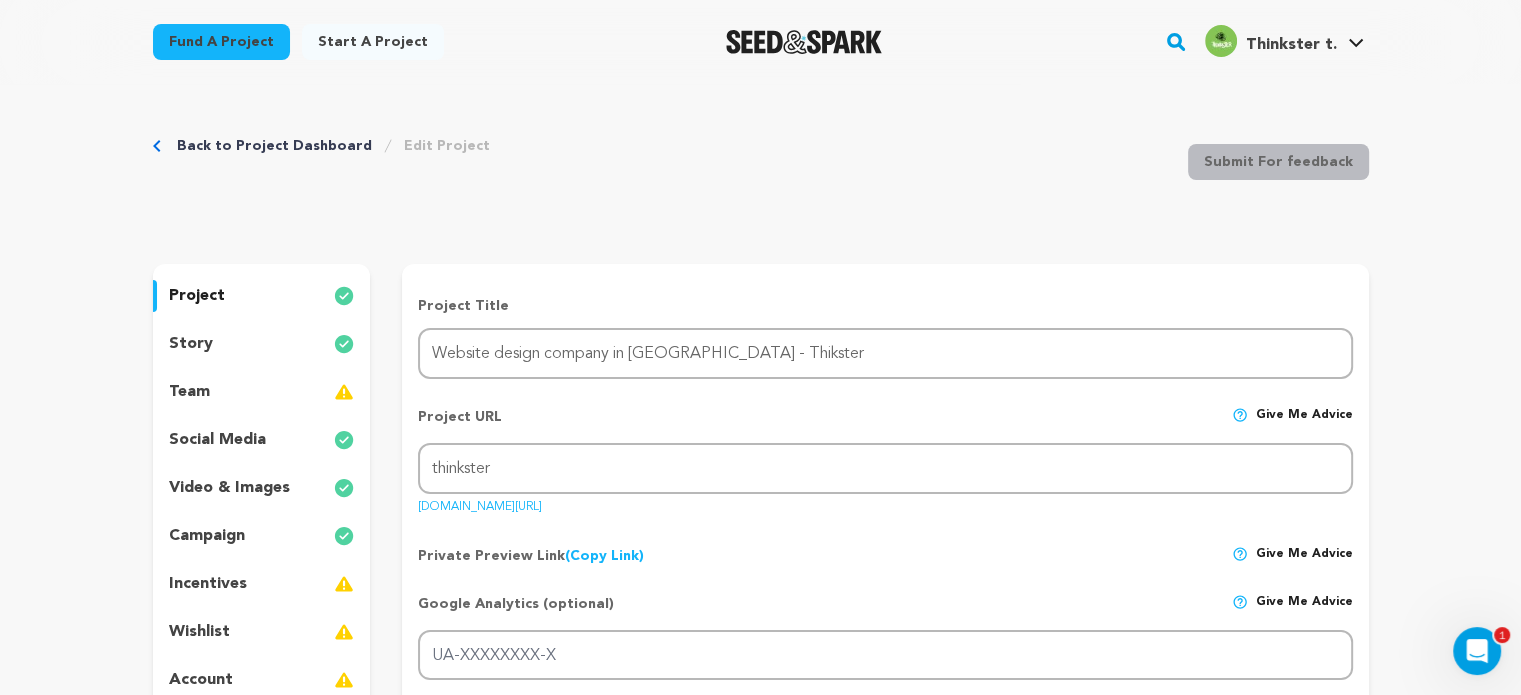 click 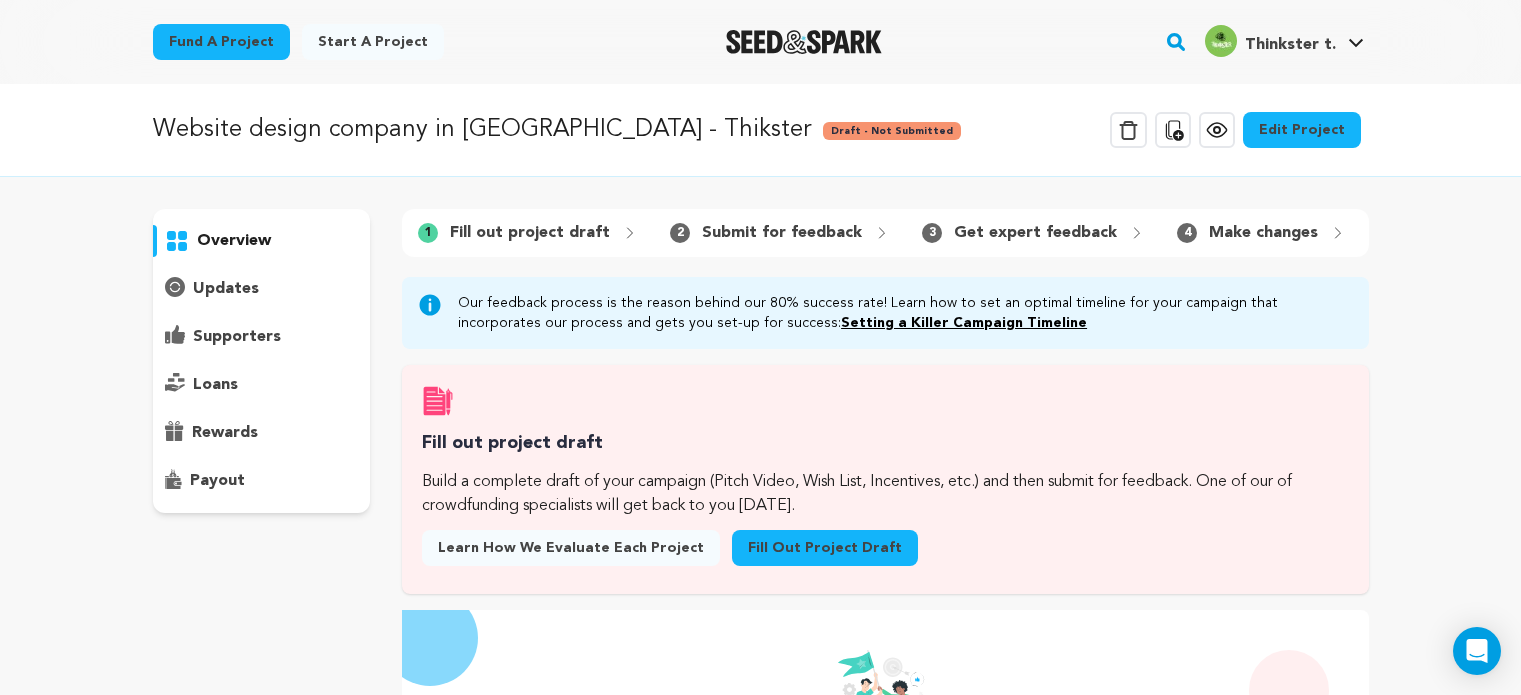 scroll, scrollTop: 0, scrollLeft: 0, axis: both 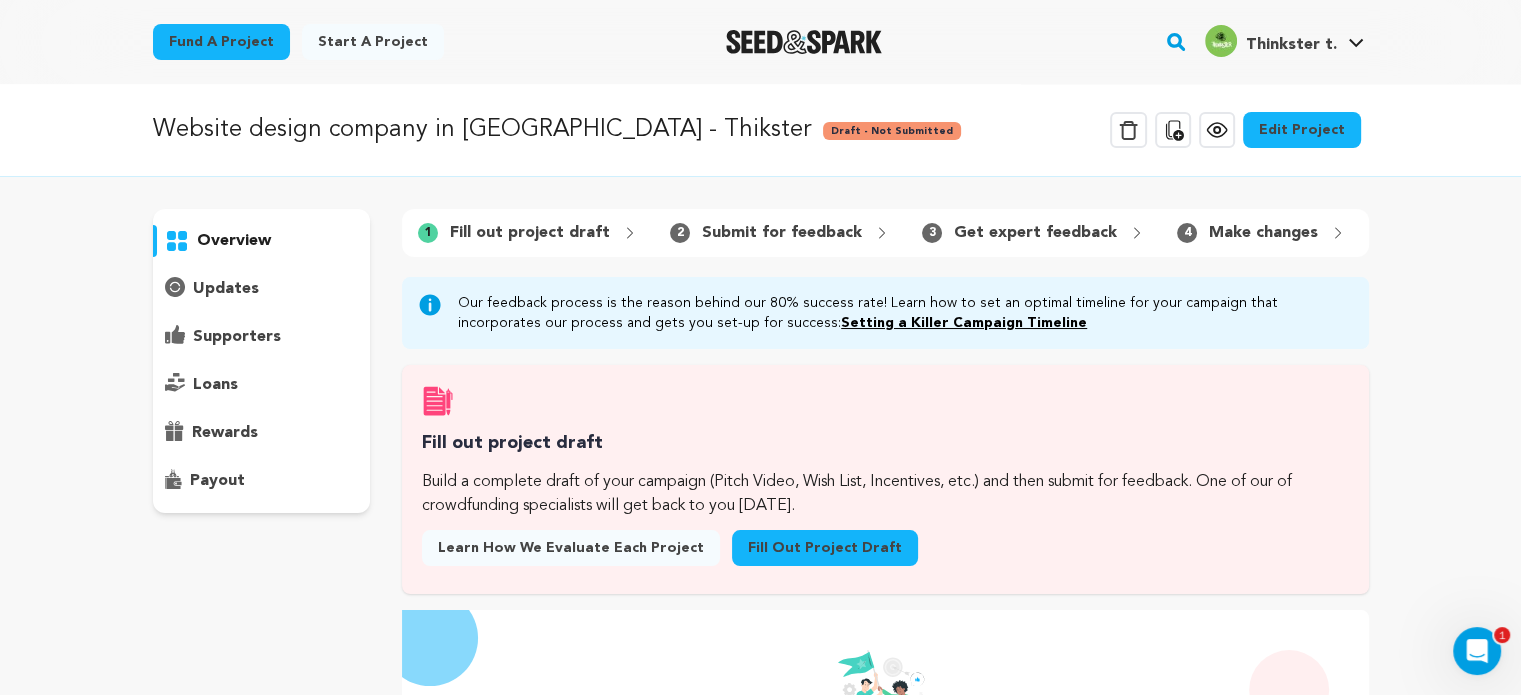 click on "Submit for feedback" at bounding box center (782, 233) 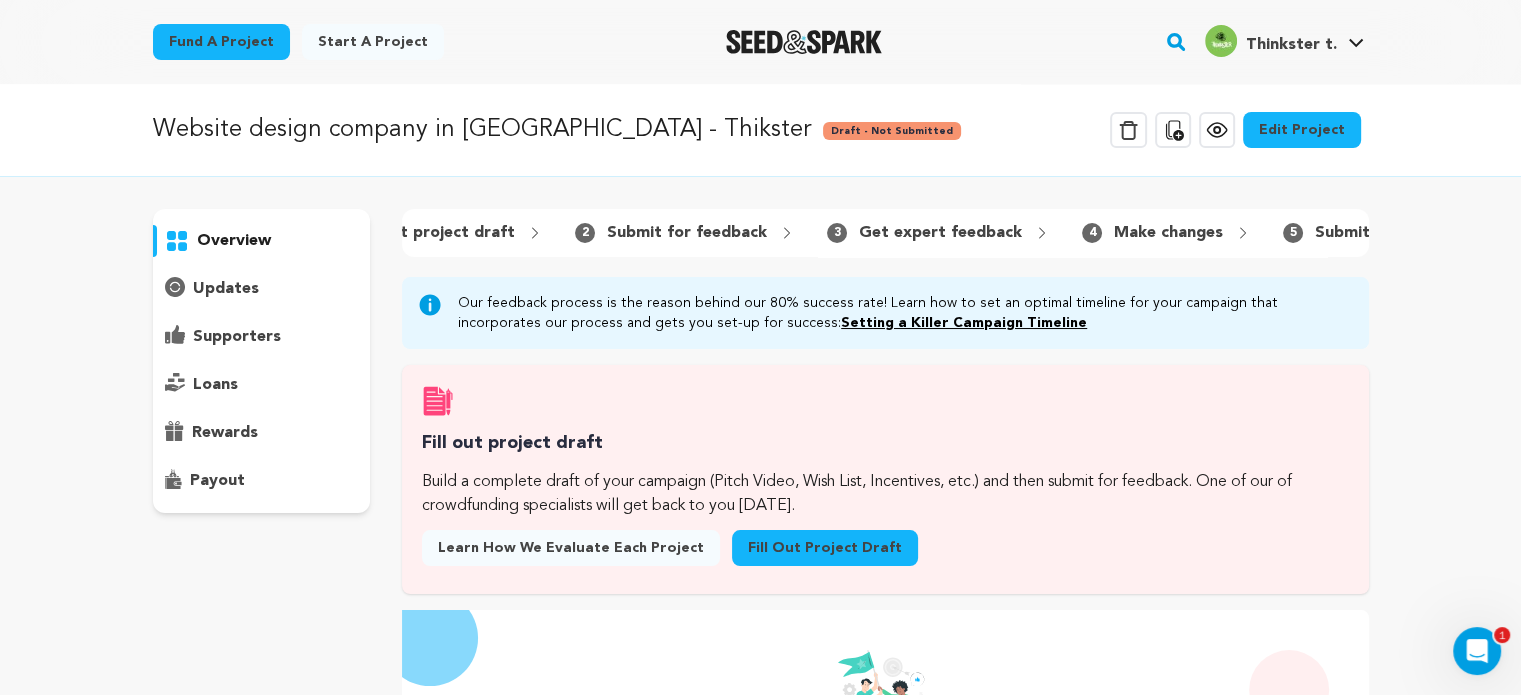 scroll, scrollTop: 0, scrollLeft: 0, axis: both 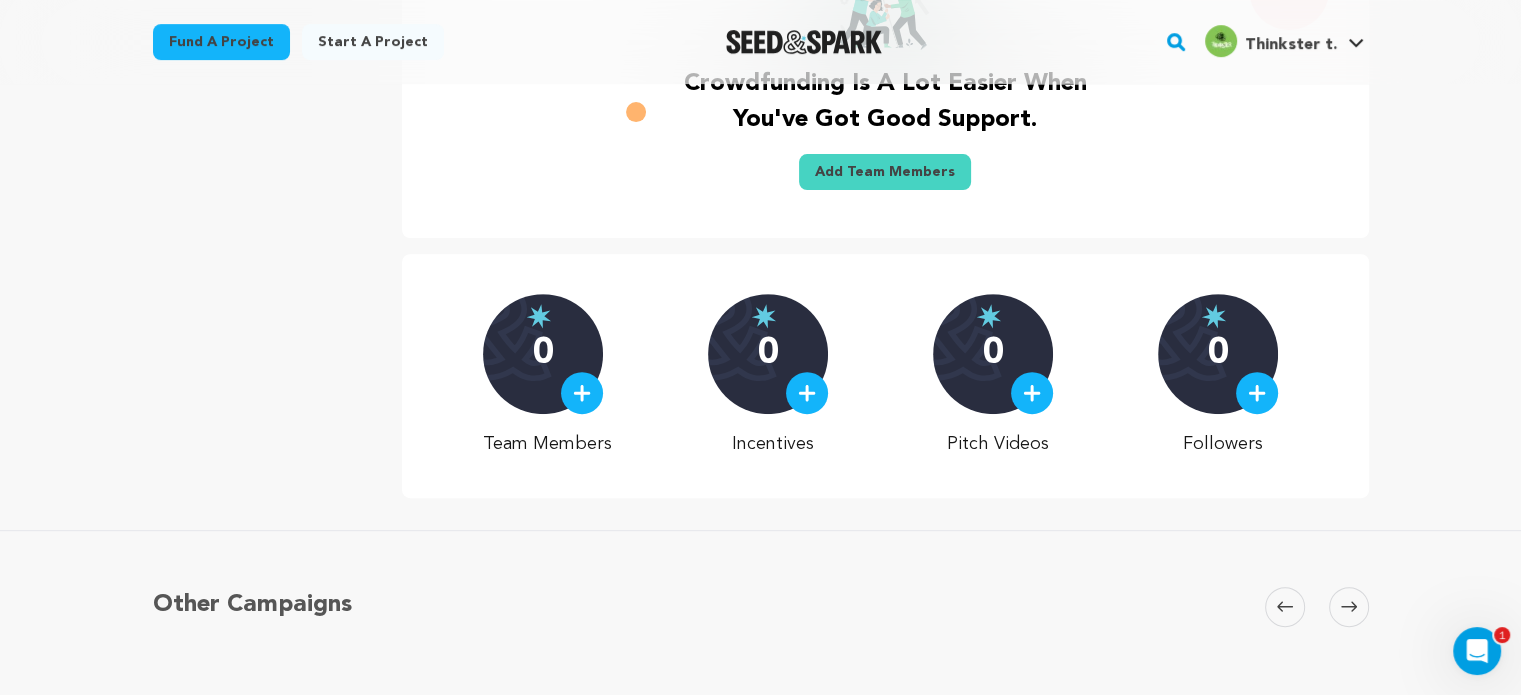click at bounding box center [582, 393] 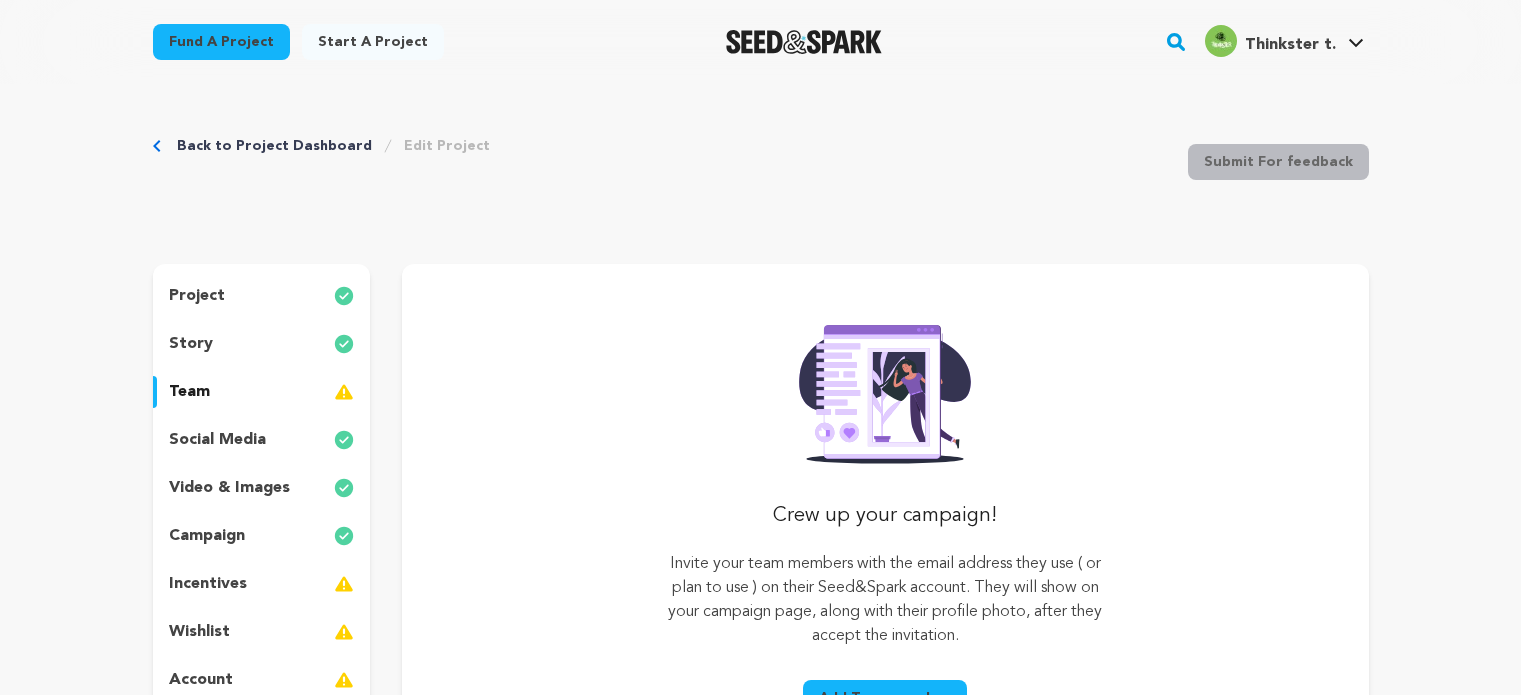 scroll, scrollTop: 0, scrollLeft: 0, axis: both 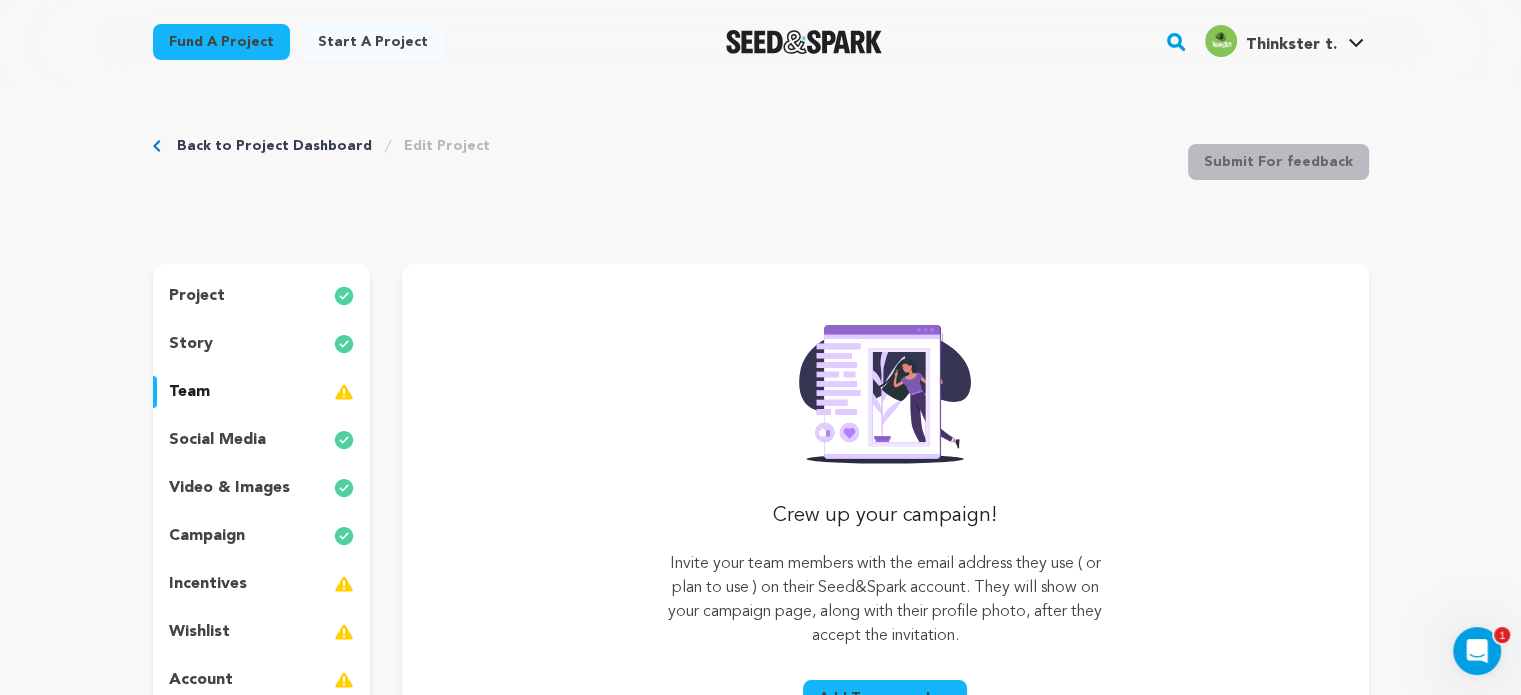 click on "Back to Project Dashboard
Edit Project" at bounding box center [321, 146] 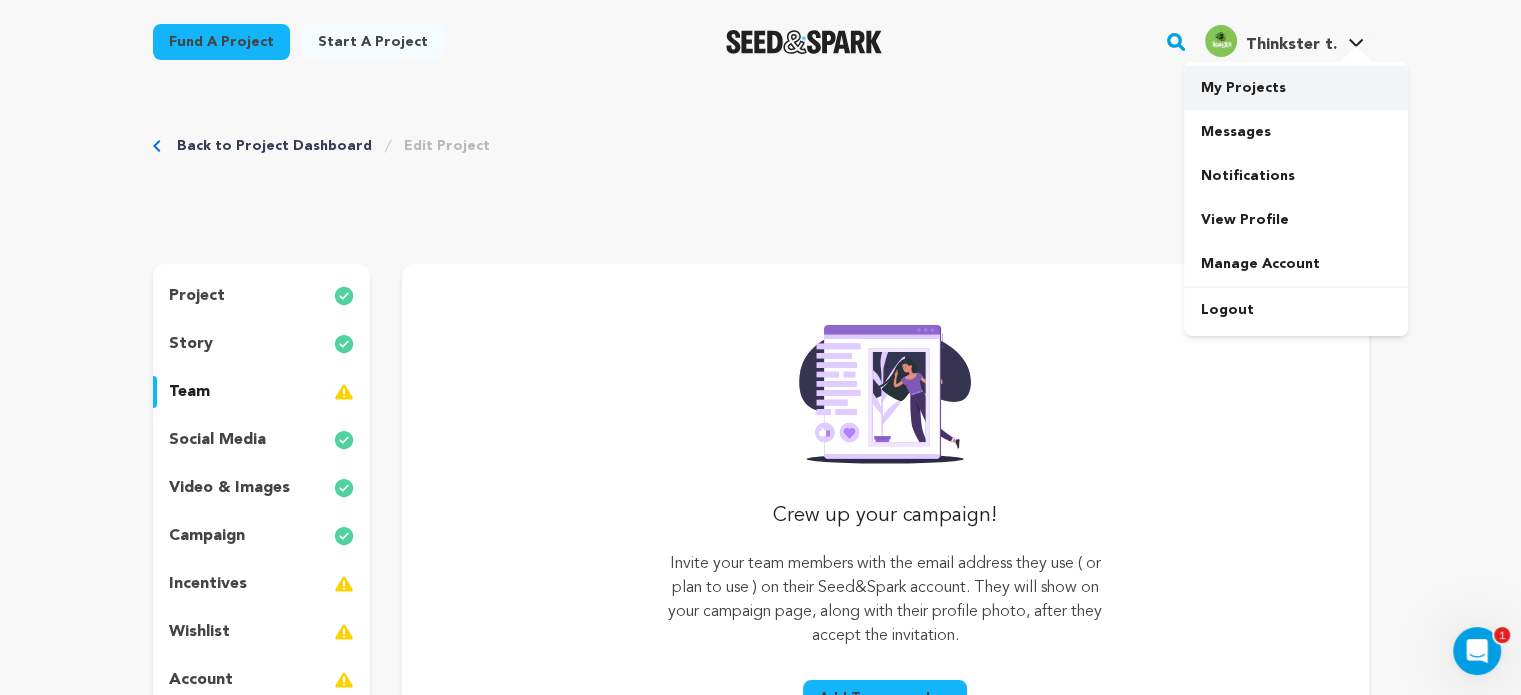 click on "My Projects" at bounding box center [1296, 88] 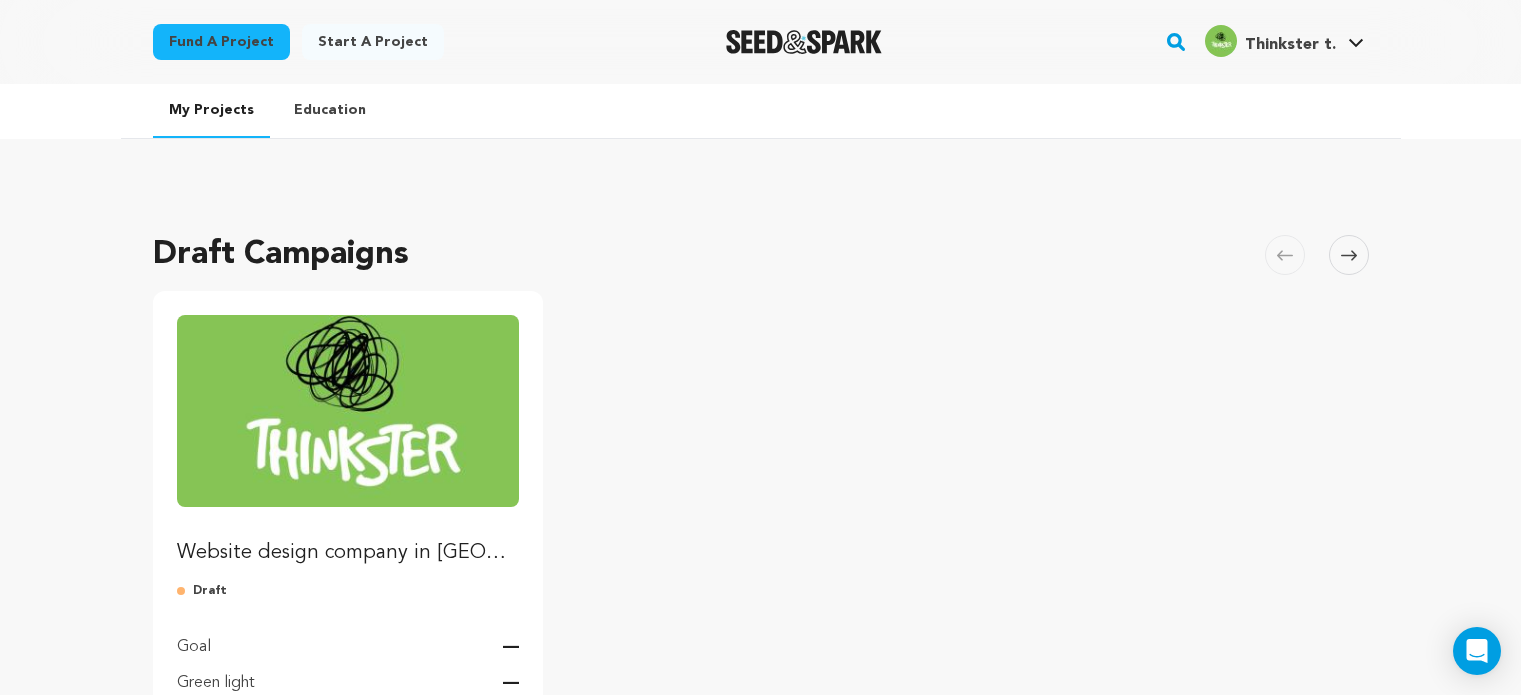scroll, scrollTop: 0, scrollLeft: 0, axis: both 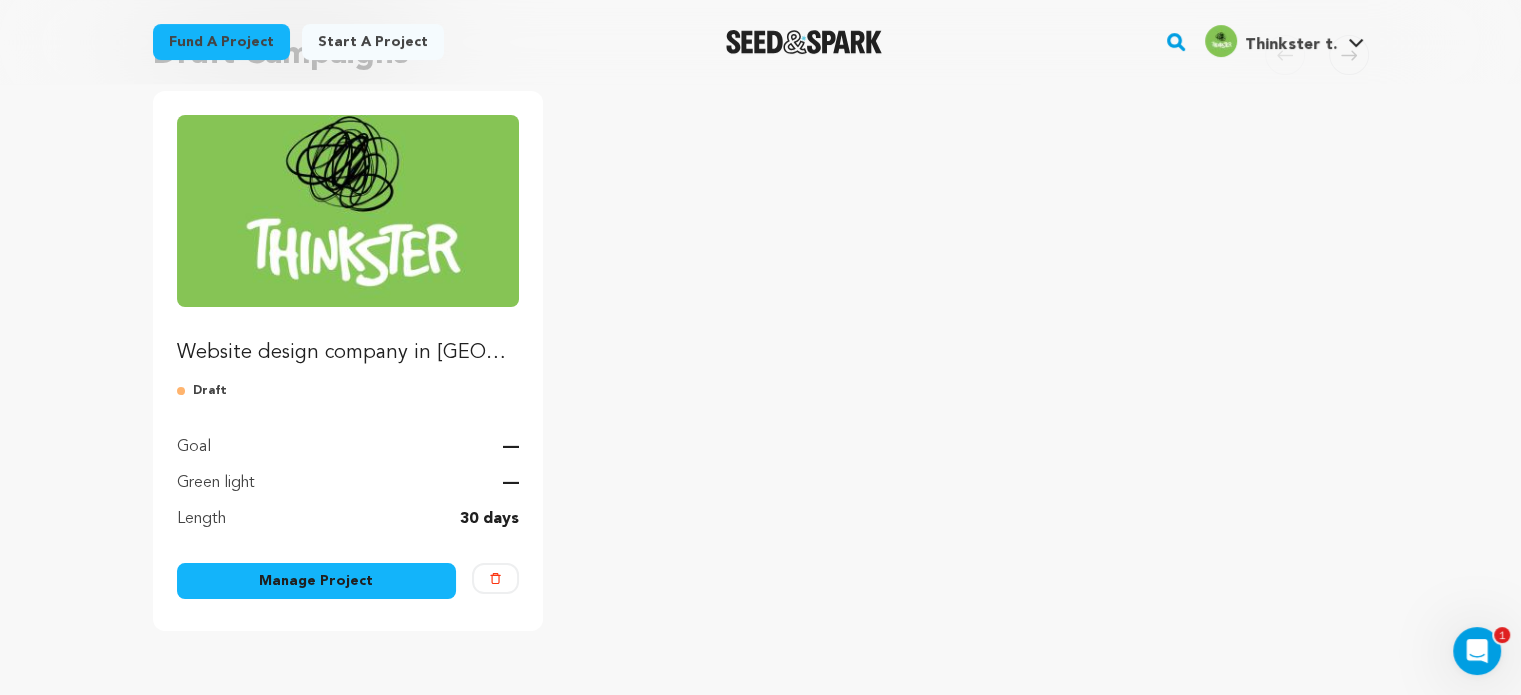 click on "Green light
—" at bounding box center [348, 483] 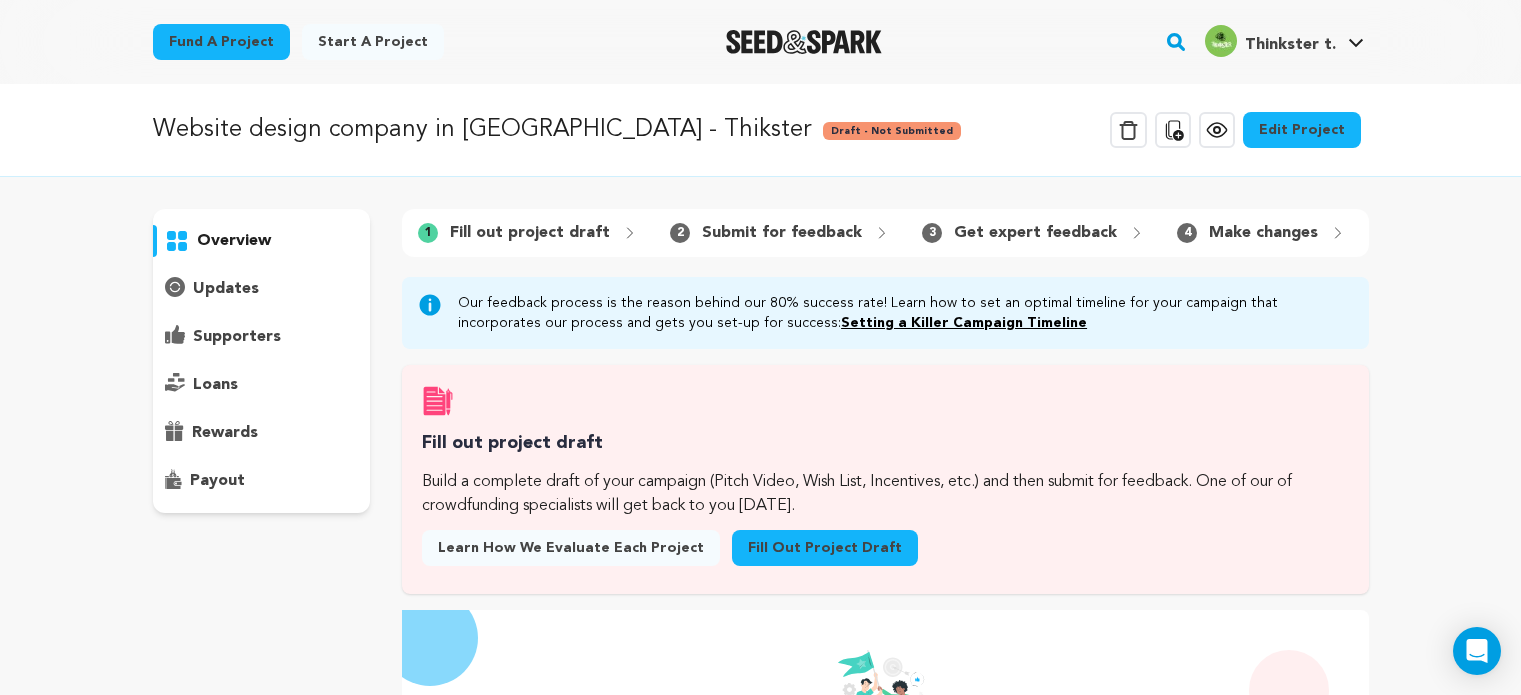 scroll, scrollTop: 0, scrollLeft: 0, axis: both 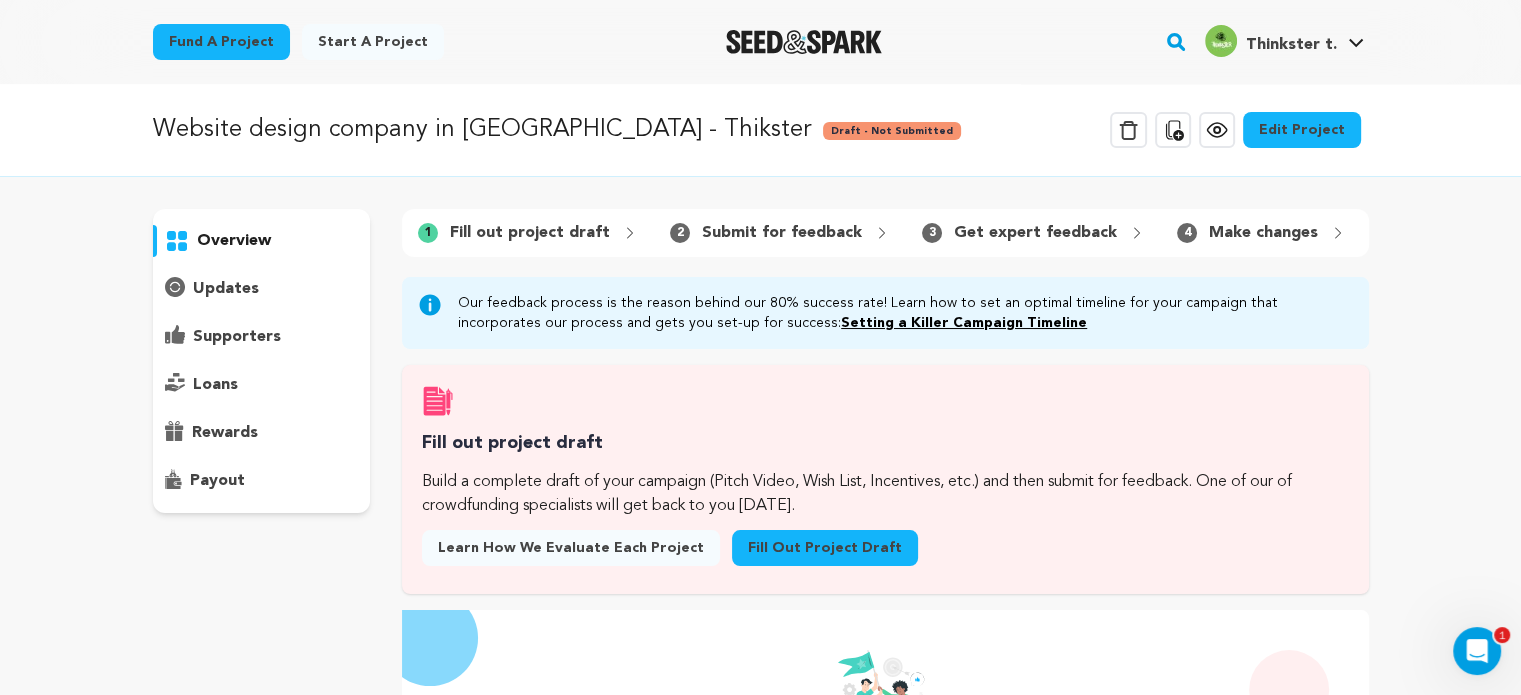 click on "Submit for feedback" at bounding box center (782, 233) 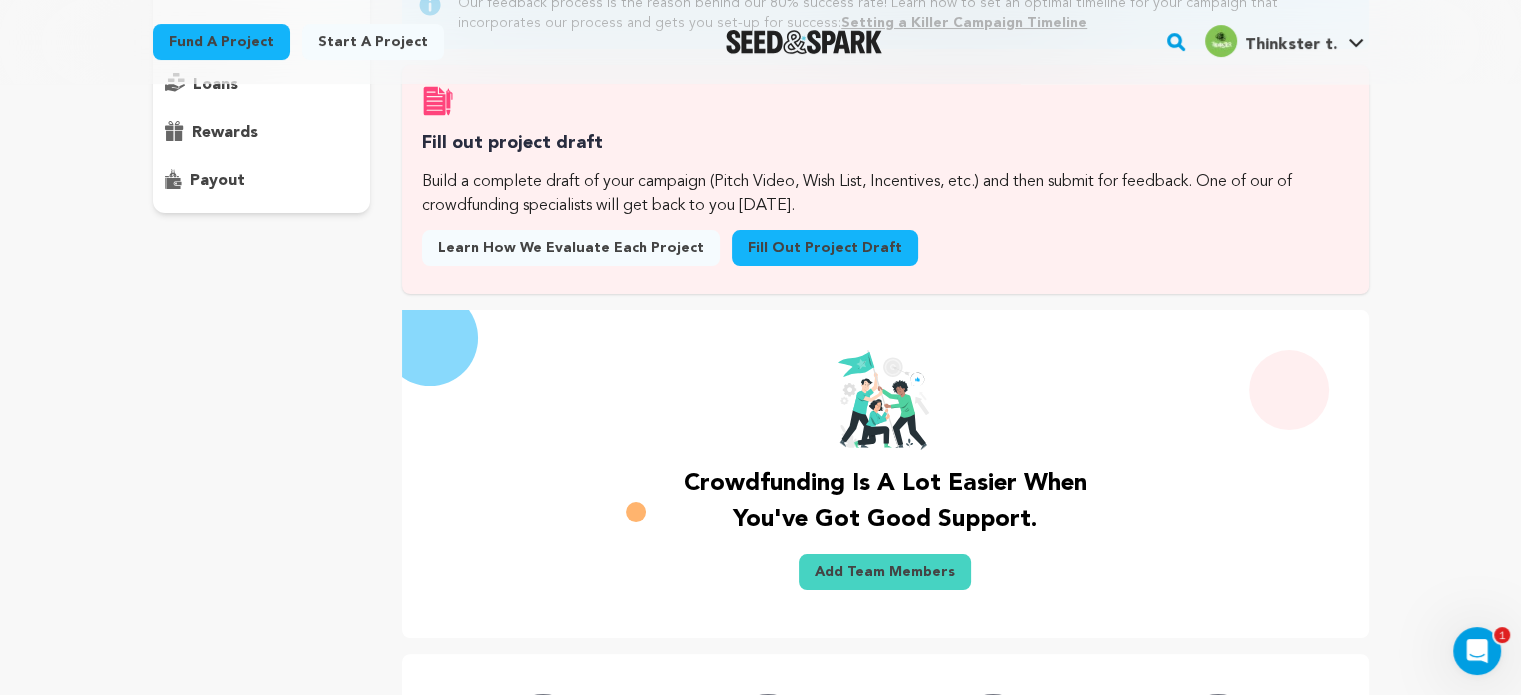 scroll, scrollTop: 700, scrollLeft: 0, axis: vertical 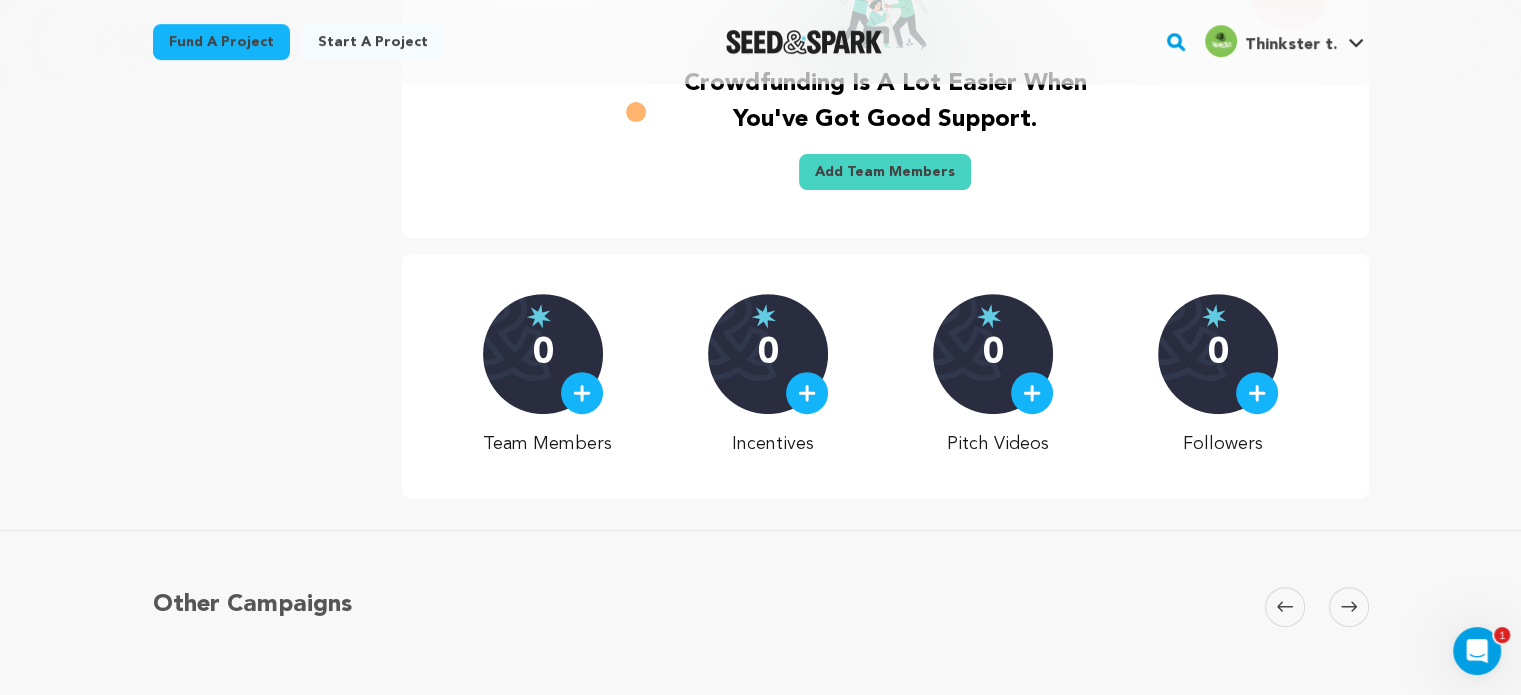 click at bounding box center [1349, 607] 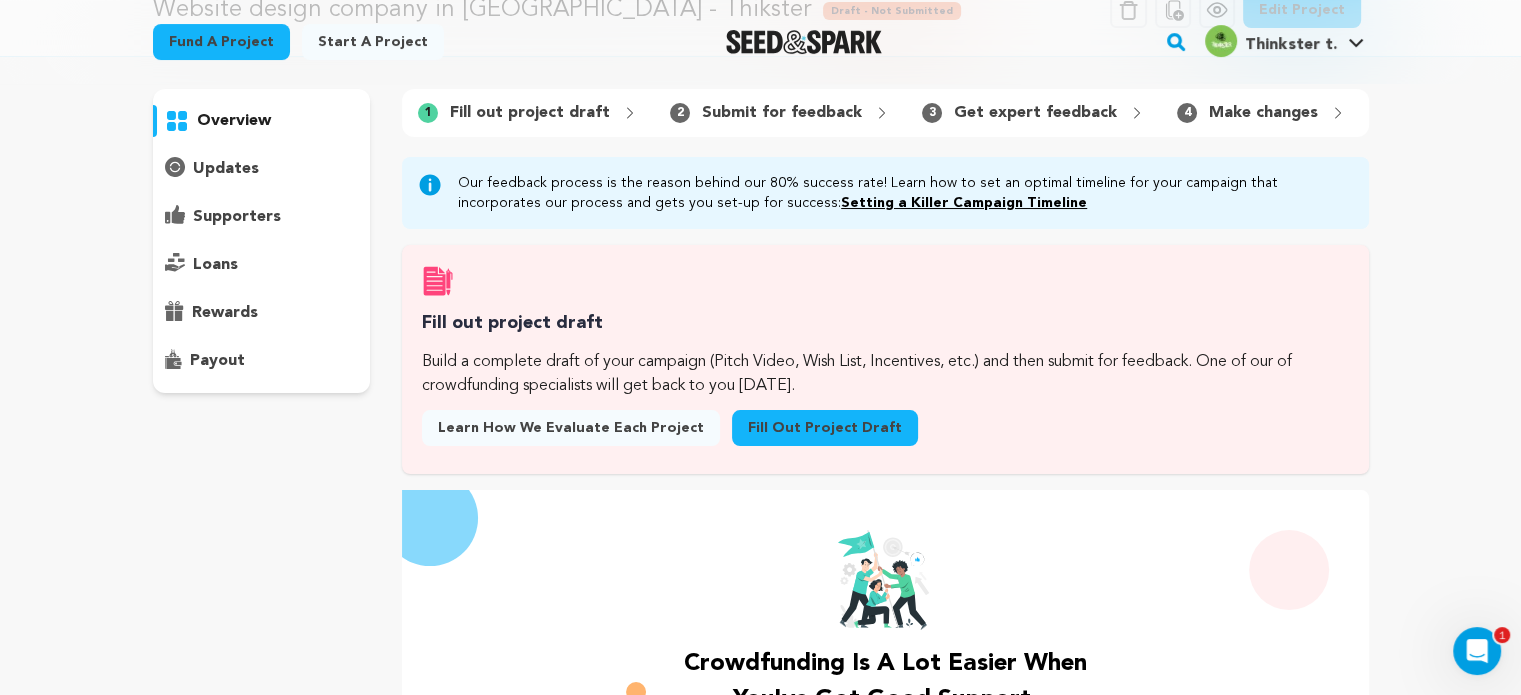 scroll, scrollTop: 0, scrollLeft: 0, axis: both 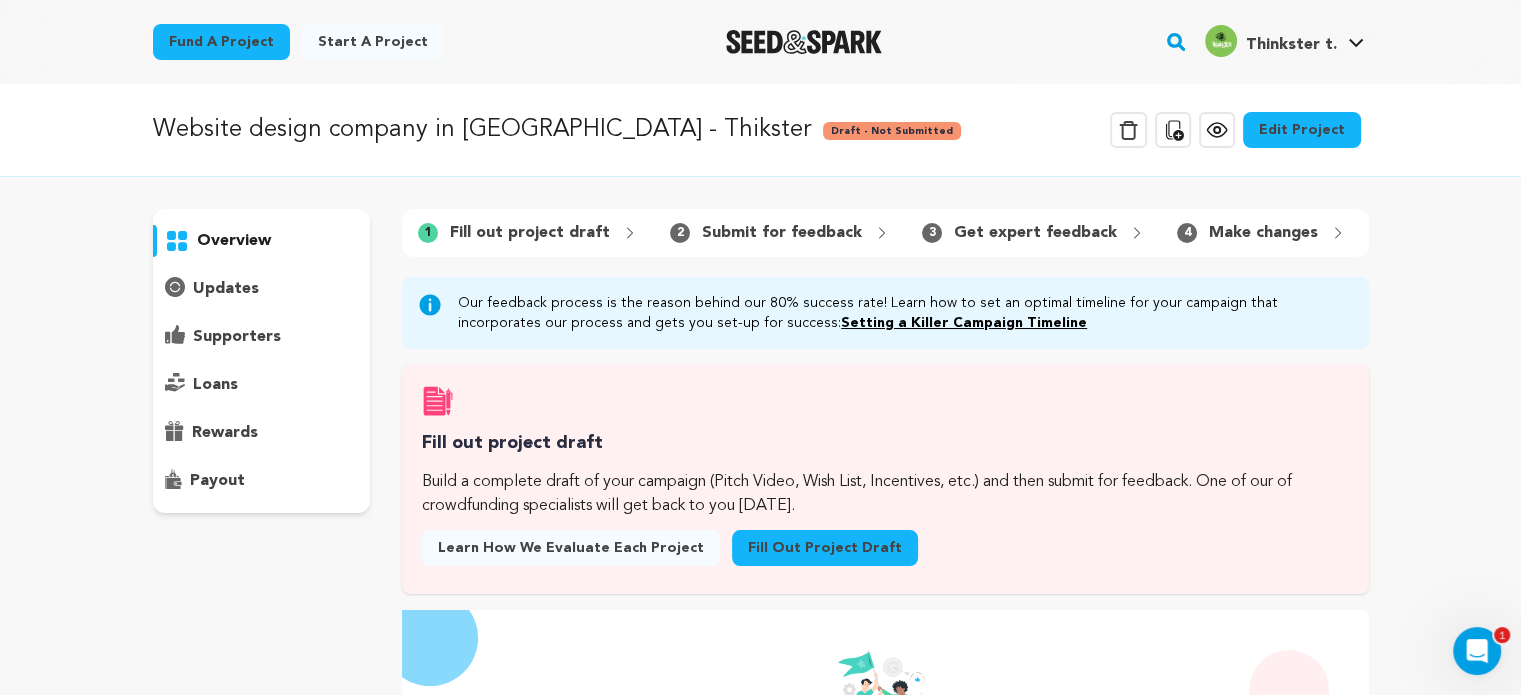 click on "Fill out project draft" at bounding box center [825, 548] 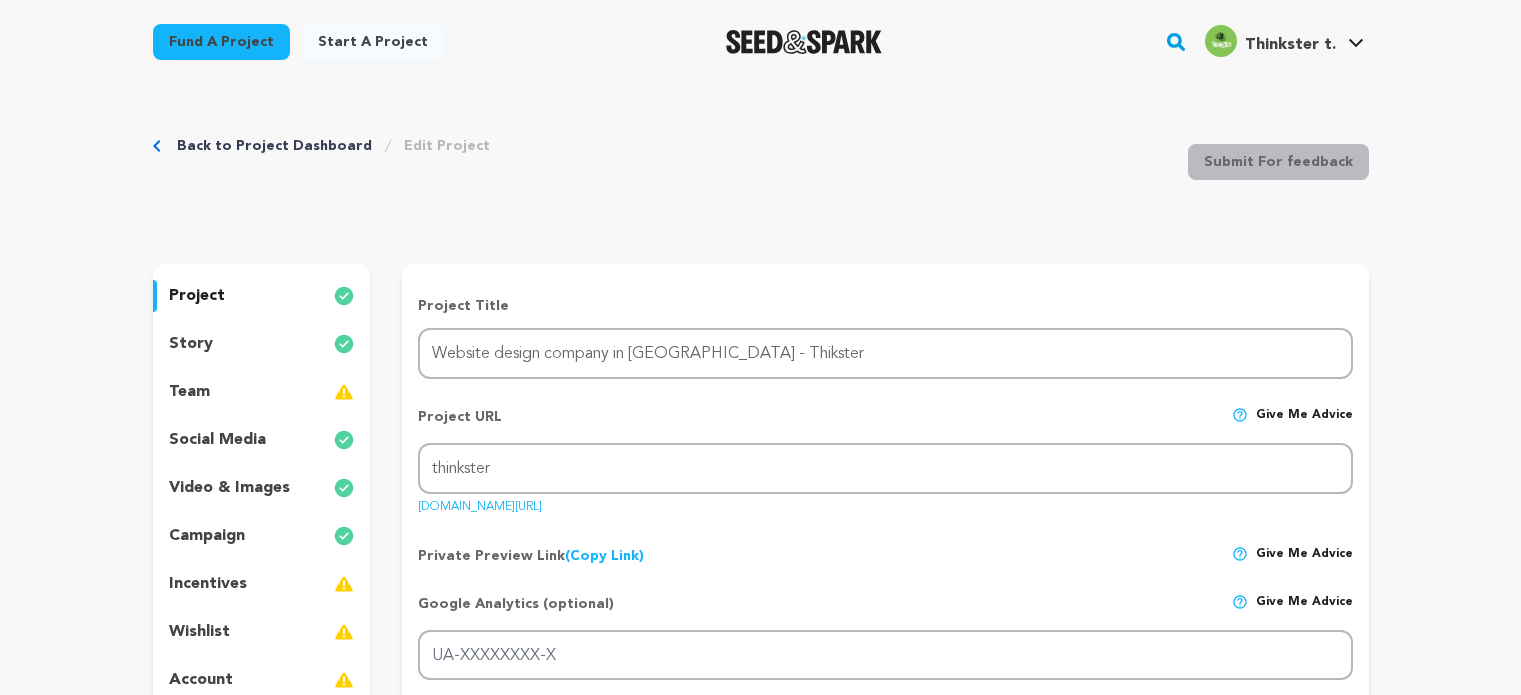 scroll, scrollTop: 0, scrollLeft: 0, axis: both 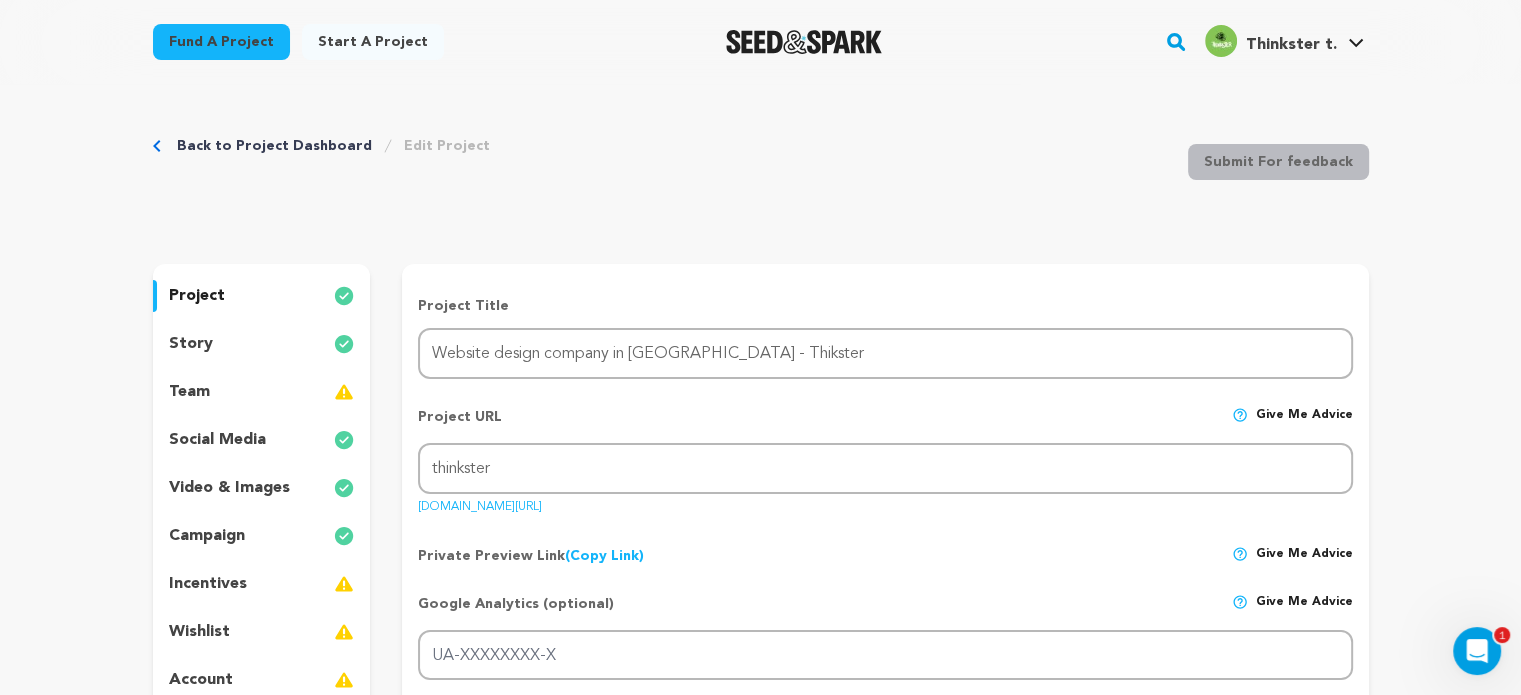click on "Back to Project Dashboard
Edit Project" at bounding box center [321, 146] 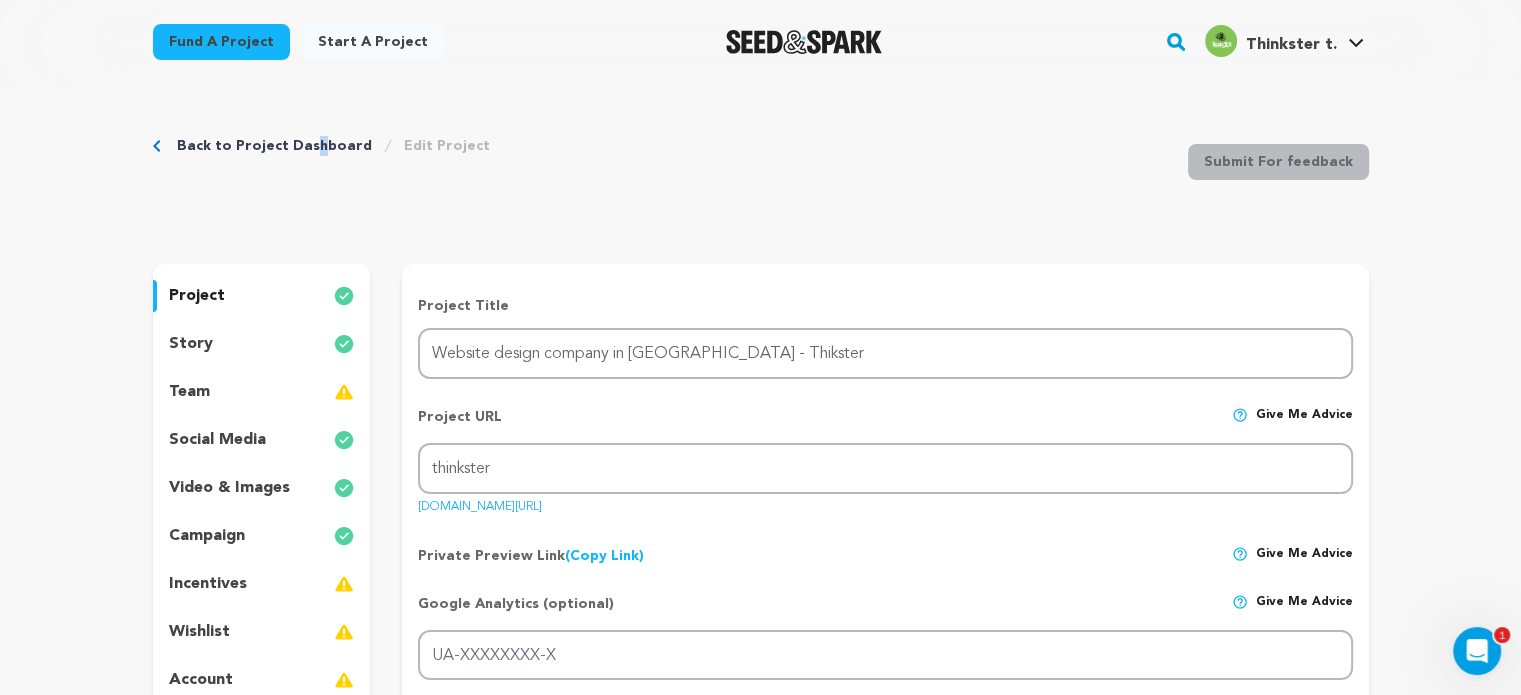 click on "Back to Project Dashboard
Edit Project
Submit For feedback
Submit For feedback" at bounding box center [761, 166] 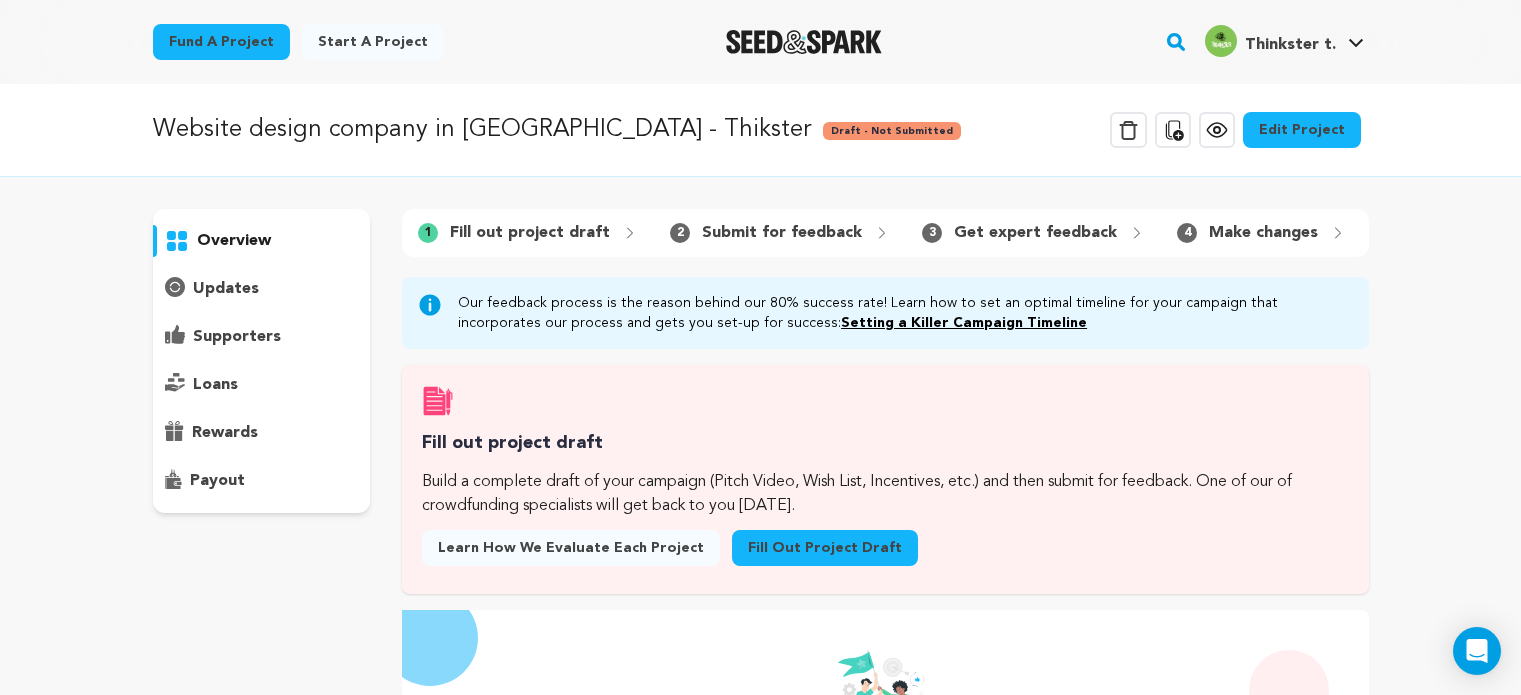 scroll, scrollTop: 0, scrollLeft: 0, axis: both 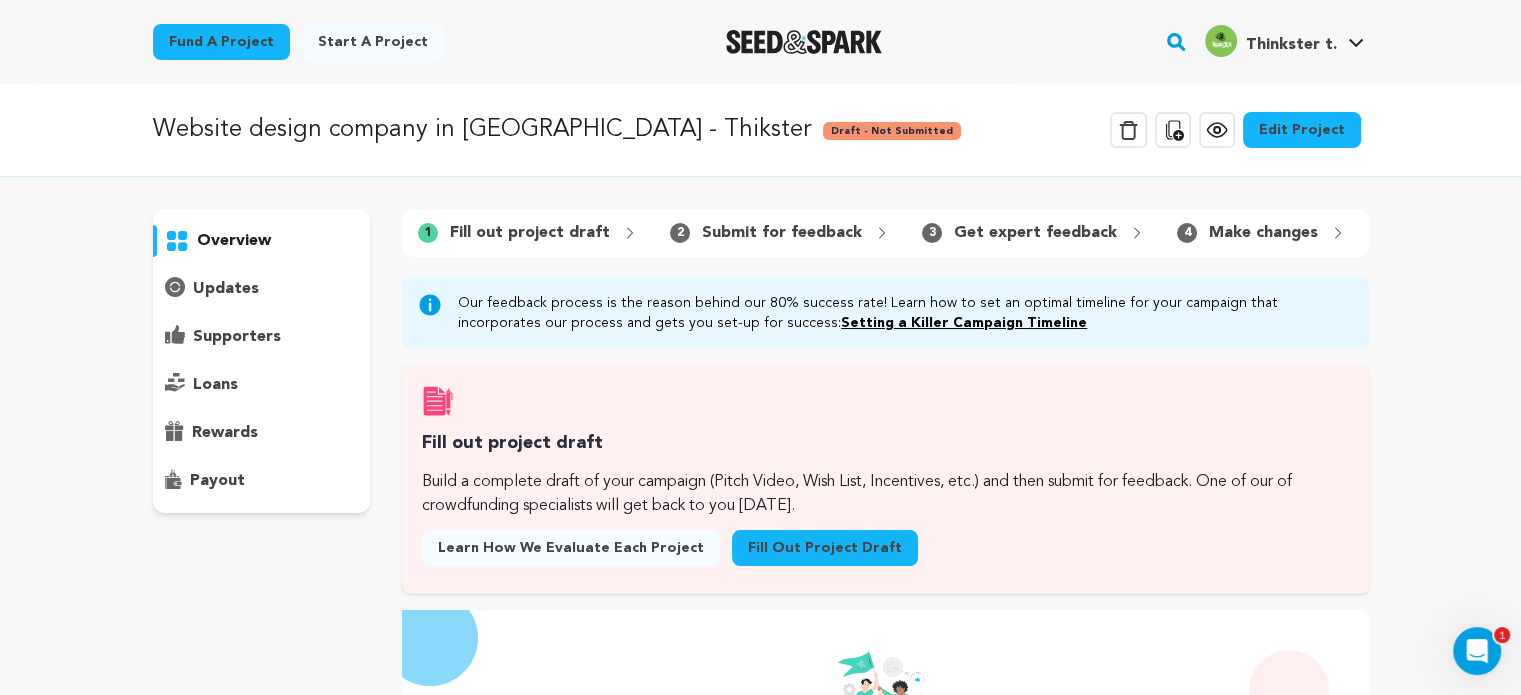 click on "2
Submit for feedback" at bounding box center [780, 233] 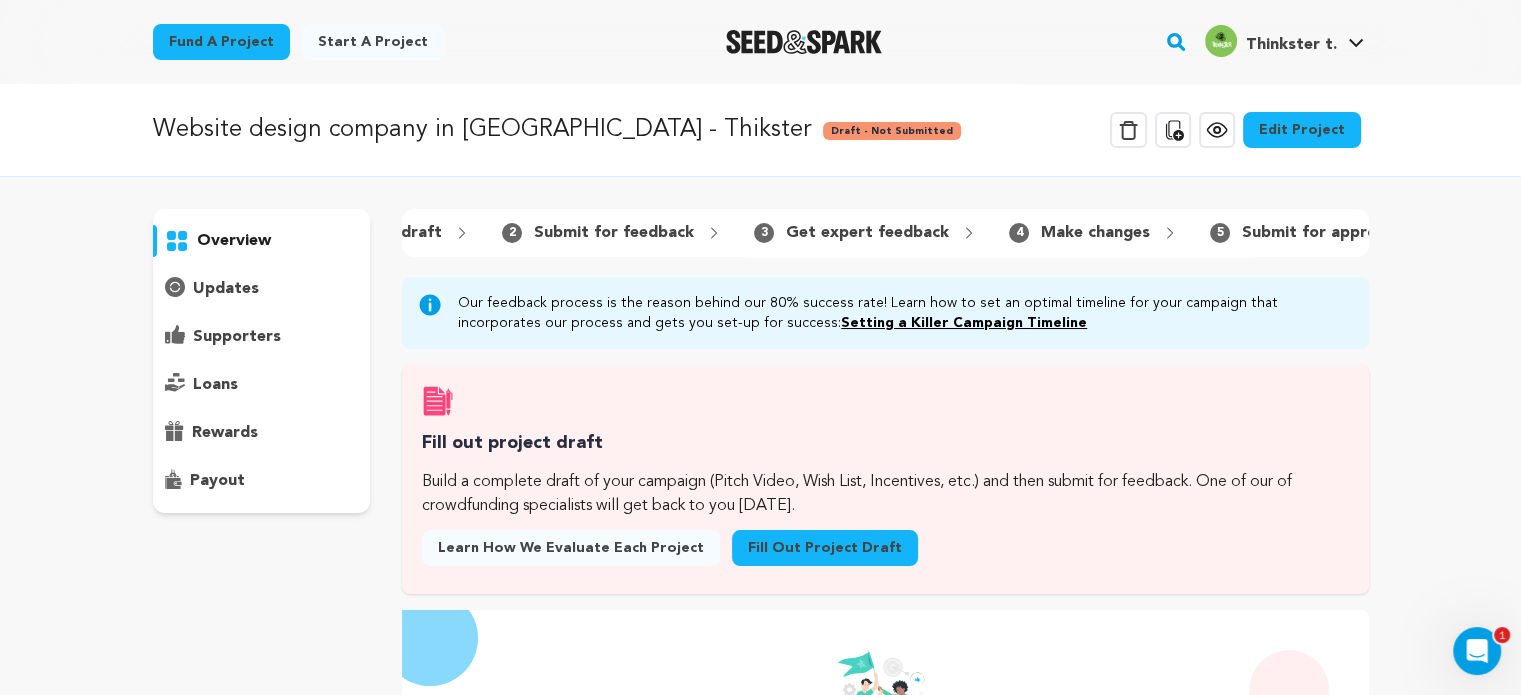 scroll, scrollTop: 0, scrollLeft: 76, axis: horizontal 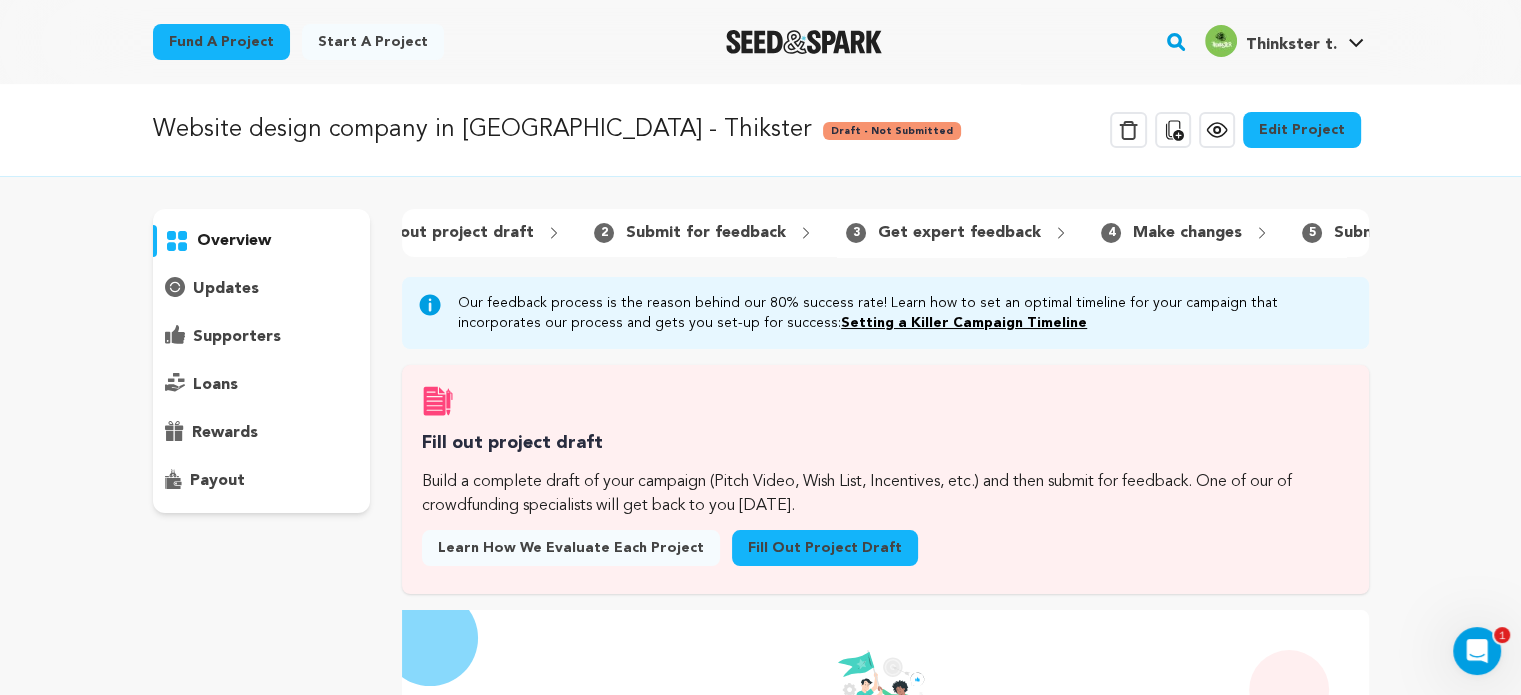 click 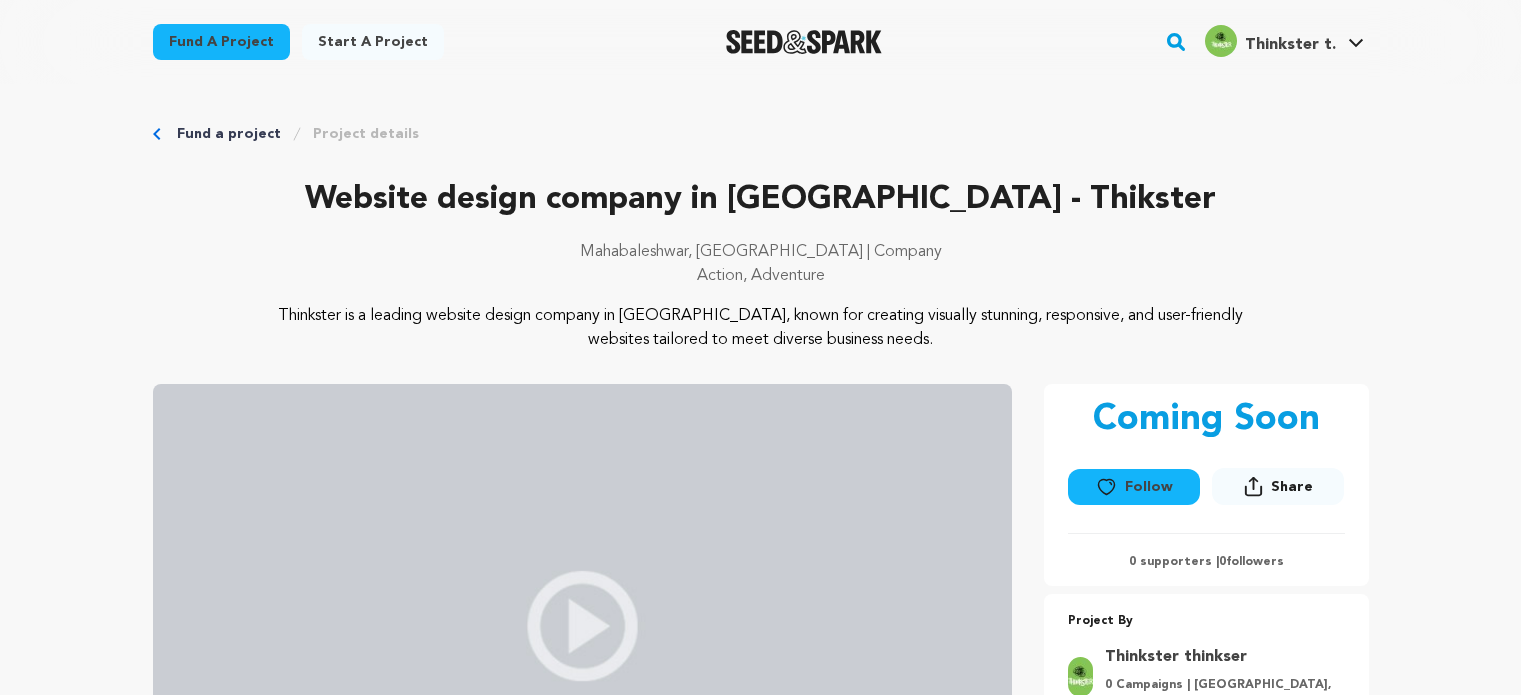 scroll, scrollTop: 0, scrollLeft: 0, axis: both 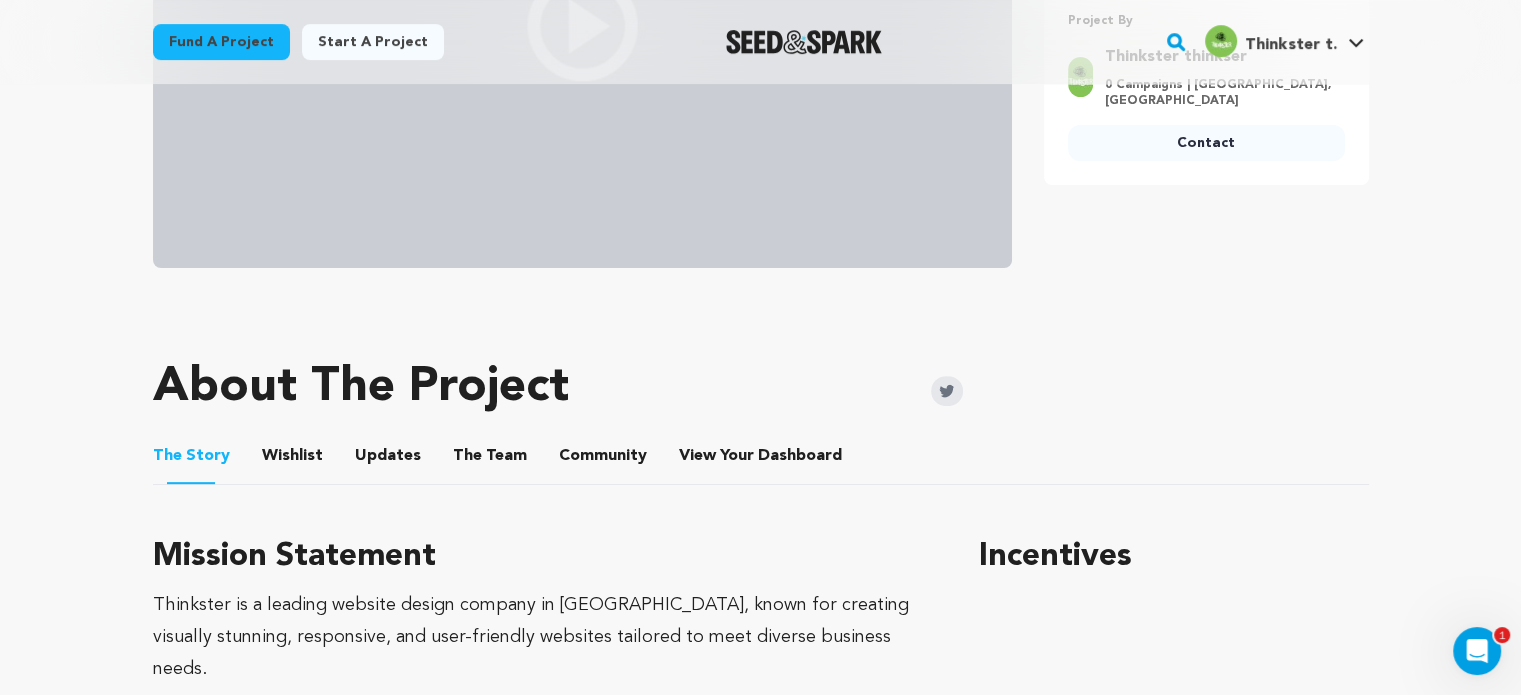 click on "Updates" at bounding box center (388, 460) 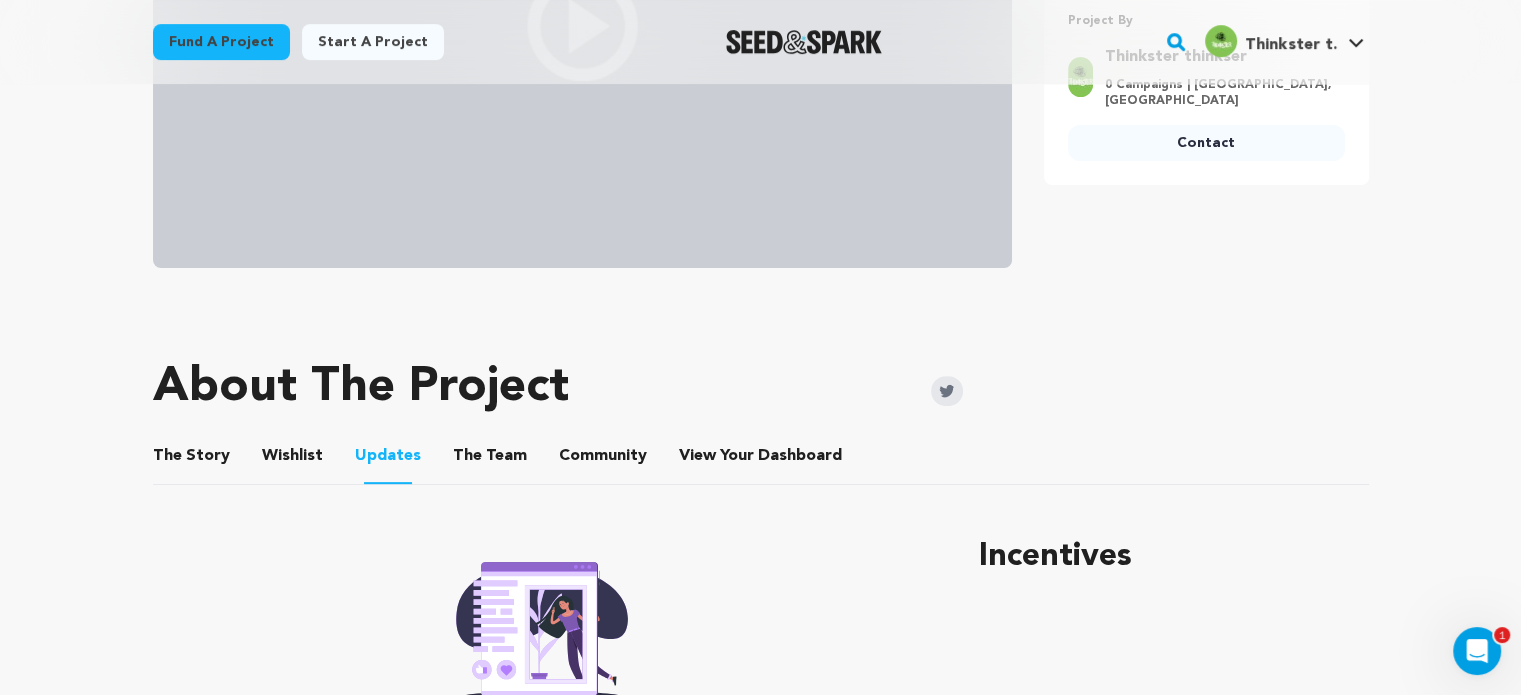 click on "Wishlist" at bounding box center [292, 460] 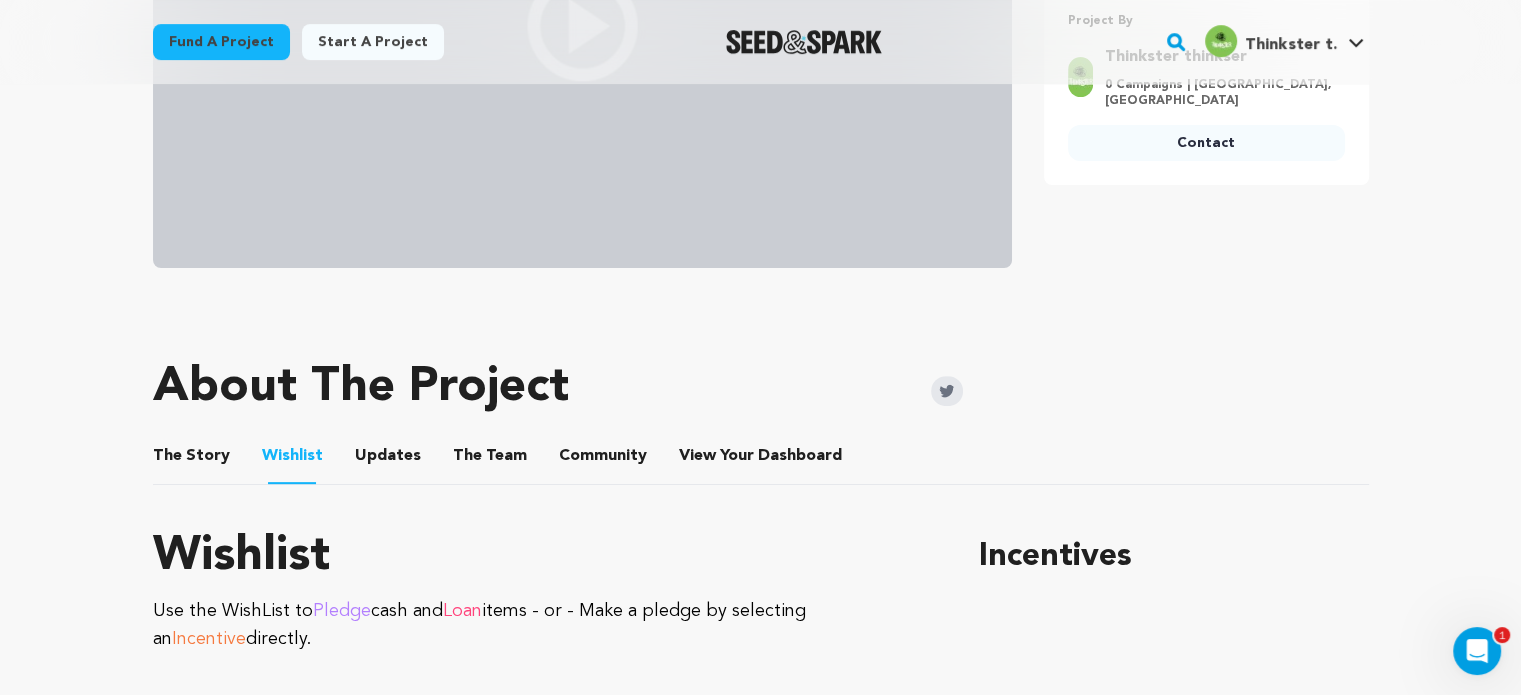 click on "The Team" at bounding box center (490, 460) 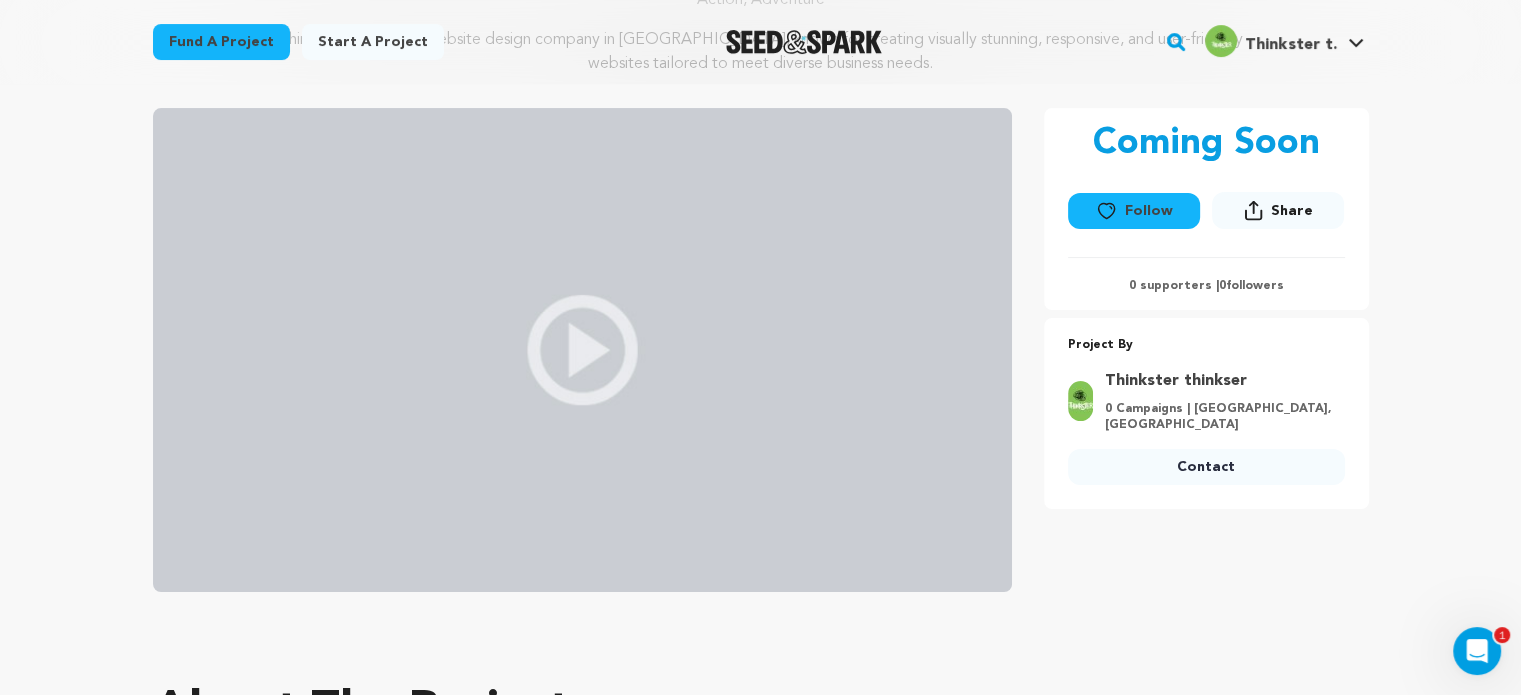 scroll, scrollTop: 0, scrollLeft: 0, axis: both 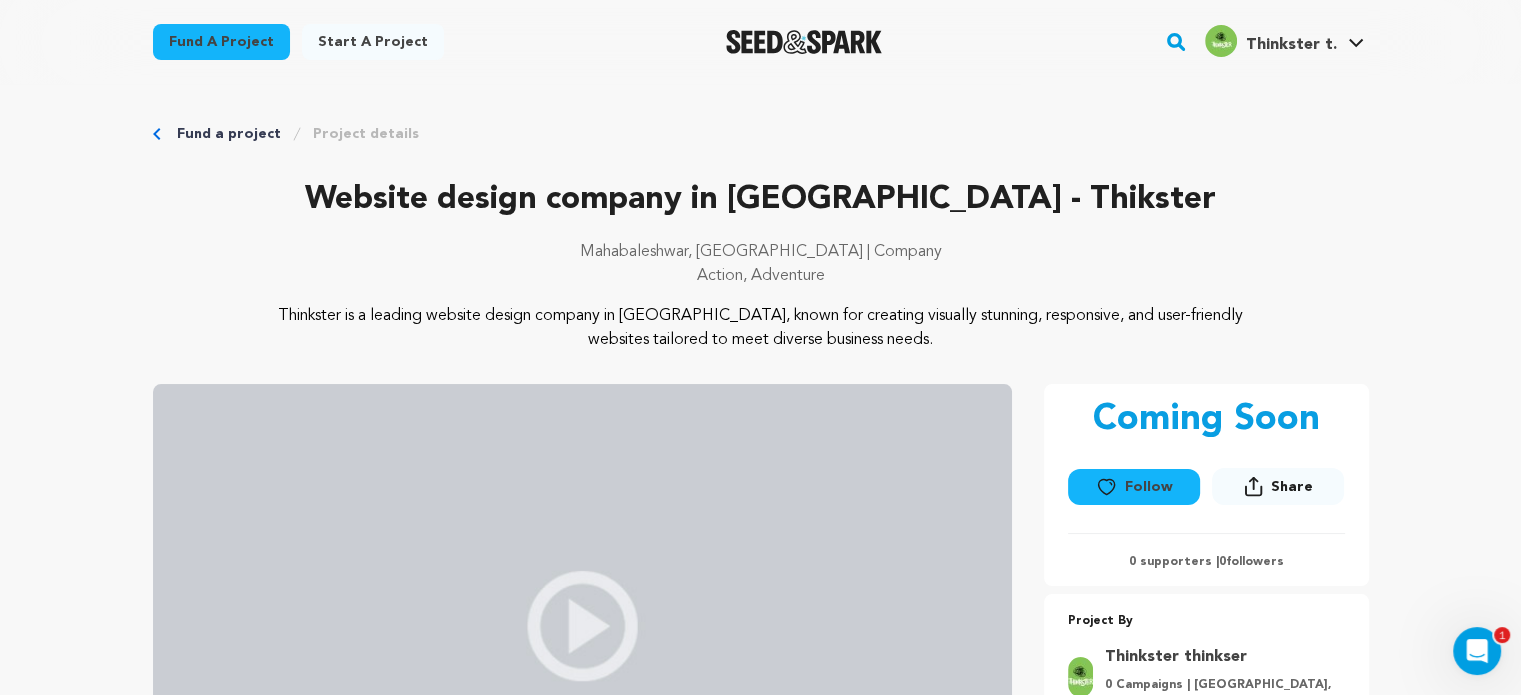 click on "Fund a project" at bounding box center [221, 42] 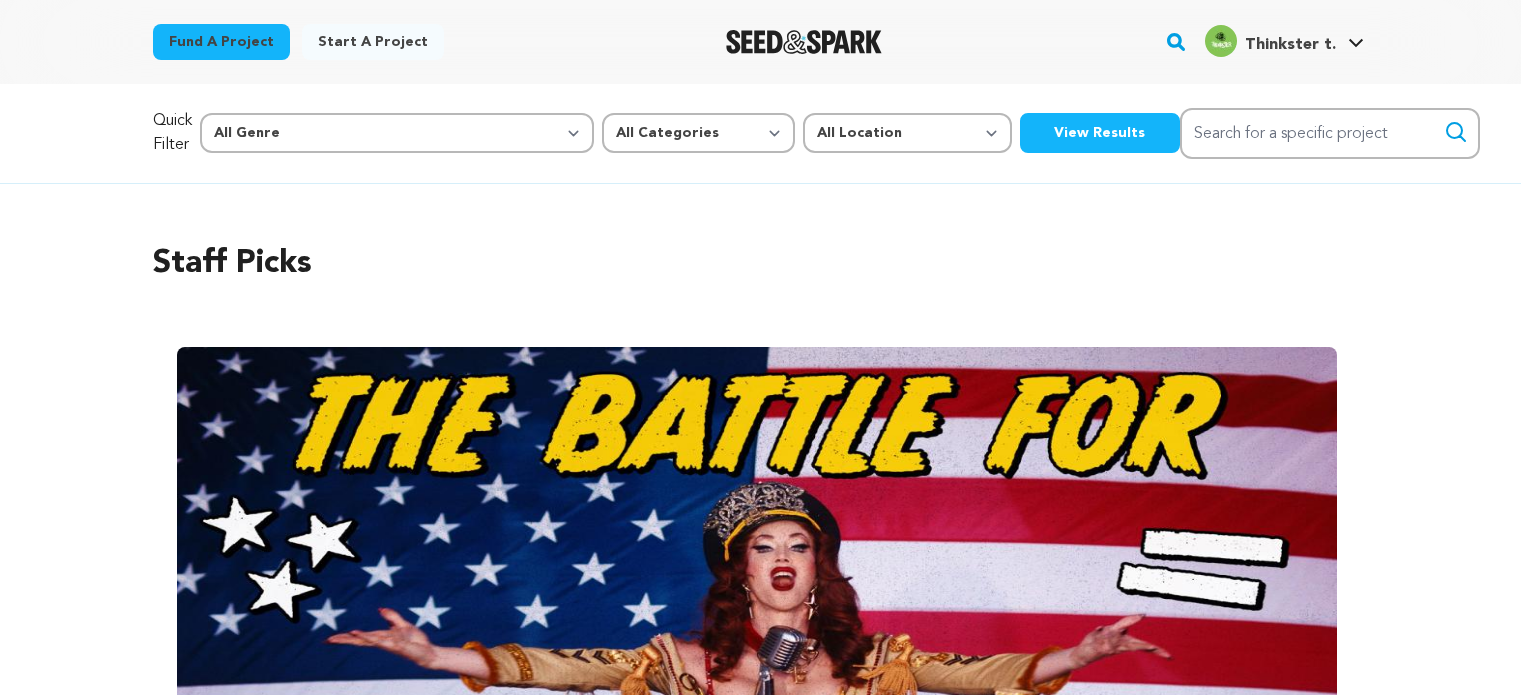 scroll, scrollTop: 0, scrollLeft: 0, axis: both 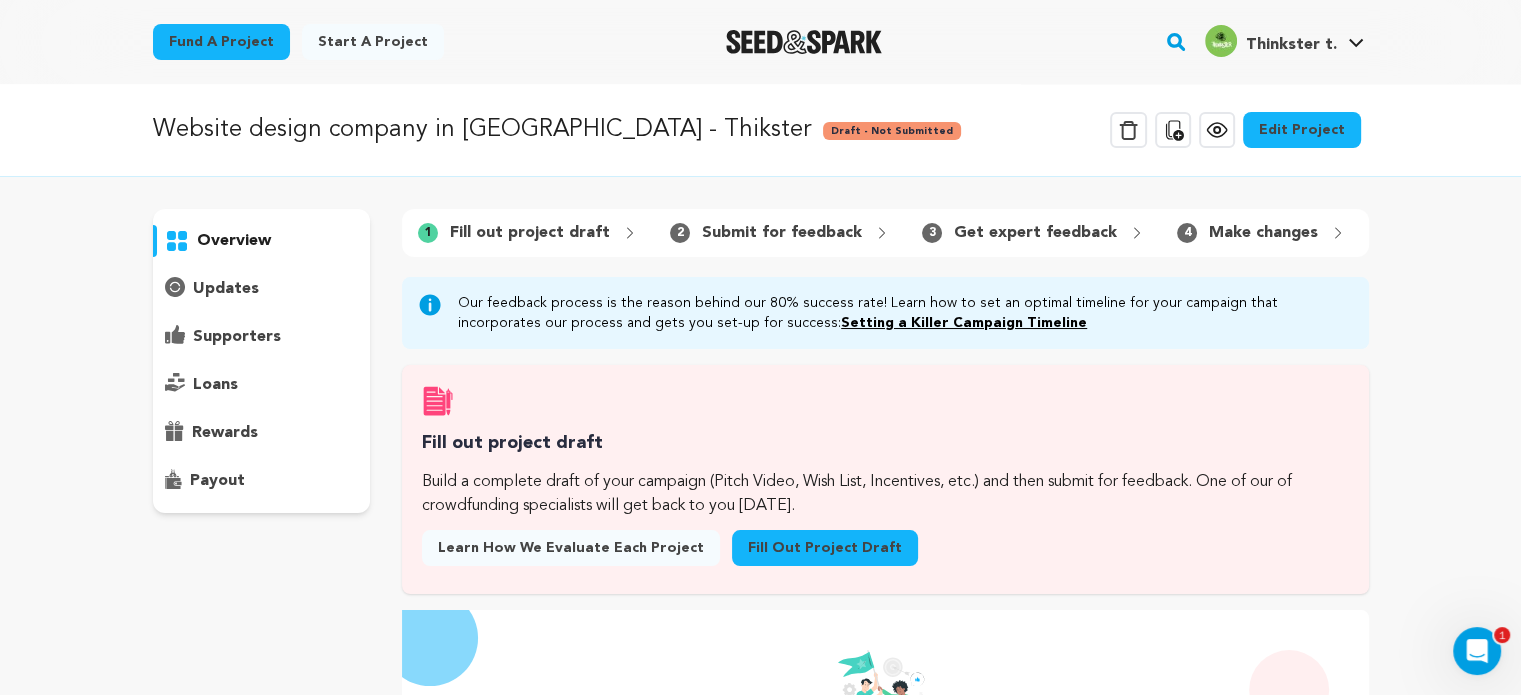 click 